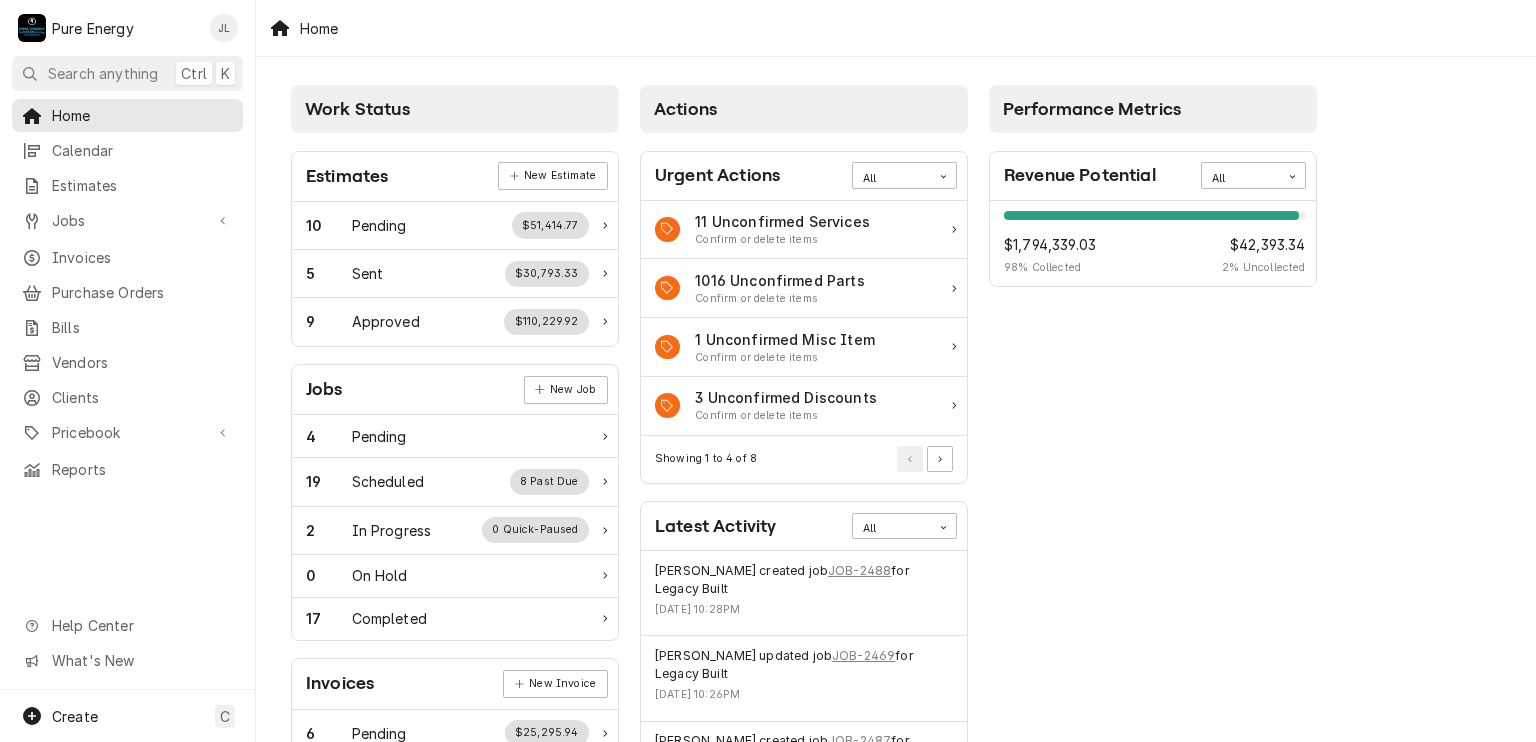 scroll, scrollTop: 0, scrollLeft: 0, axis: both 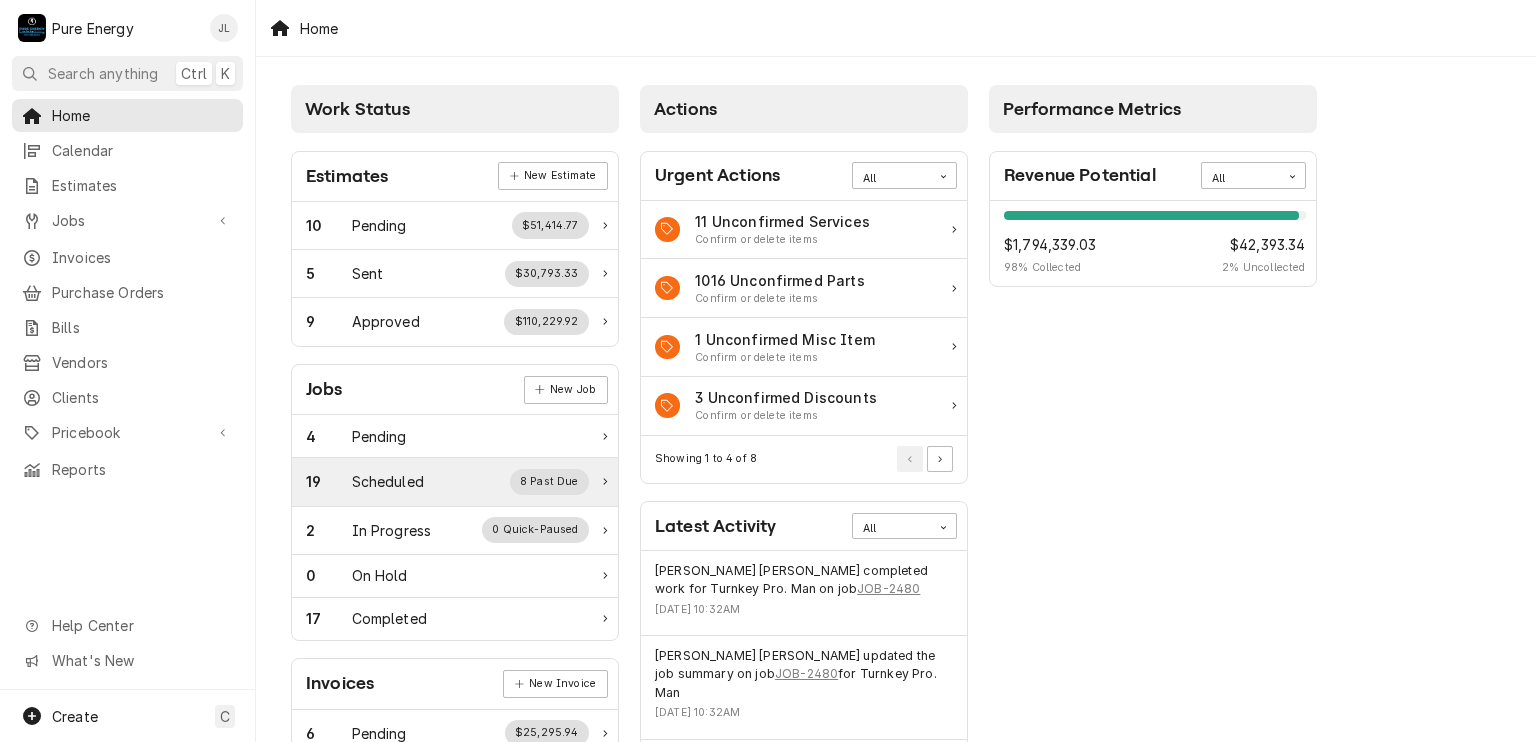 click on "Scheduled" at bounding box center (388, 481) 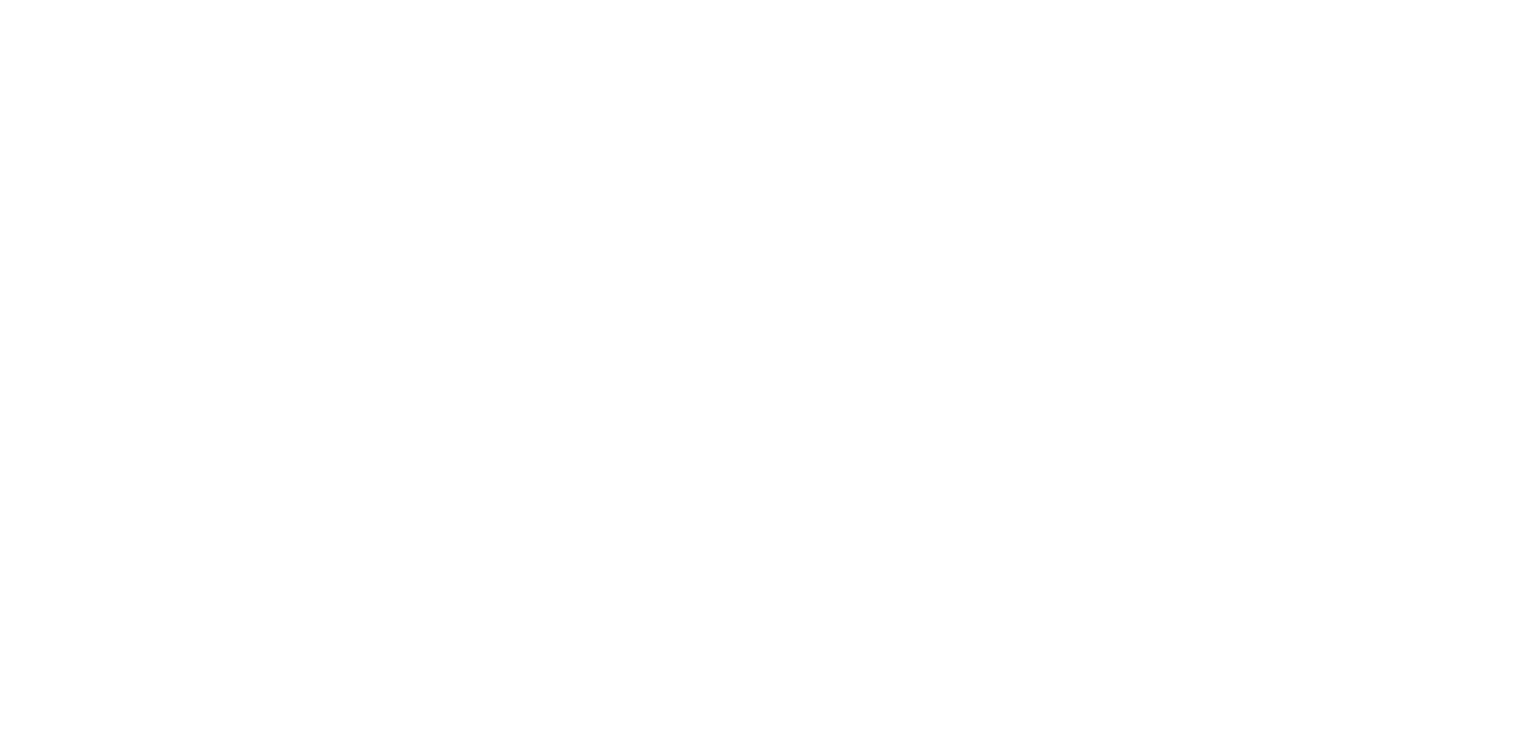 scroll, scrollTop: 0, scrollLeft: 0, axis: both 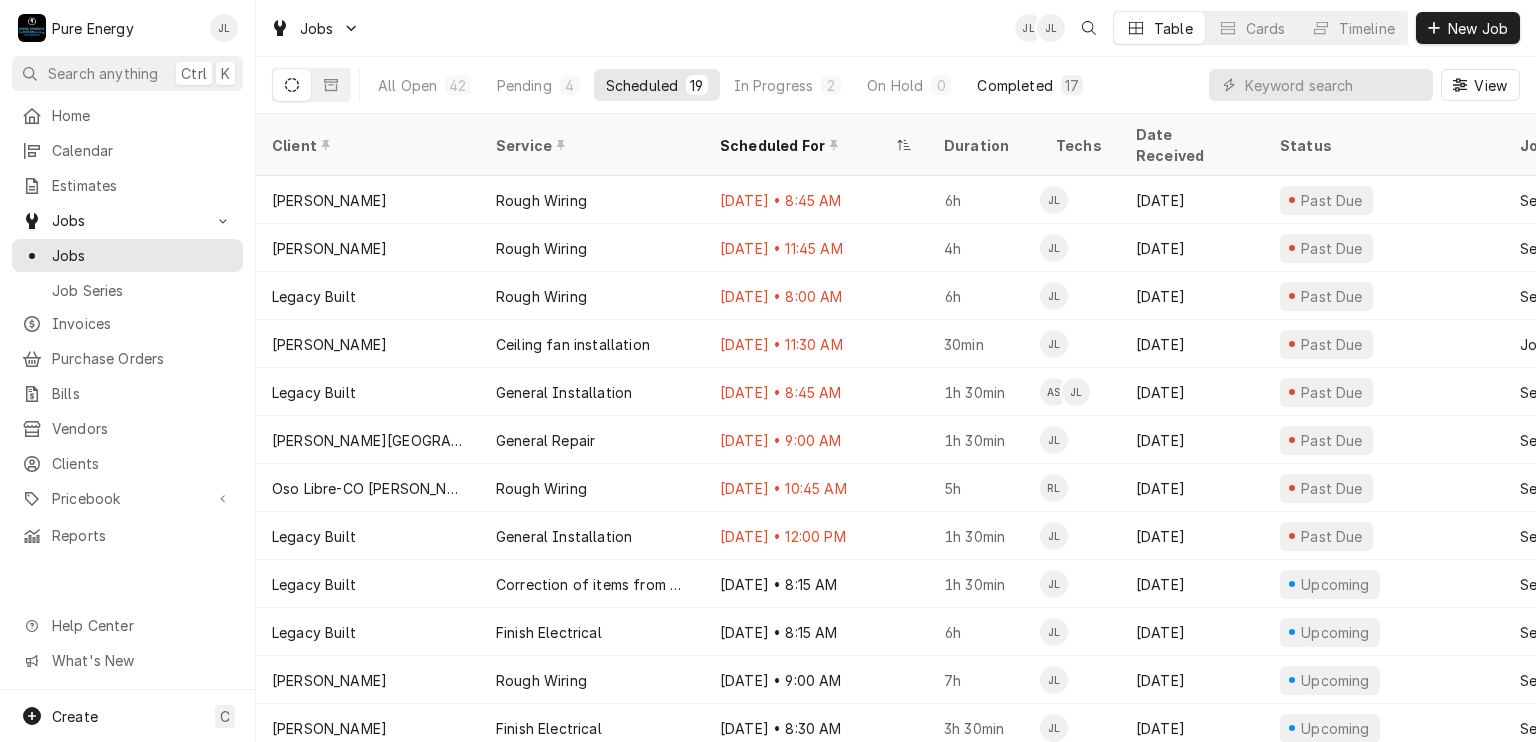 click on "Completed" at bounding box center [1014, 85] 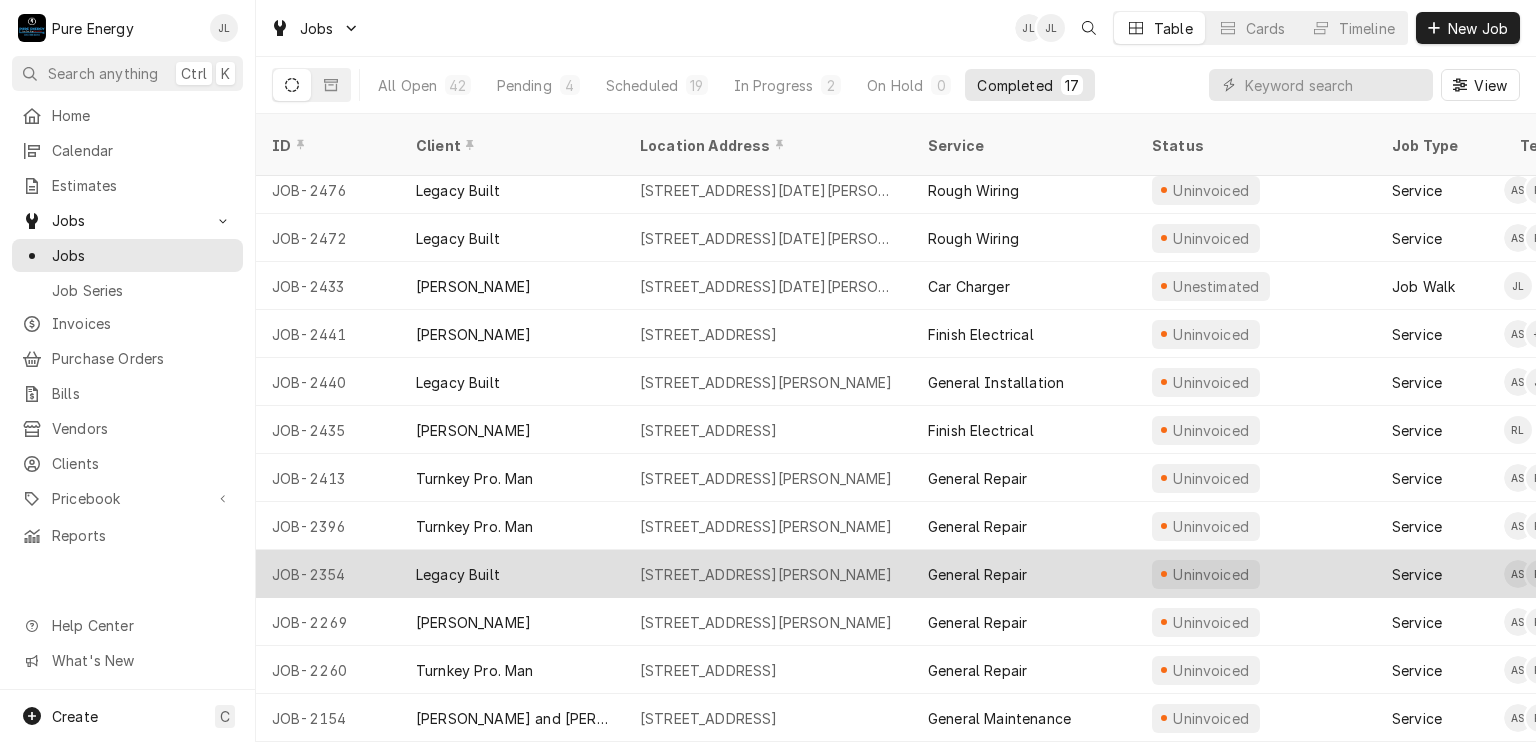 scroll, scrollTop: 0, scrollLeft: 0, axis: both 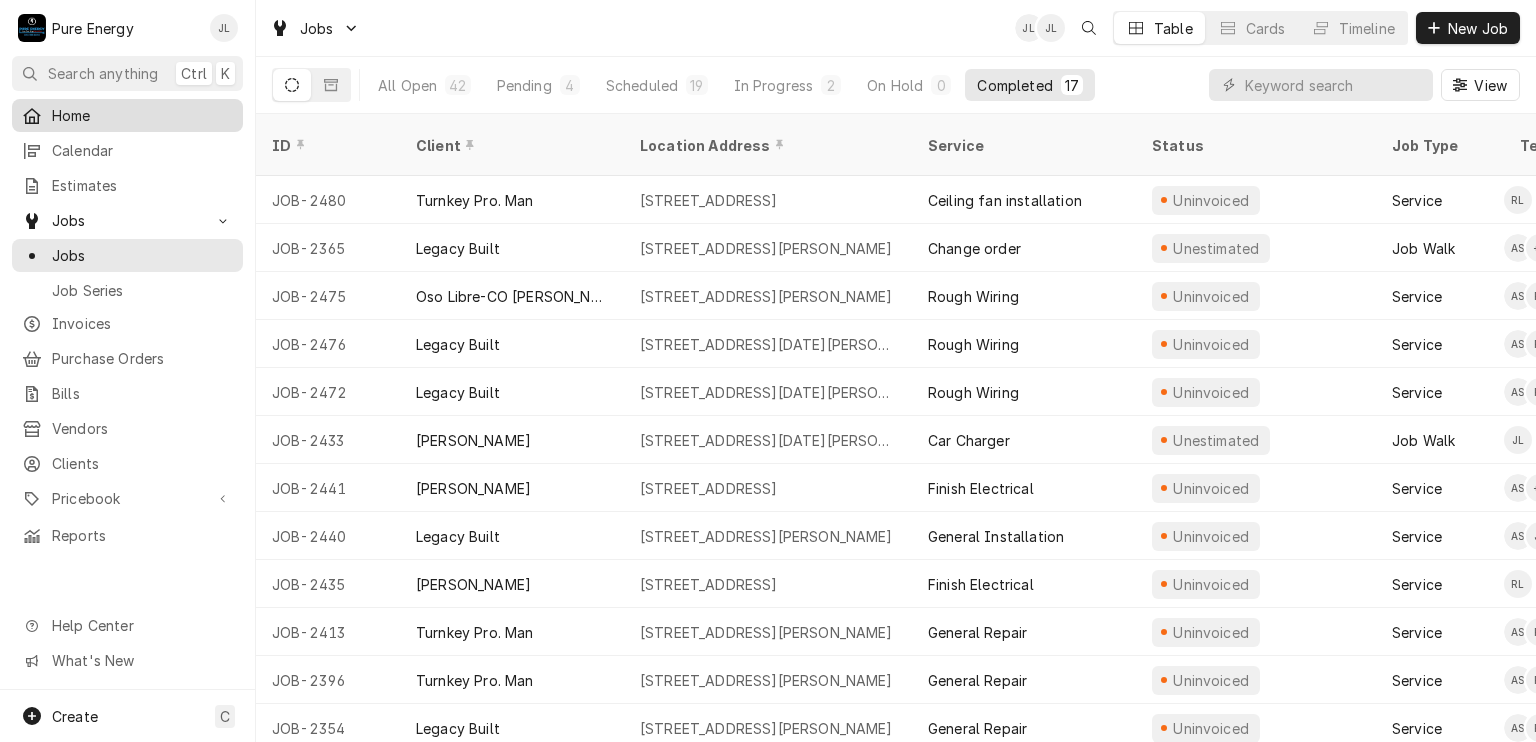click on "Home" at bounding box center [142, 115] 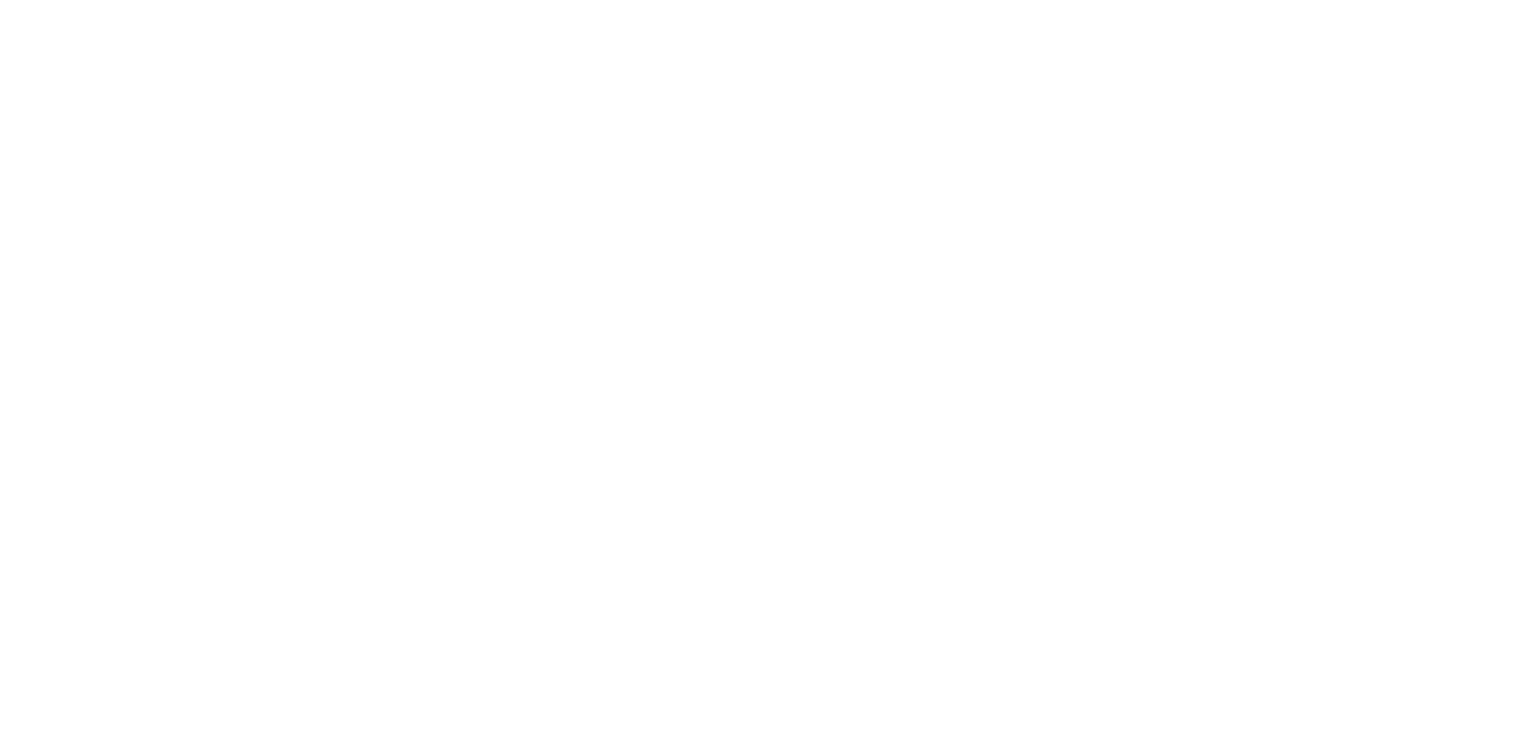 scroll, scrollTop: 0, scrollLeft: 0, axis: both 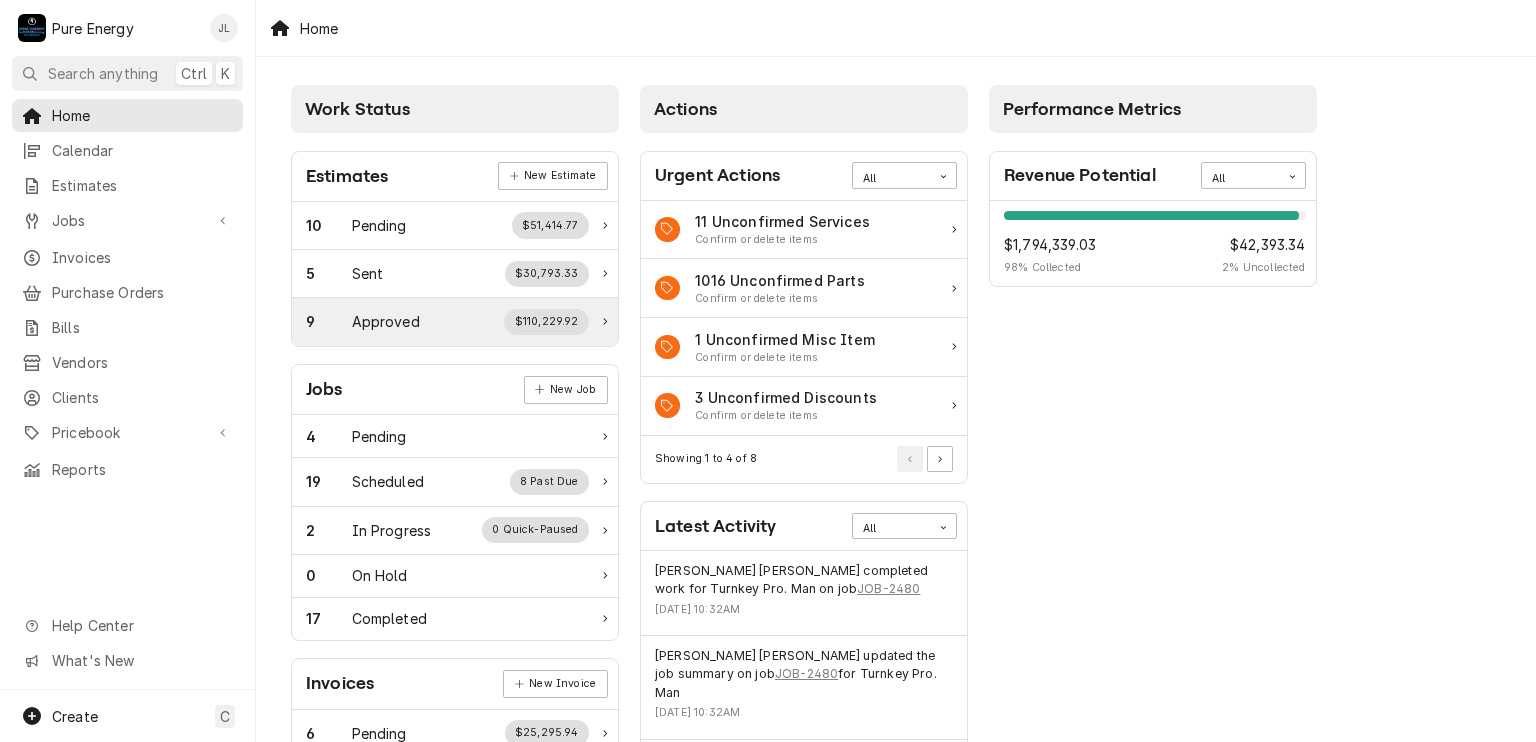 click on "9 Approved $110,229.92" at bounding box center (447, 322) 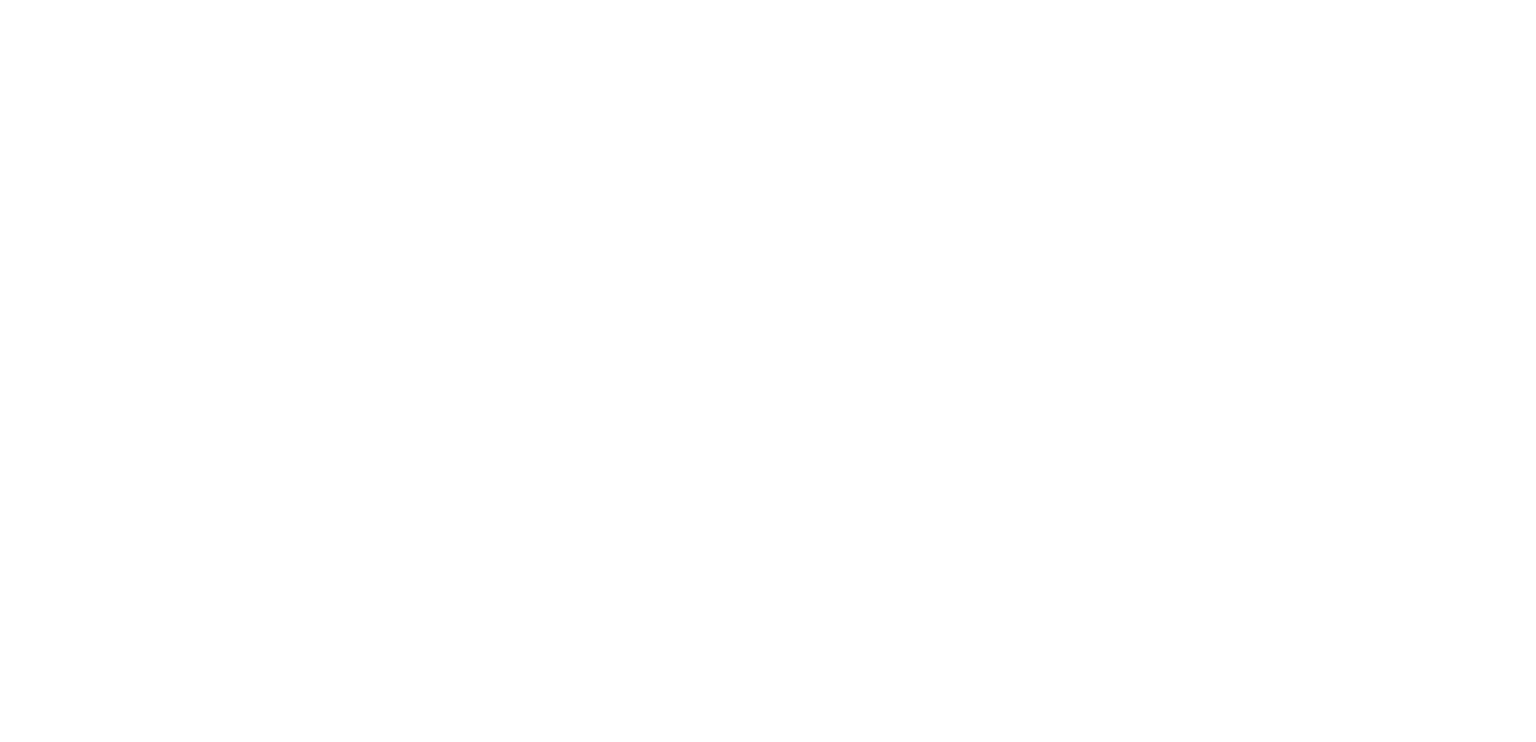 scroll, scrollTop: 0, scrollLeft: 0, axis: both 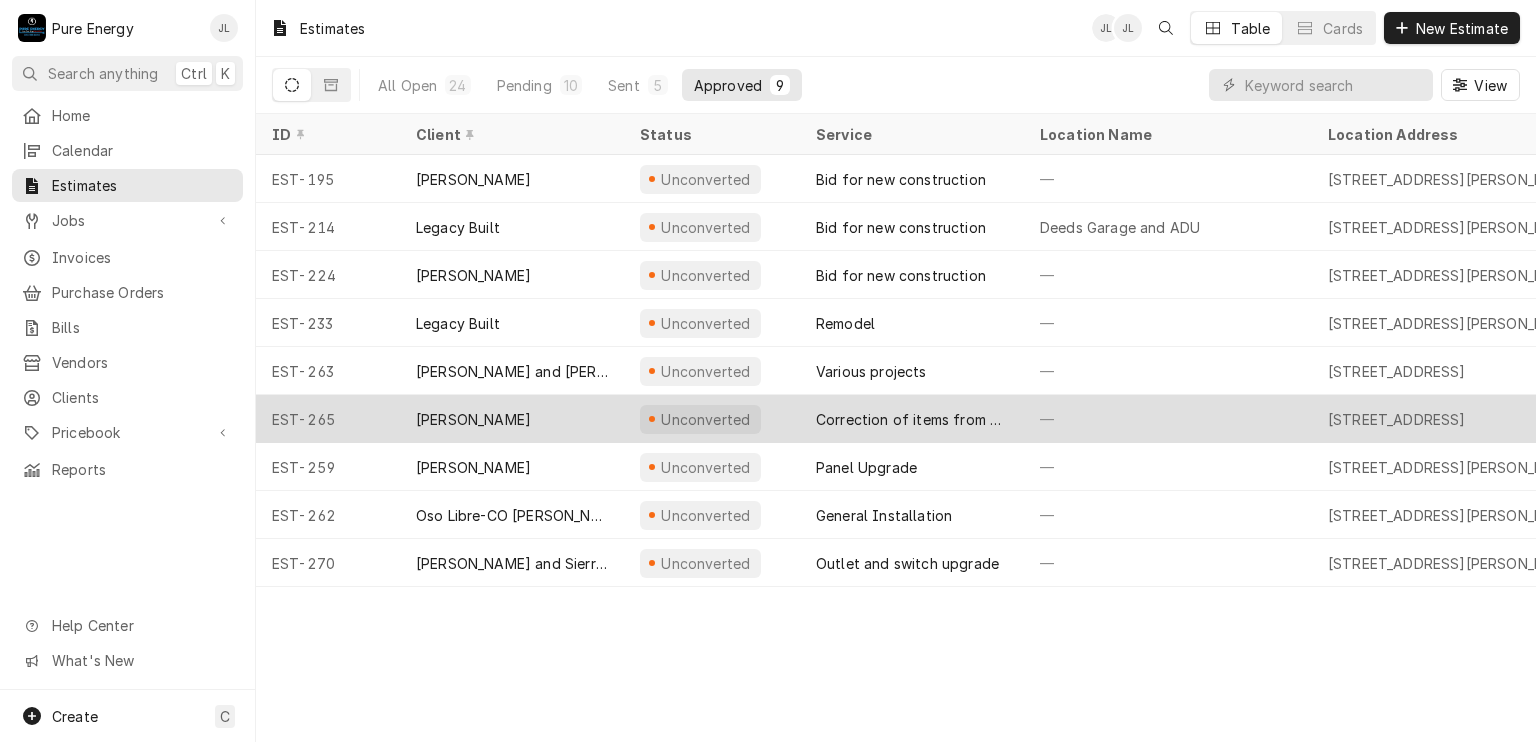 click on "—" at bounding box center (1168, 419) 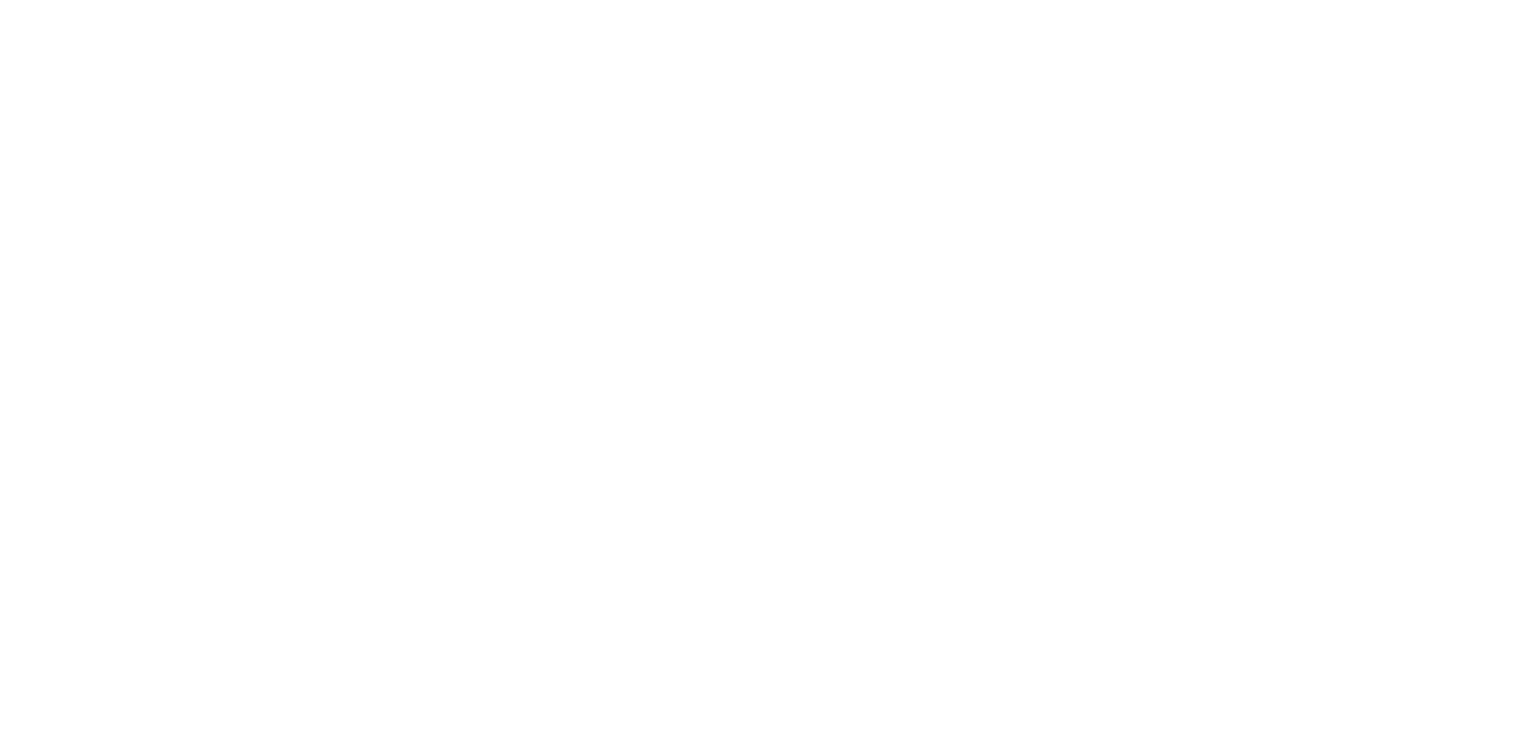 scroll, scrollTop: 0, scrollLeft: 0, axis: both 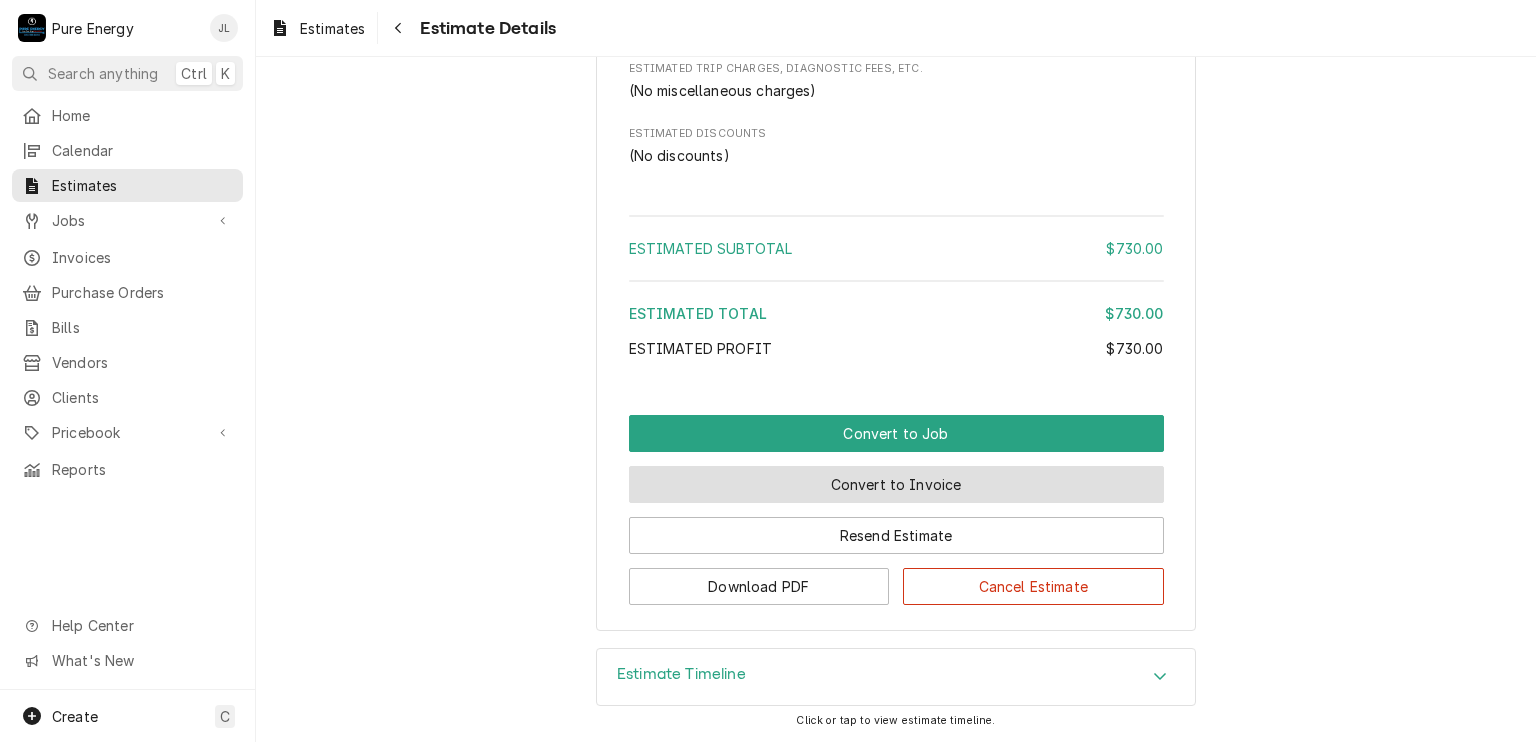 click on "Convert to Invoice" at bounding box center [896, 484] 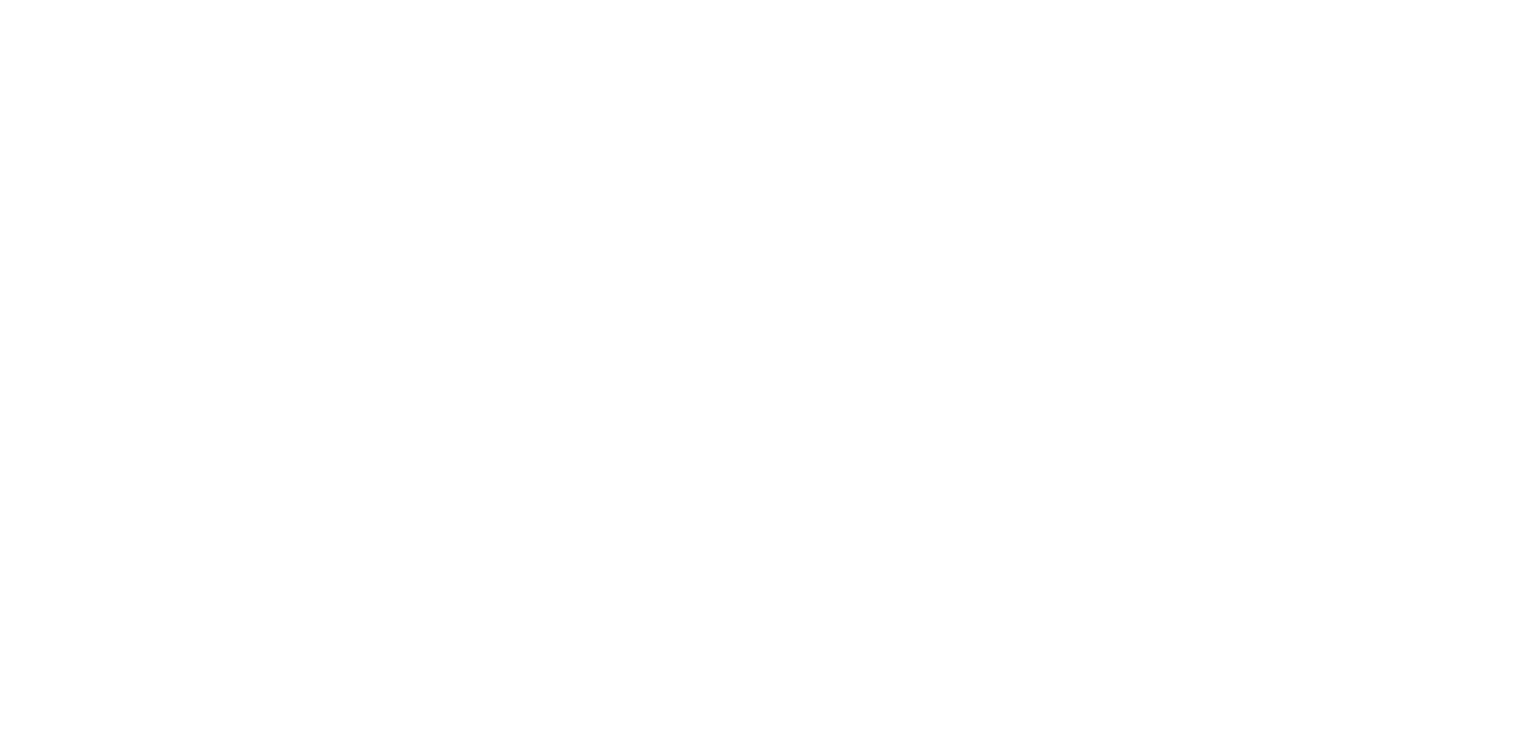 scroll, scrollTop: 0, scrollLeft: 0, axis: both 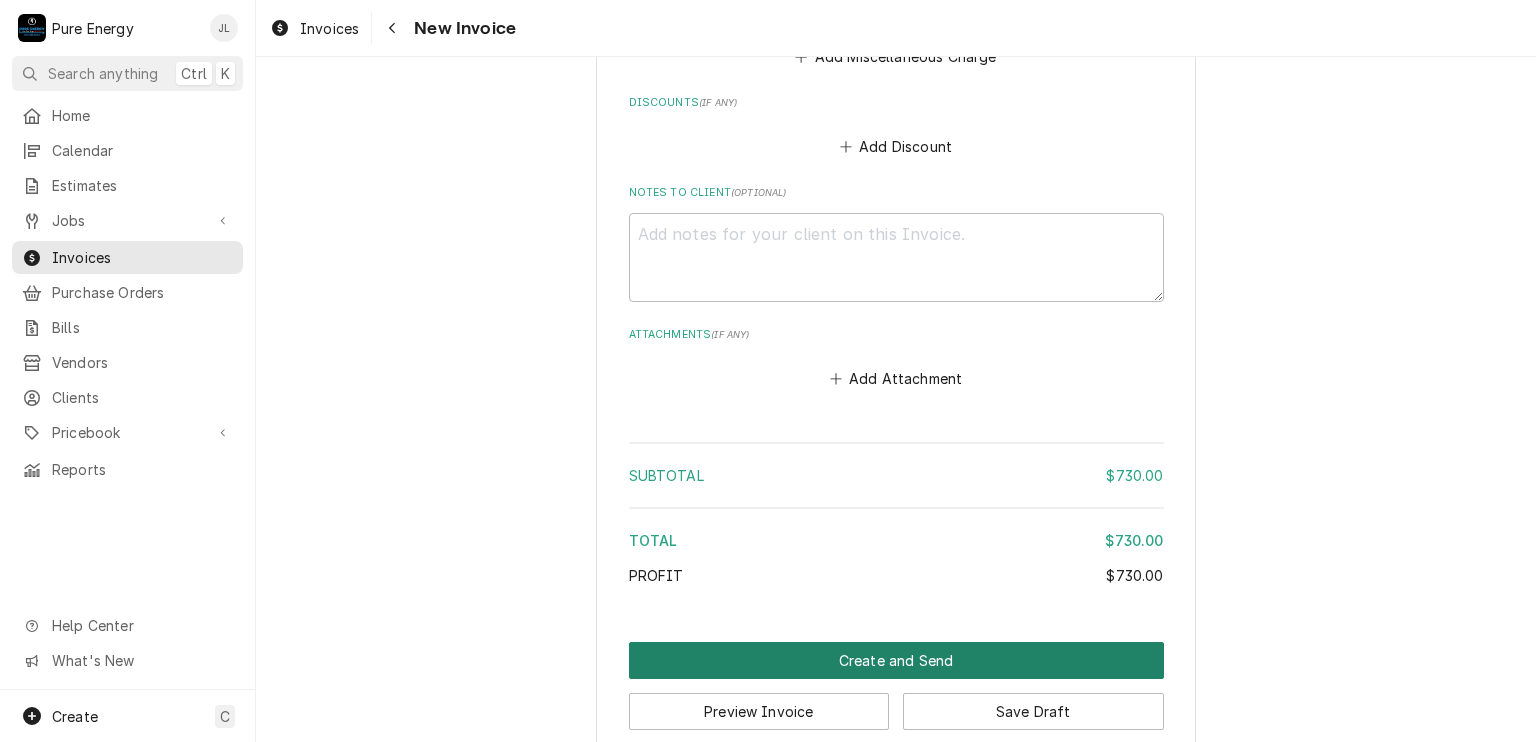 click on "Create and Send" at bounding box center [896, 660] 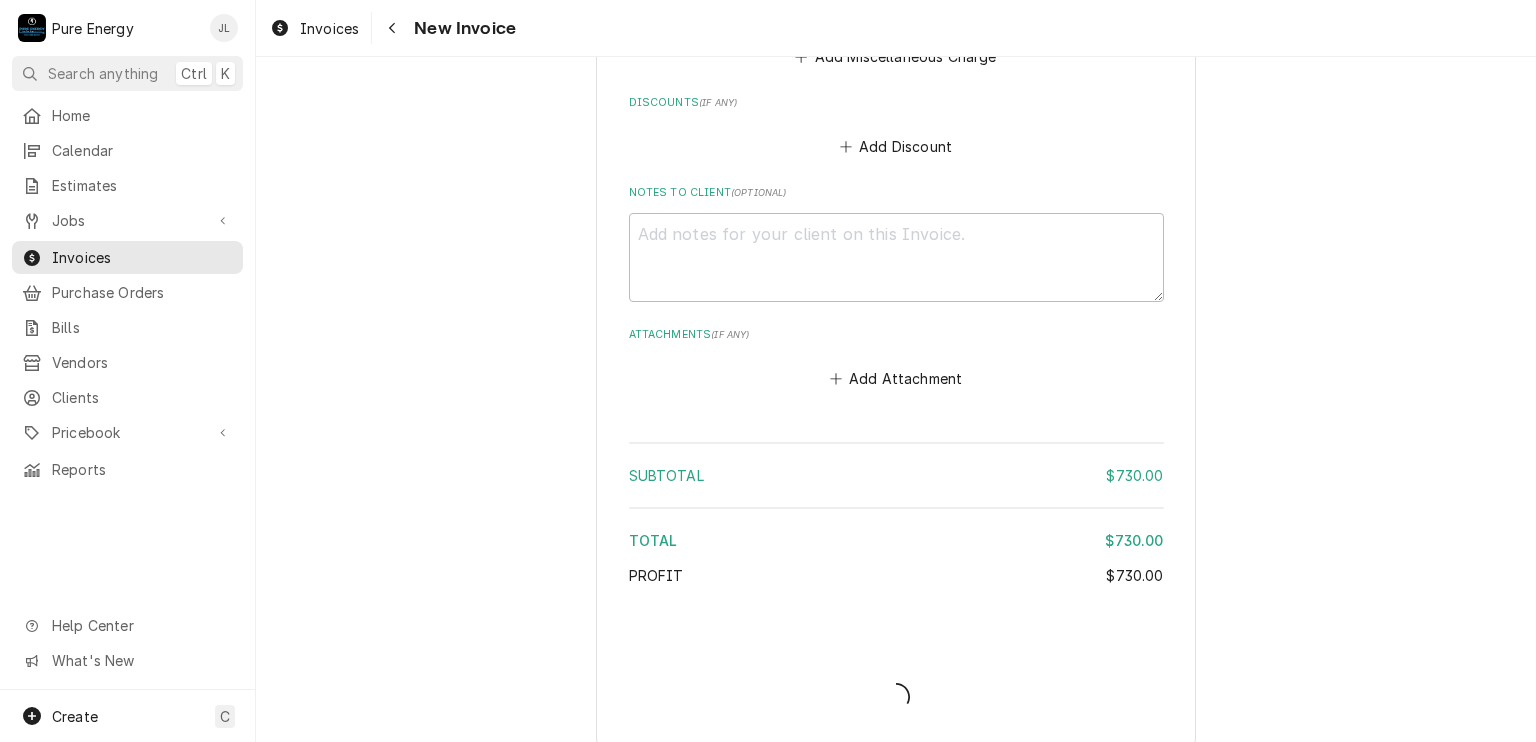 scroll, scrollTop: 2714, scrollLeft: 0, axis: vertical 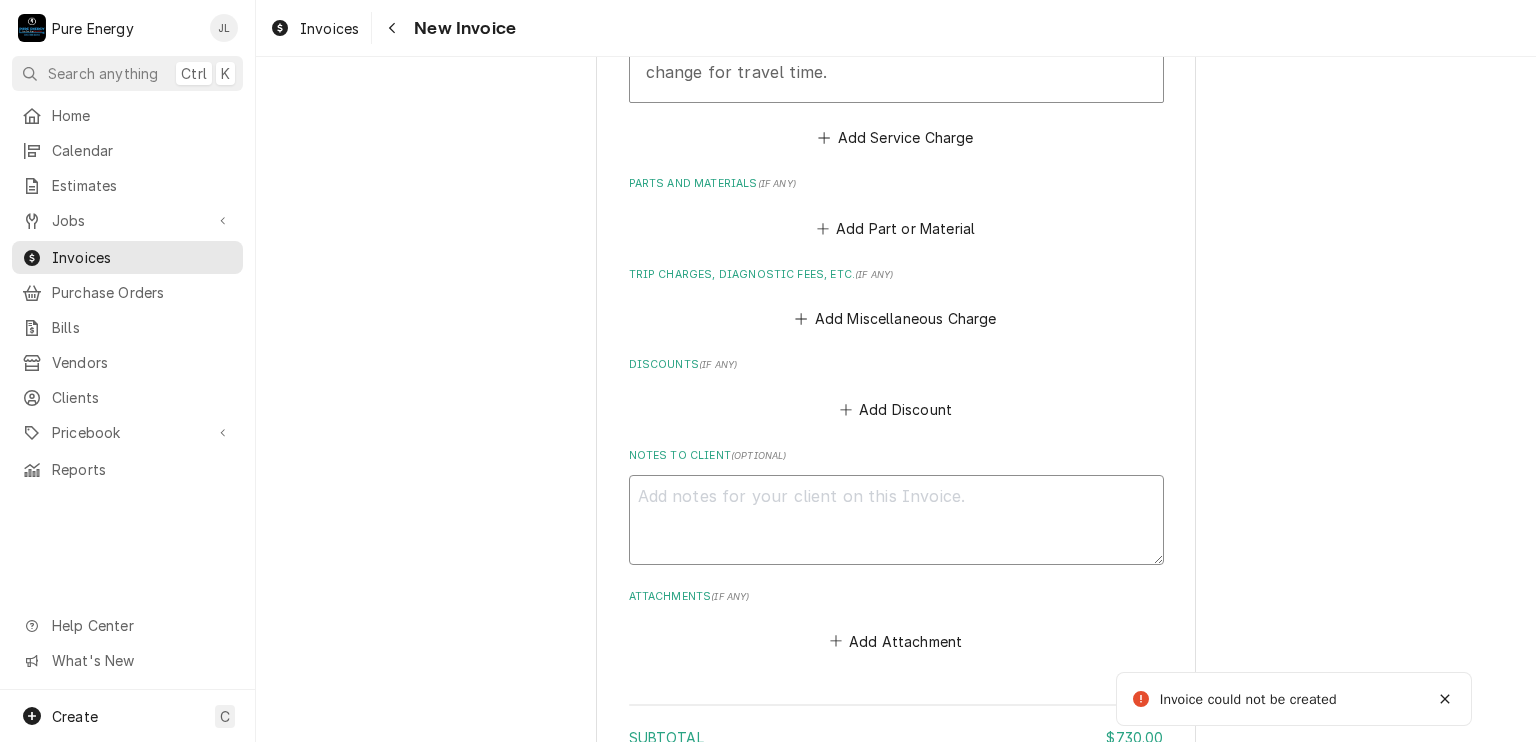 click on "Notes to Client  ( optional )" at bounding box center (896, 520) 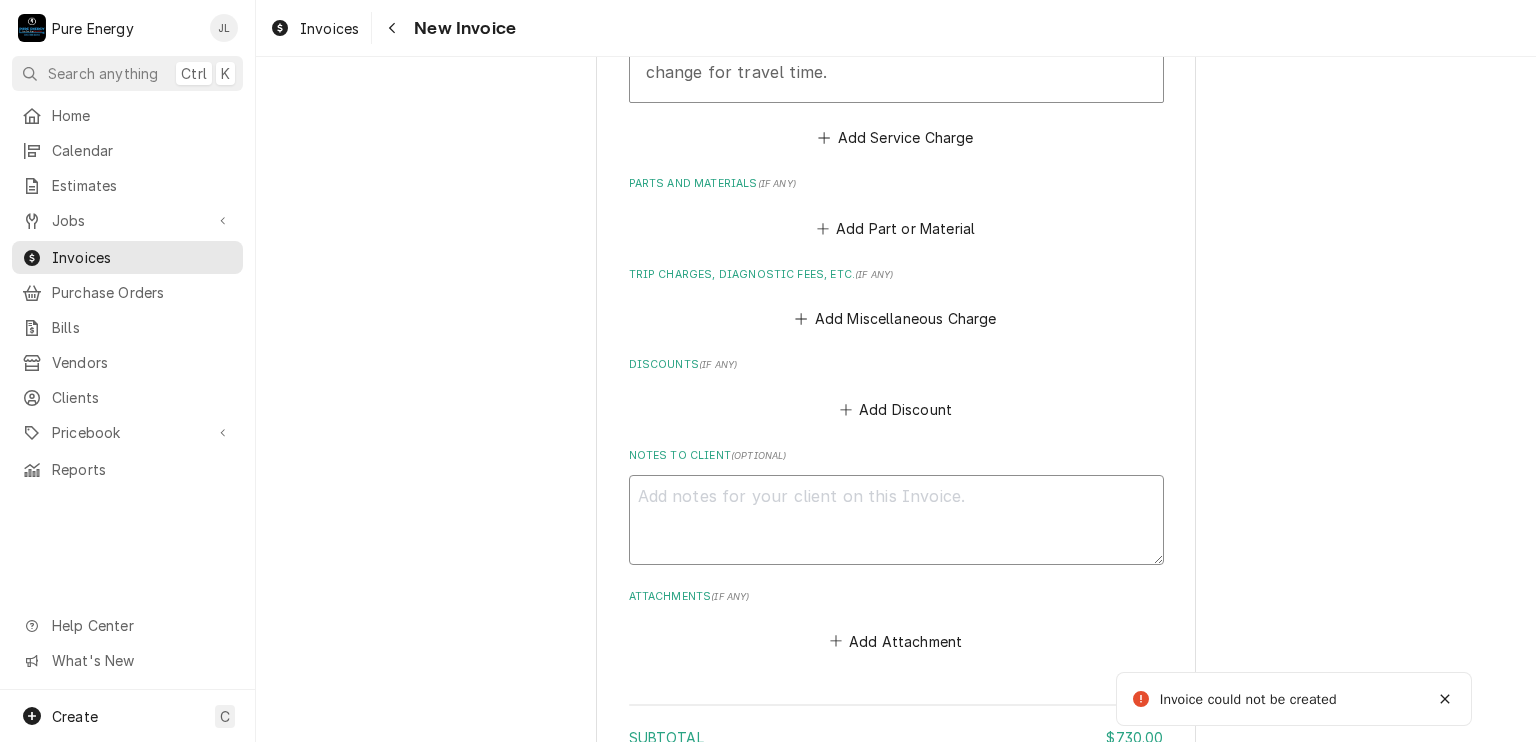 type on "x" 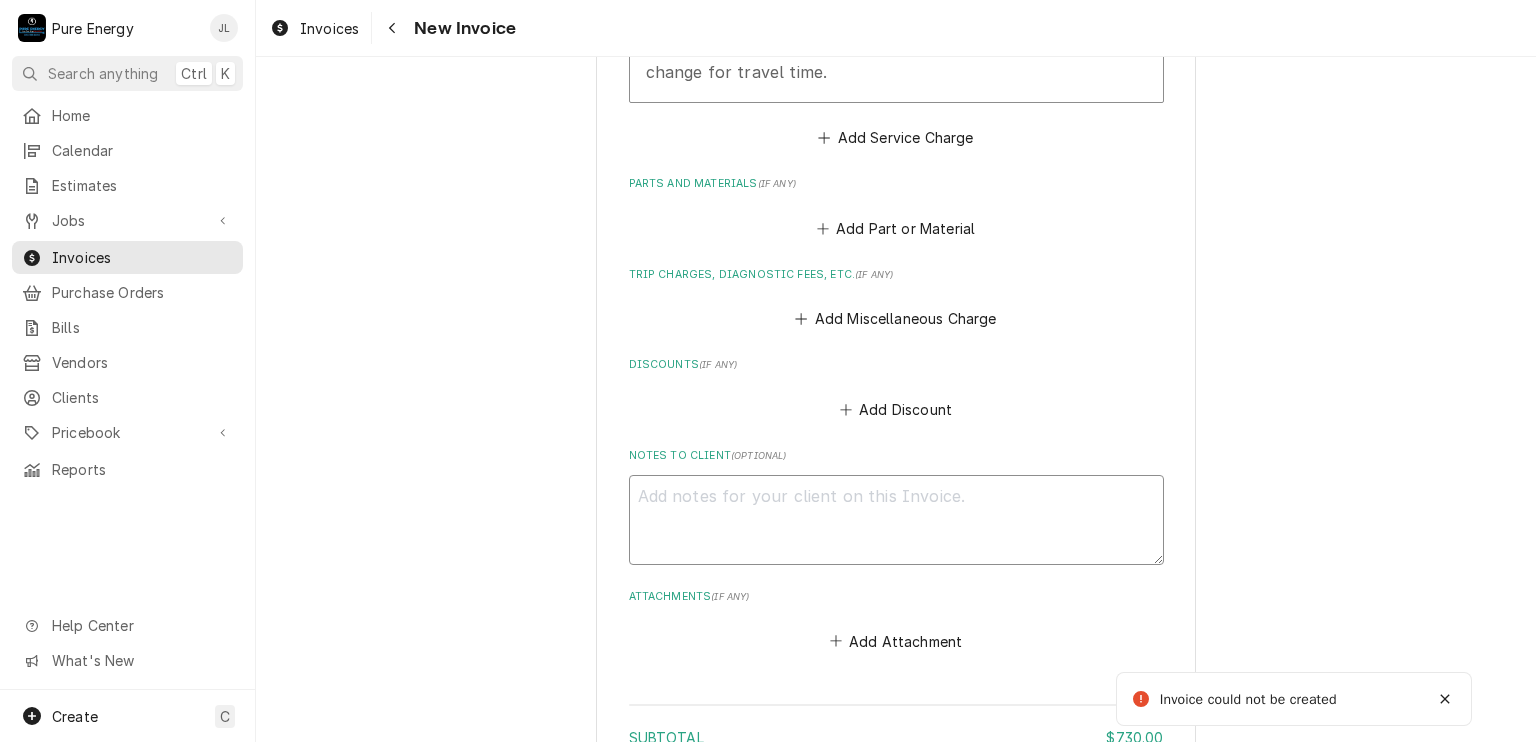 type on "A" 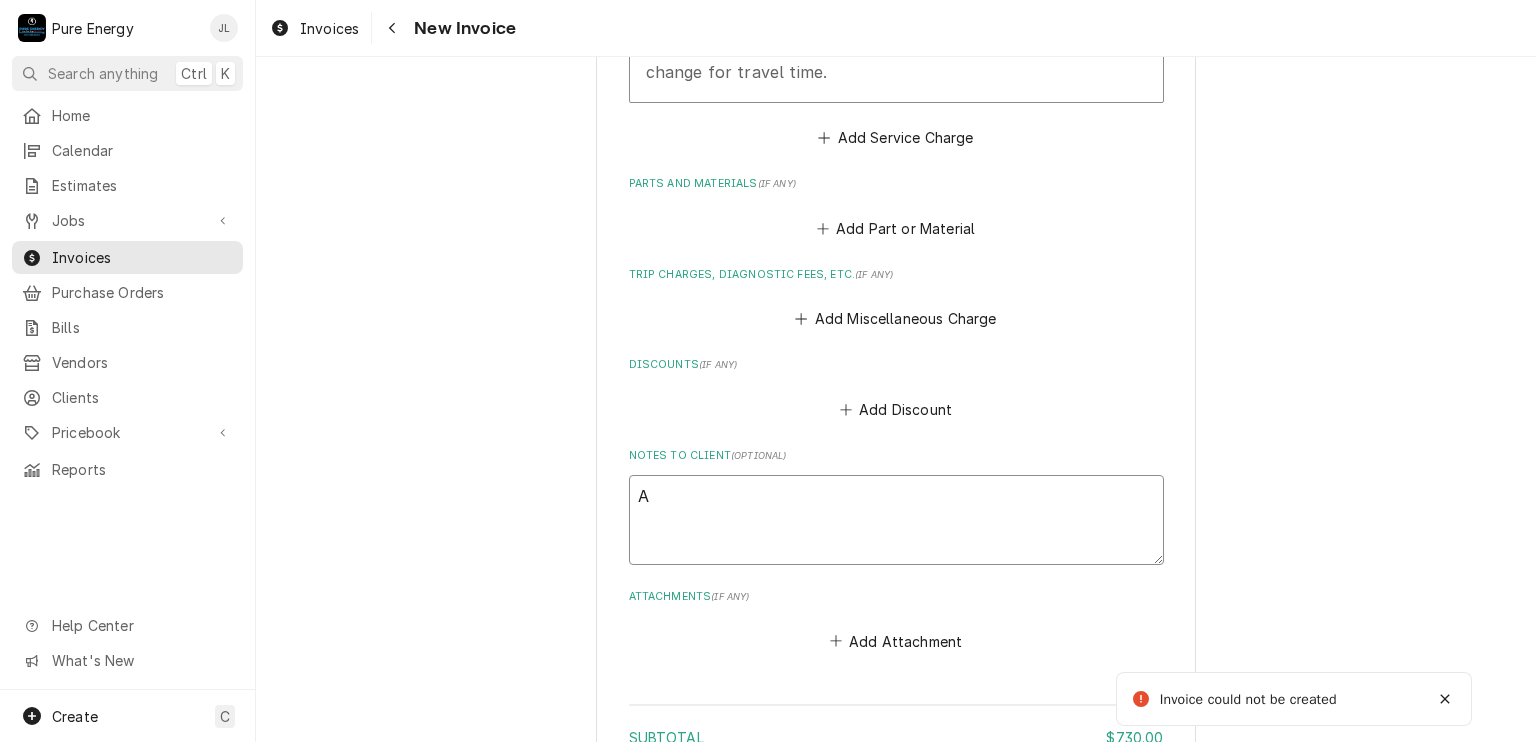 type on "x" 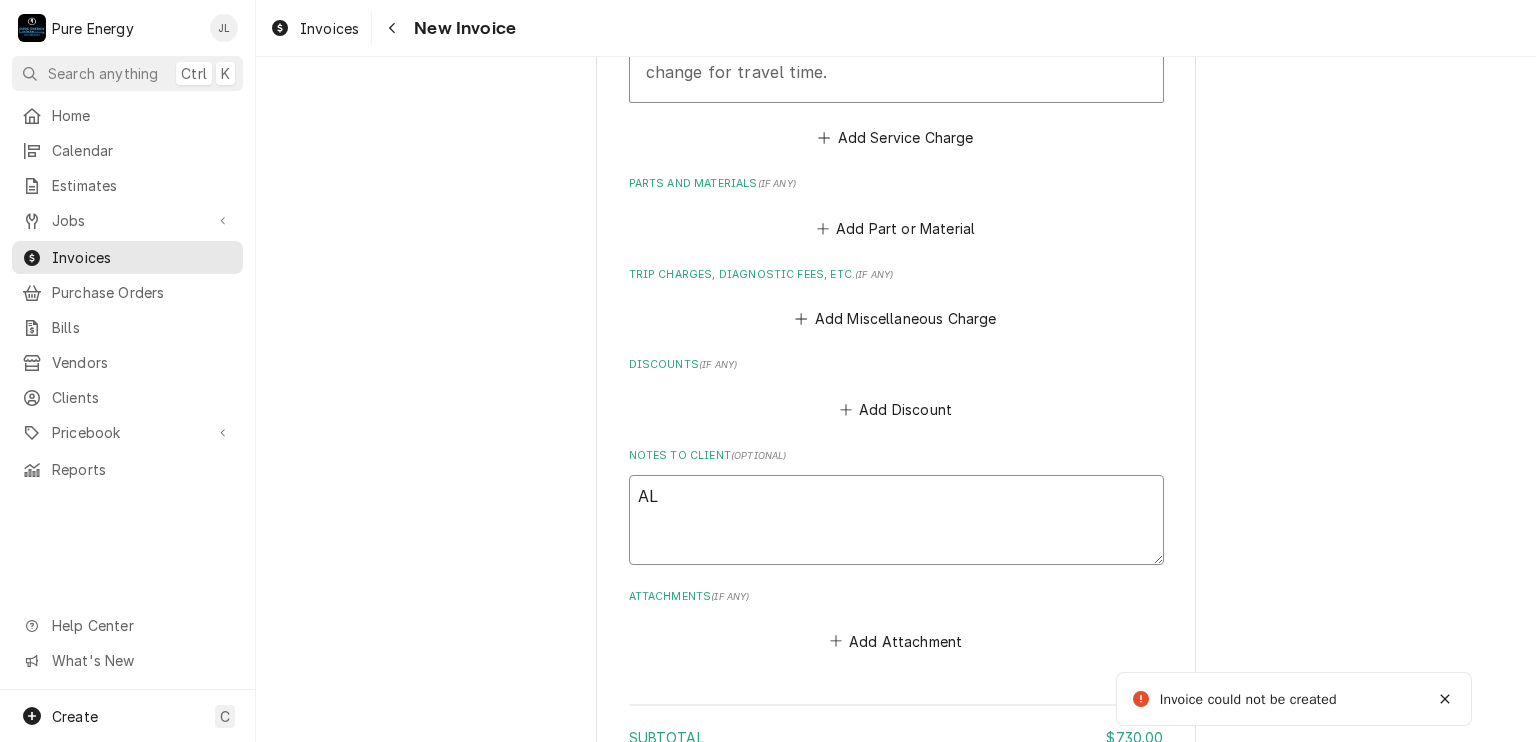 type on "x" 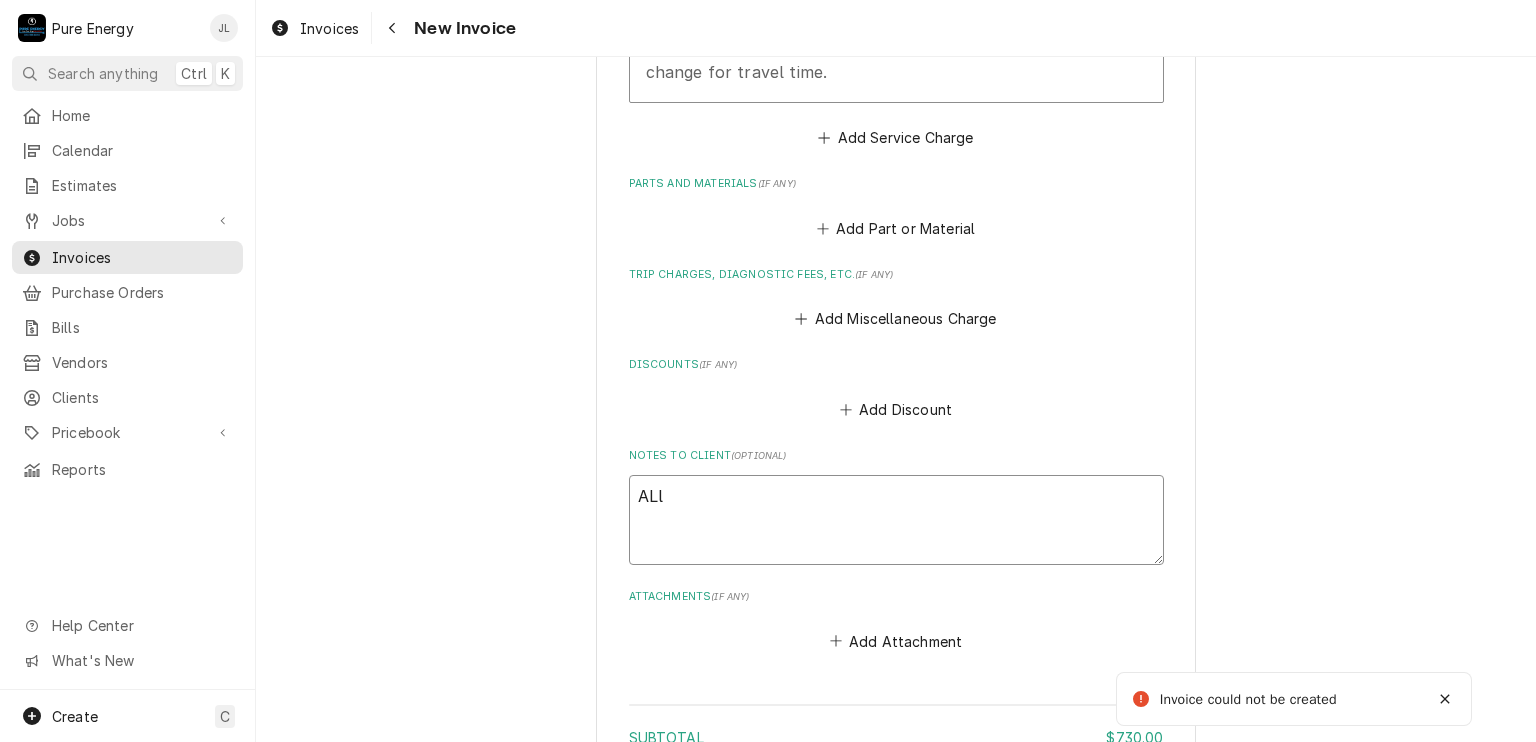 type on "x" 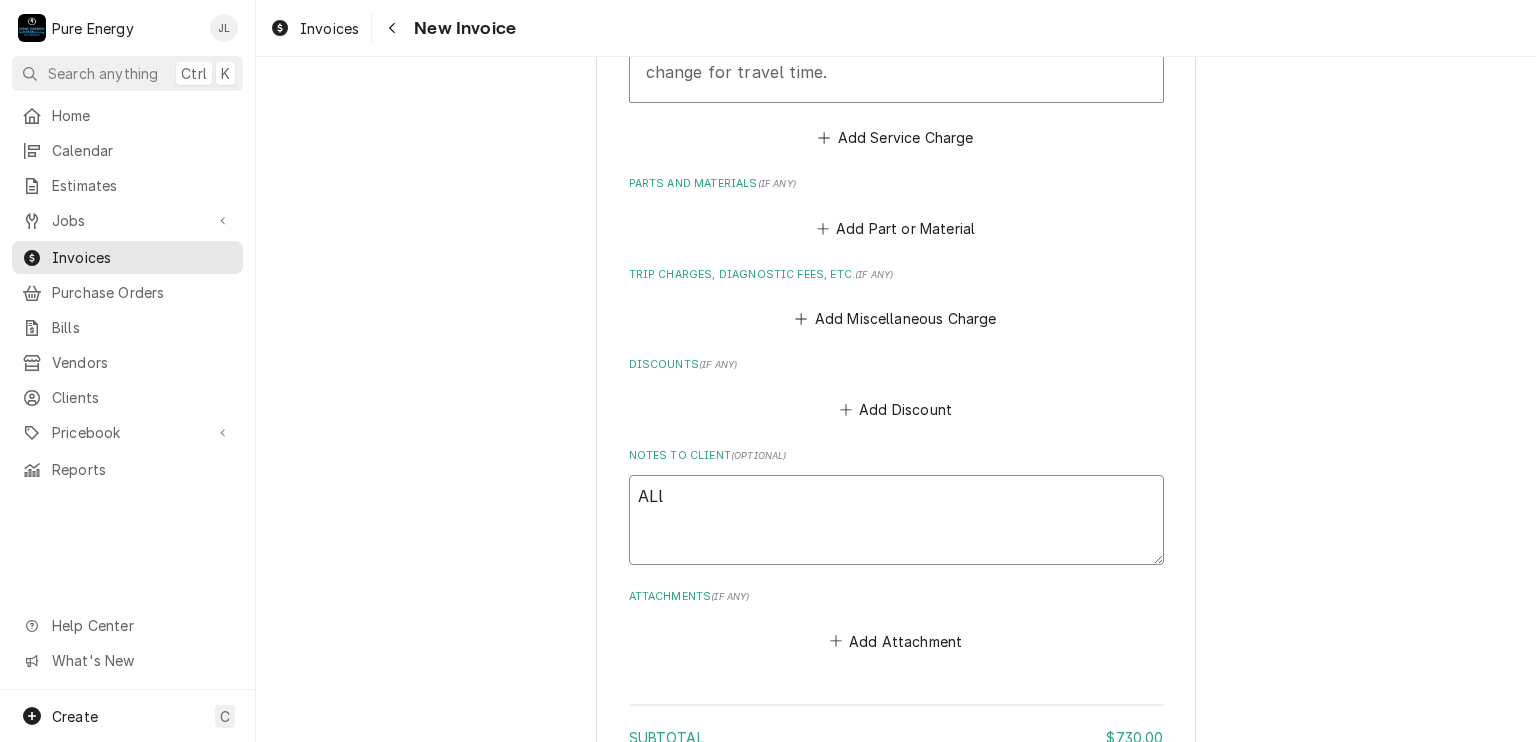 type on "x" 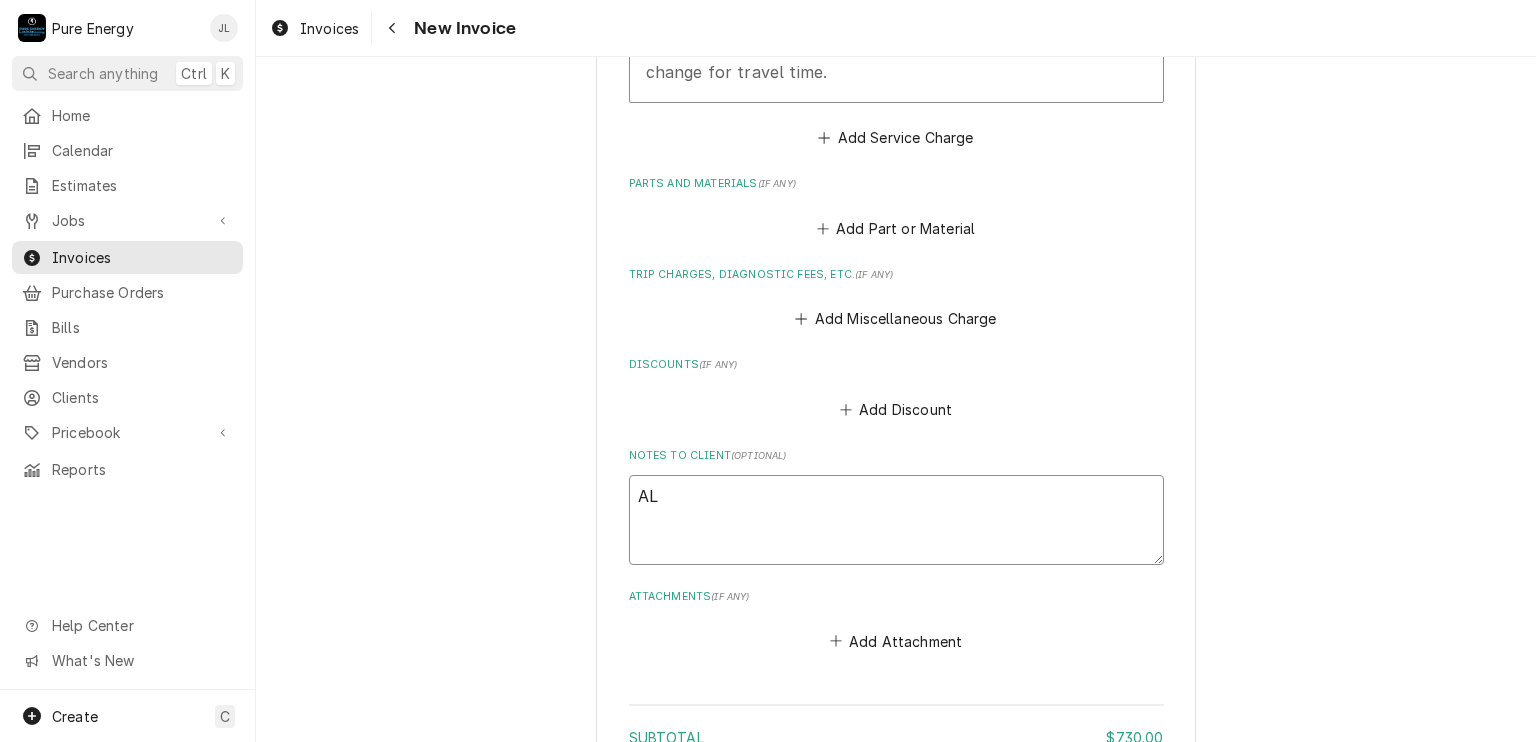 type on "x" 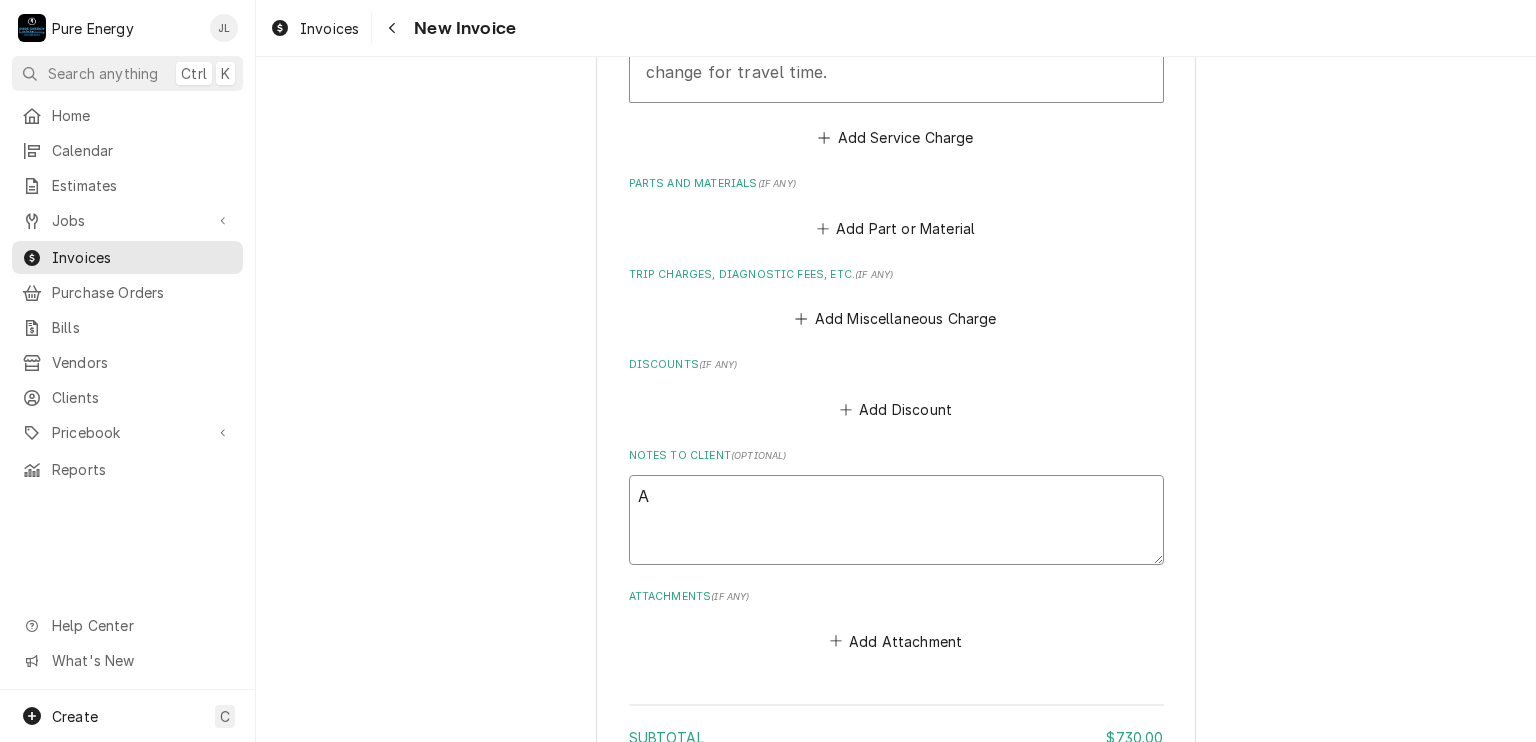 type on "x" 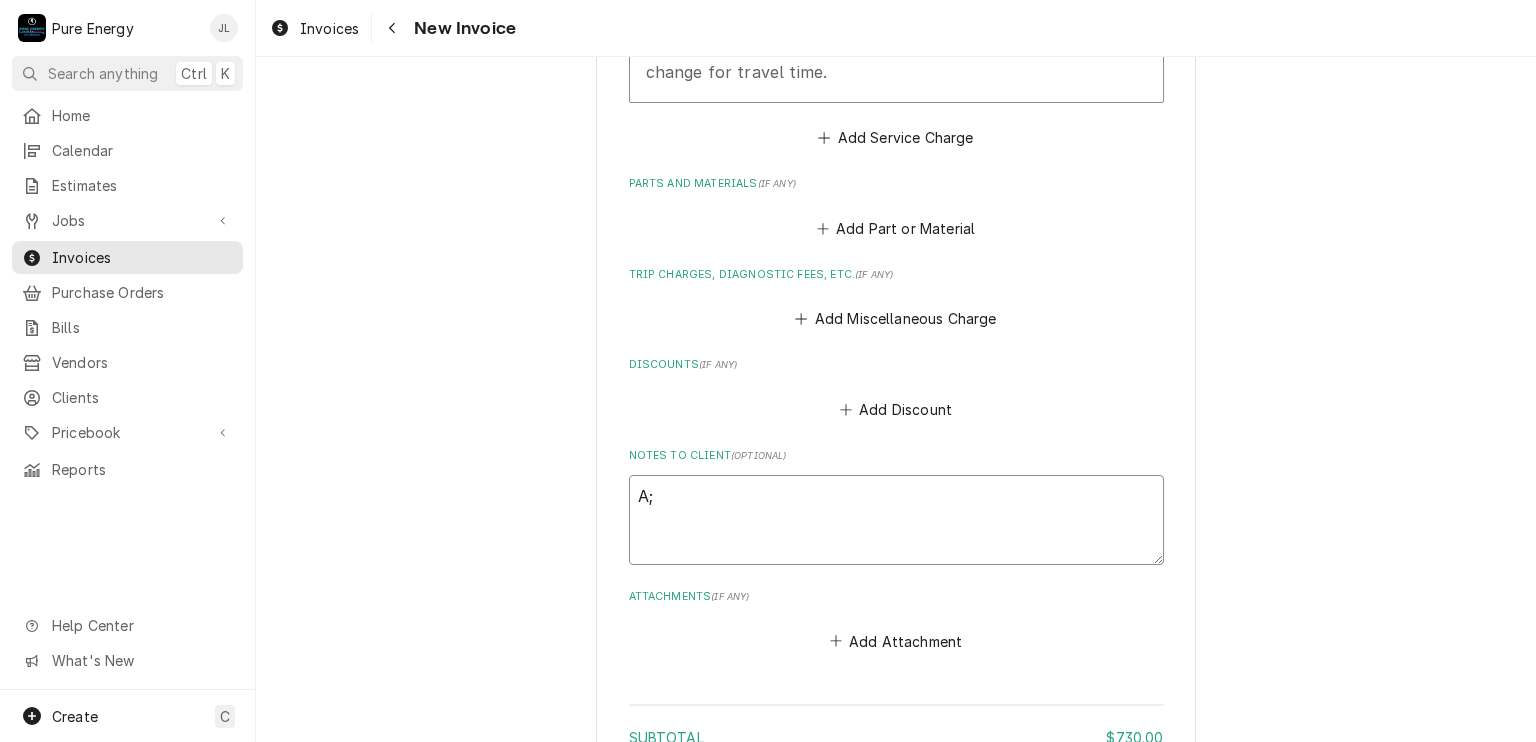 type on "x" 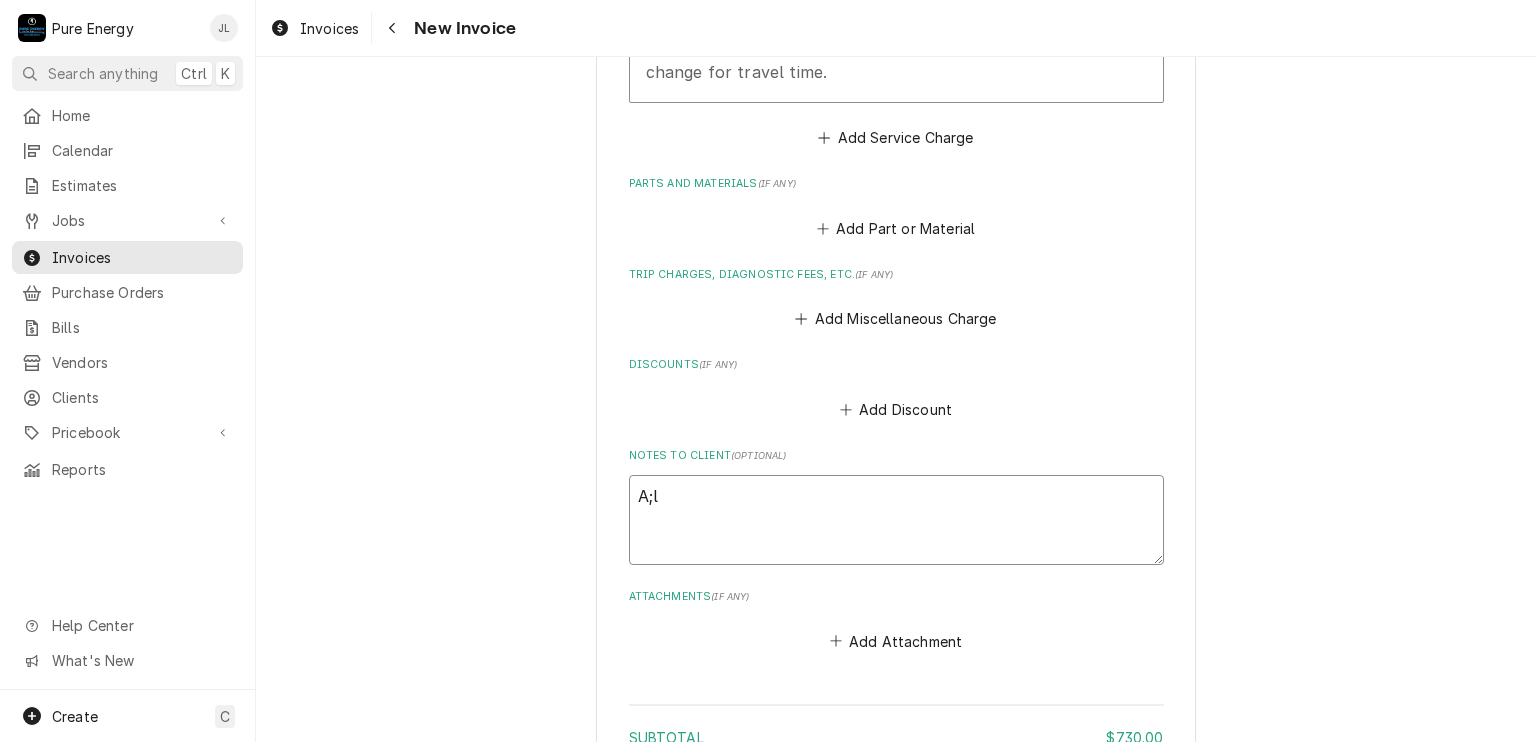 type on "x" 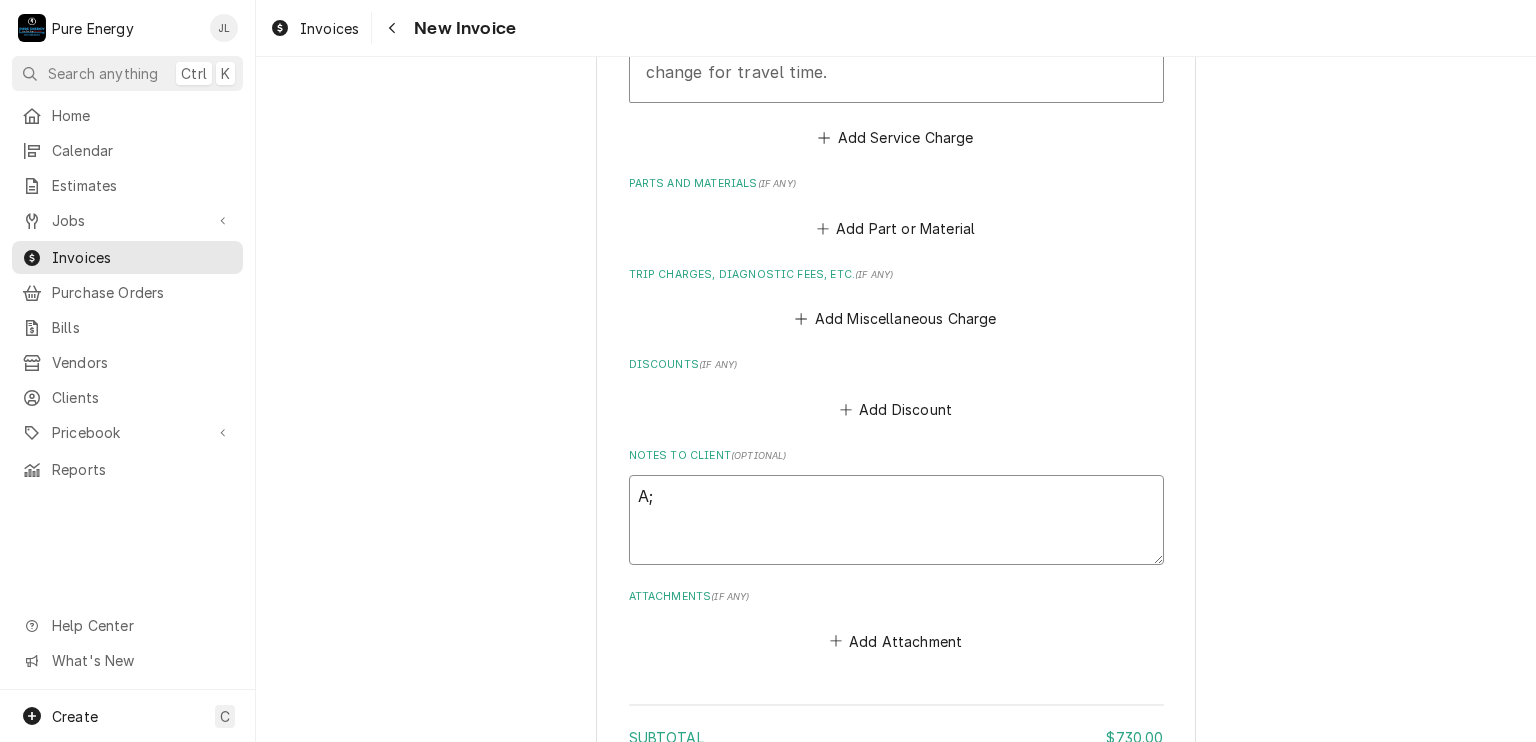 type on "x" 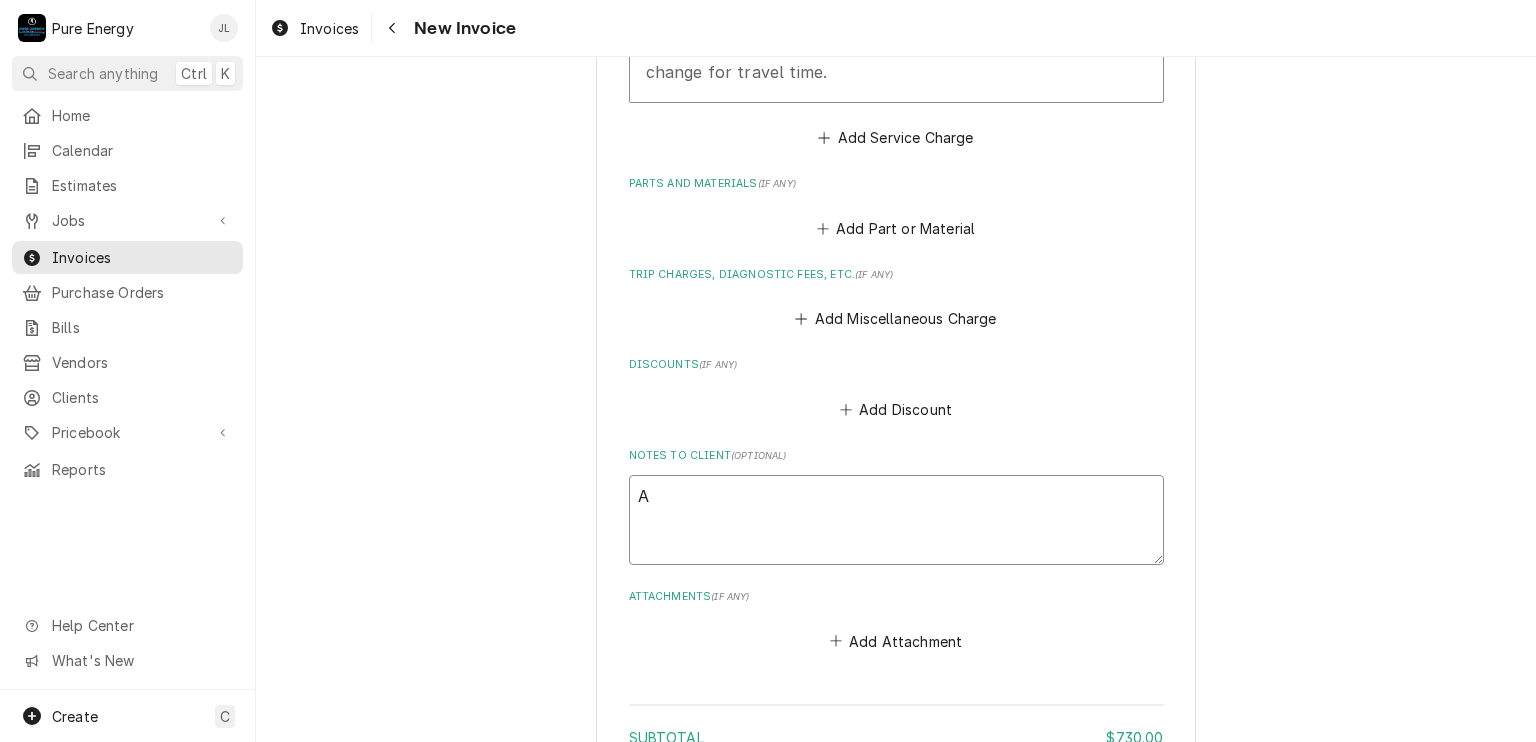 type on "x" 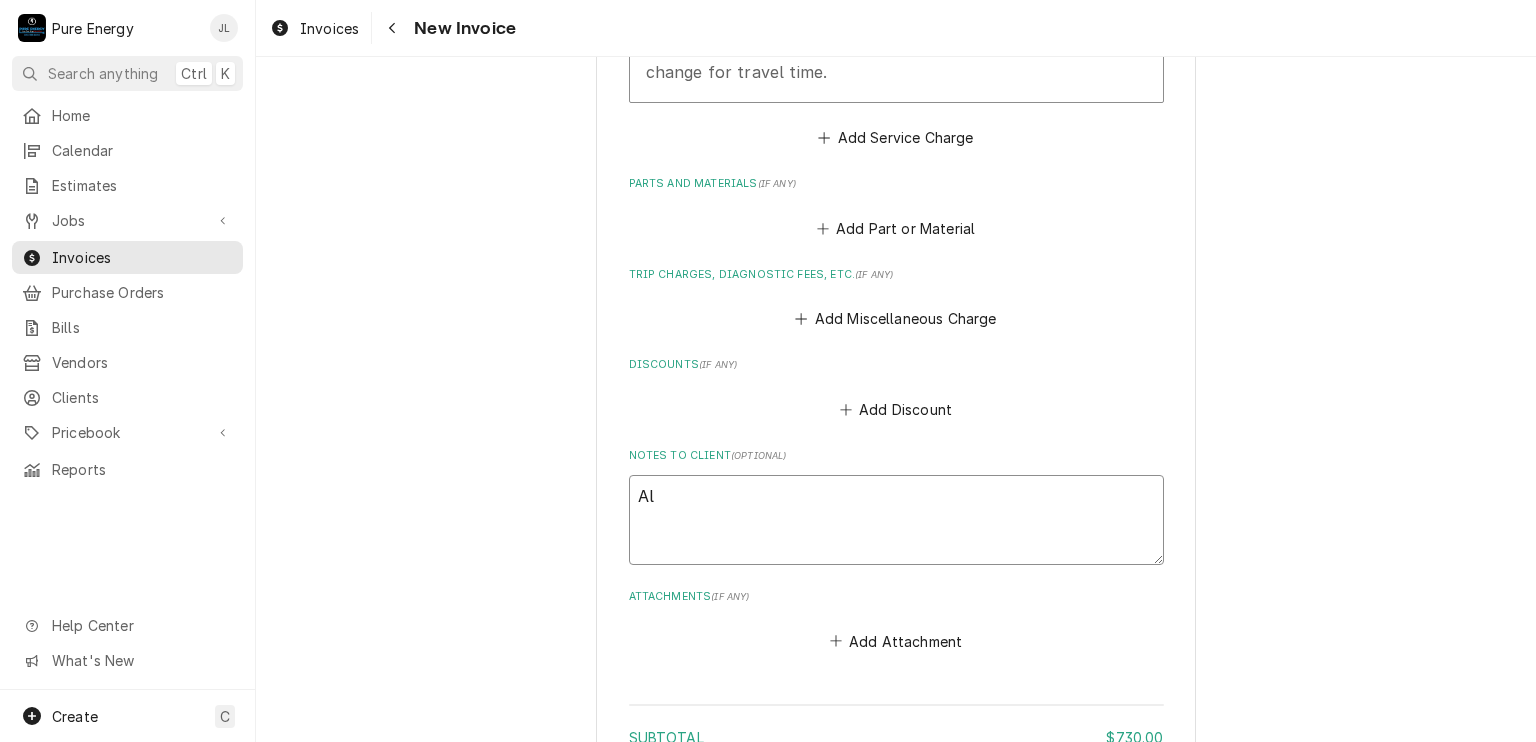type on "x" 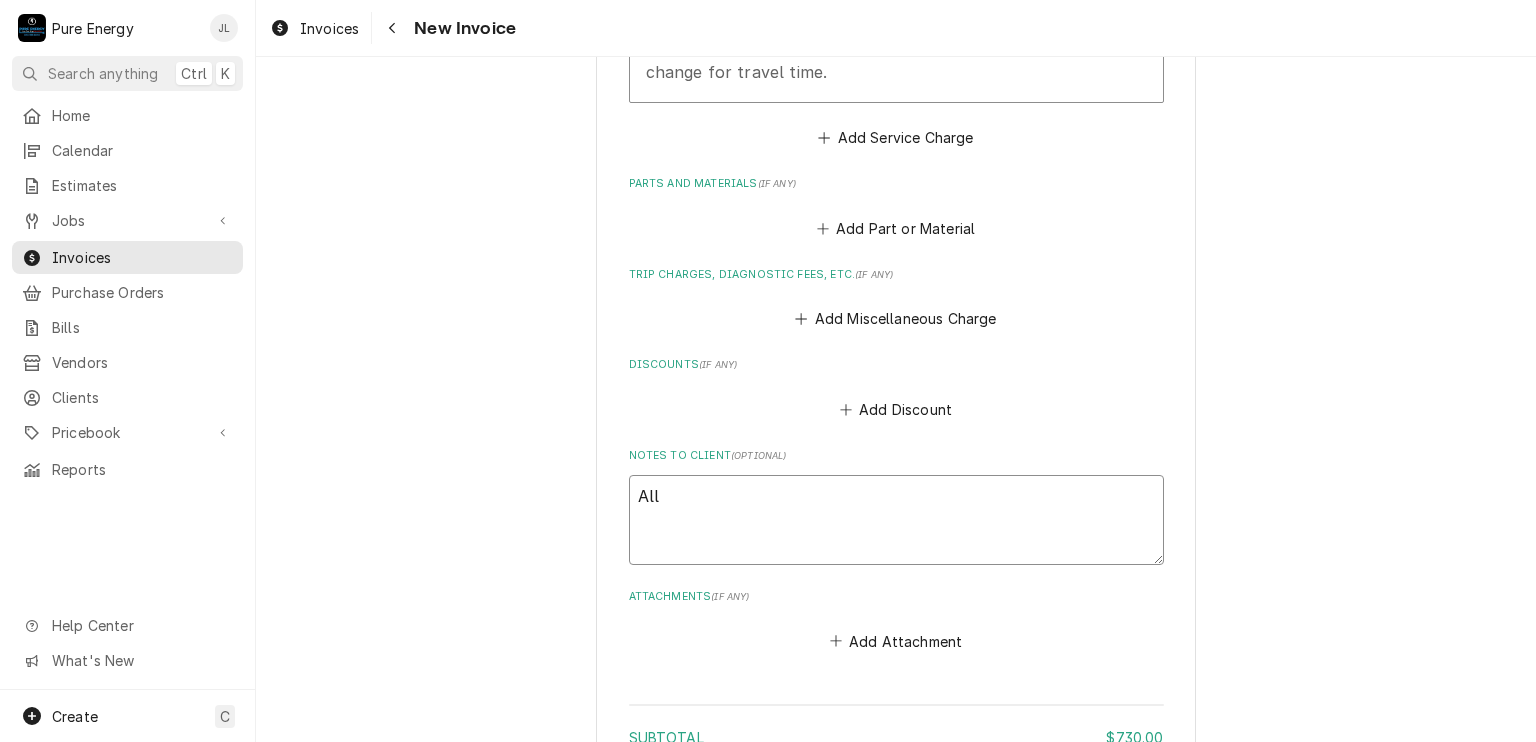type on "x" 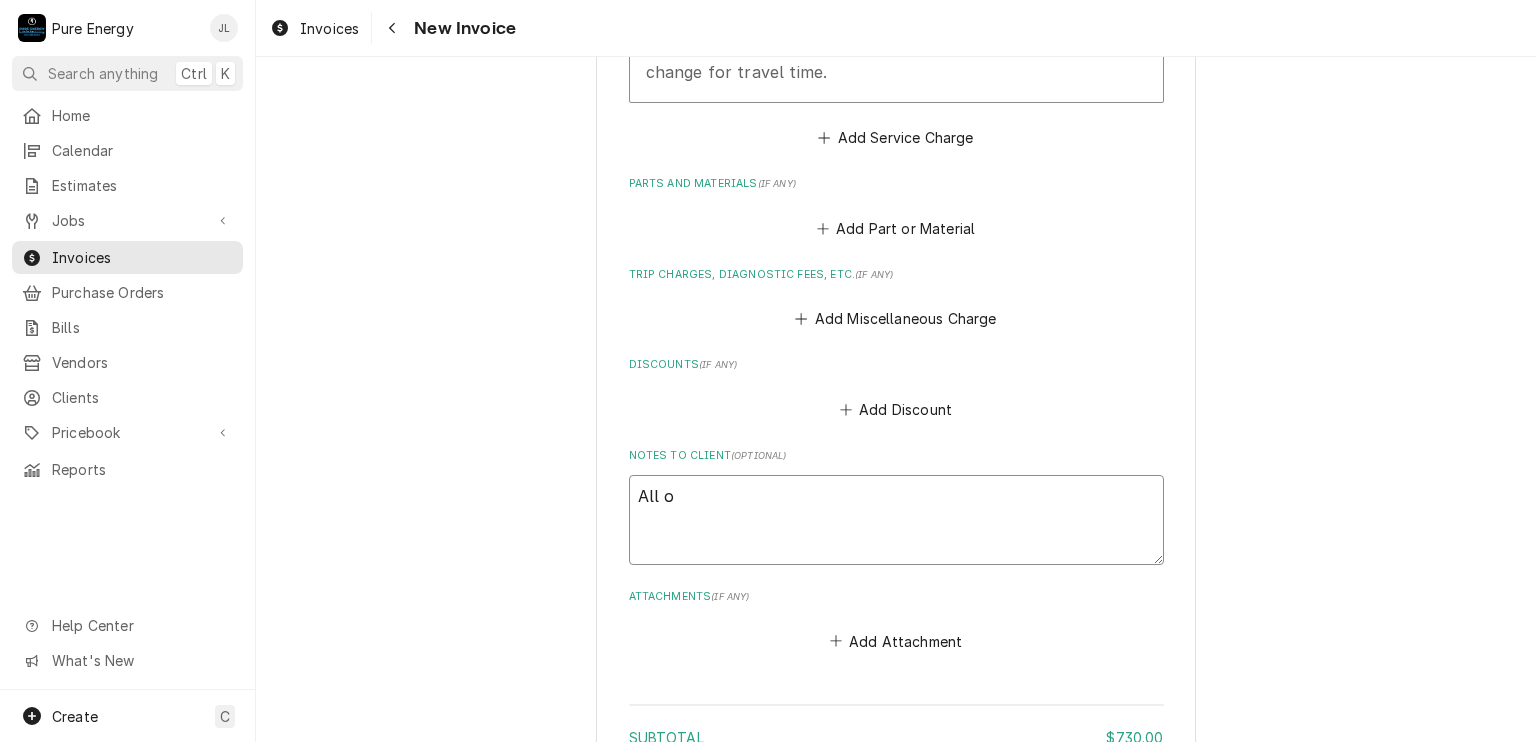 type on "x" 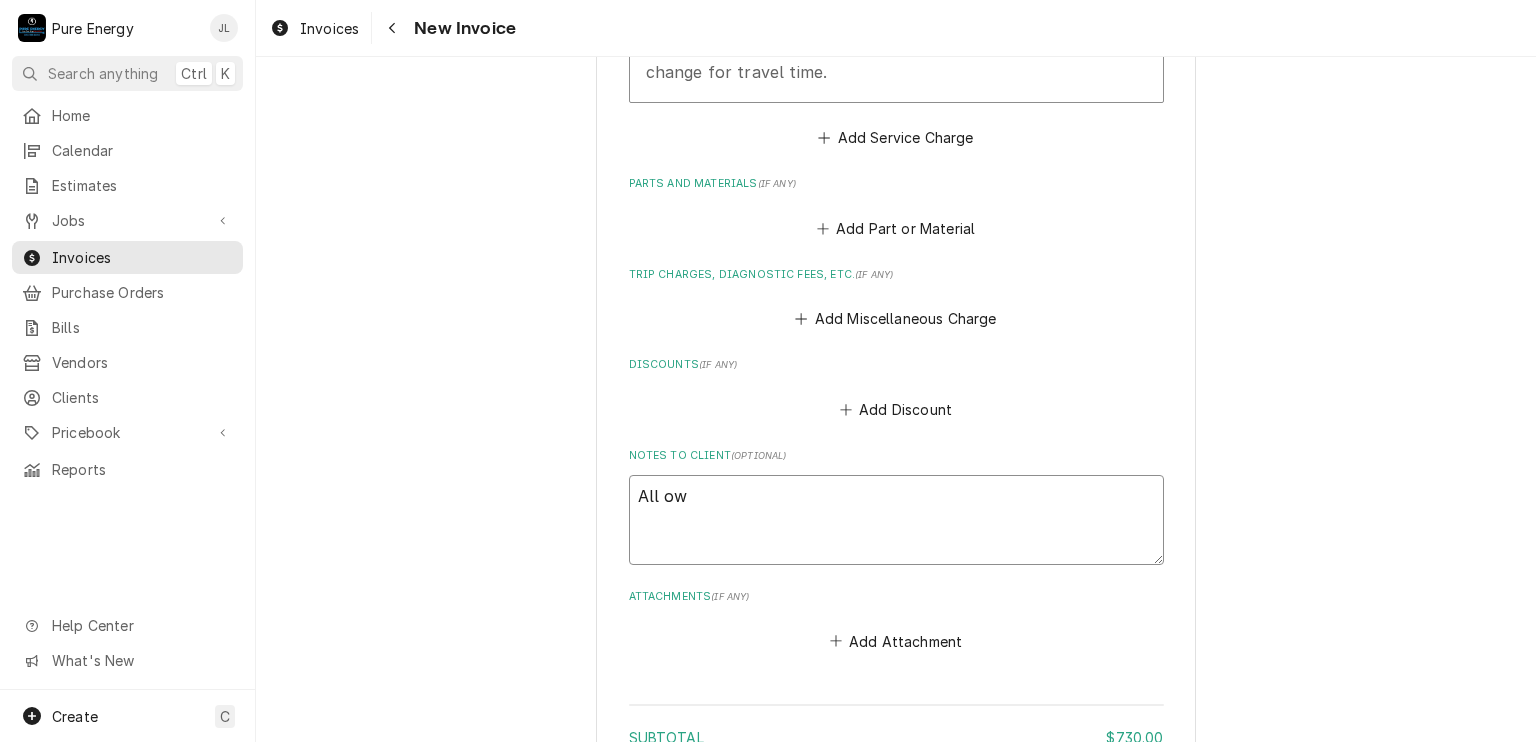 type on "x" 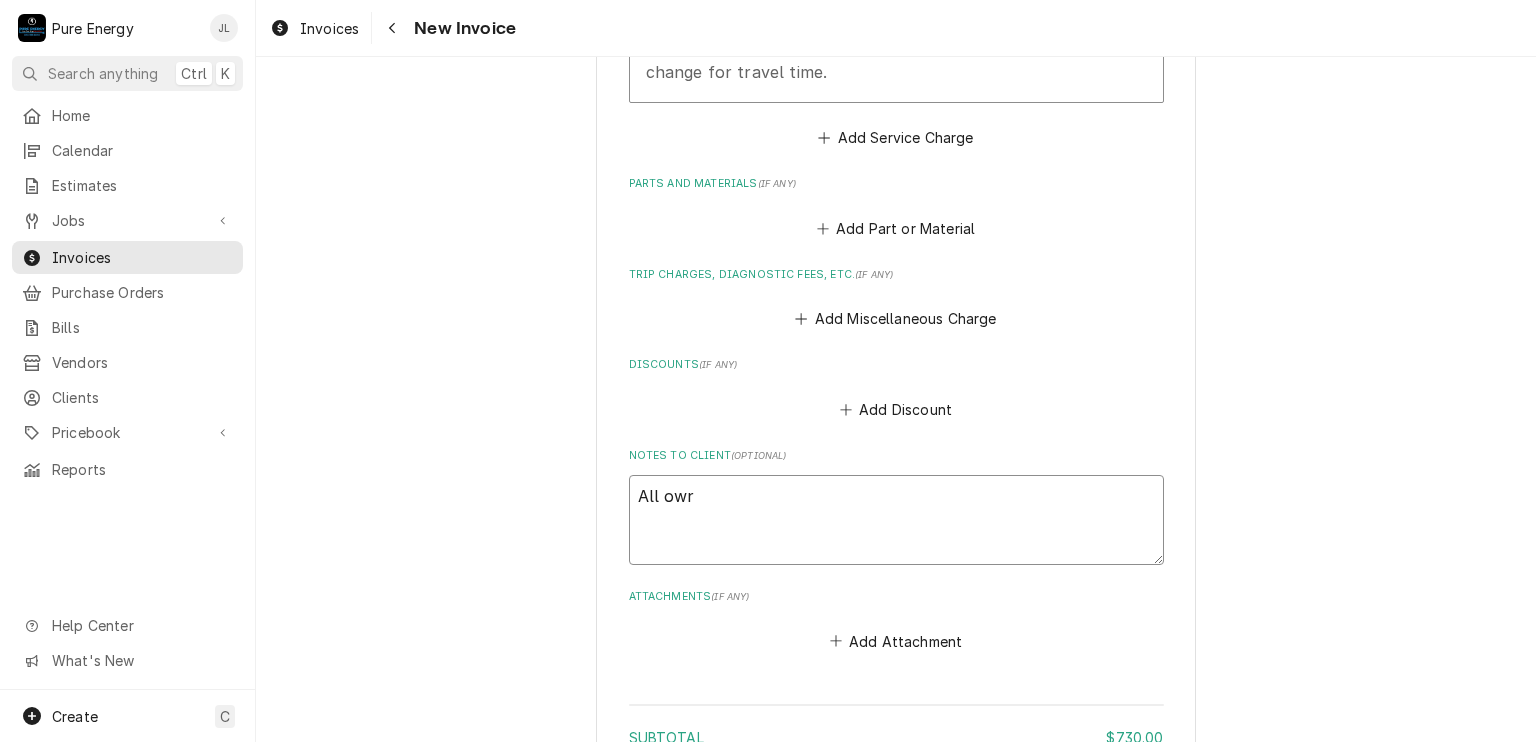 type on "x" 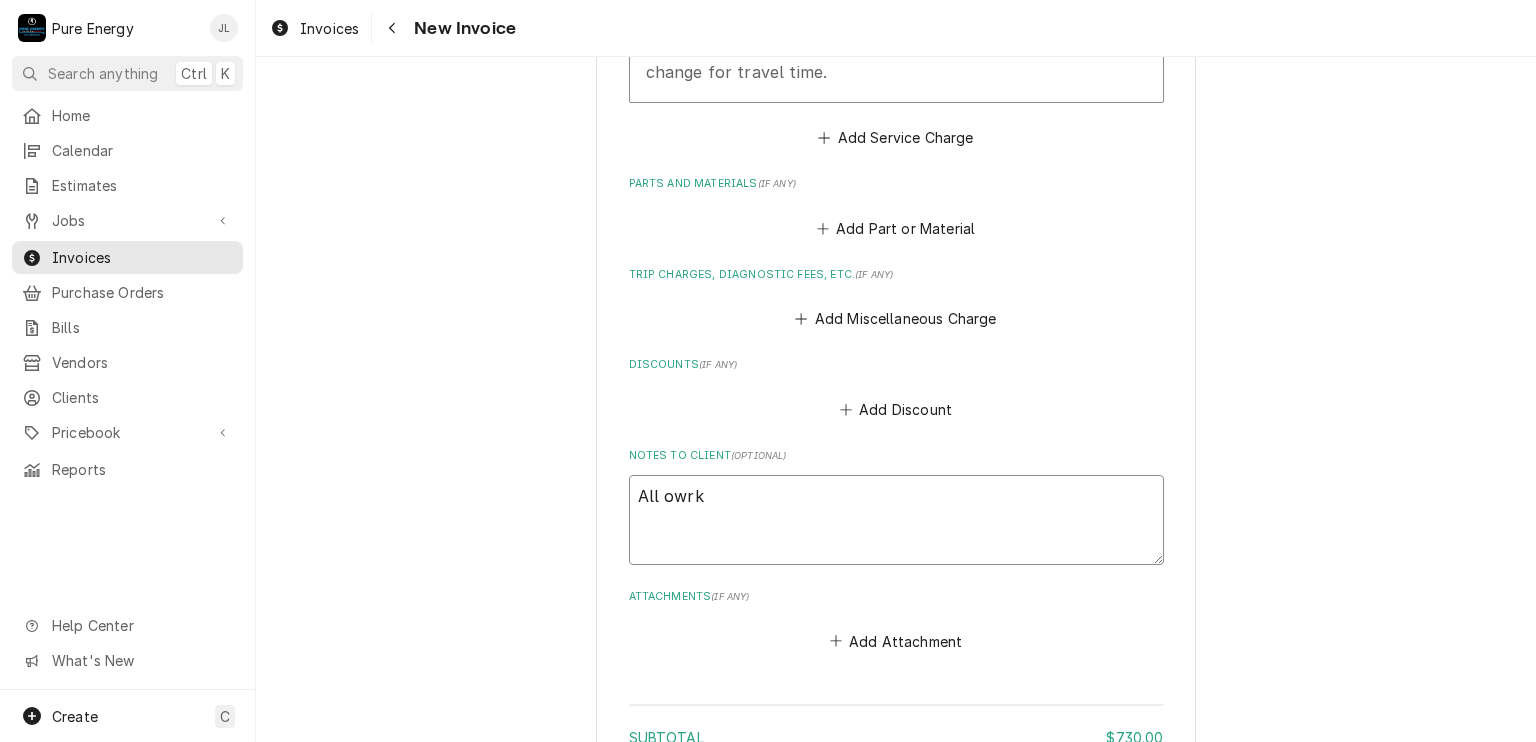 type on "x" 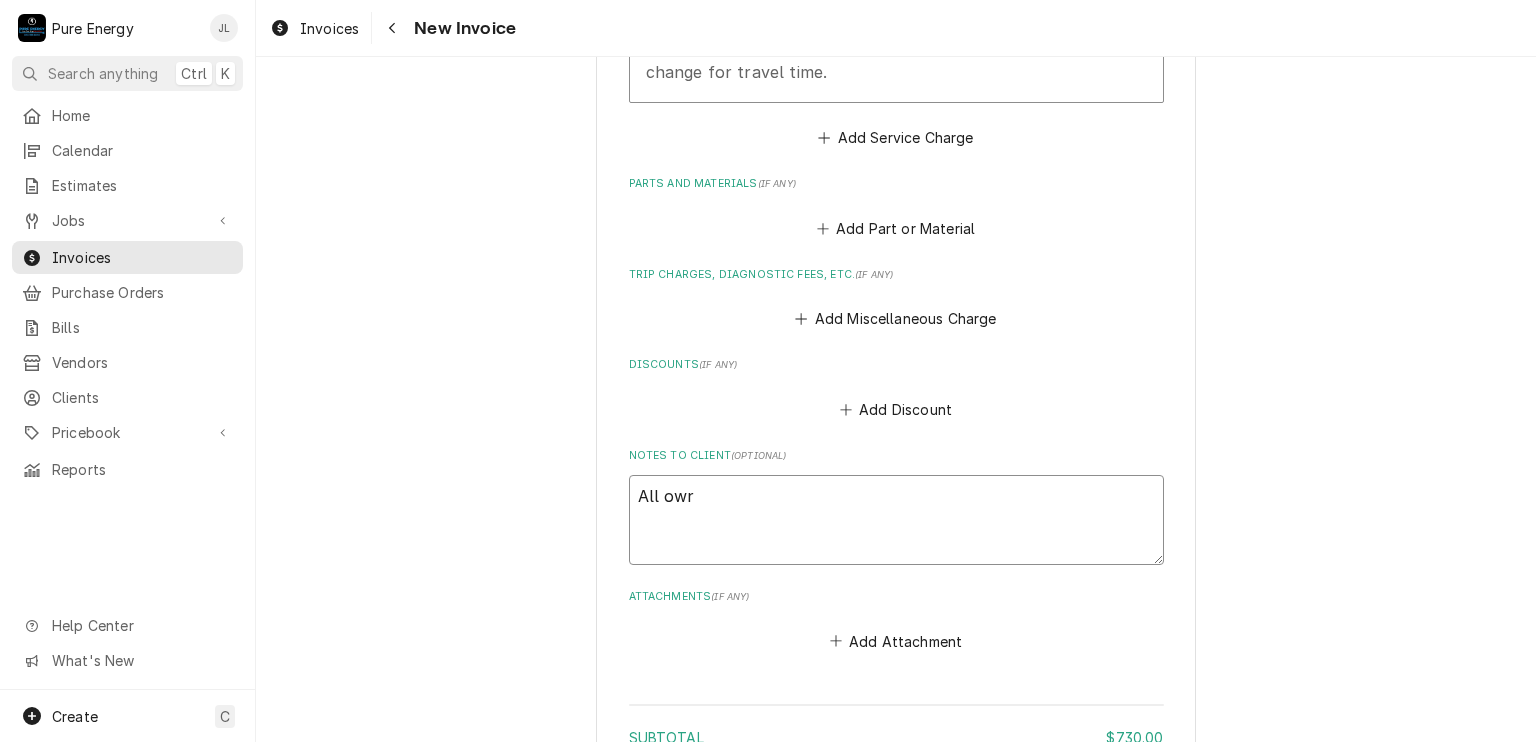 type on "x" 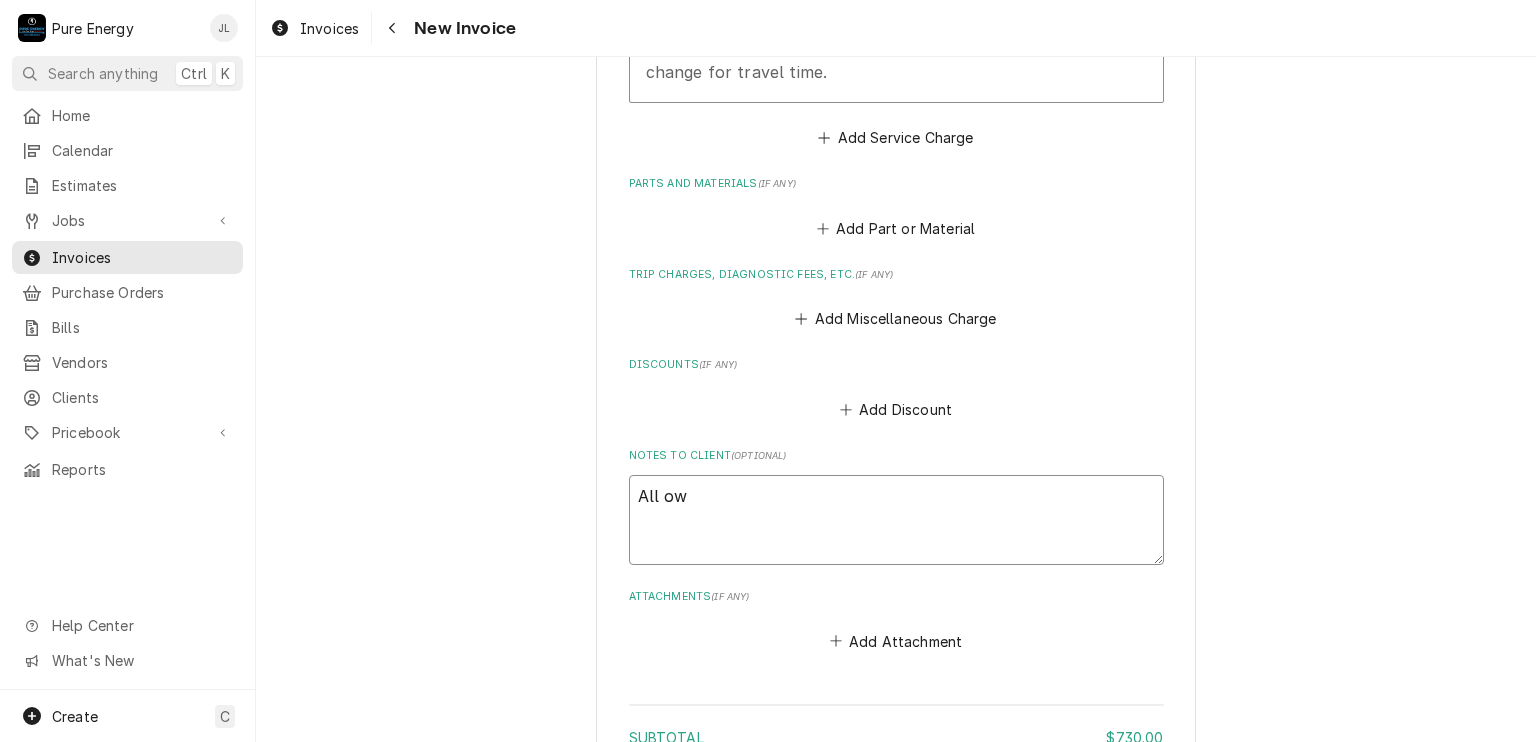 type on "x" 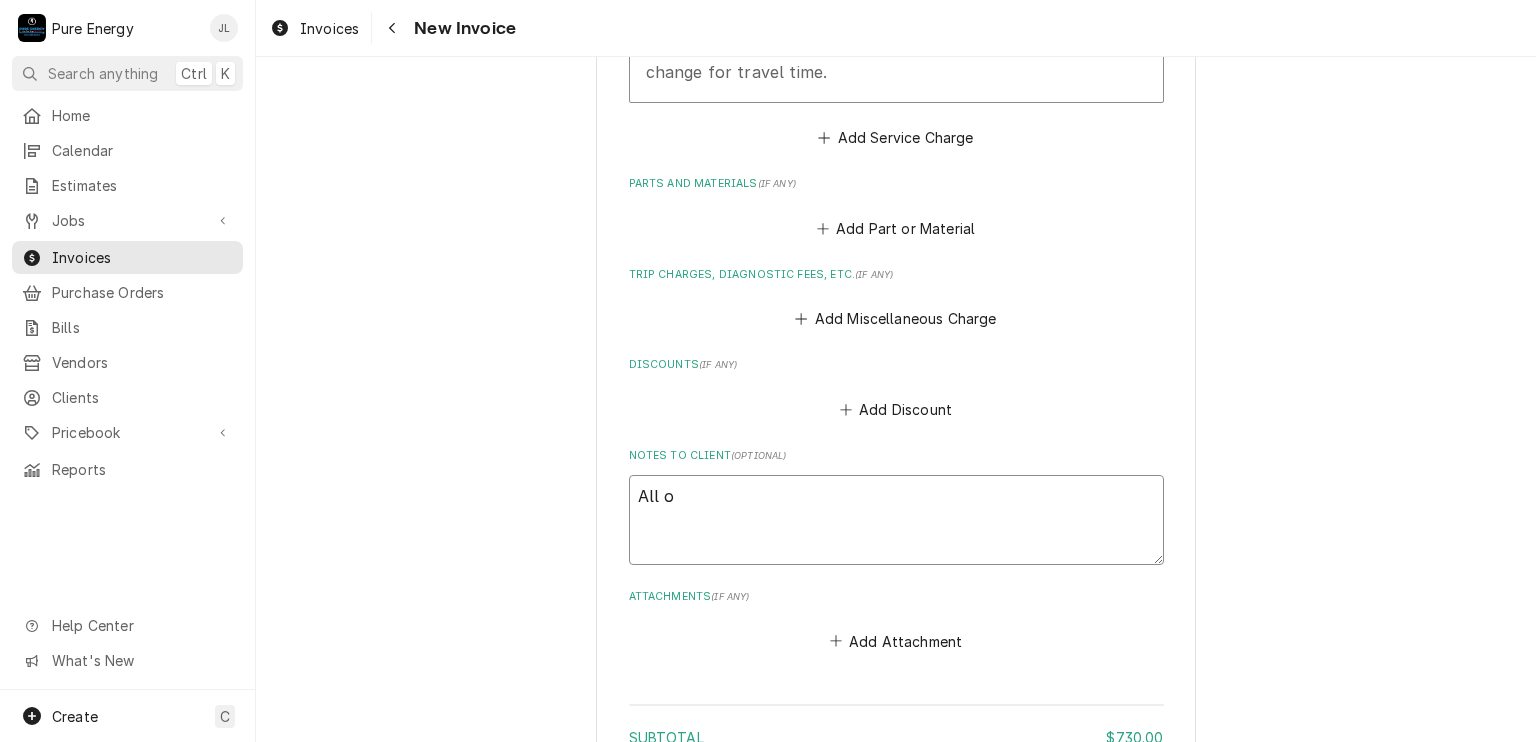type on "x" 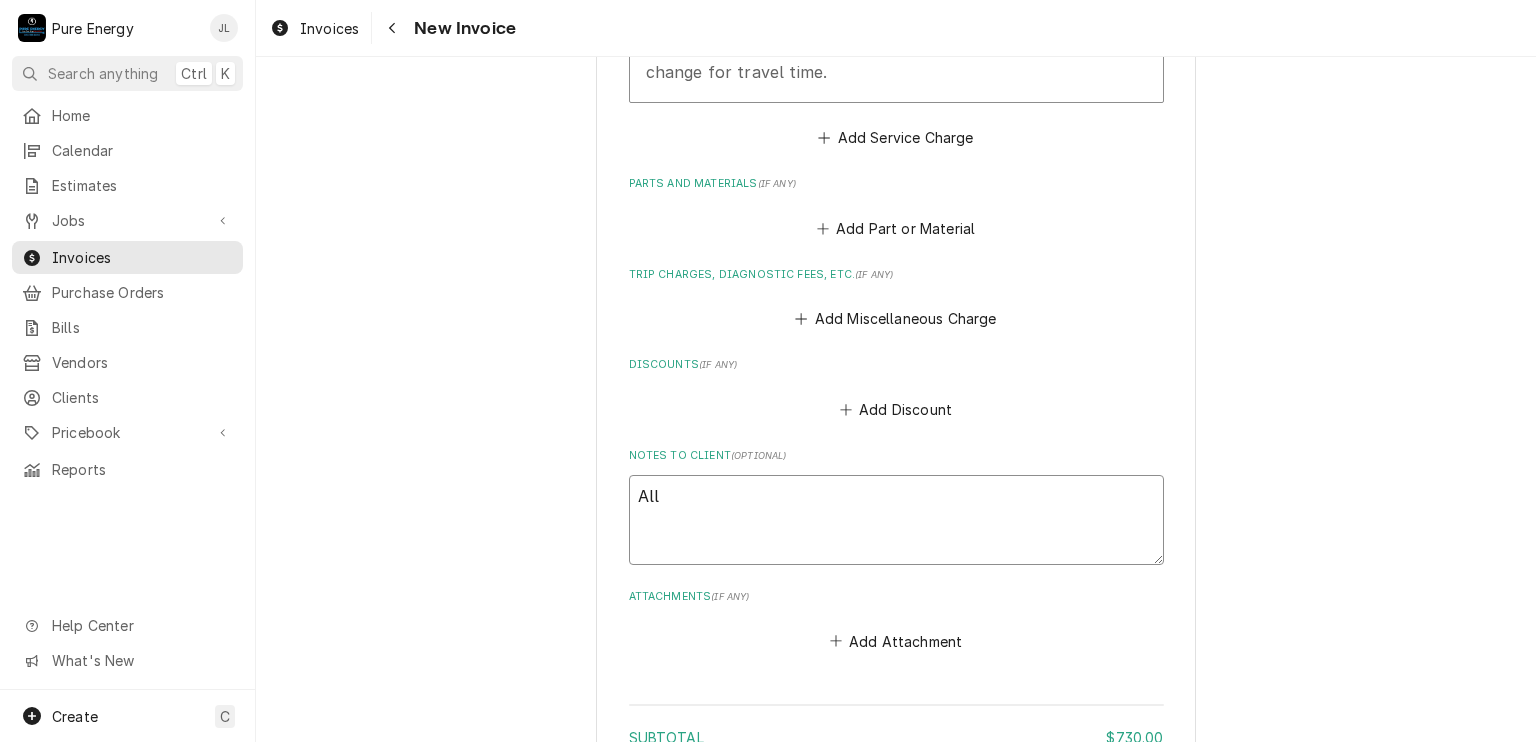 type on "x" 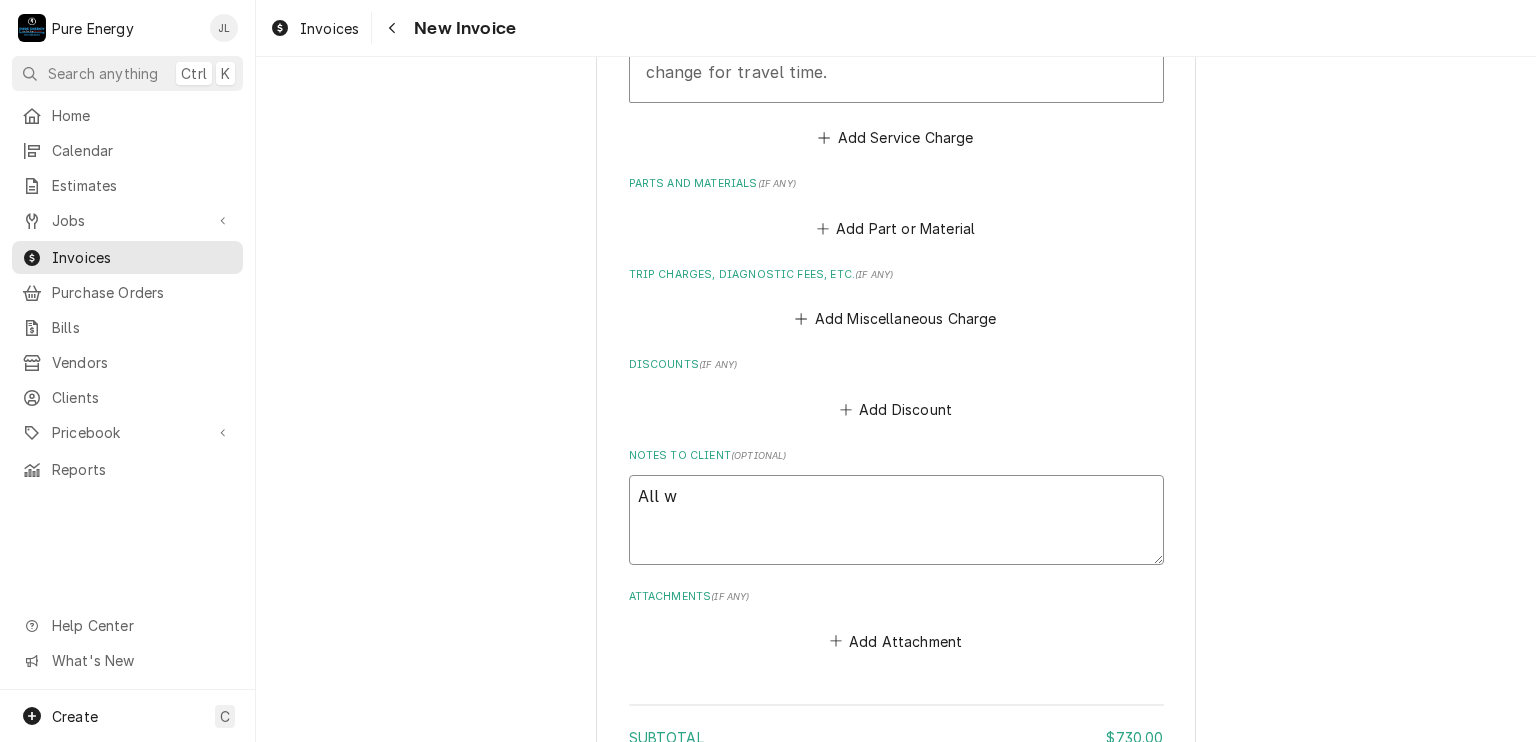 type on "All wo" 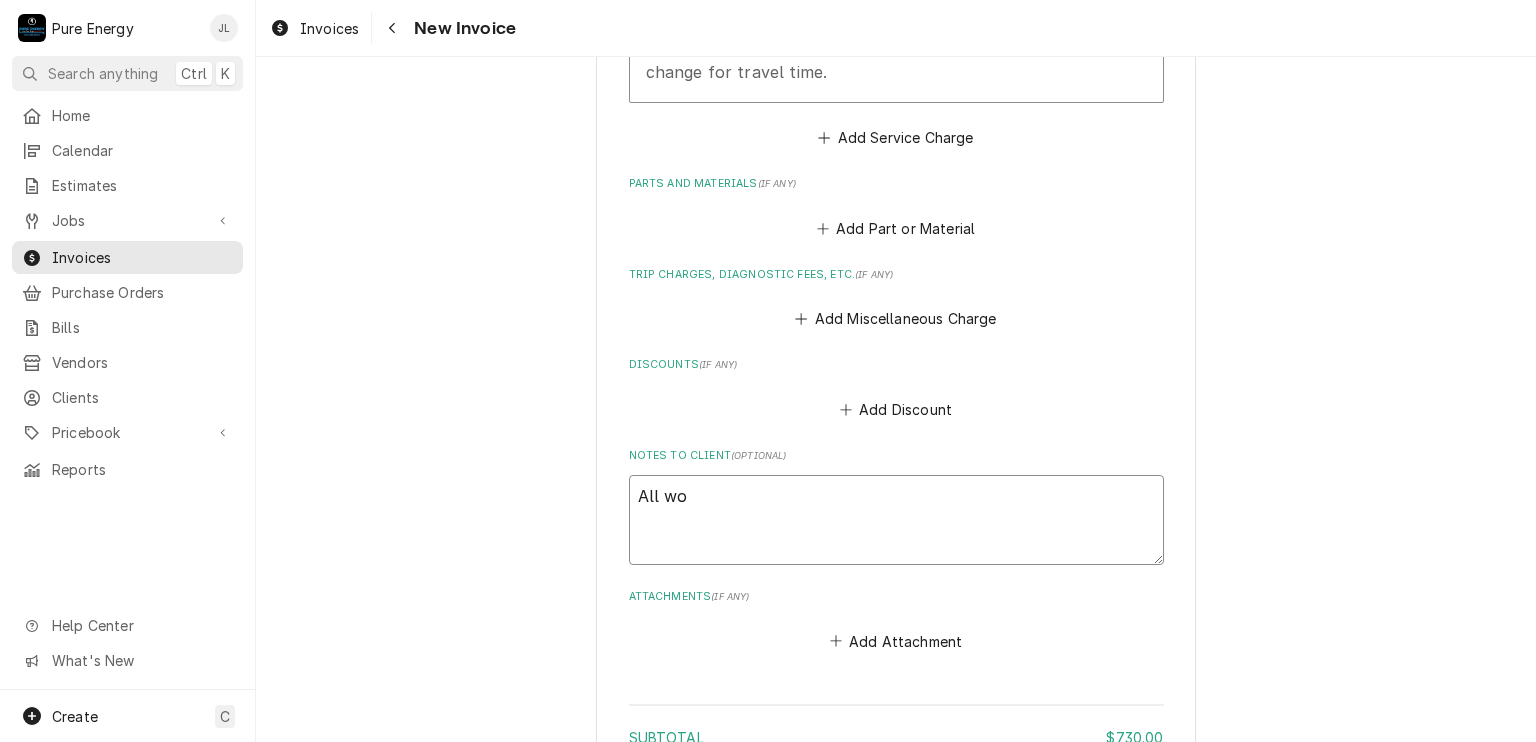 type on "x" 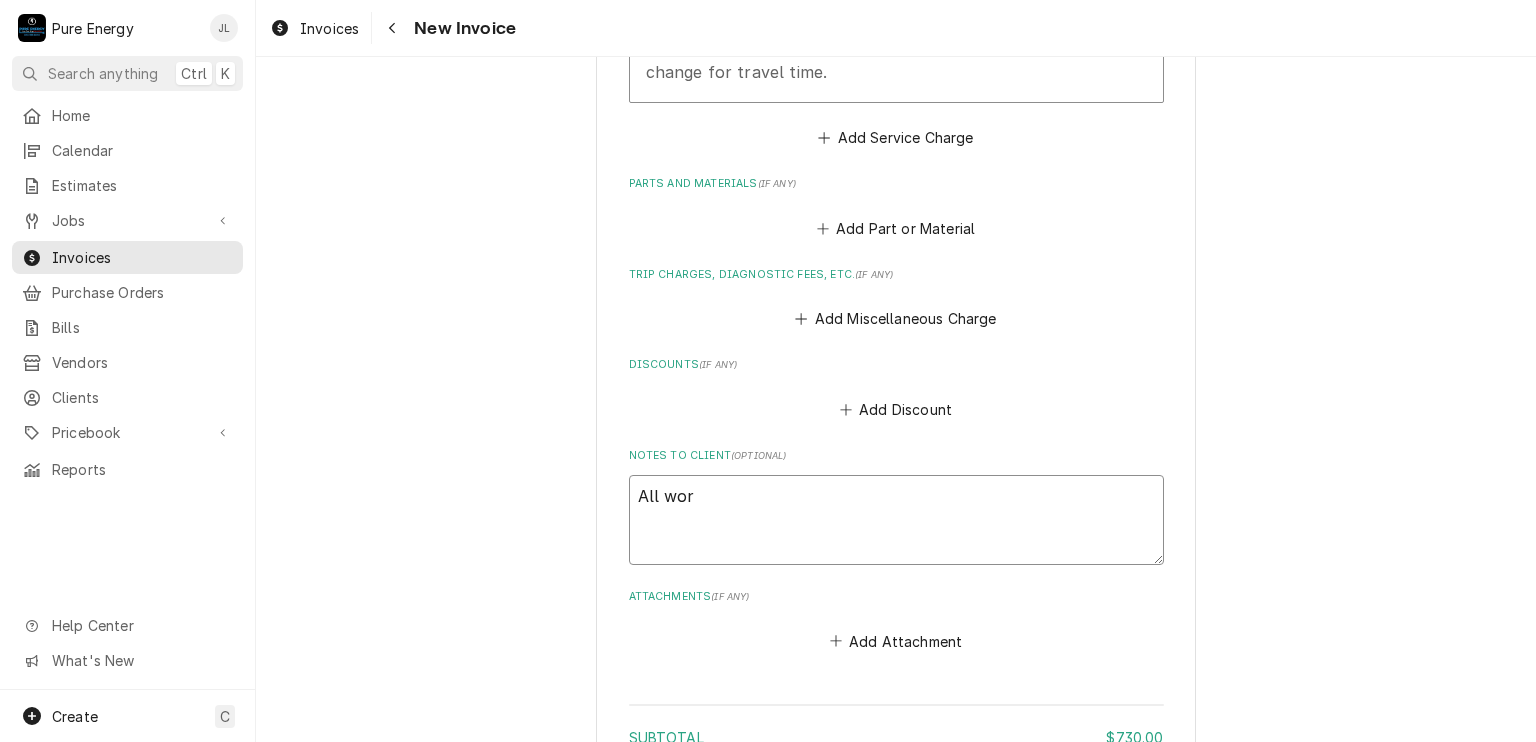 type on "x" 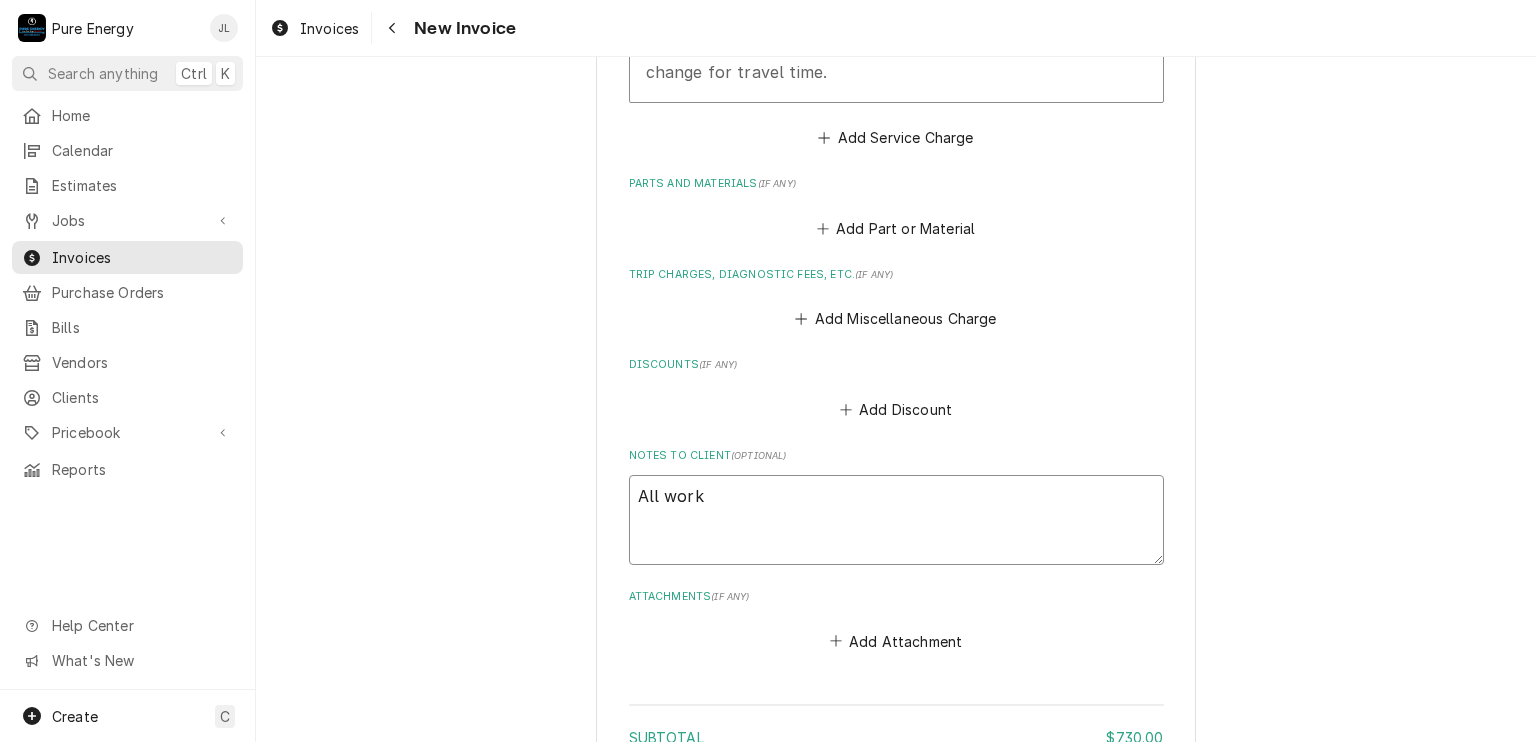 type on "x" 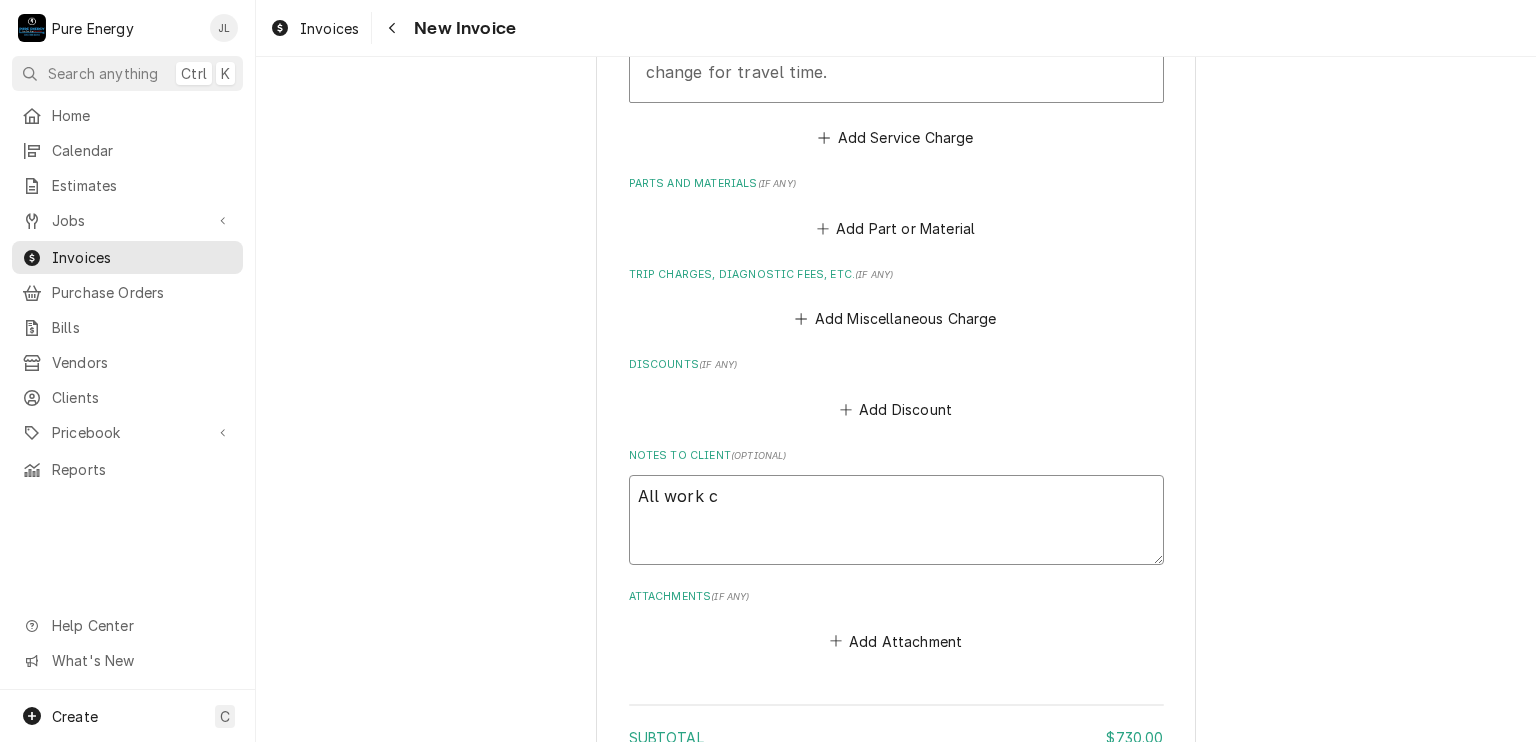 type on "All work co" 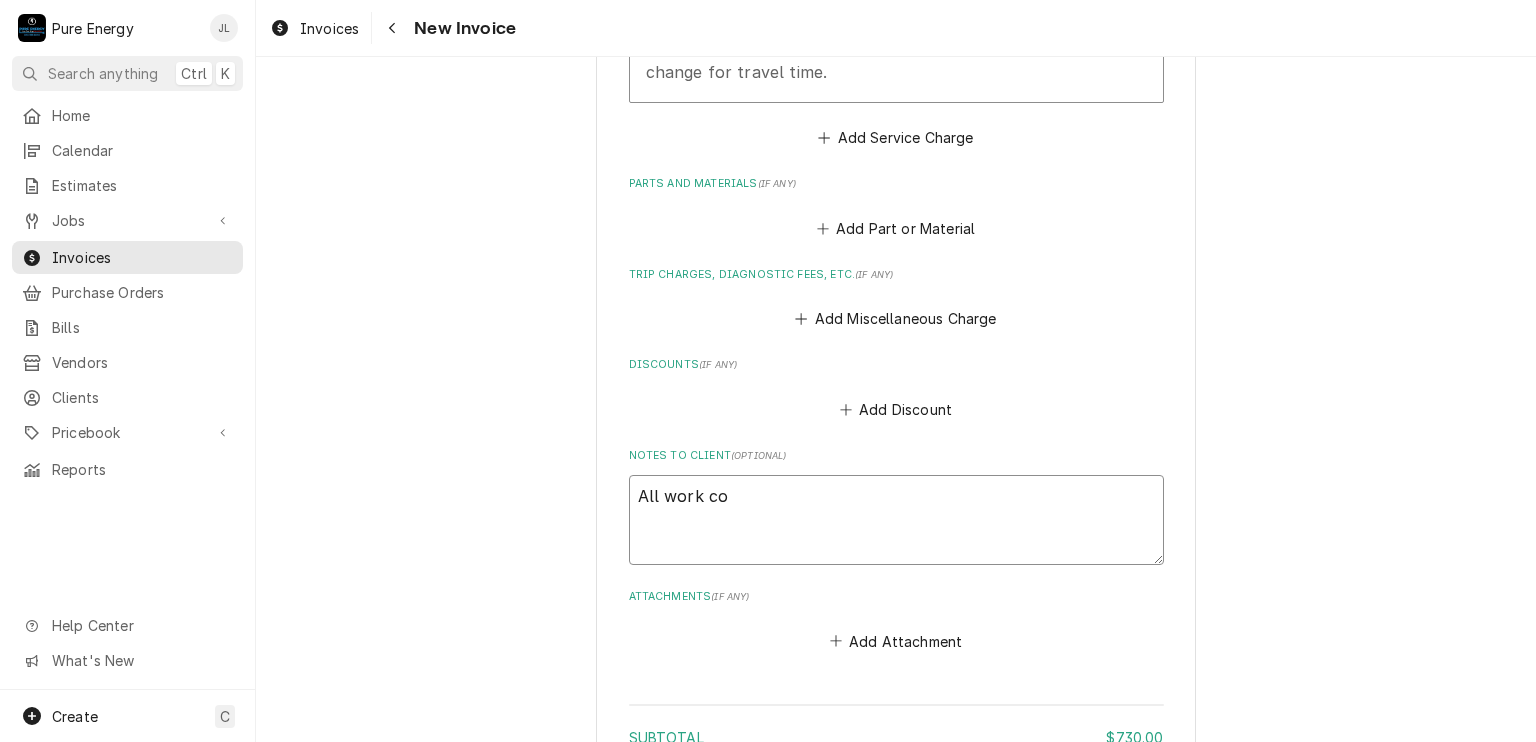type on "x" 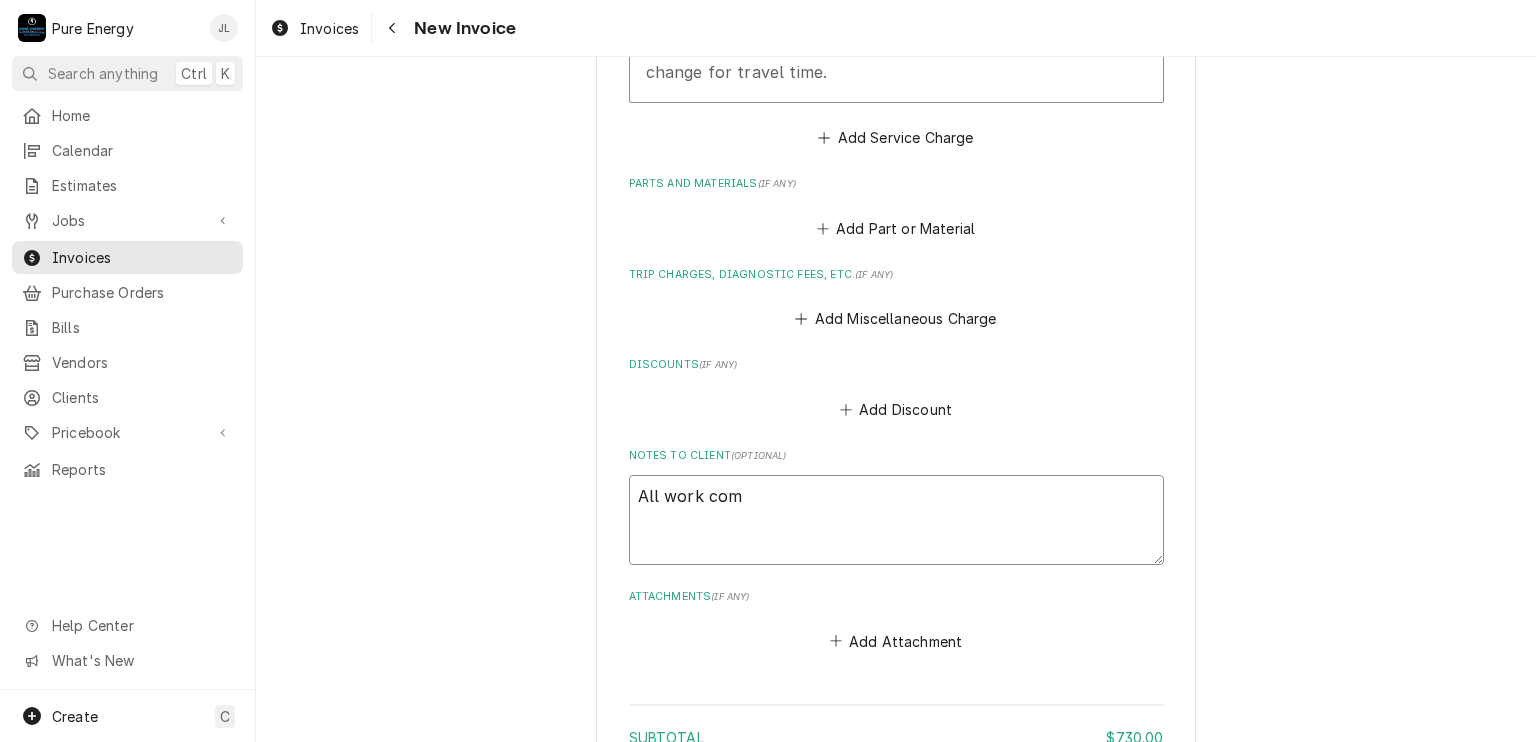 type on "x" 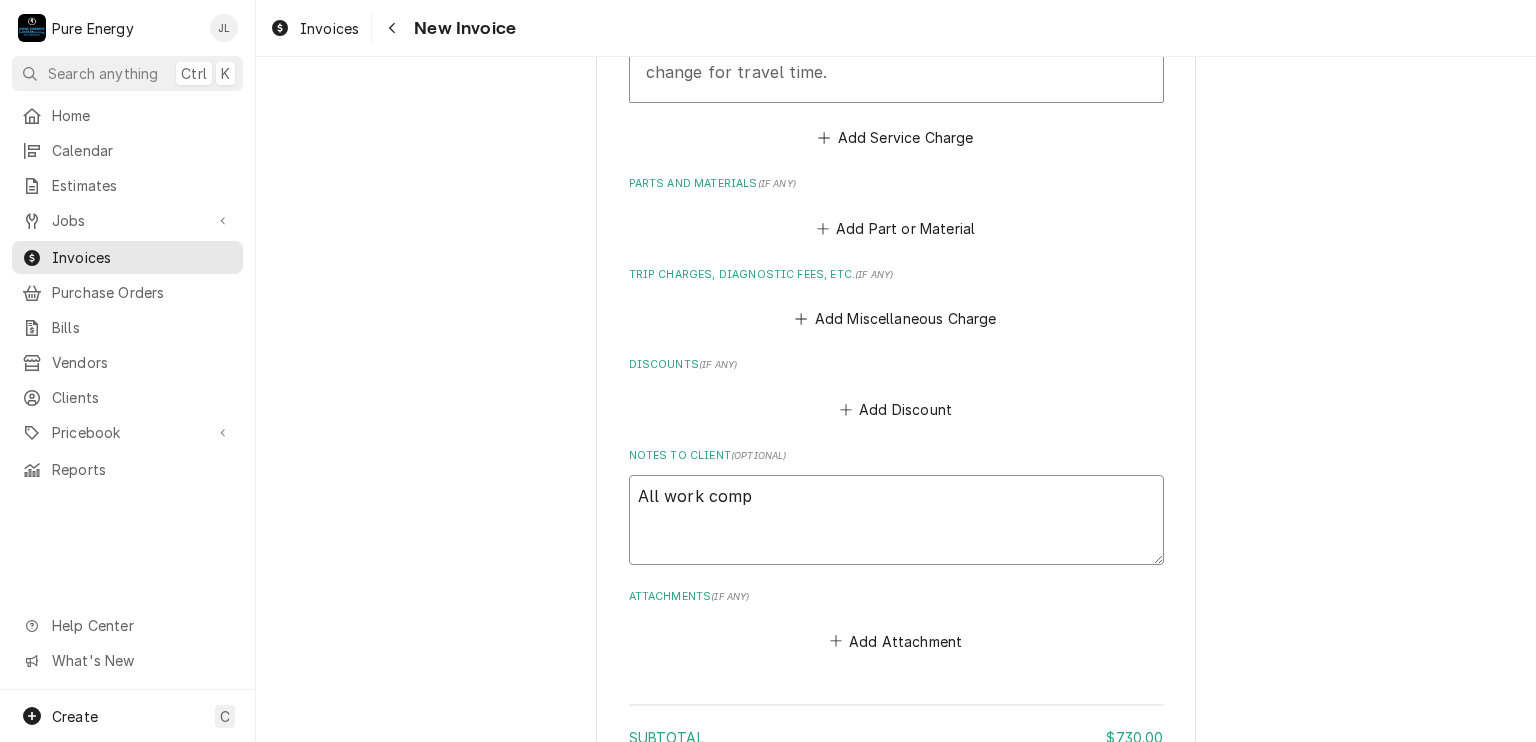 type on "x" 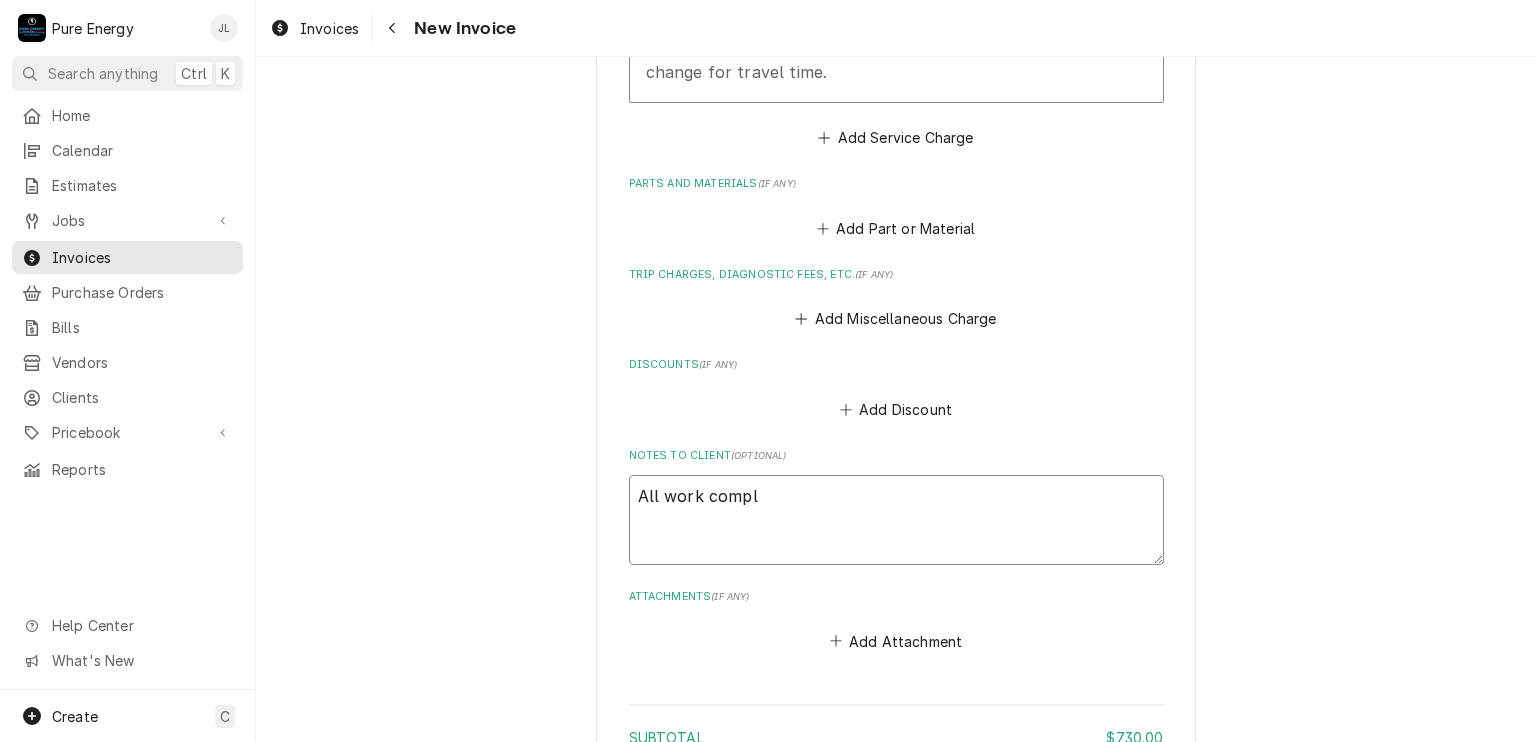 type on "x" 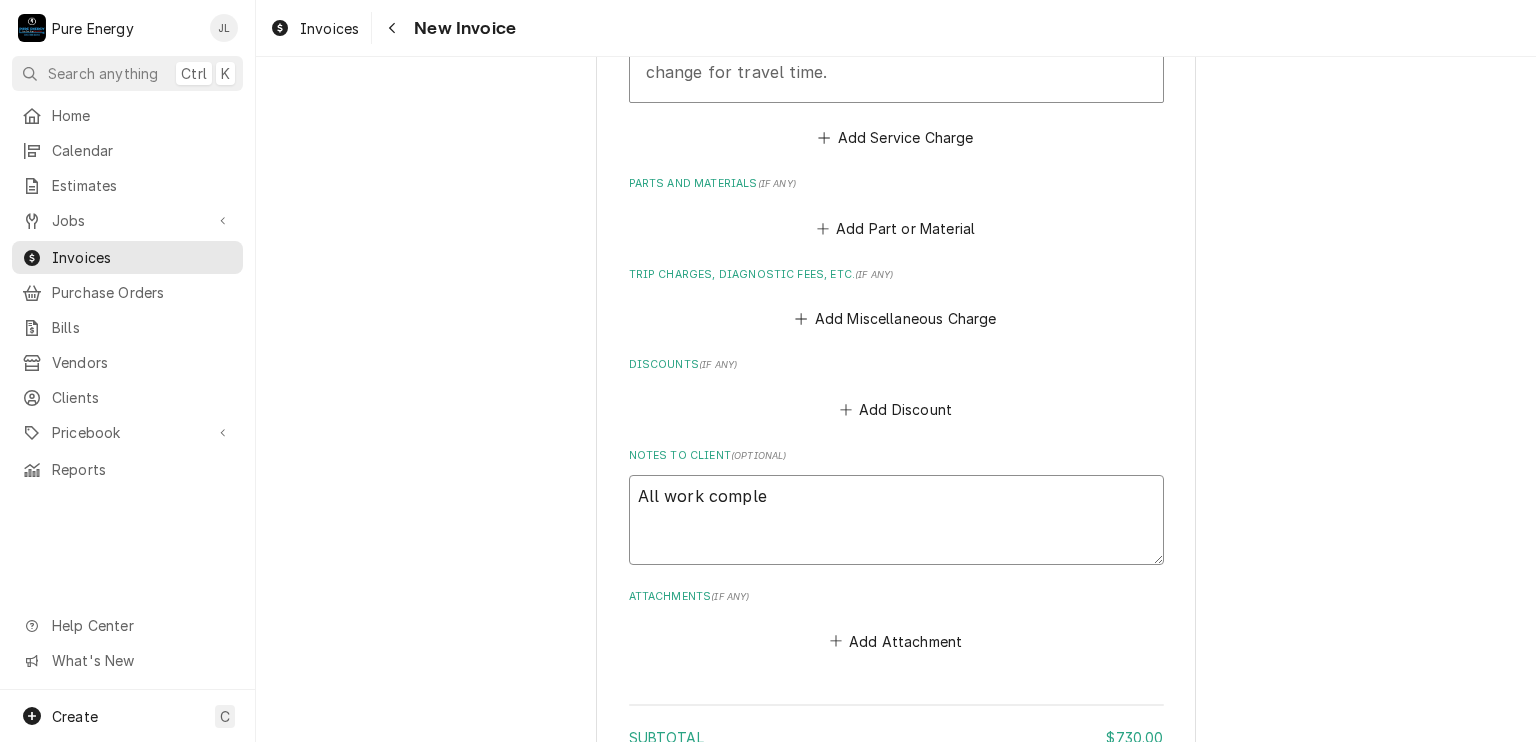 type on "x" 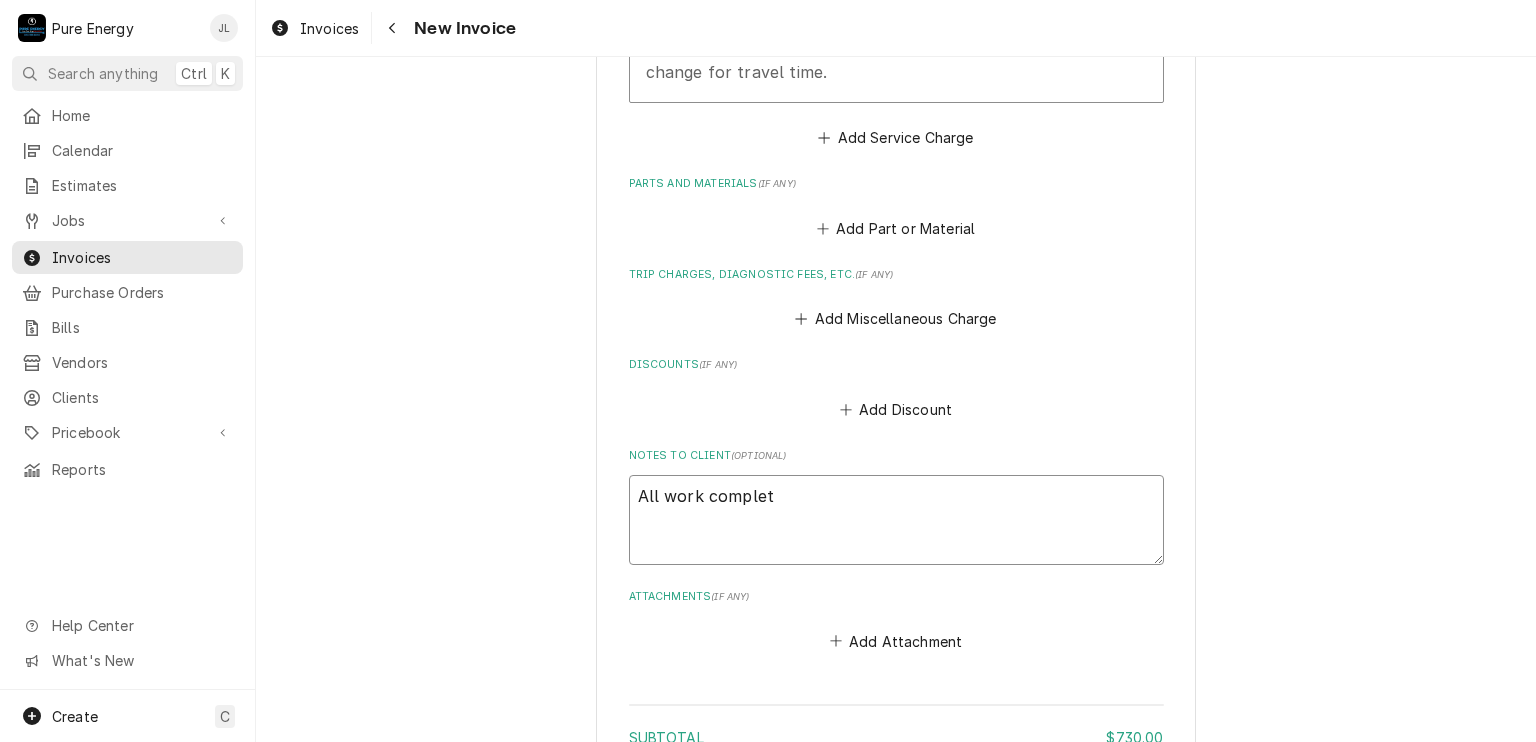type on "x" 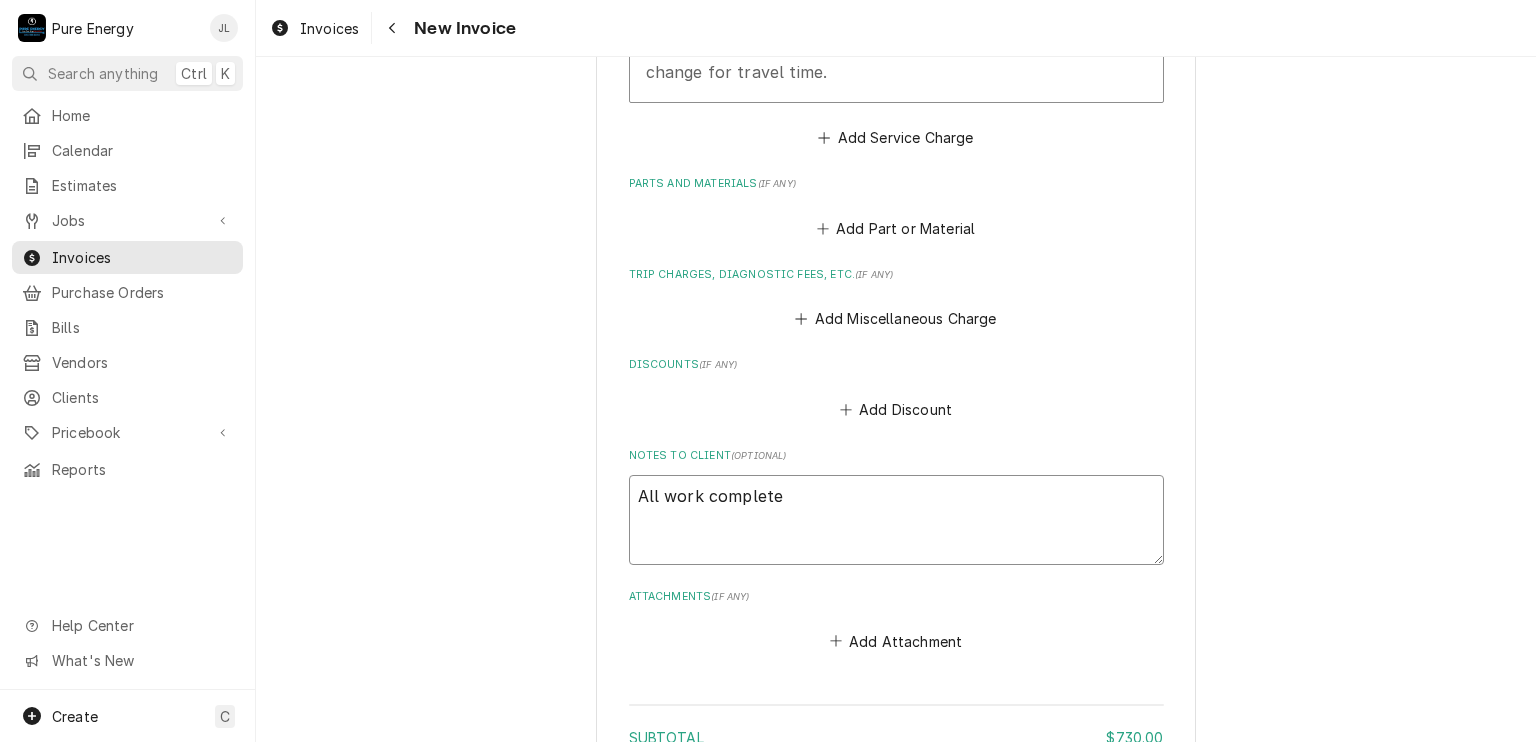 type on "x" 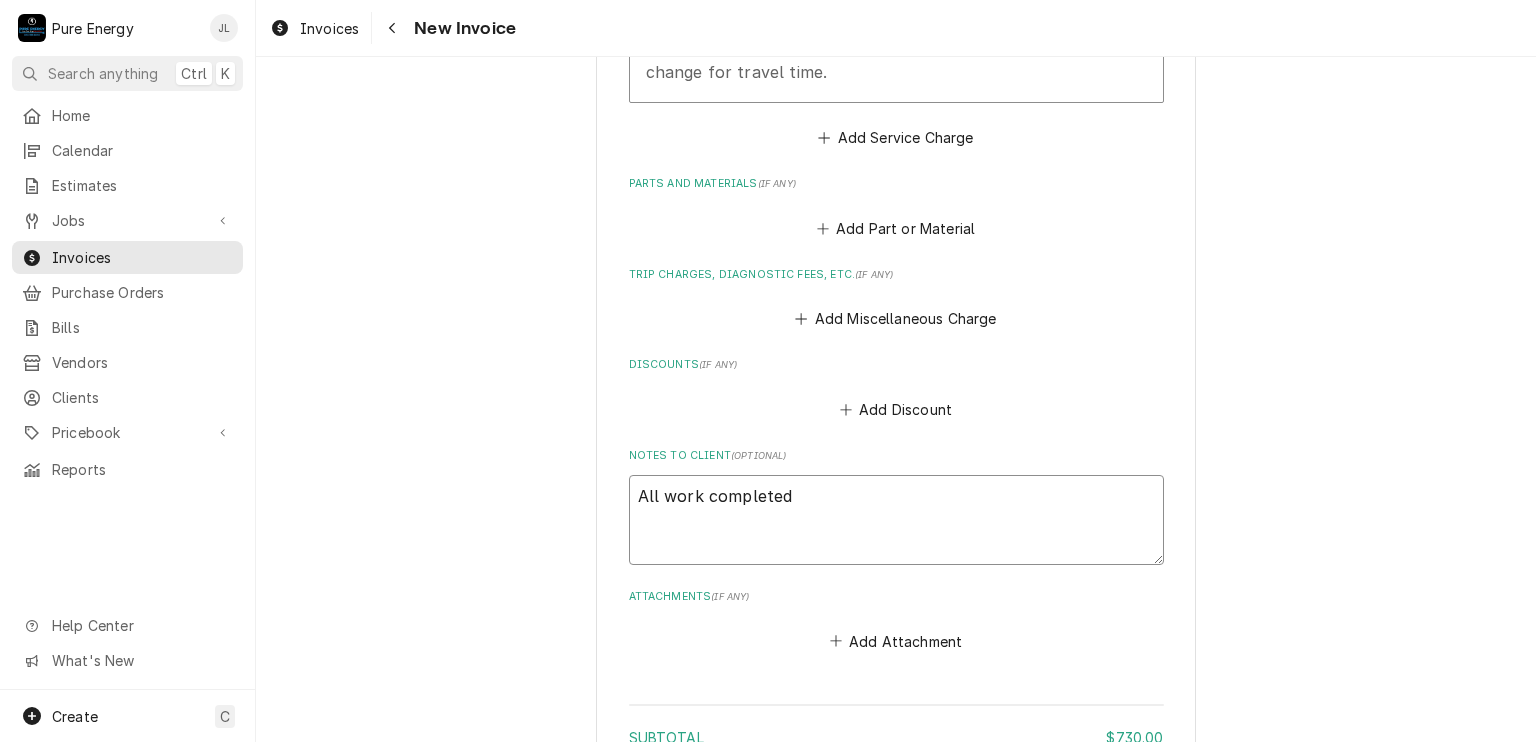 type on "x" 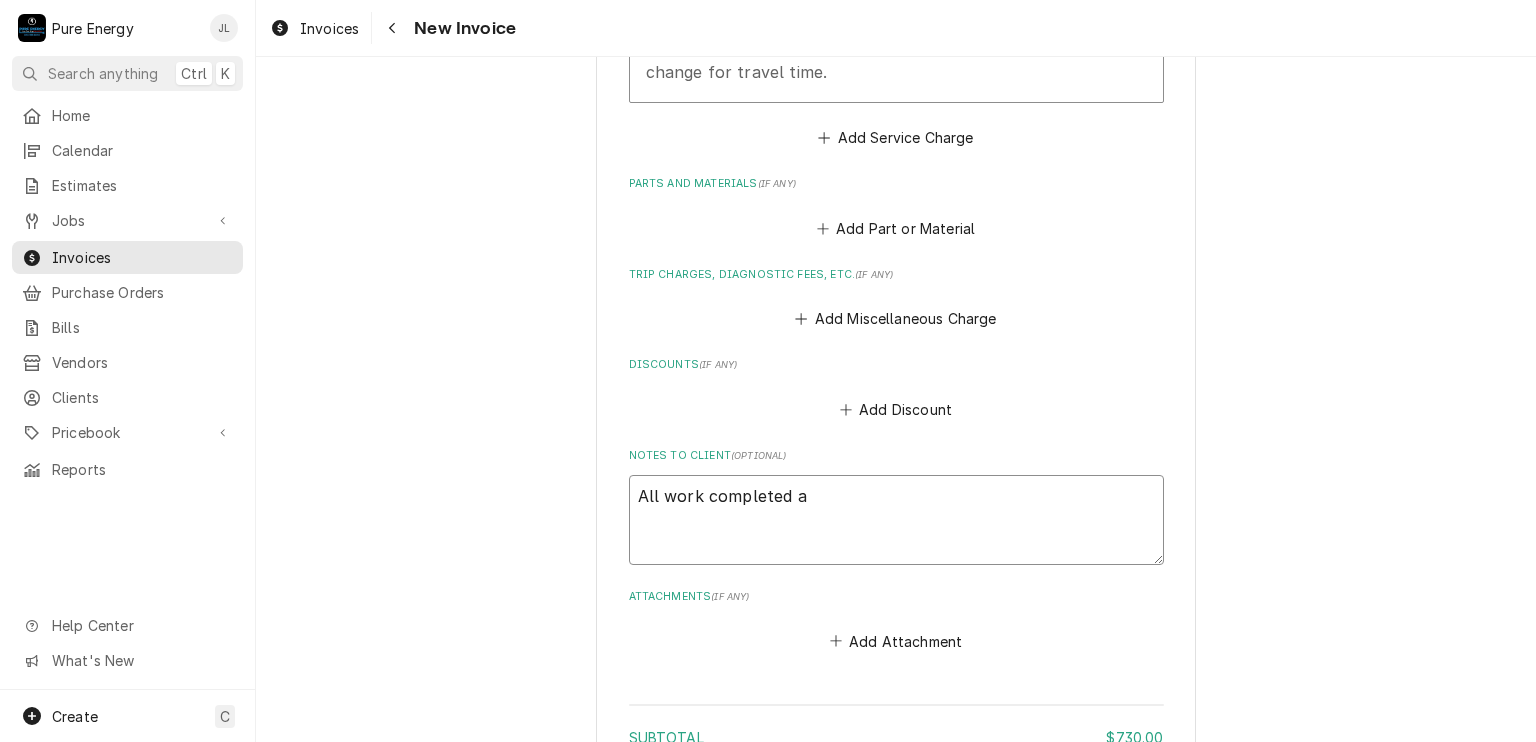 type on "x" 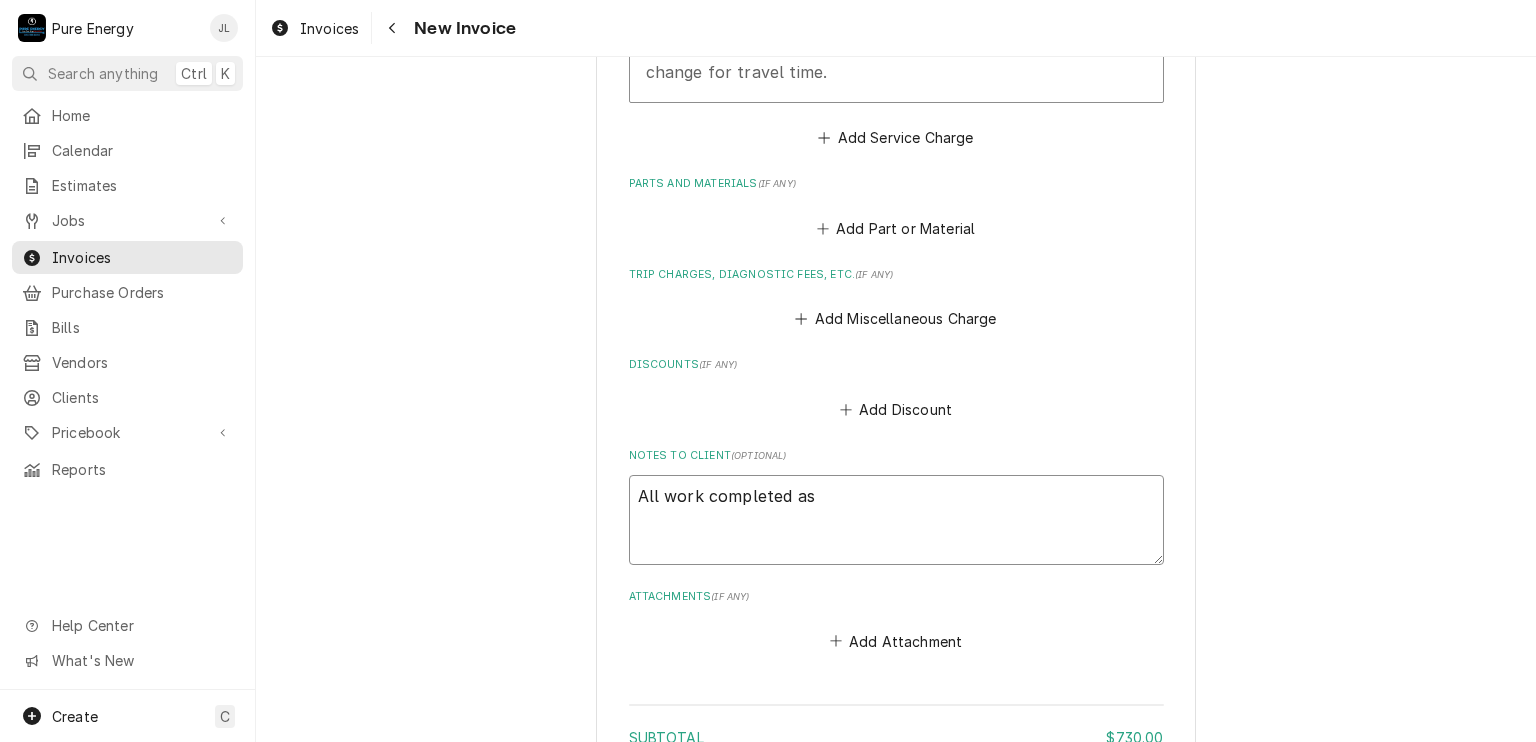 type on "x" 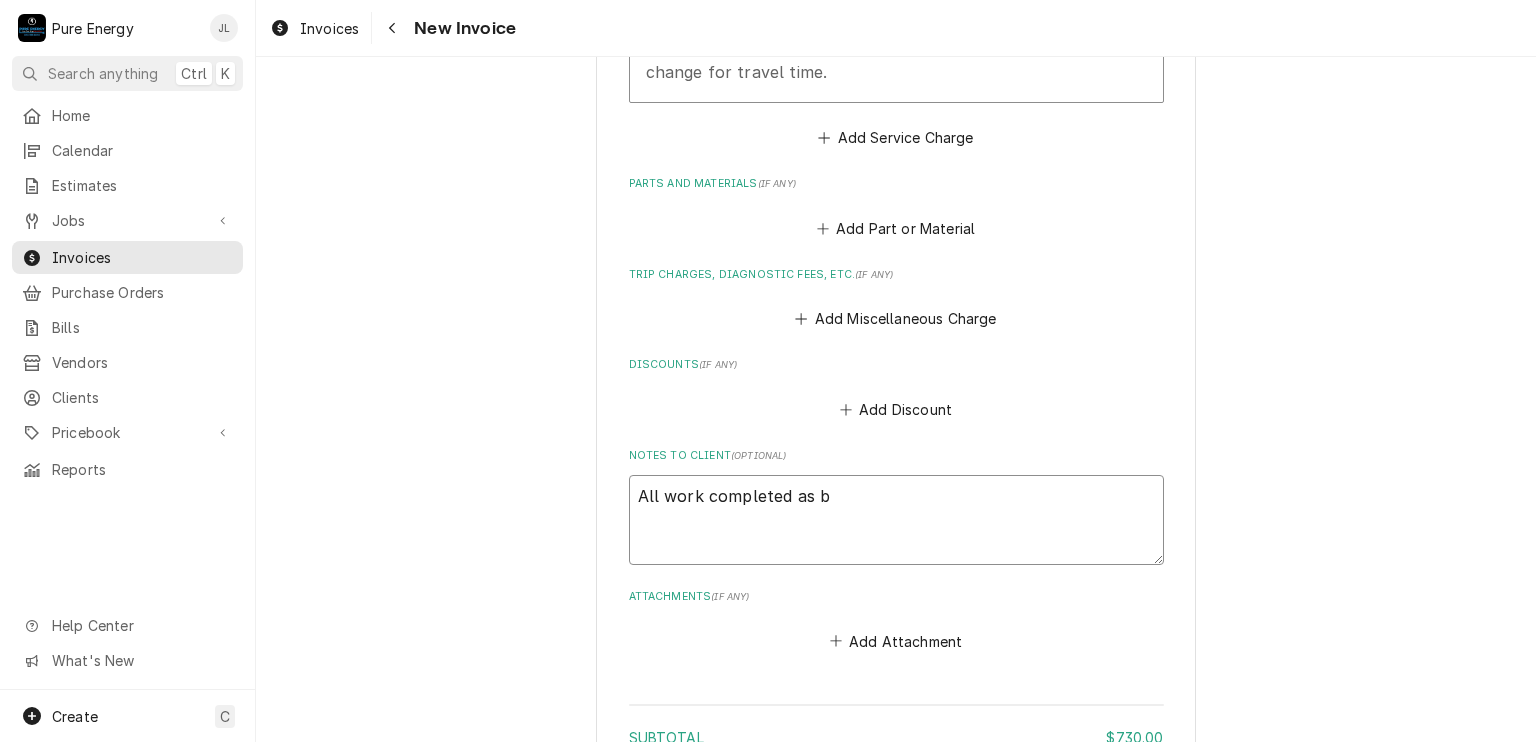 type on "x" 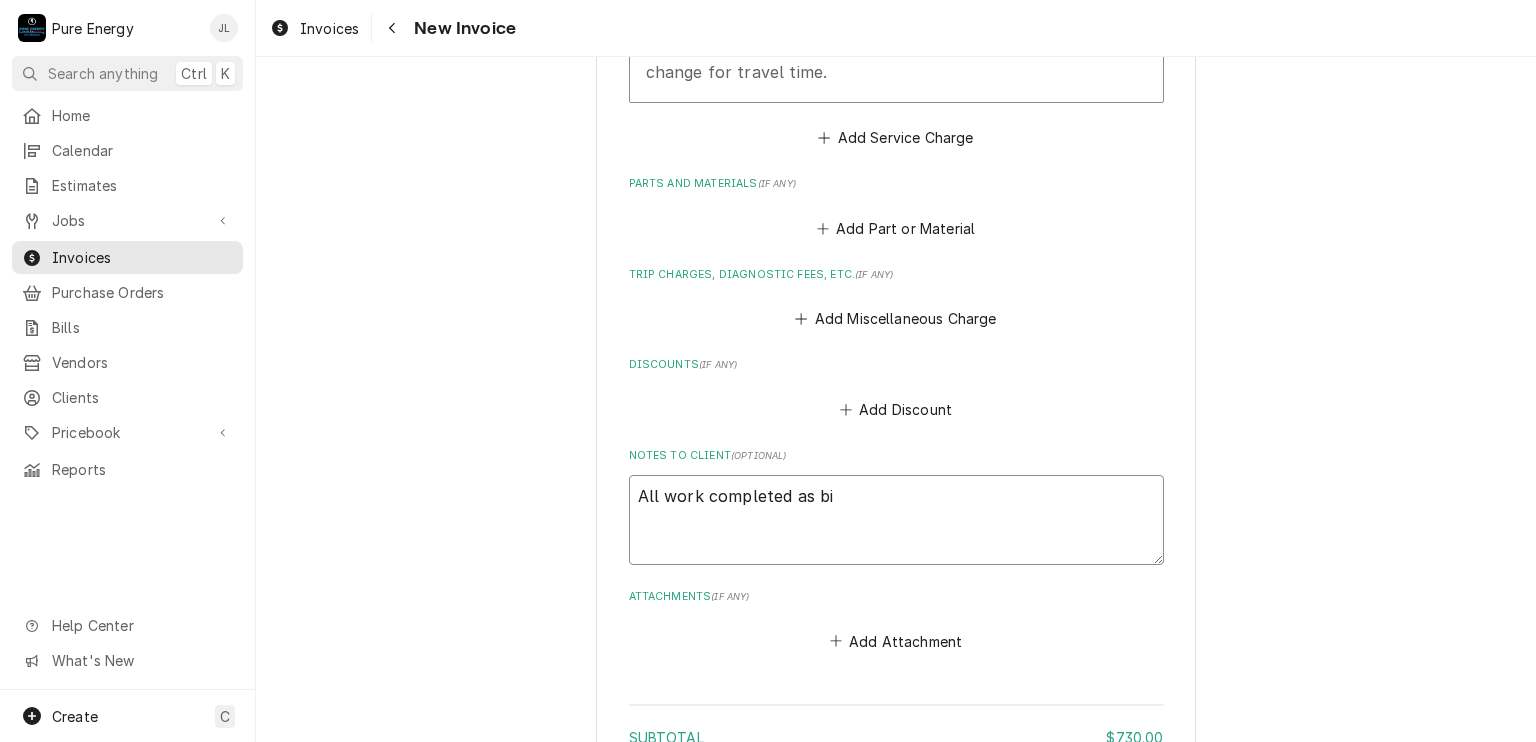 type on "x" 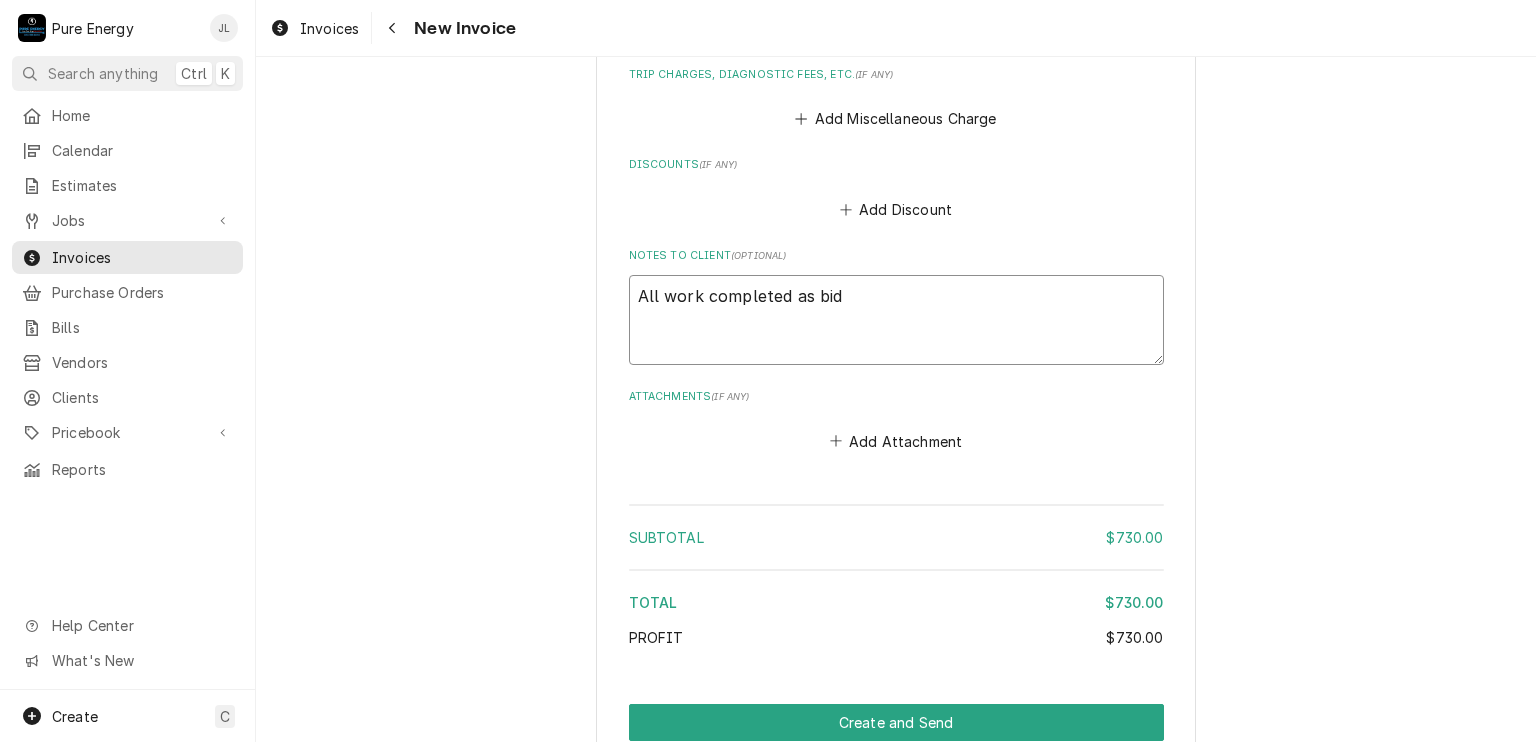 scroll, scrollTop: 2976, scrollLeft: 0, axis: vertical 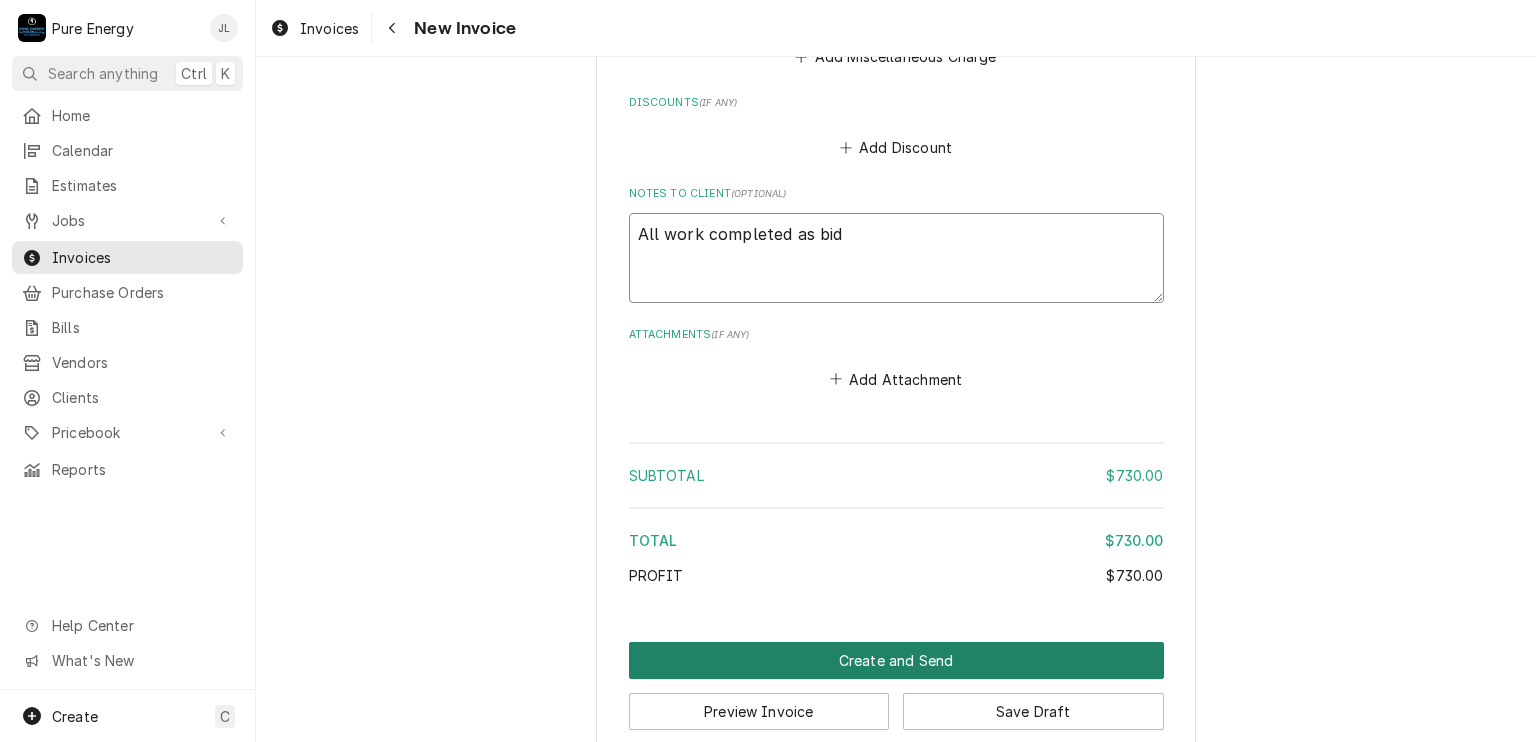 type on "All work completed as bid" 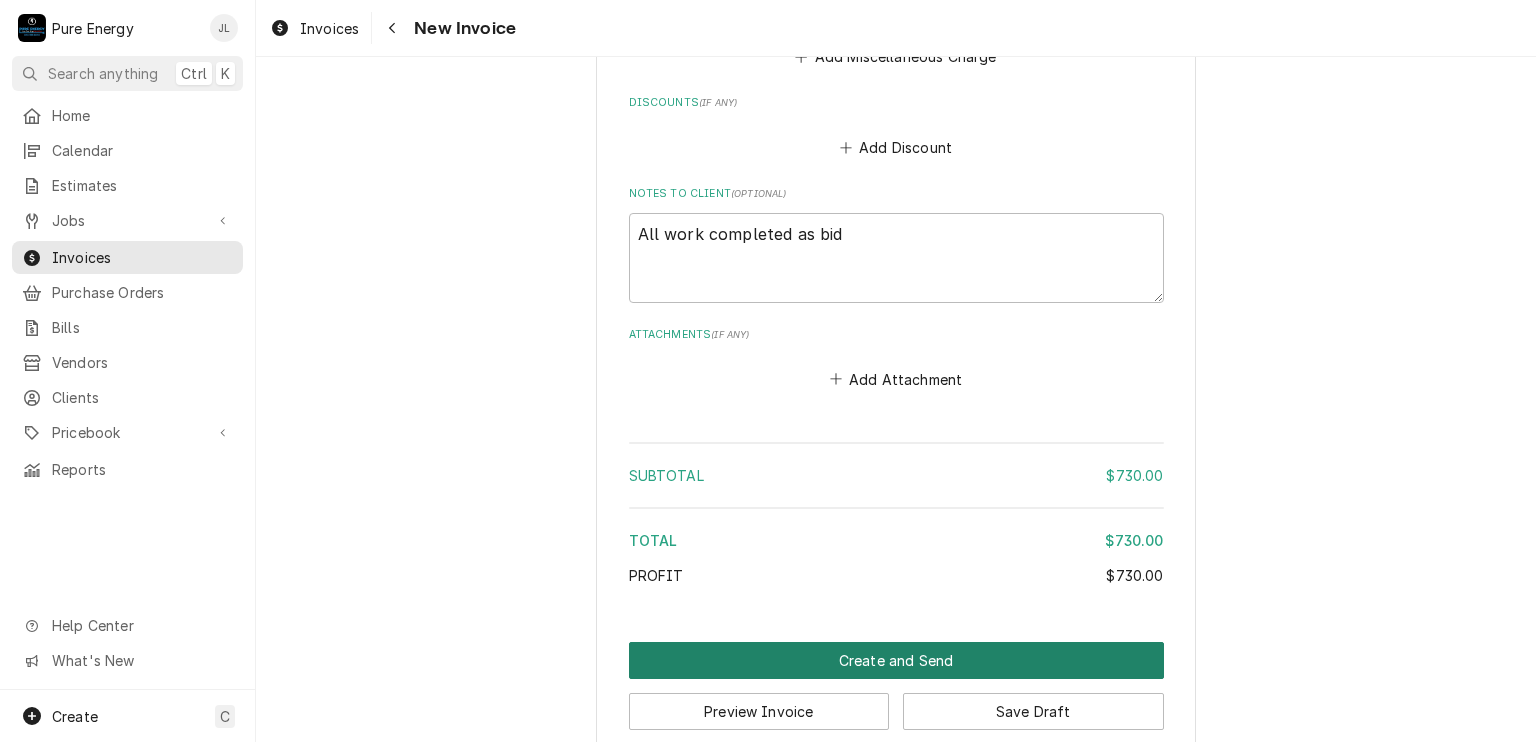 click on "Create and Send" at bounding box center [896, 660] 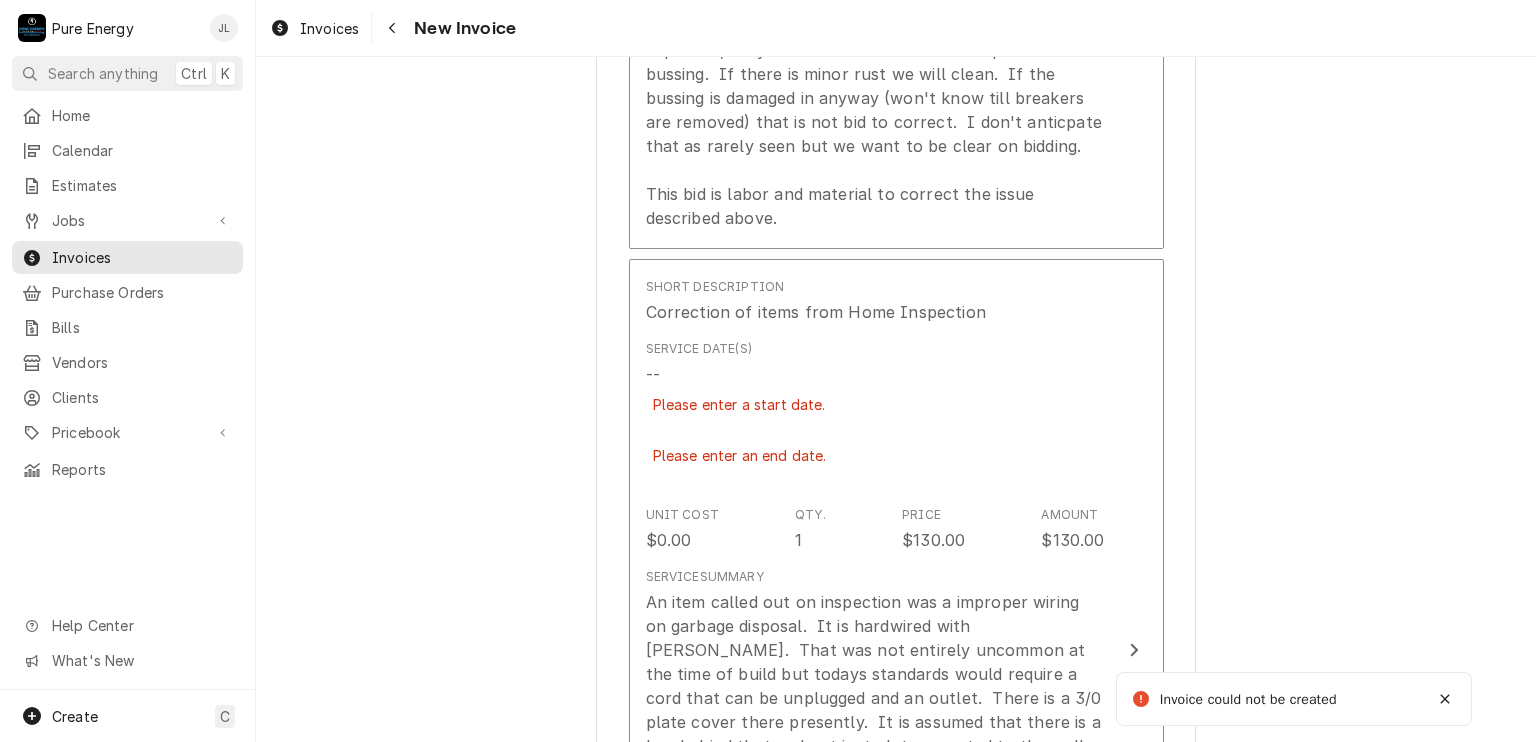 scroll, scrollTop: 1276, scrollLeft: 0, axis: vertical 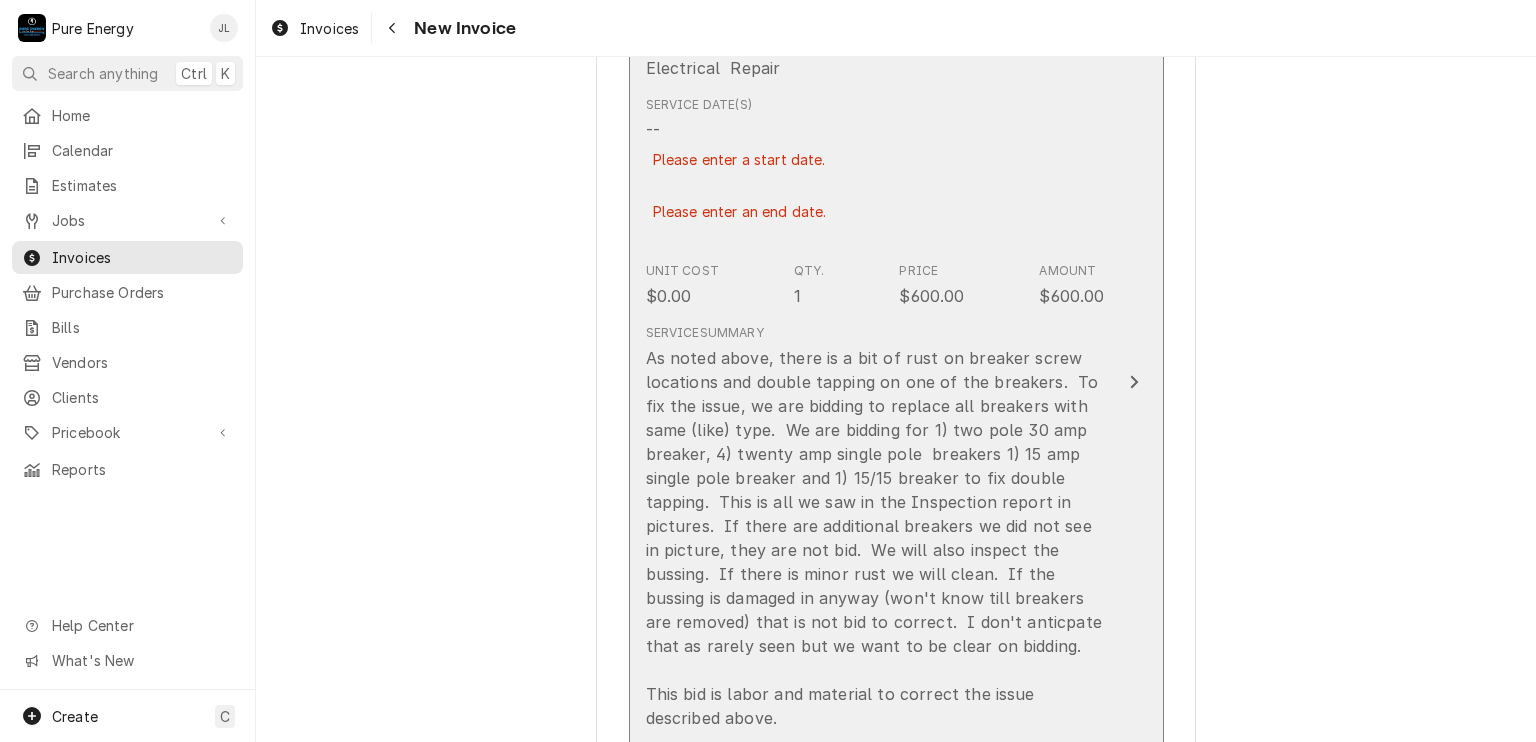 click on "Service Date(s) -- Please enter a start date. Please enter an end date." at bounding box center [875, 171] 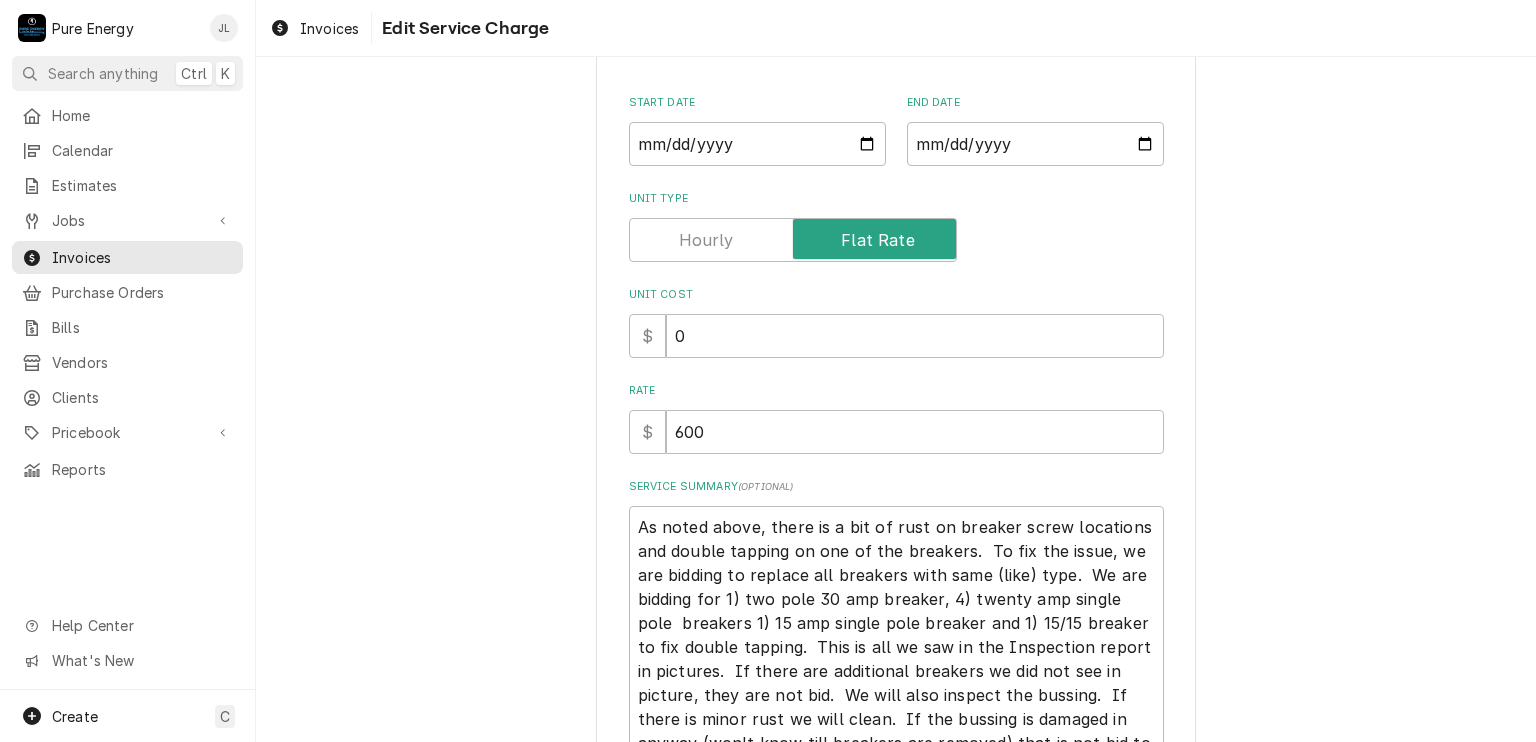 scroll, scrollTop: 0, scrollLeft: 0, axis: both 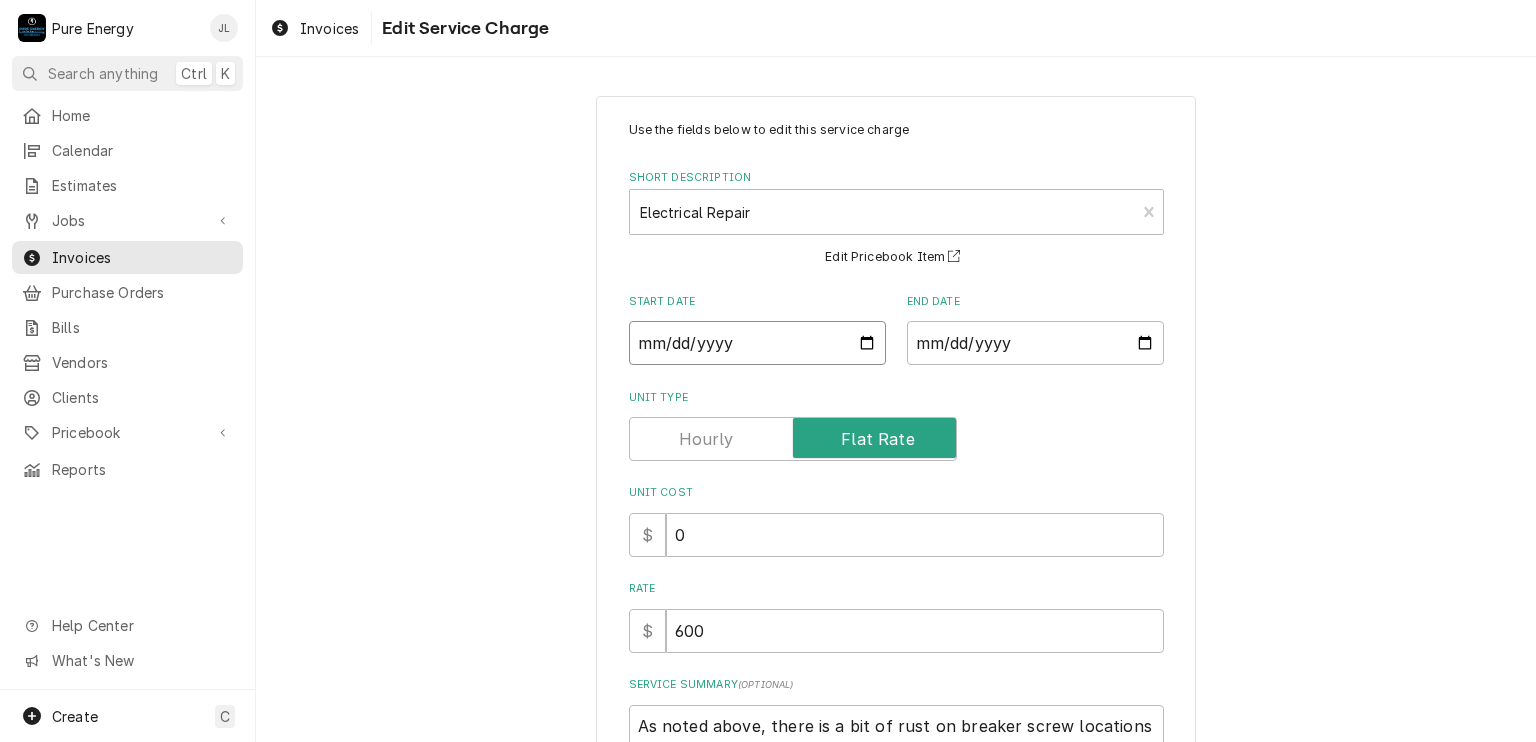 click on "Start Date" at bounding box center (757, 343) 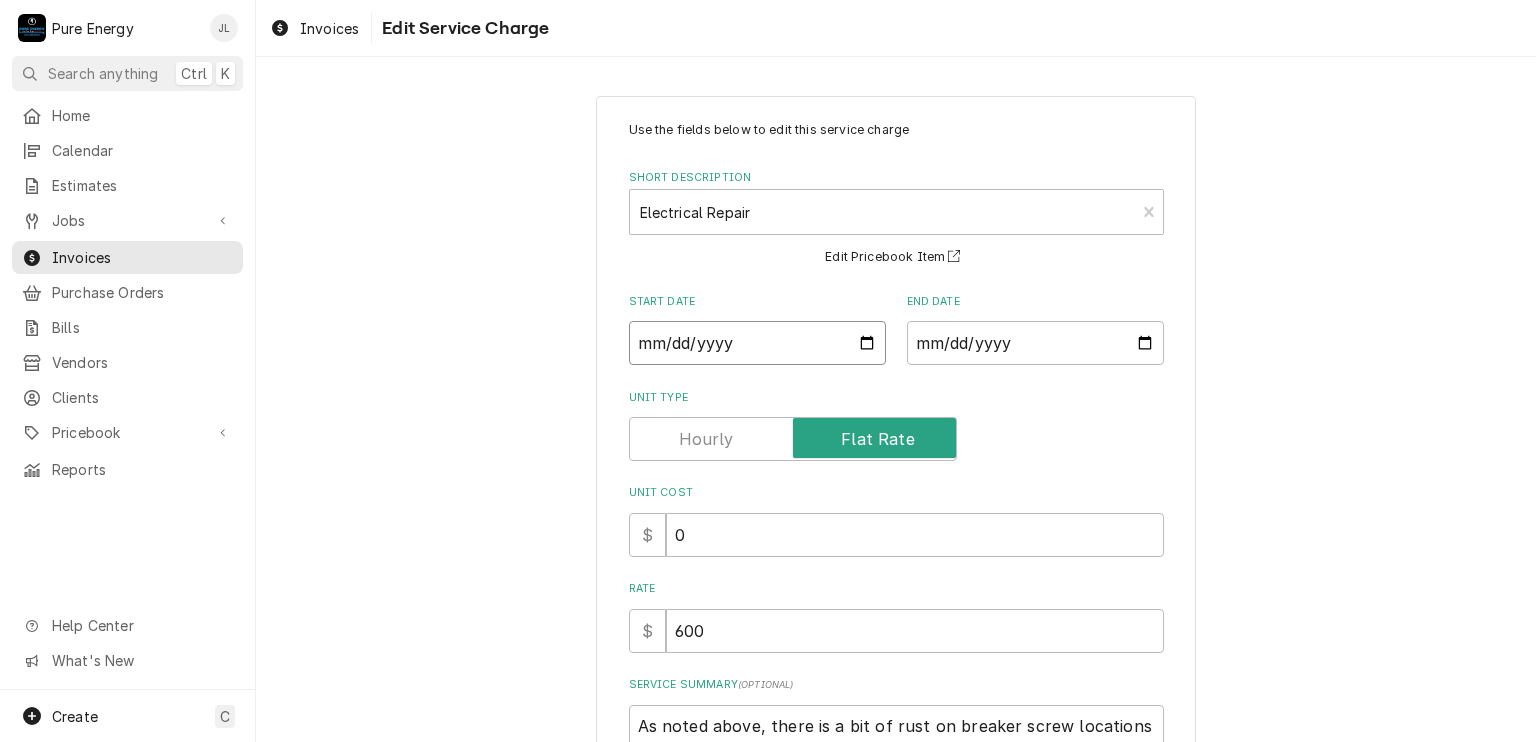 type on "x" 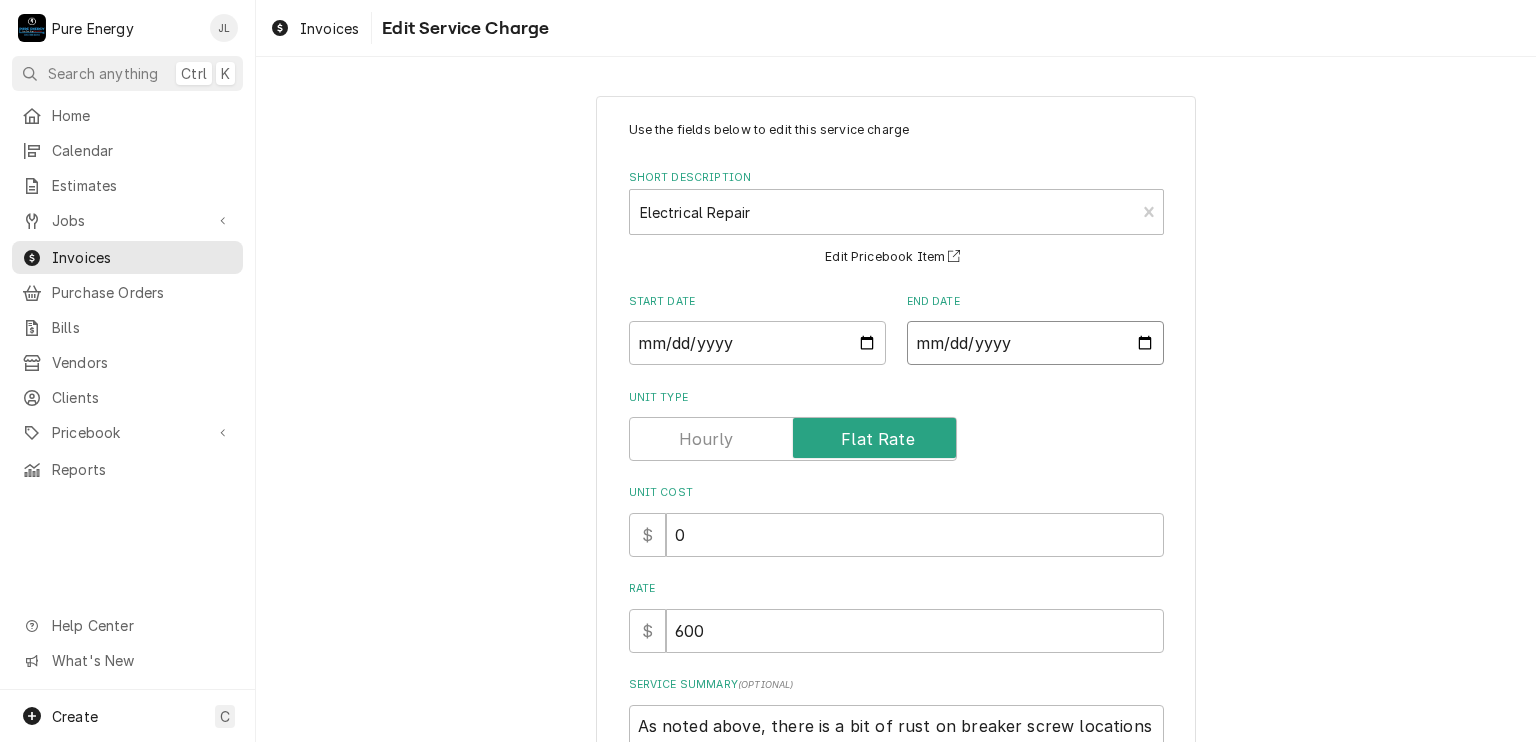click on "End Date" at bounding box center (1035, 343) 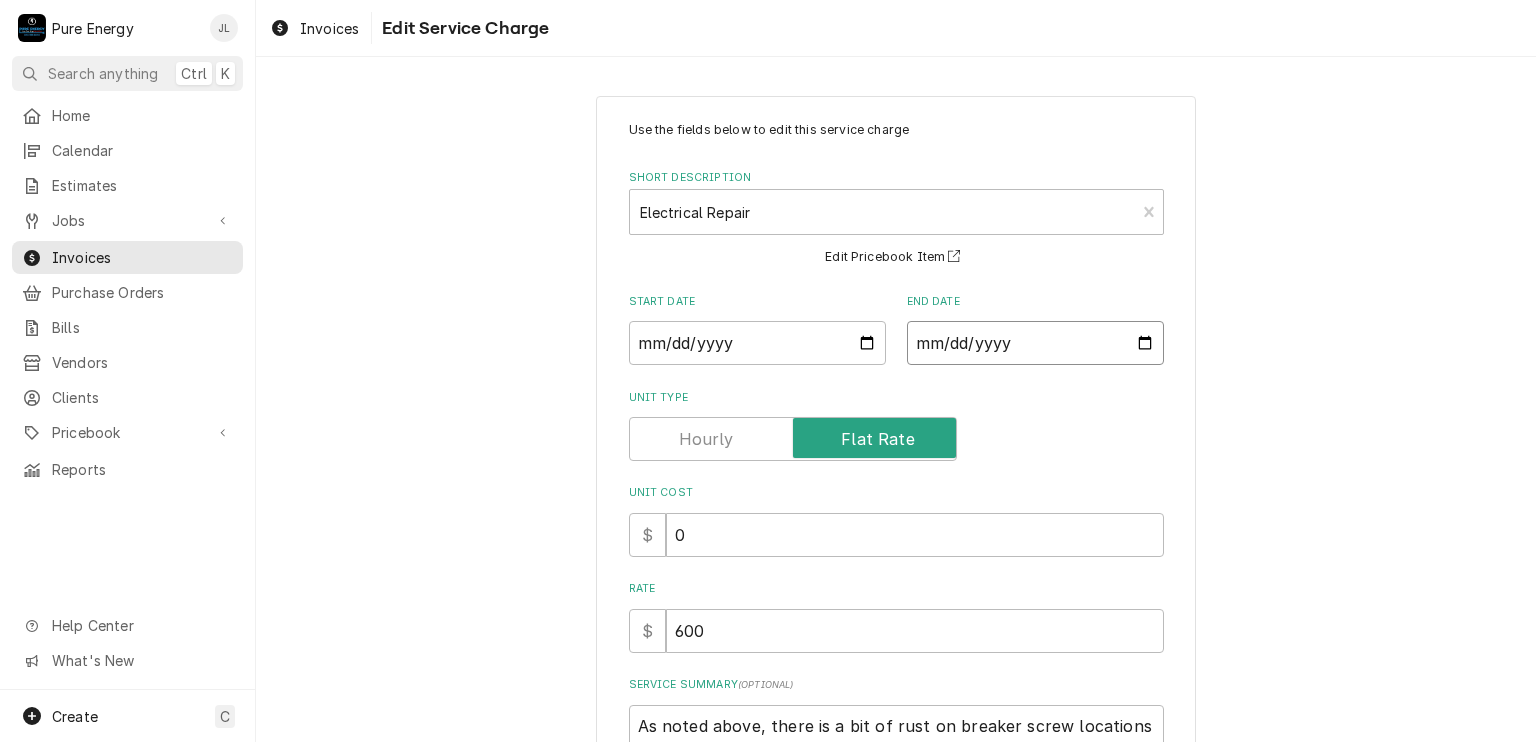type on "x" 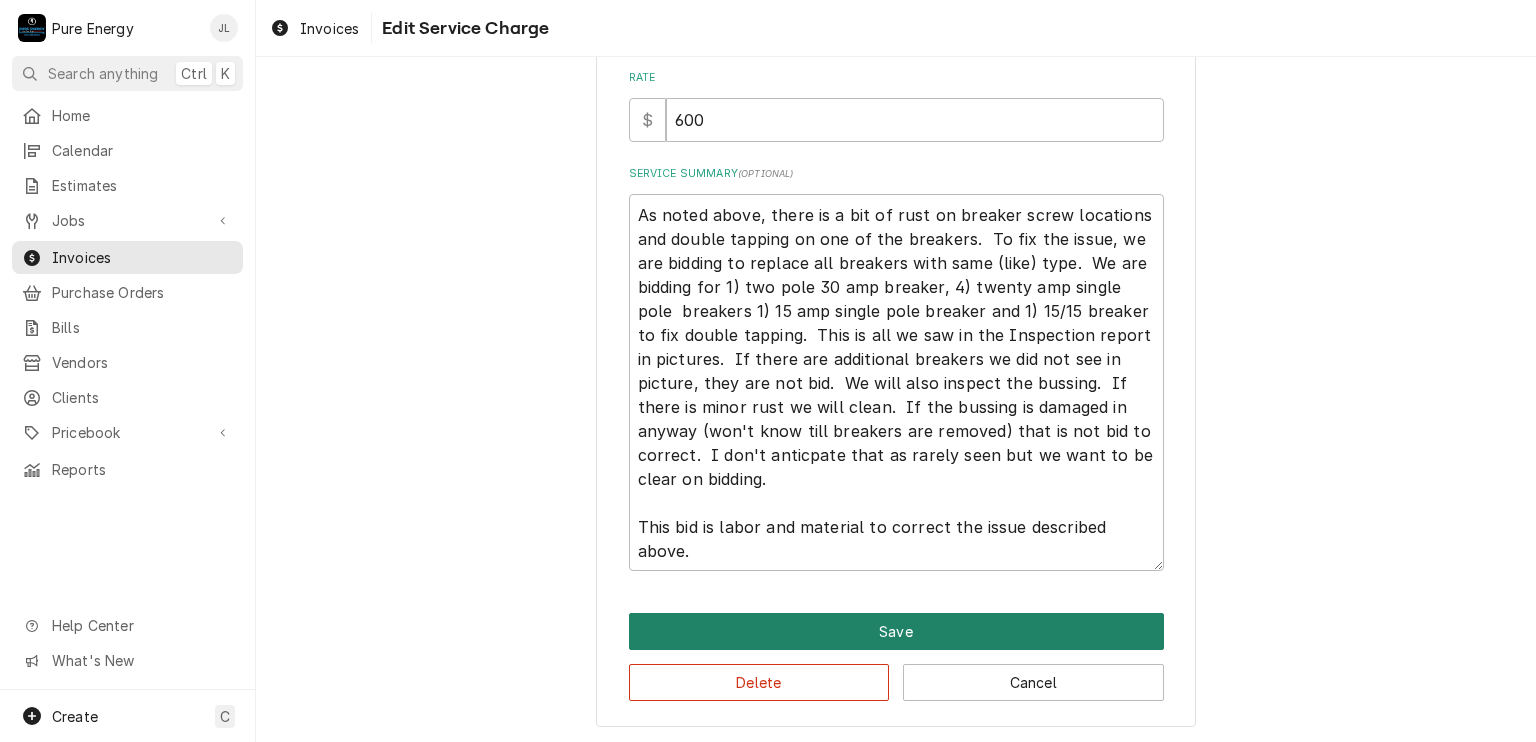 click on "Save" at bounding box center (896, 631) 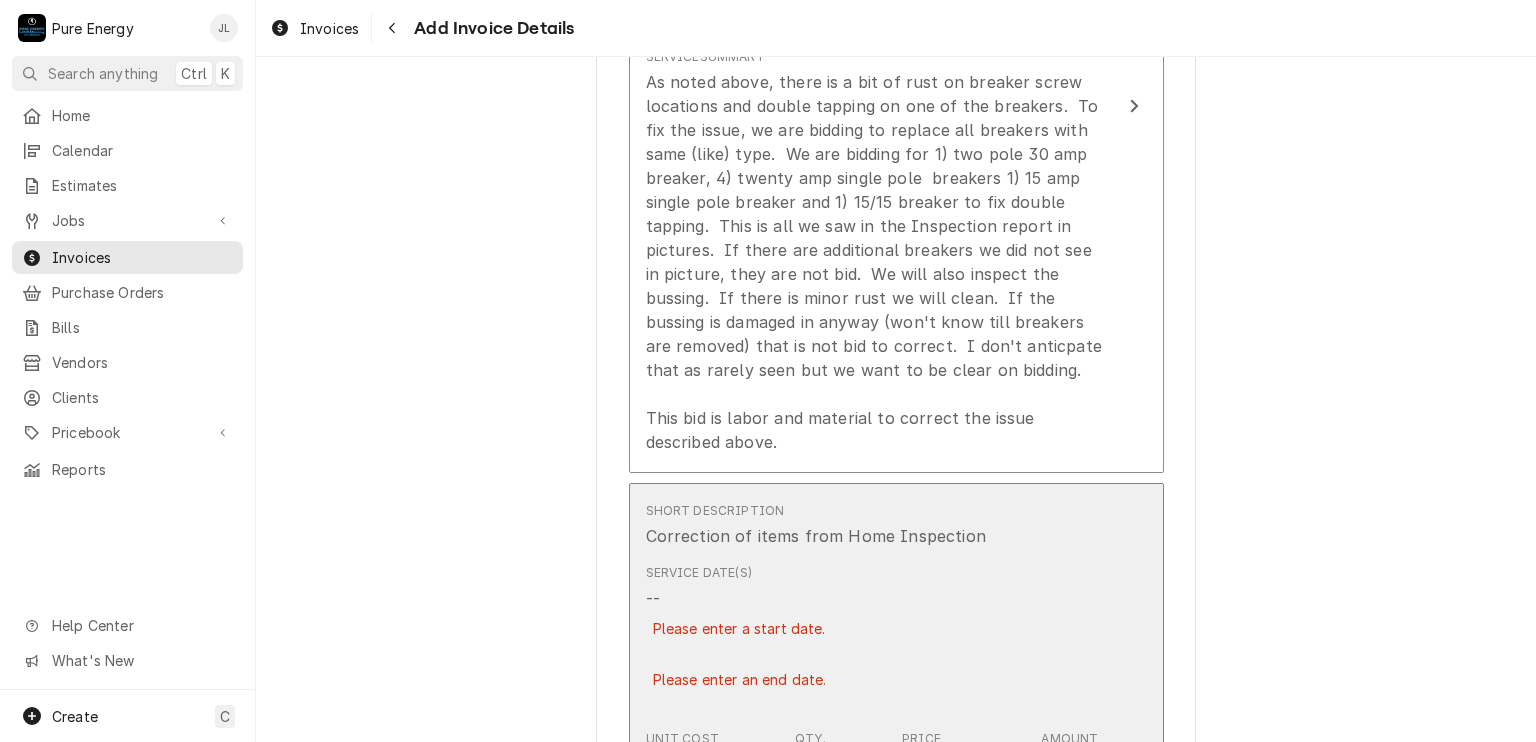 scroll, scrollTop: 1952, scrollLeft: 0, axis: vertical 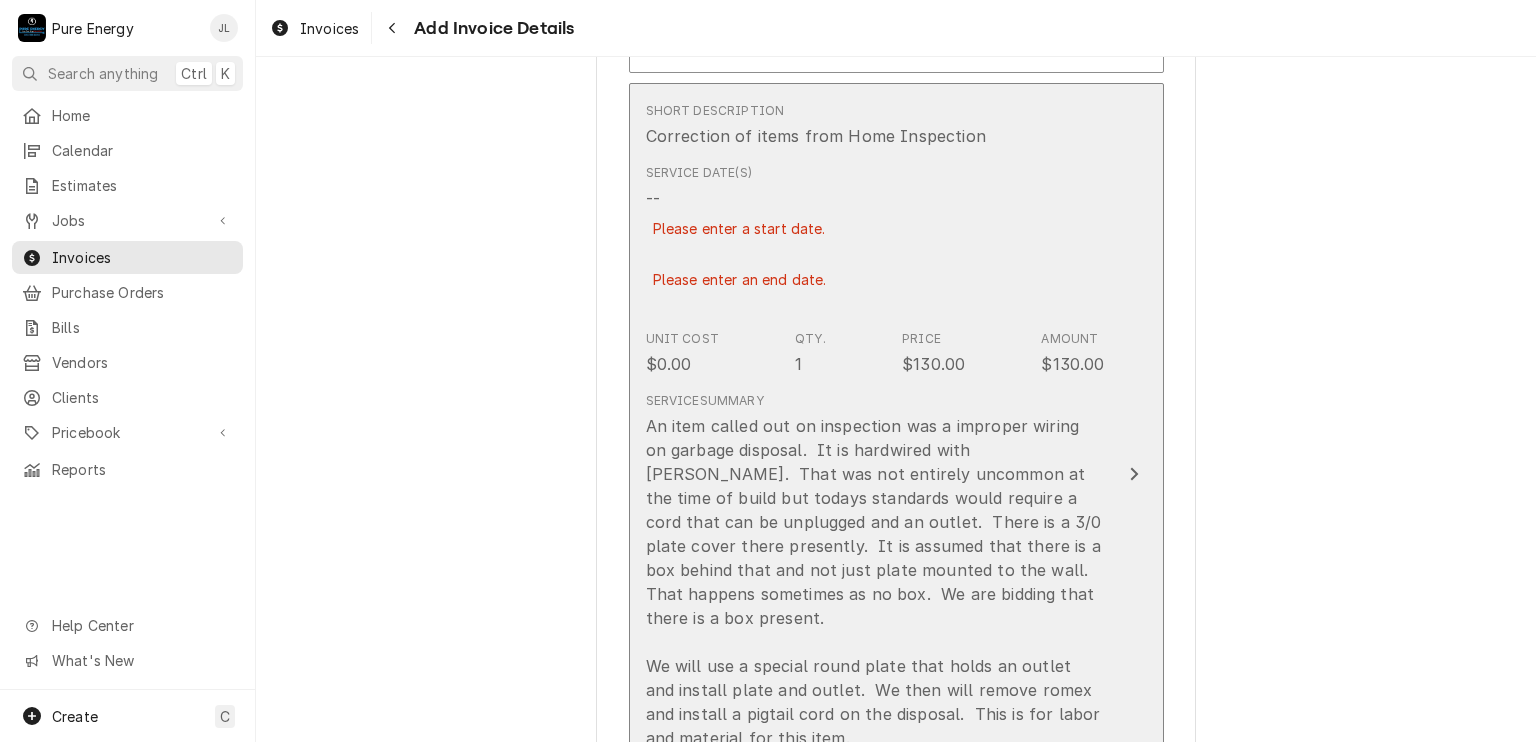 click on "Service Date(s) -- Please enter a start date. Please enter an end date." at bounding box center [875, 239] 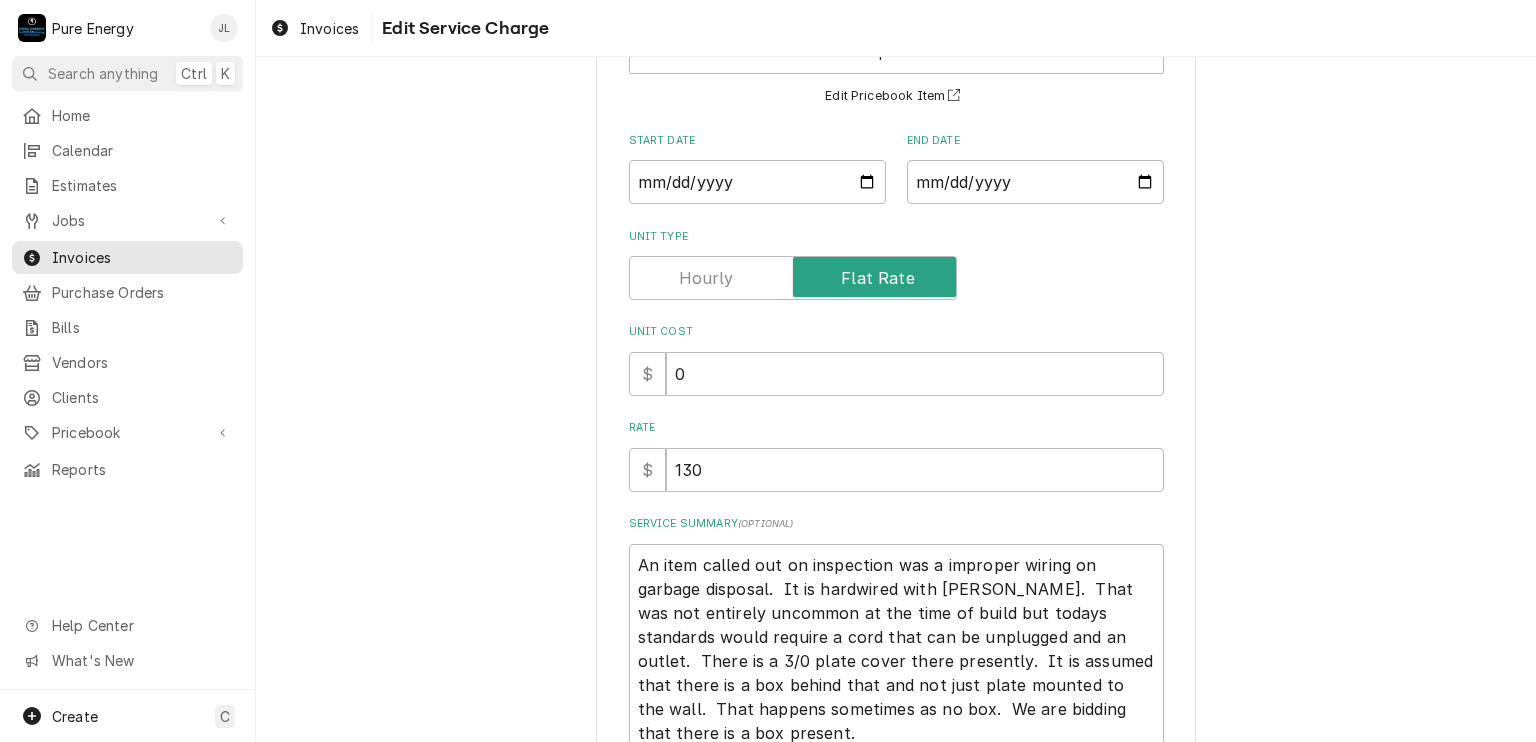 scroll, scrollTop: 0, scrollLeft: 0, axis: both 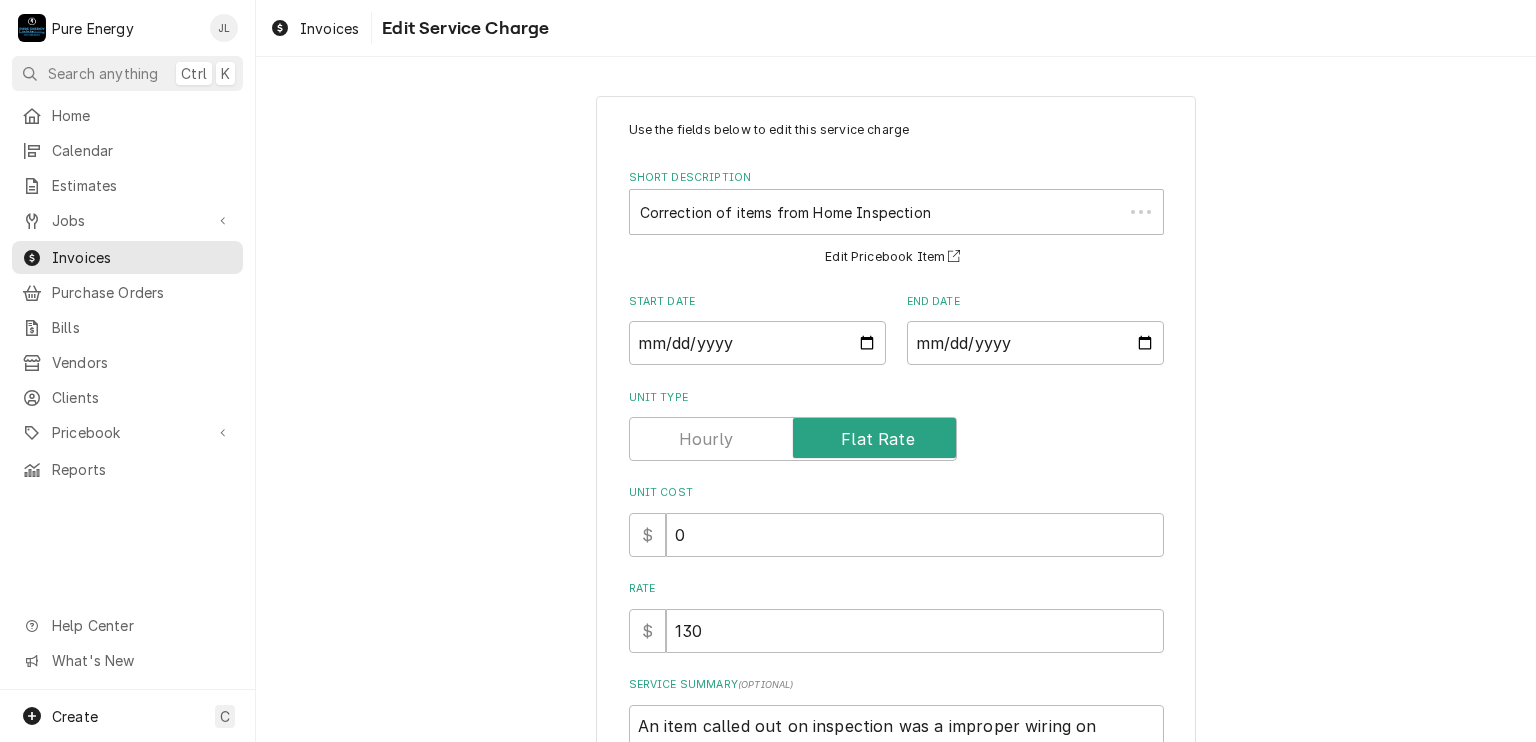 click on "Use the fields below to edit this service charge" at bounding box center [896, 130] 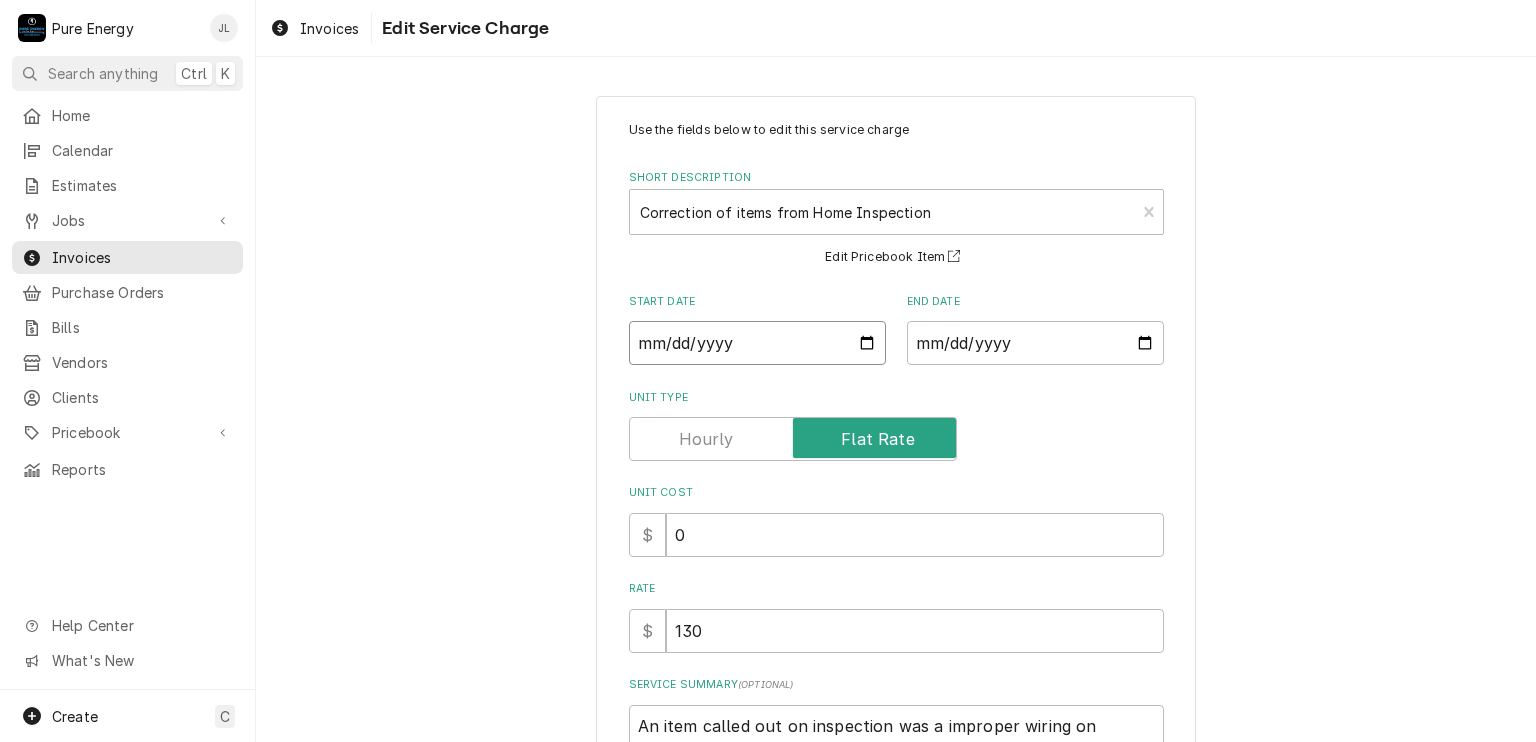 click on "Start Date" at bounding box center [757, 343] 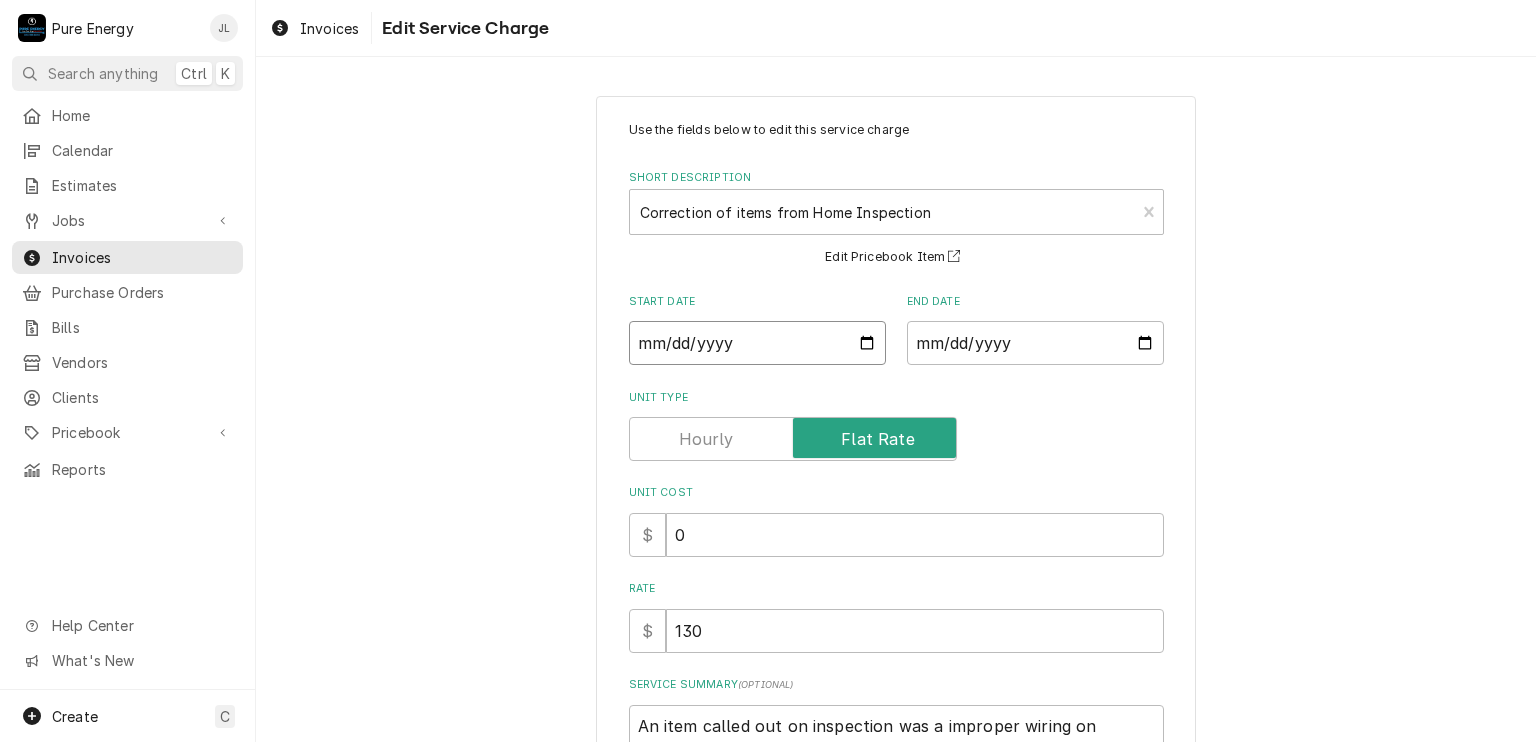 type on "x" 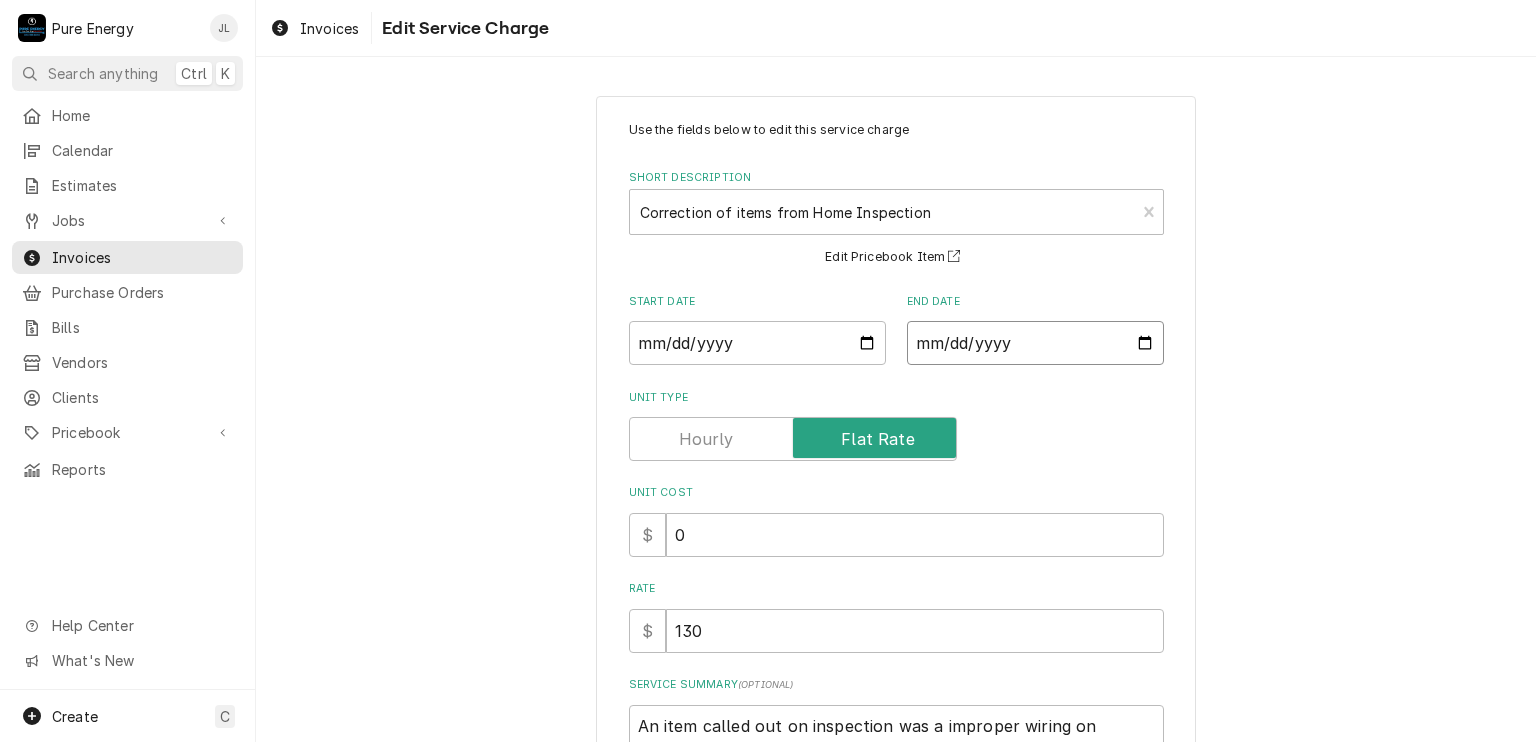 click on "End Date" at bounding box center (1035, 343) 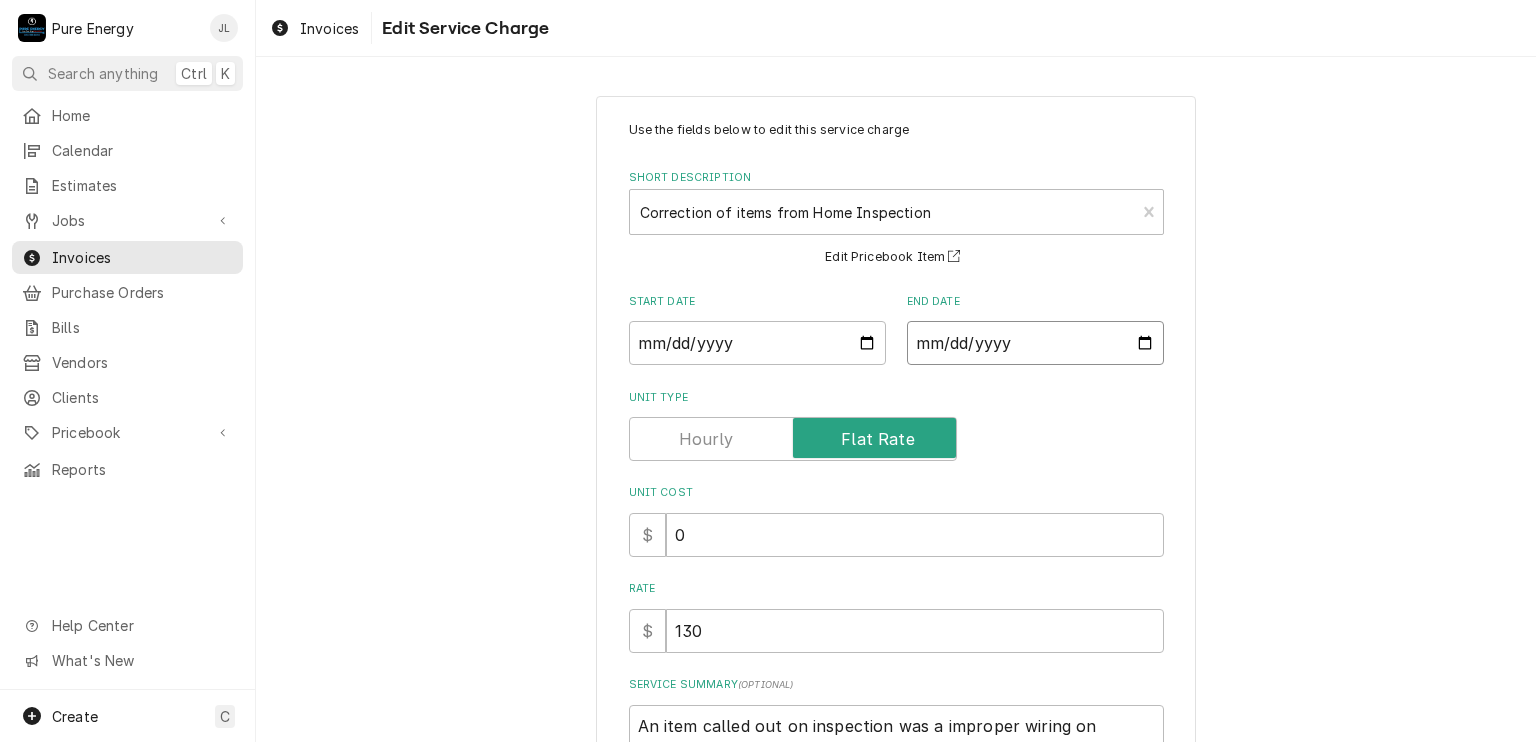 type on "x" 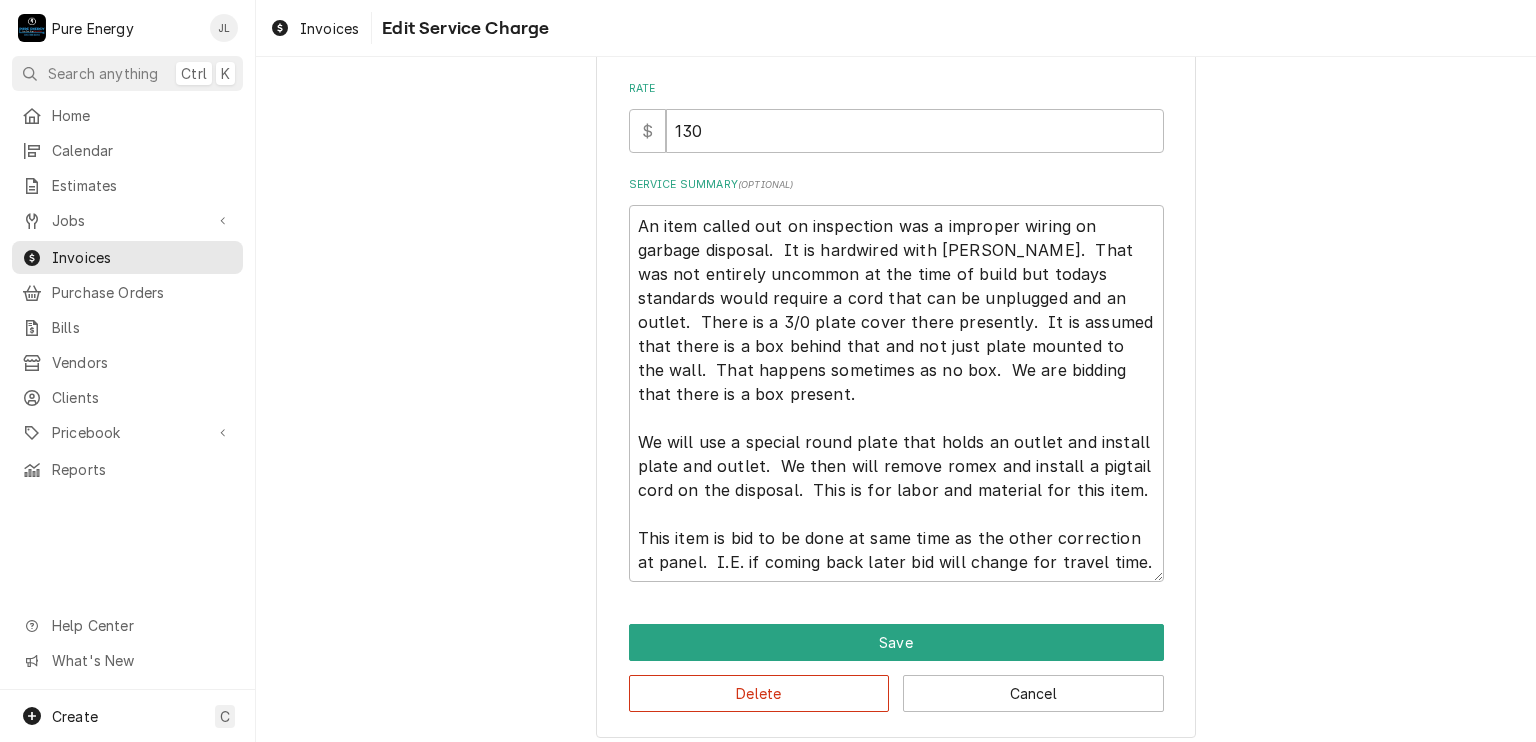 scroll, scrollTop: 48, scrollLeft: 0, axis: vertical 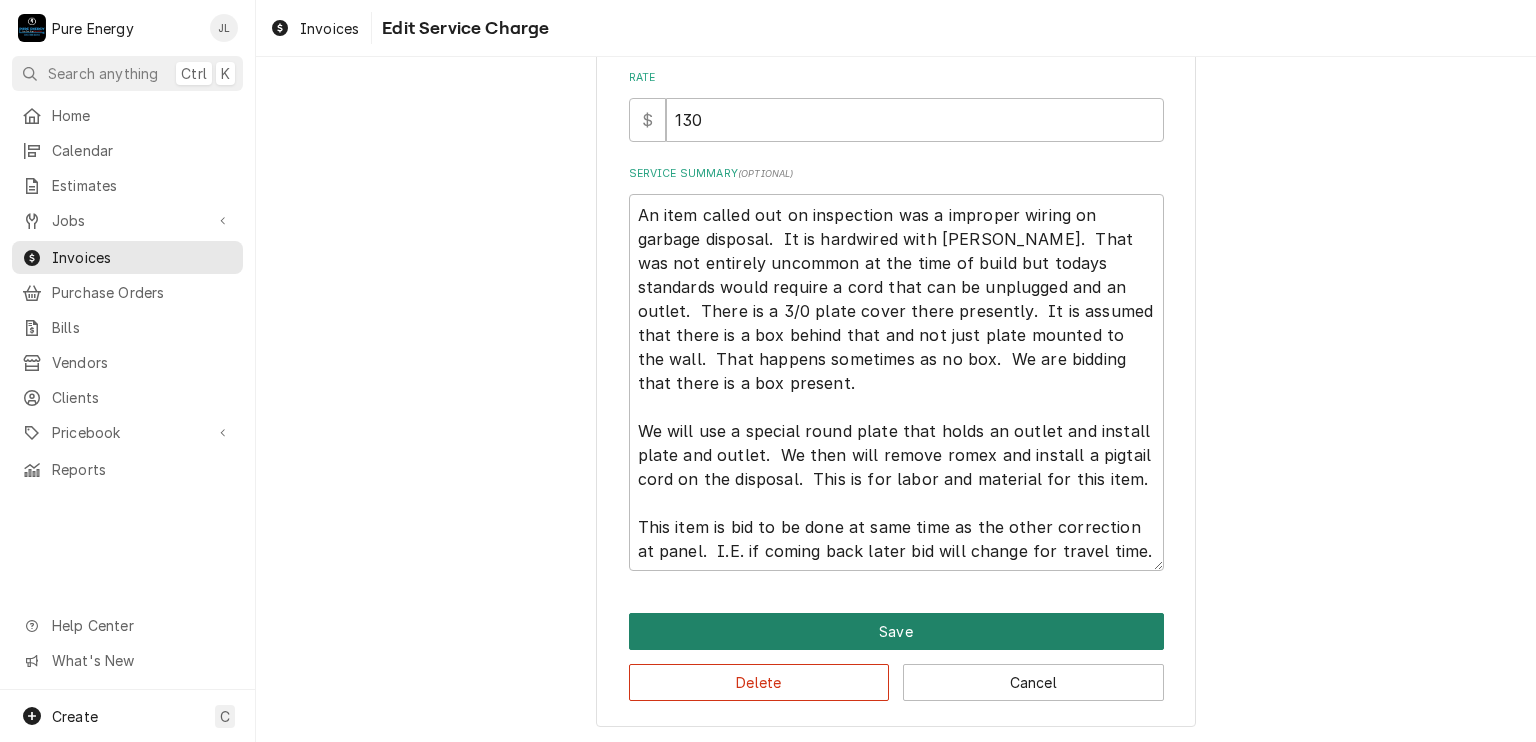 click on "Save" at bounding box center (896, 631) 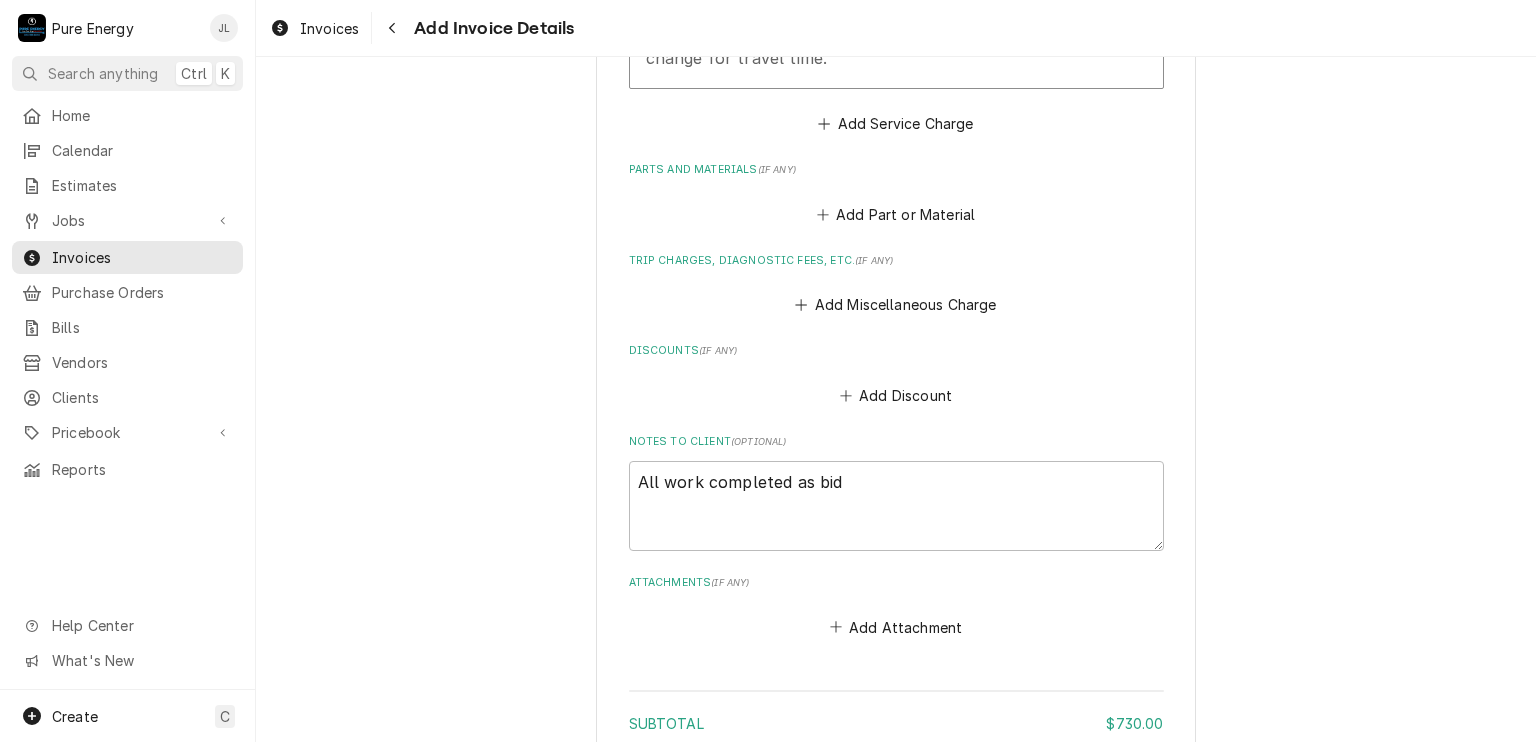 scroll, scrollTop: 2976, scrollLeft: 0, axis: vertical 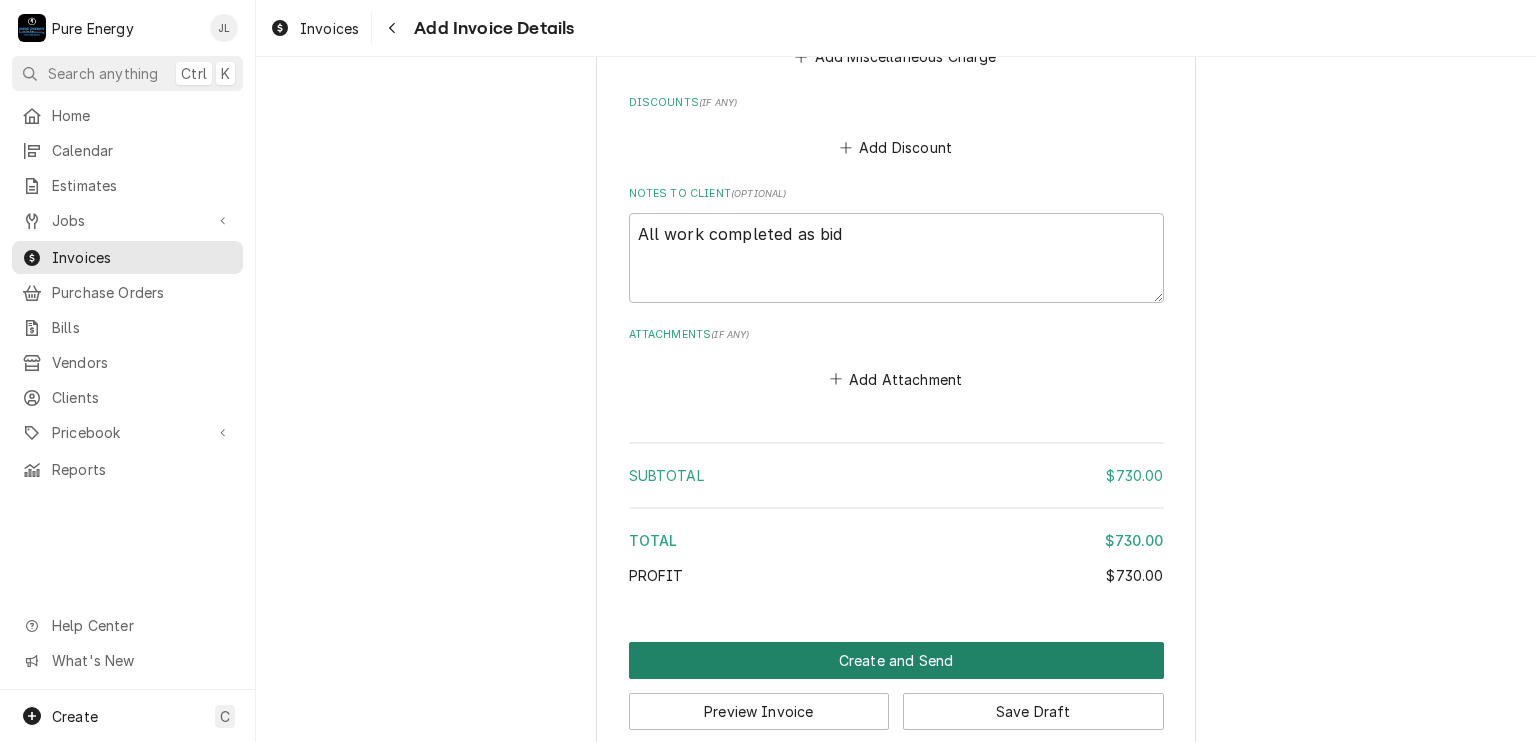 click on "Create and Send" at bounding box center [896, 660] 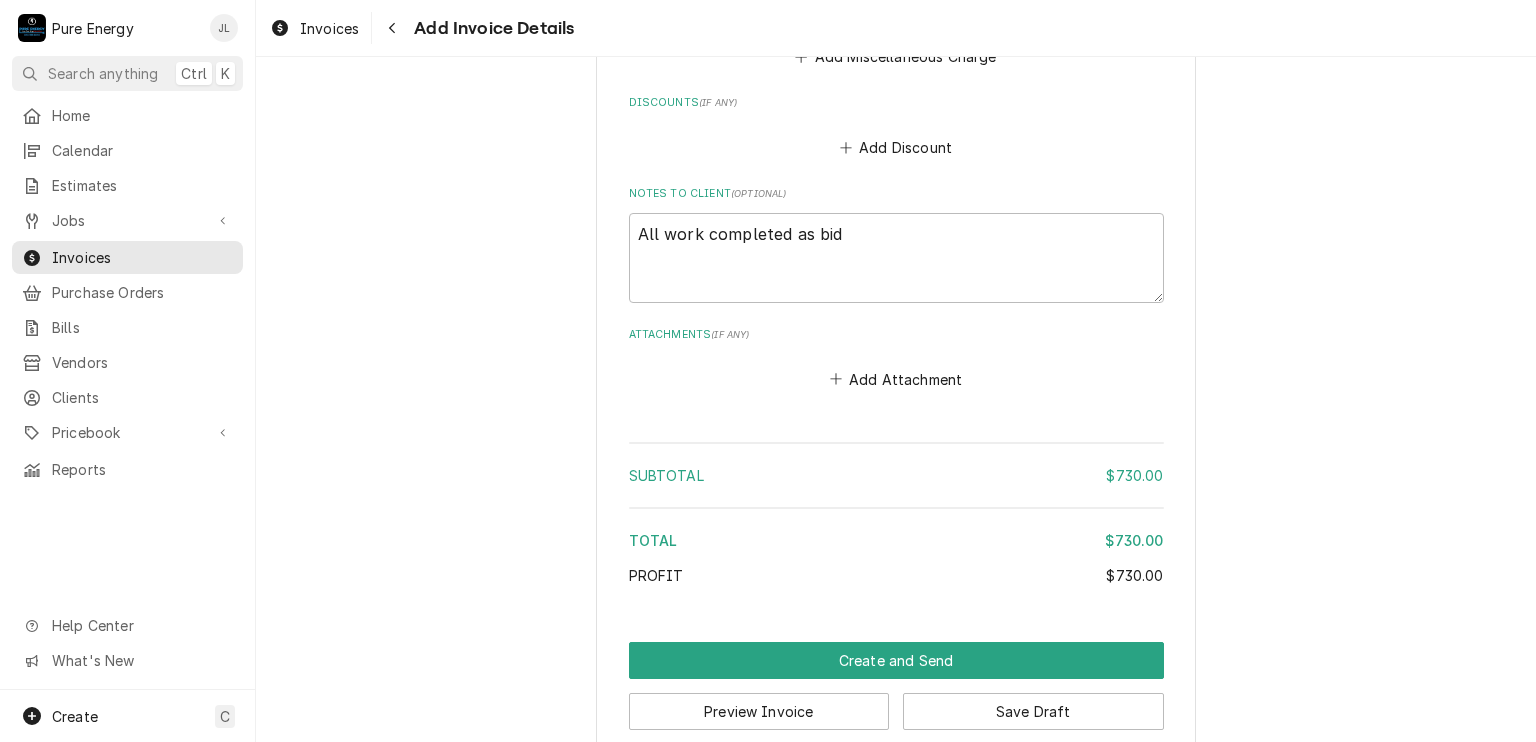 scroll, scrollTop: 2921, scrollLeft: 0, axis: vertical 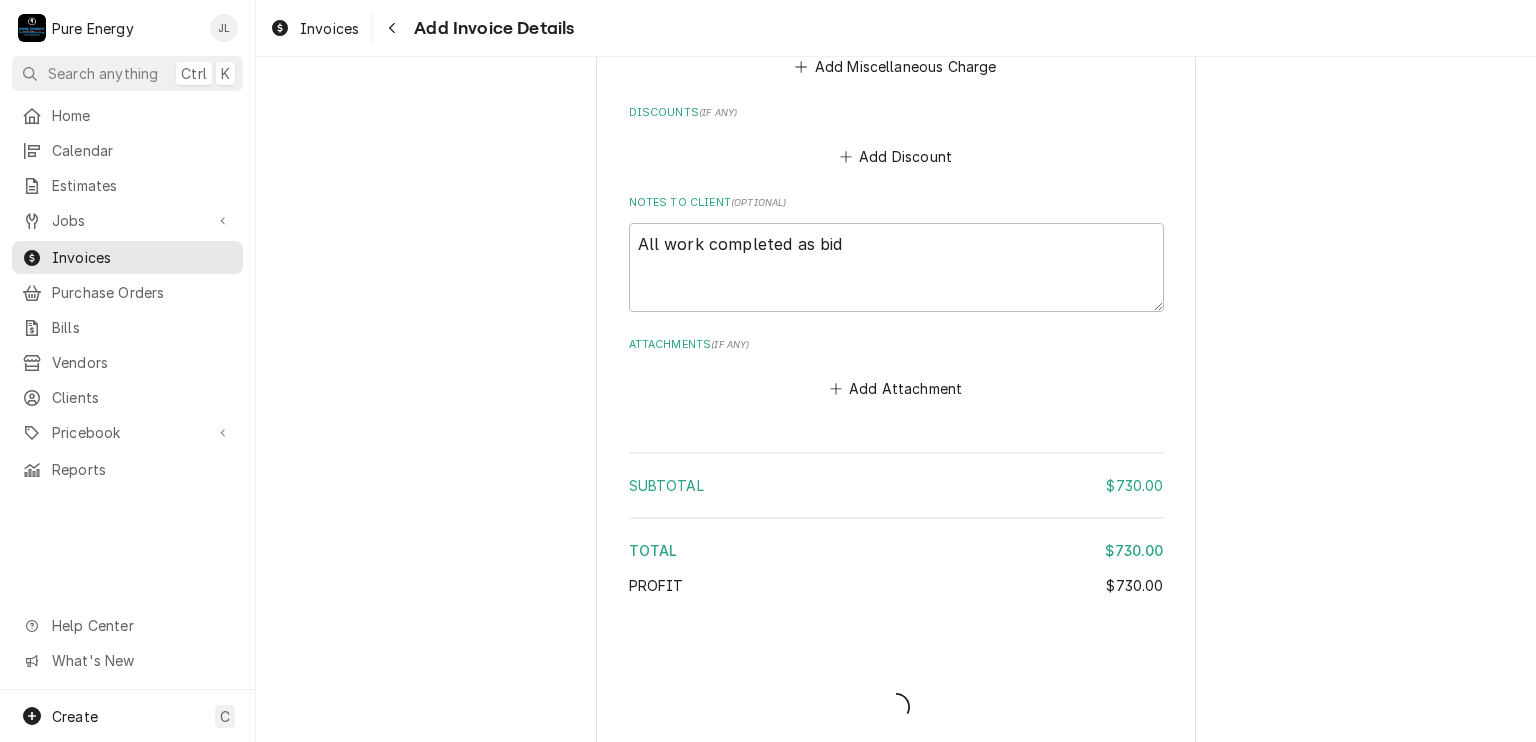 type on "x" 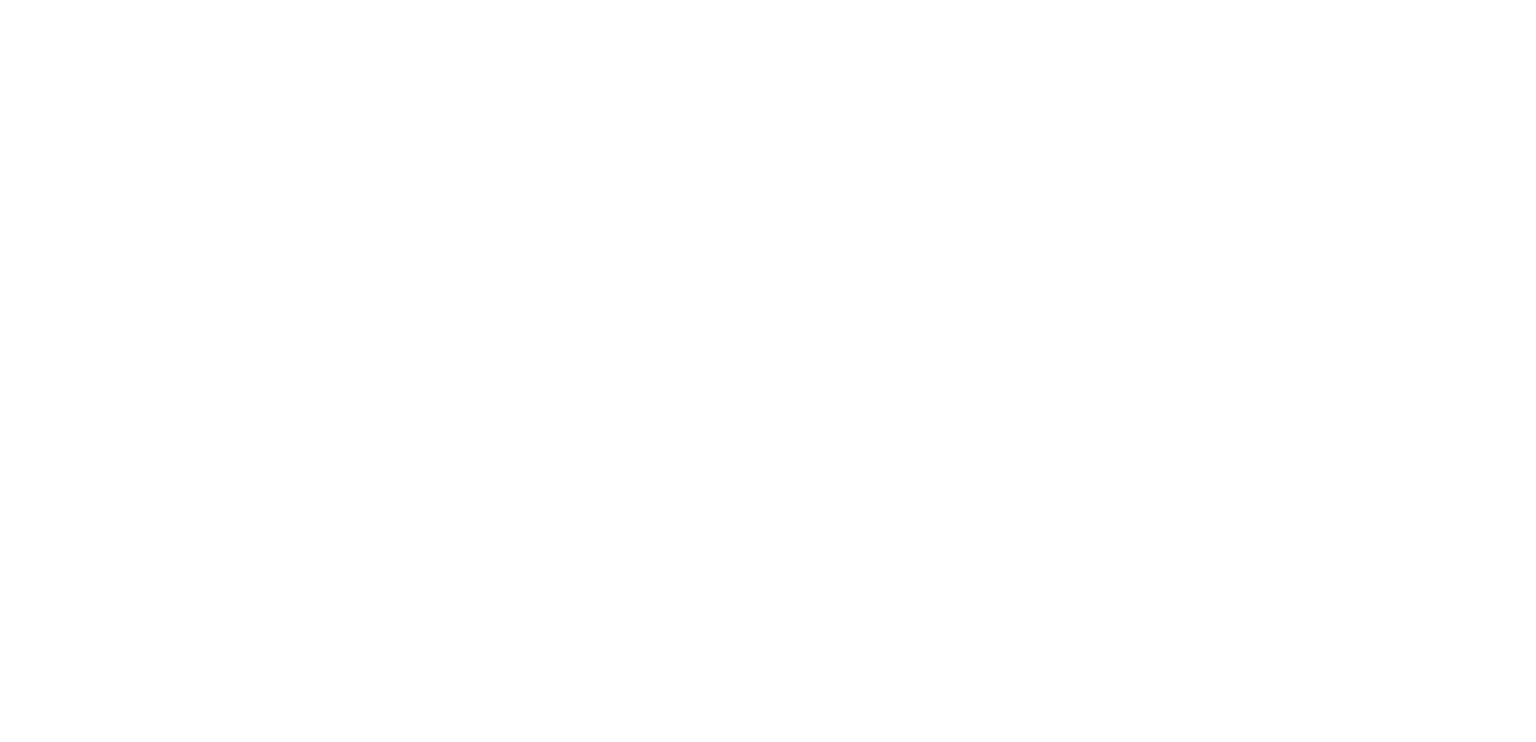 scroll, scrollTop: 0, scrollLeft: 0, axis: both 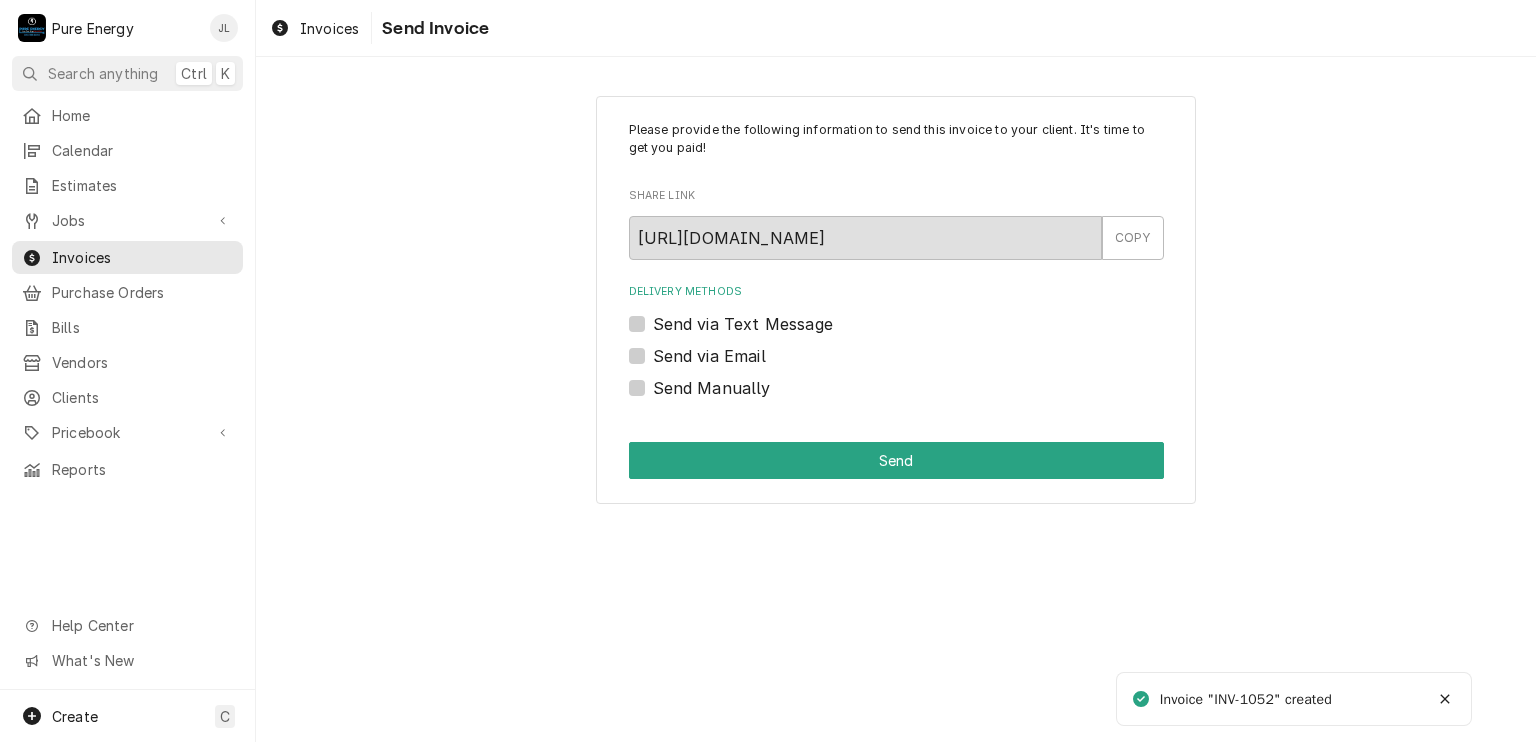 click on "Send via Text Message" at bounding box center [743, 324] 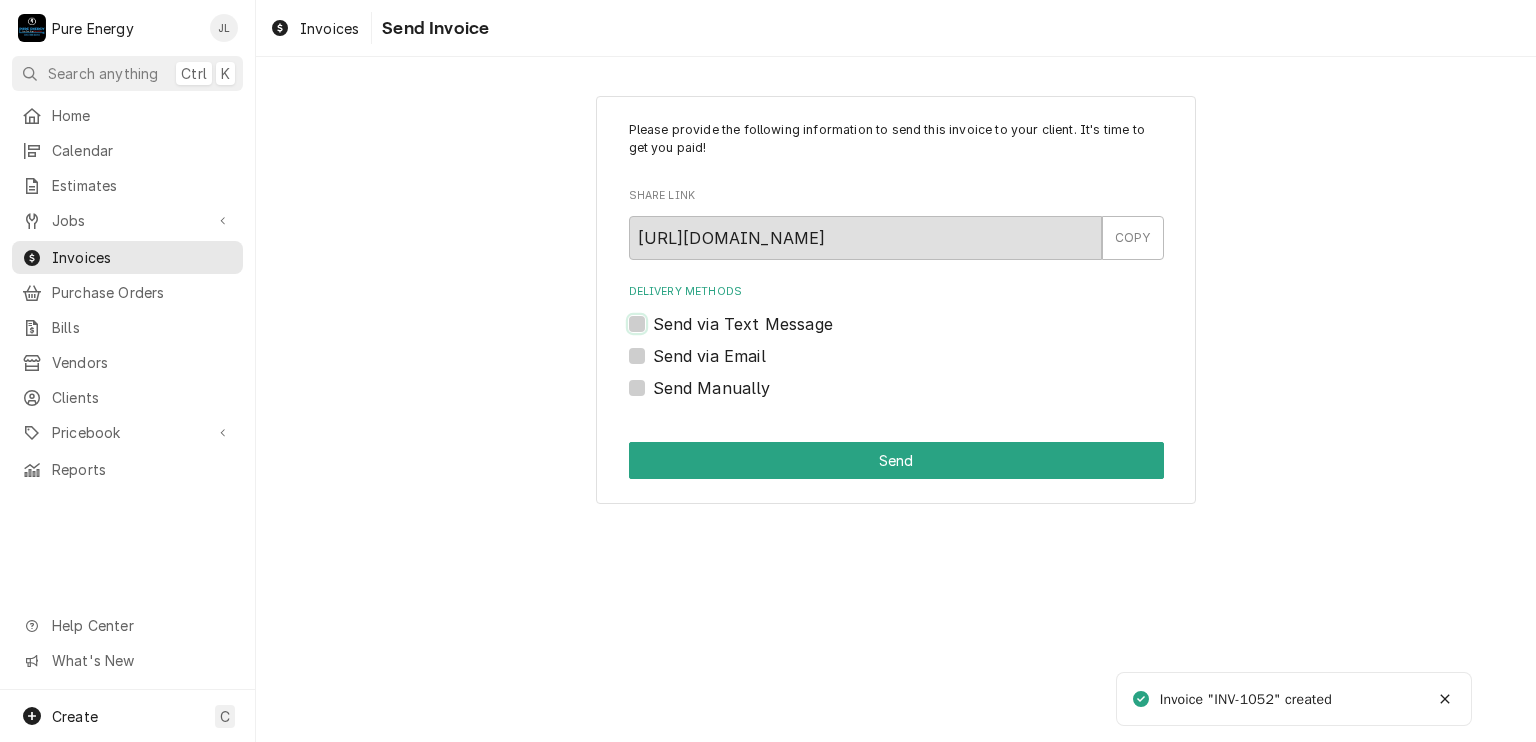 click on "Send via Text Message" at bounding box center [920, 334] 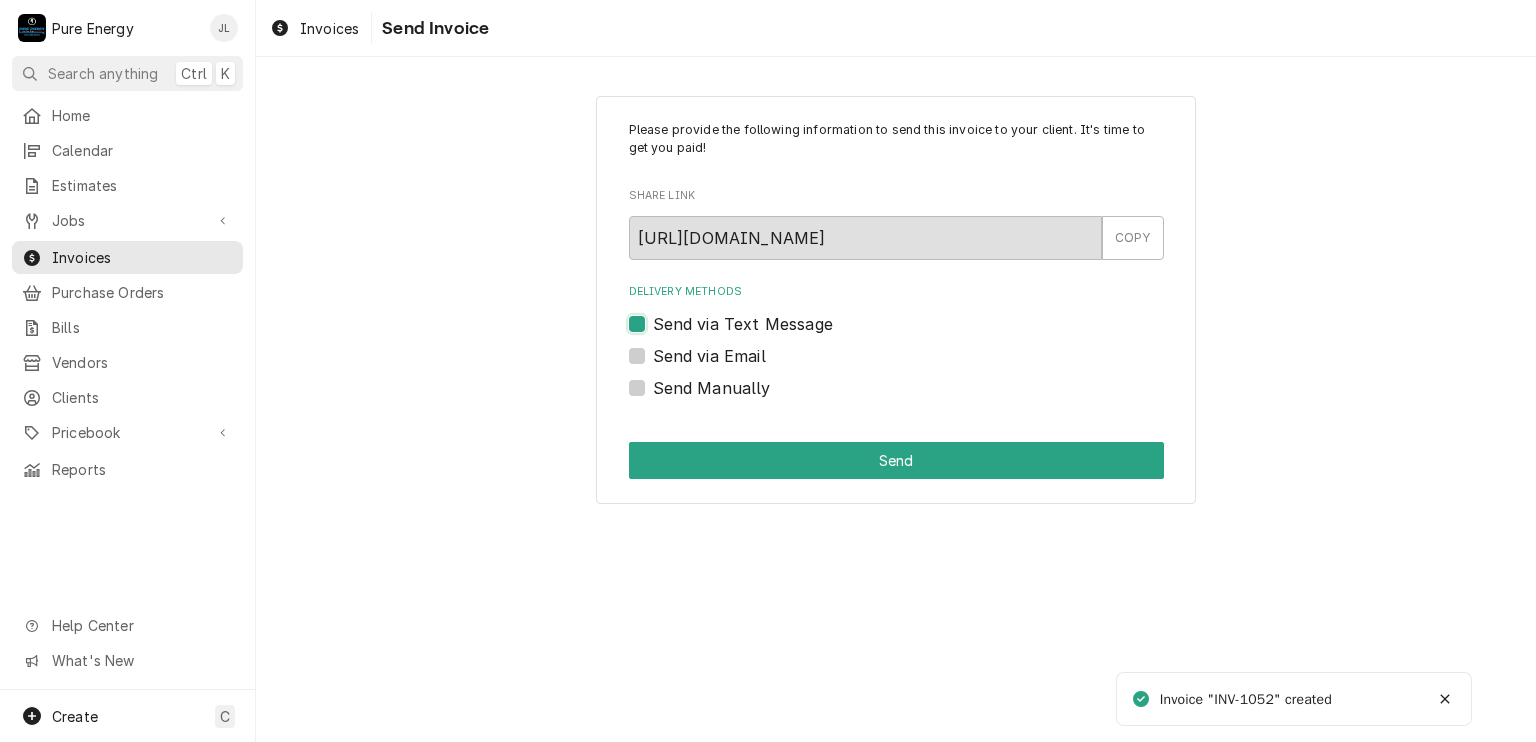 checkbox on "true" 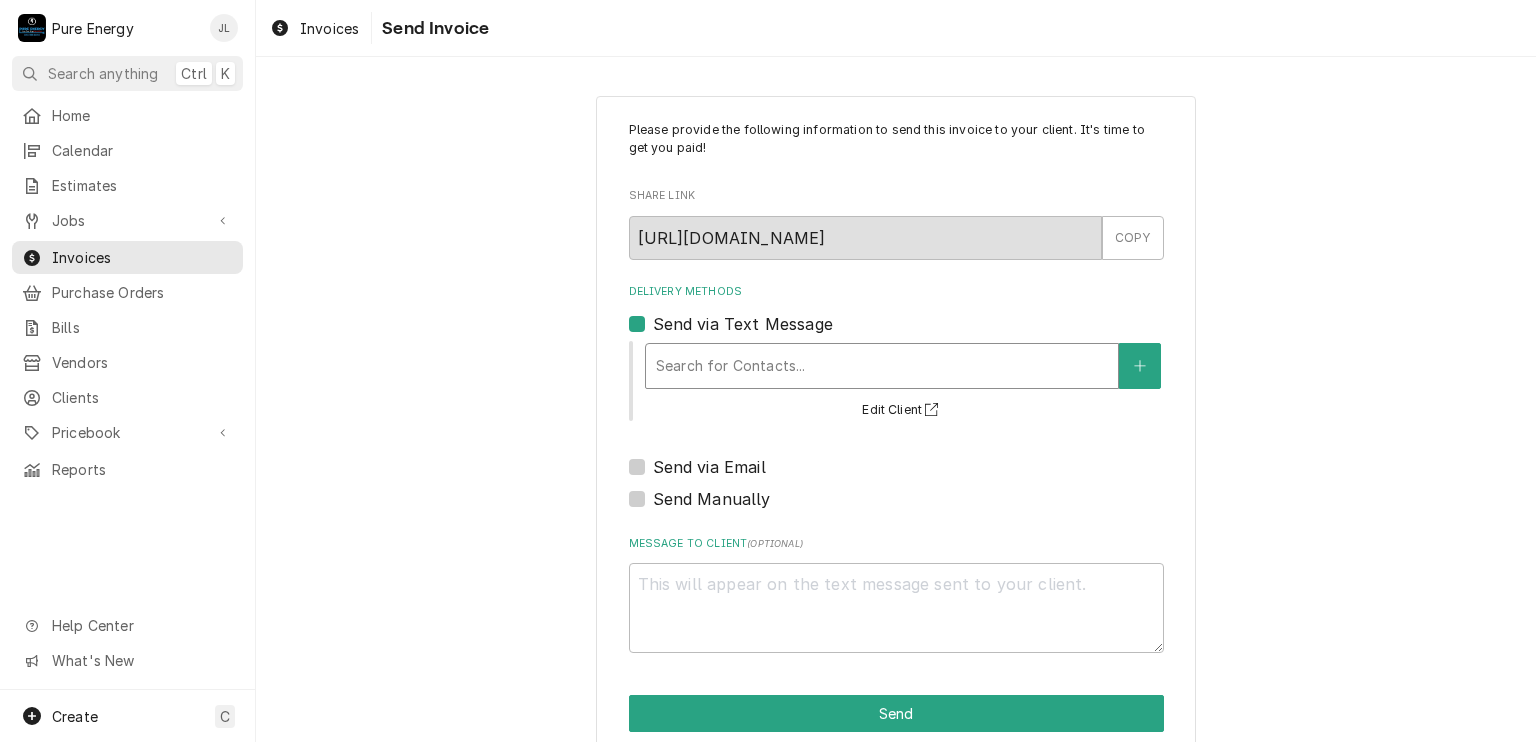 click at bounding box center [882, 366] 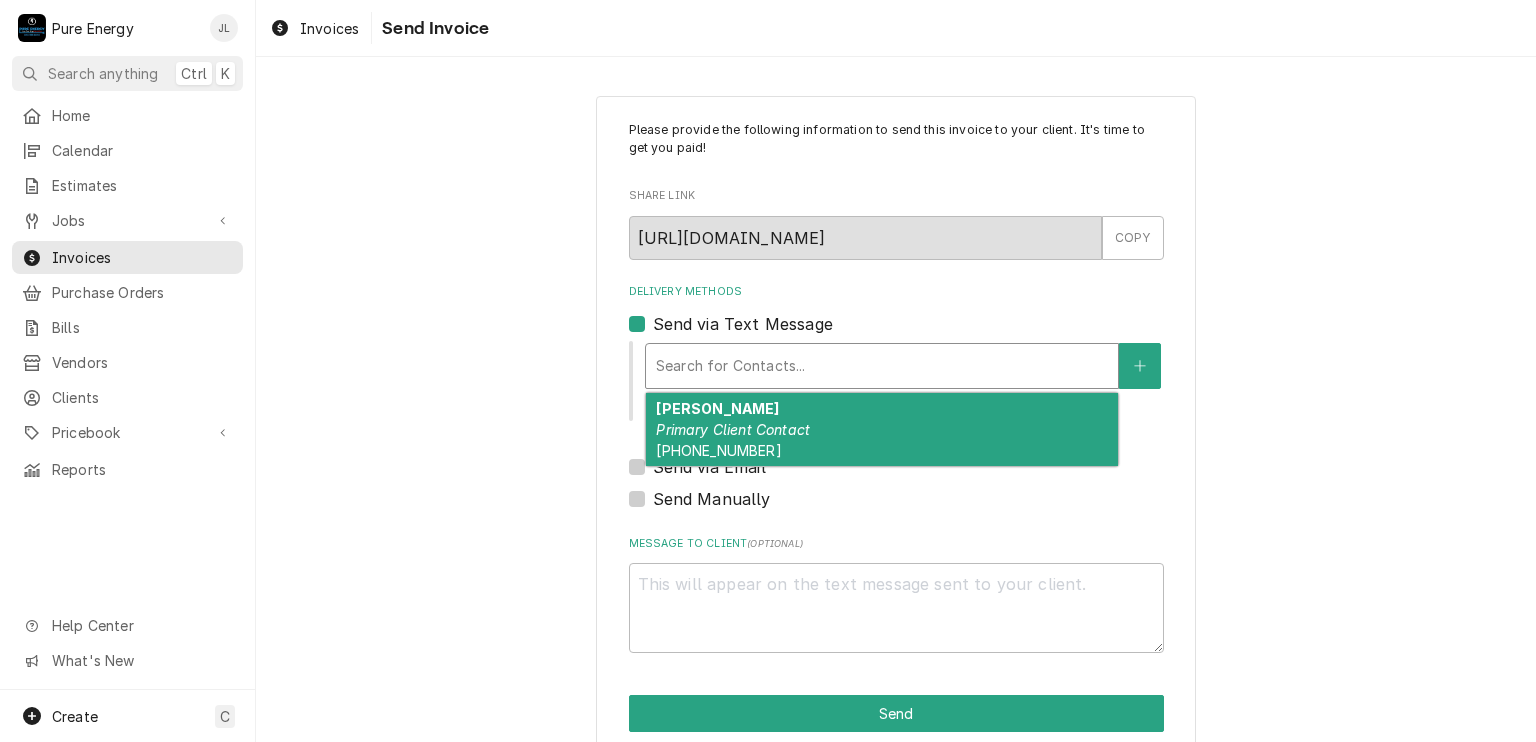 click on "Primary Client Contact" at bounding box center (733, 429) 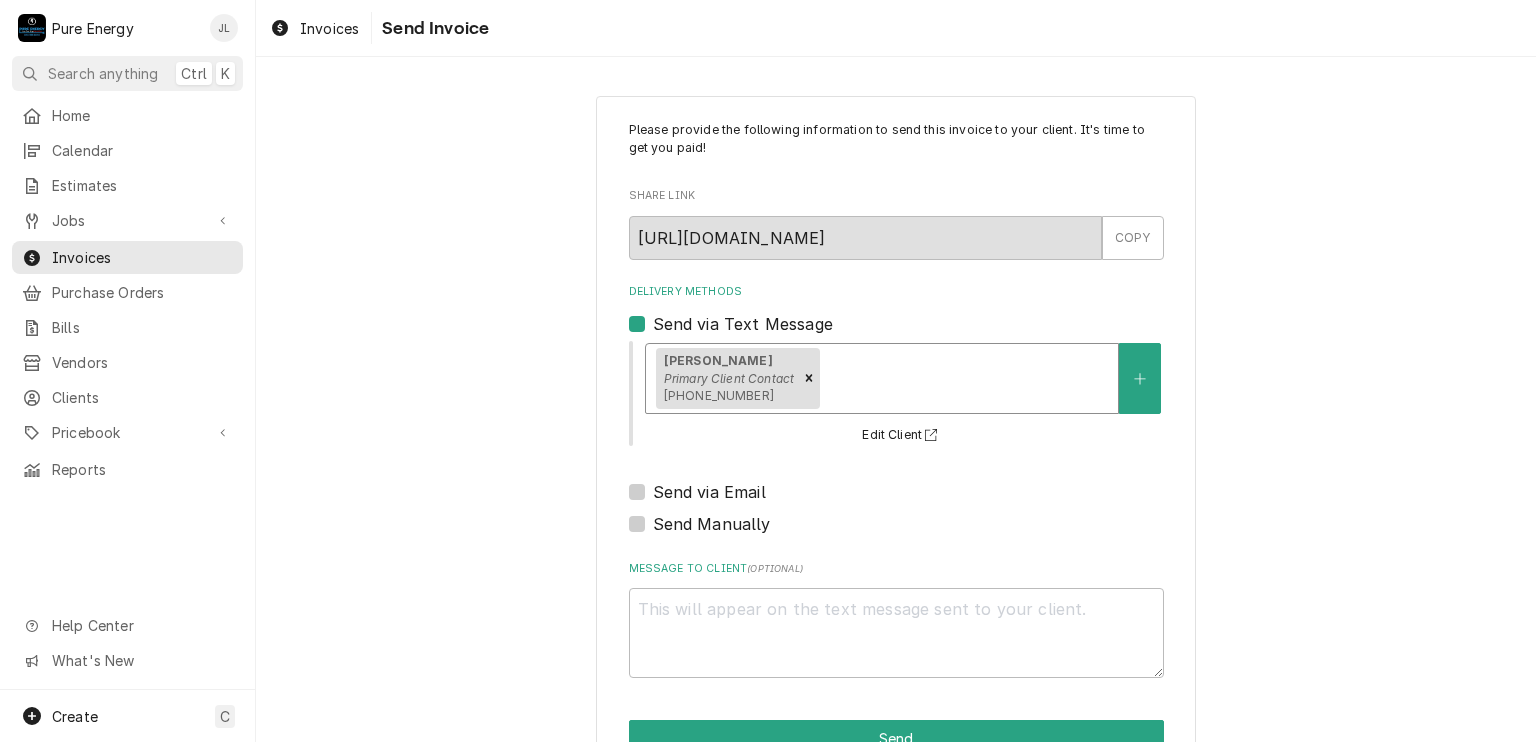 click on "Send via Email" at bounding box center [709, 492] 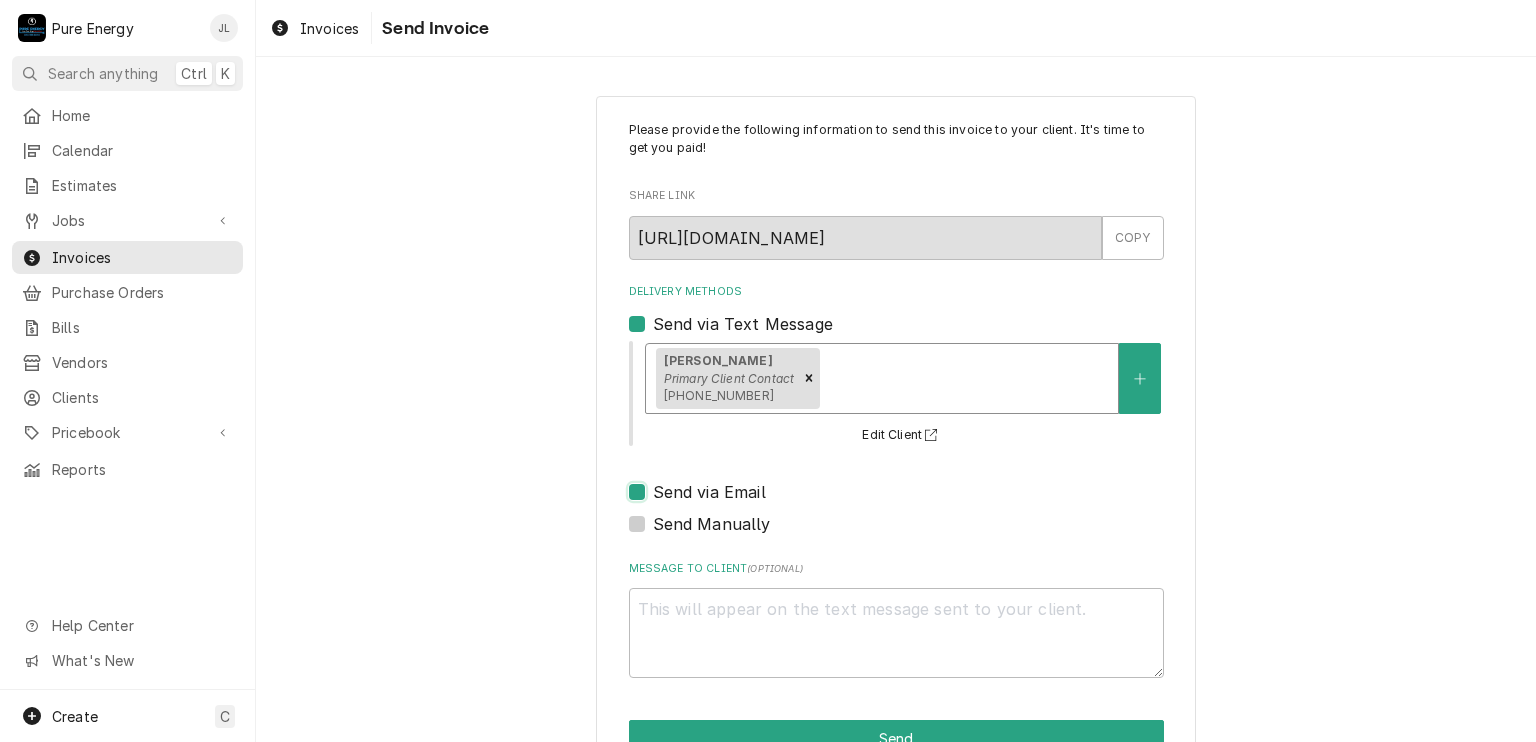 checkbox on "true" 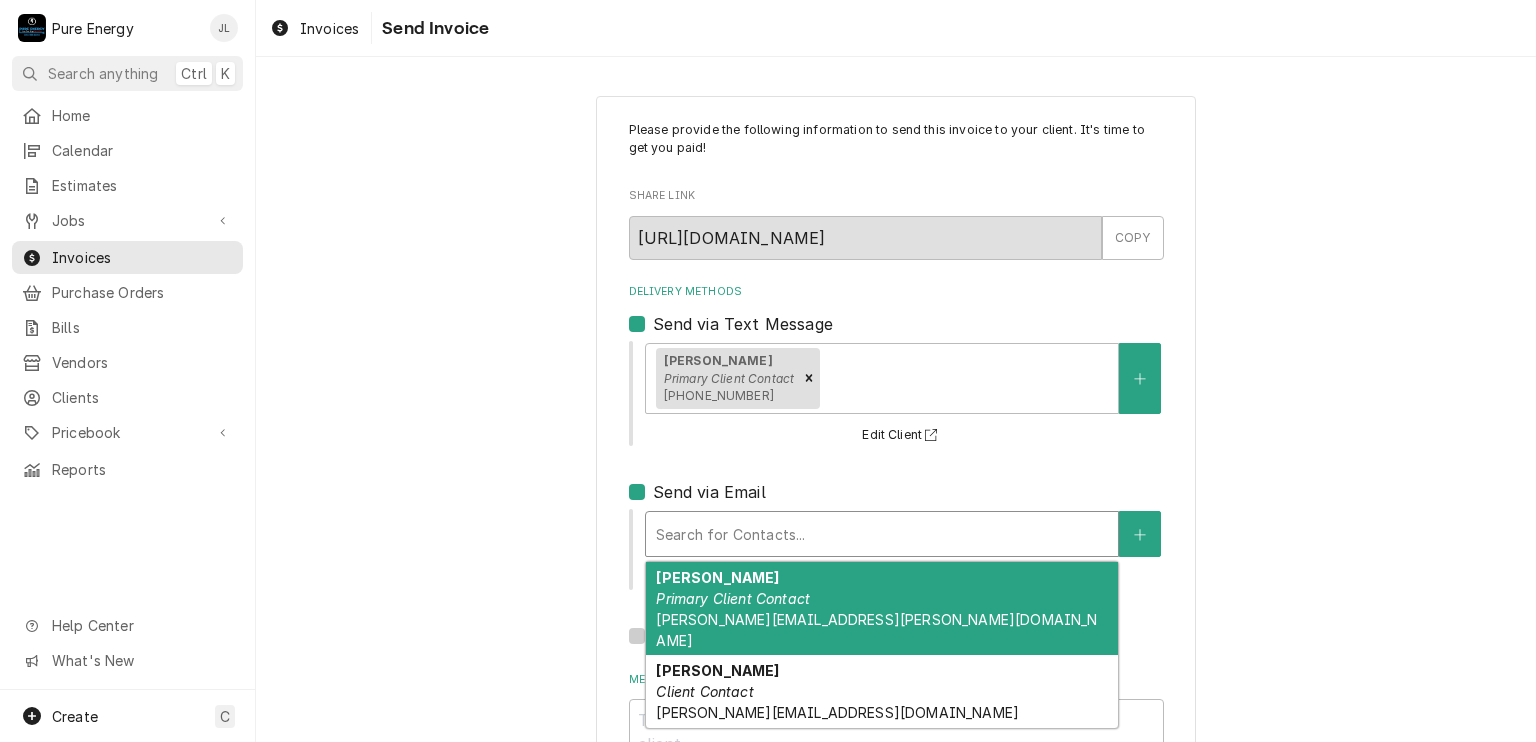 click at bounding box center (882, 534) 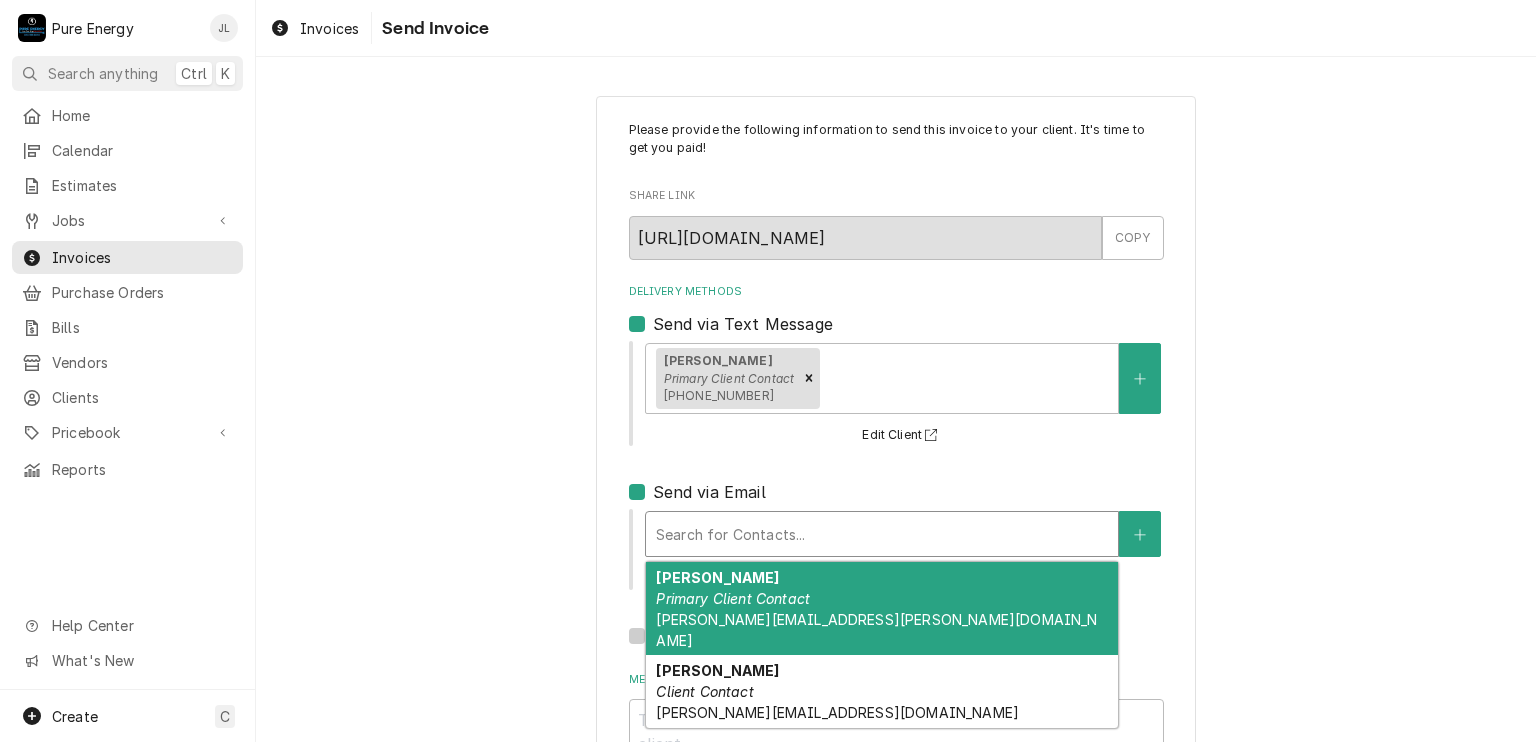 click on "Christine Rosenfeld" at bounding box center (717, 577) 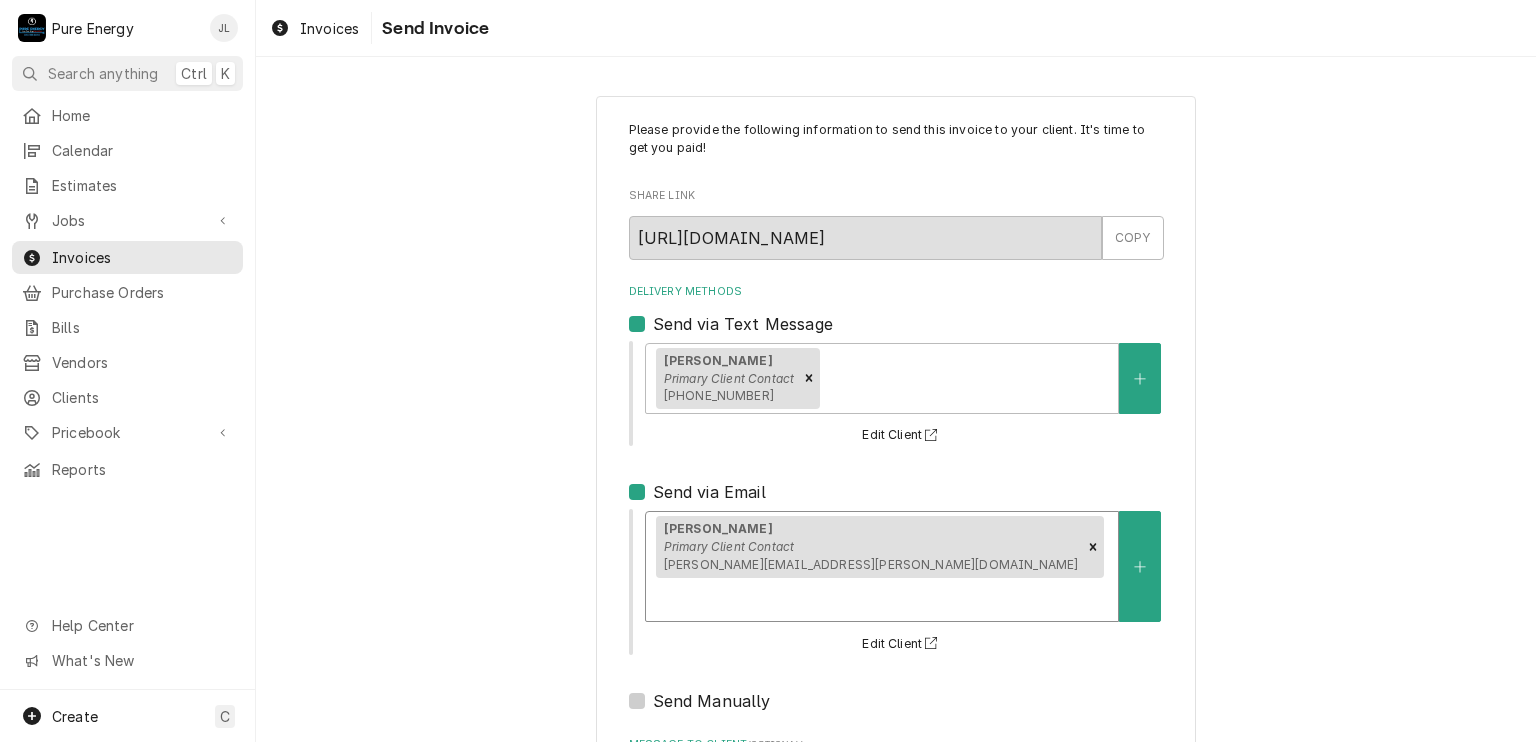 scroll, scrollTop: 192, scrollLeft: 0, axis: vertical 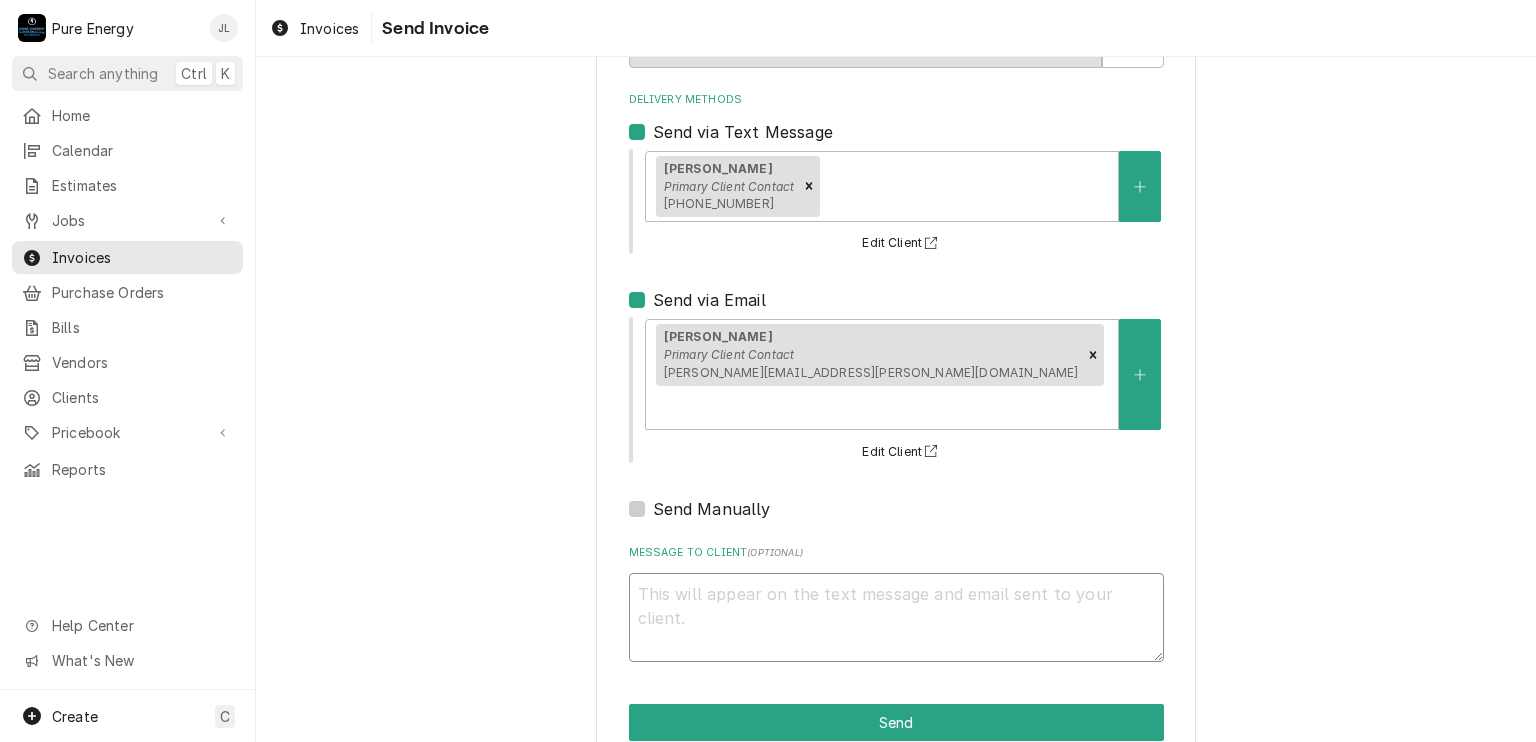 click on "Message to Client  ( optional )" at bounding box center (896, 618) 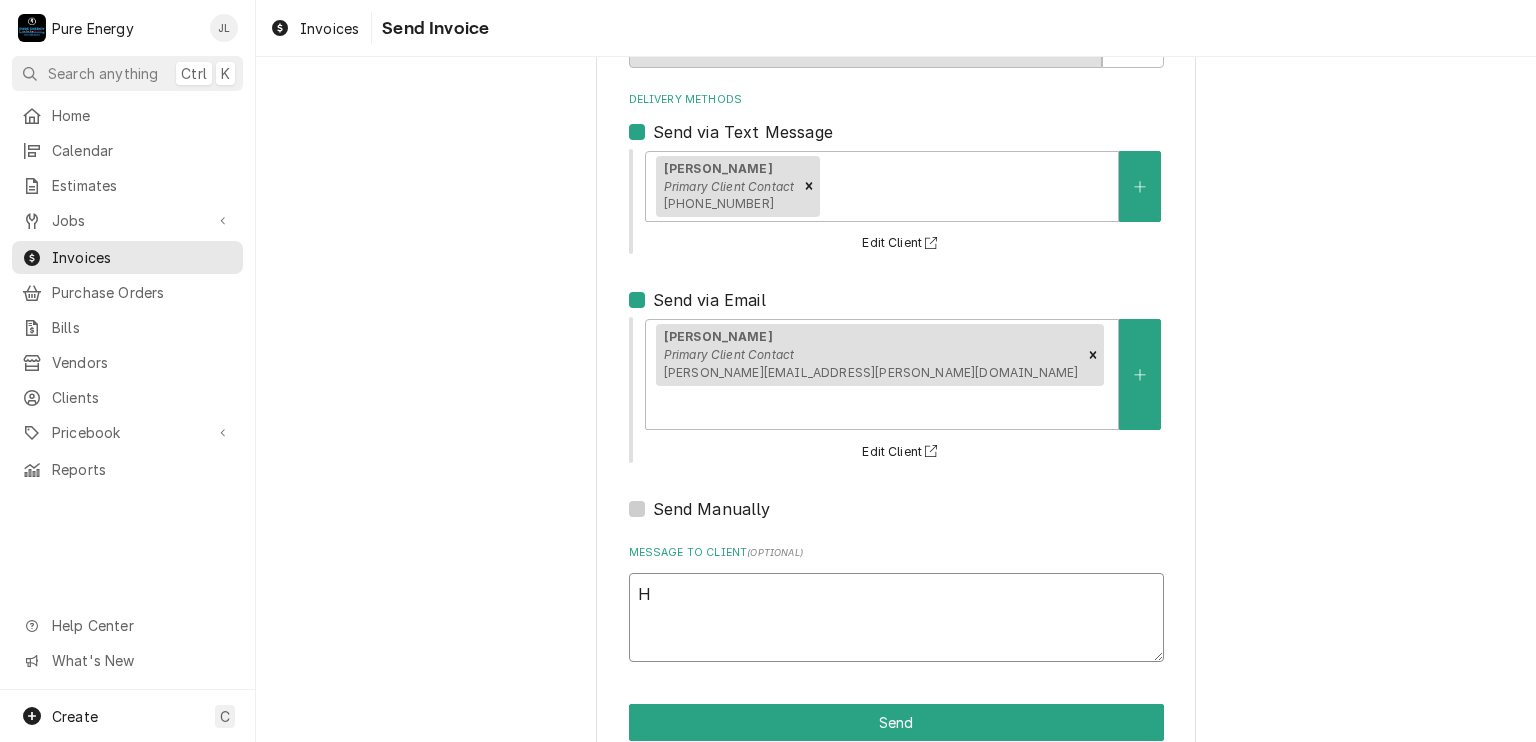 type on "x" 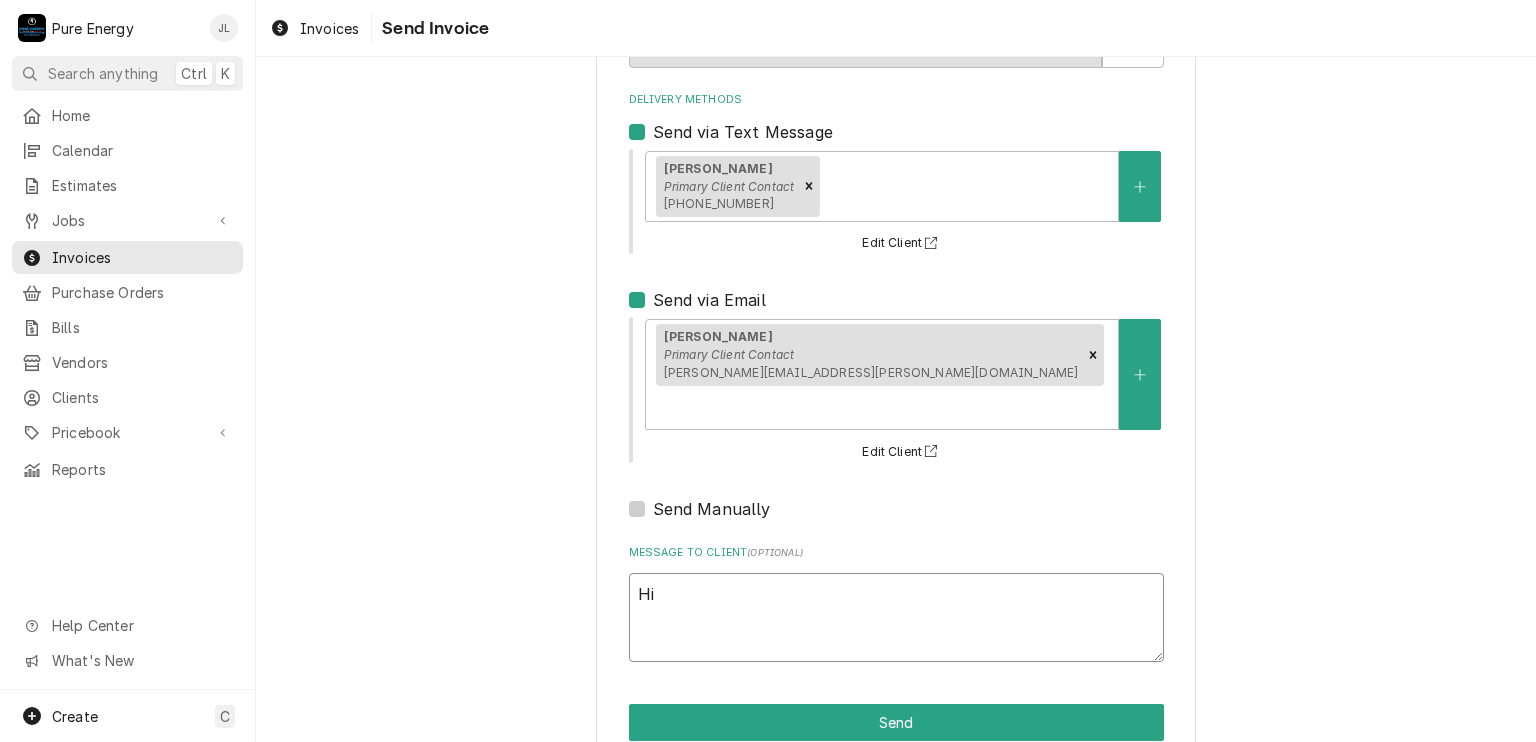 type on "x" 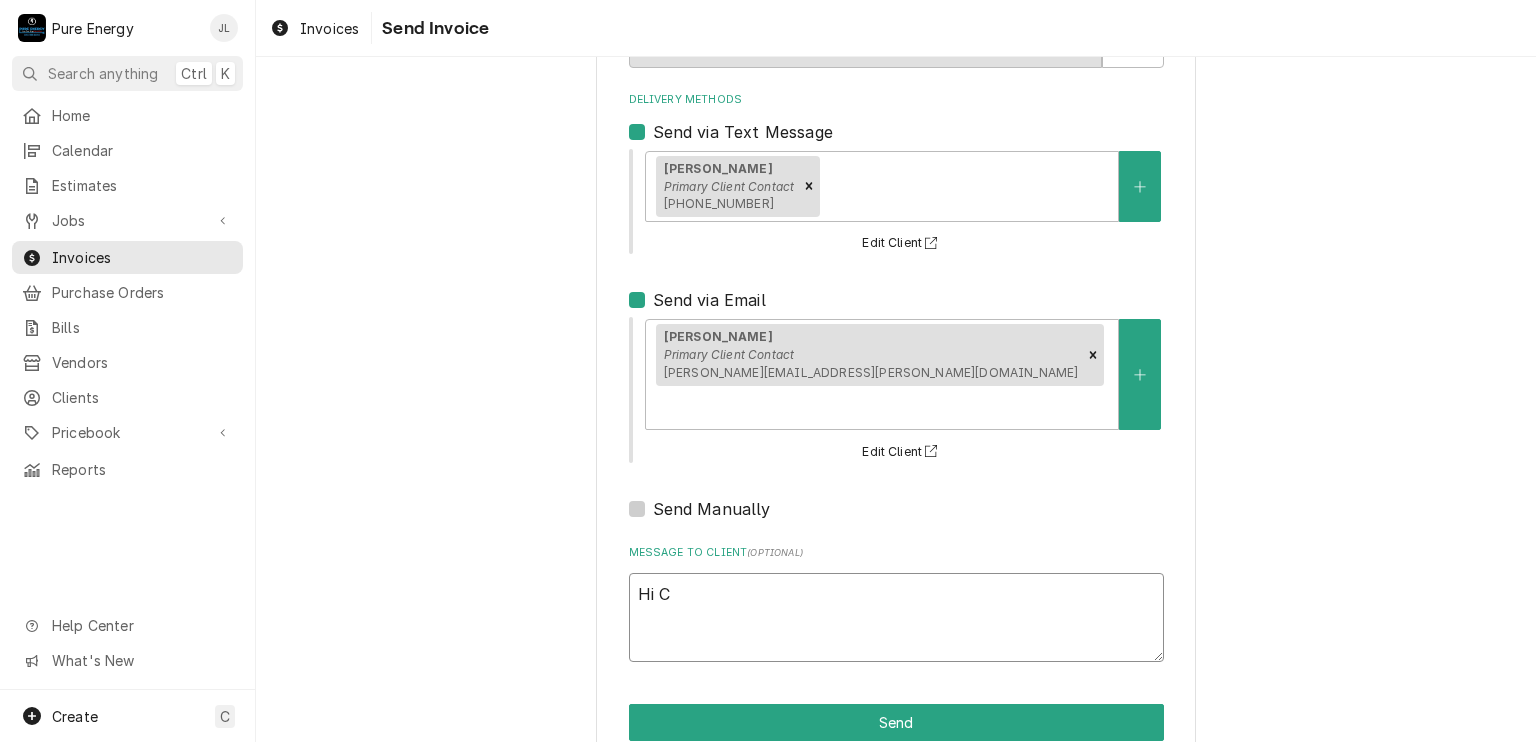 type on "x" 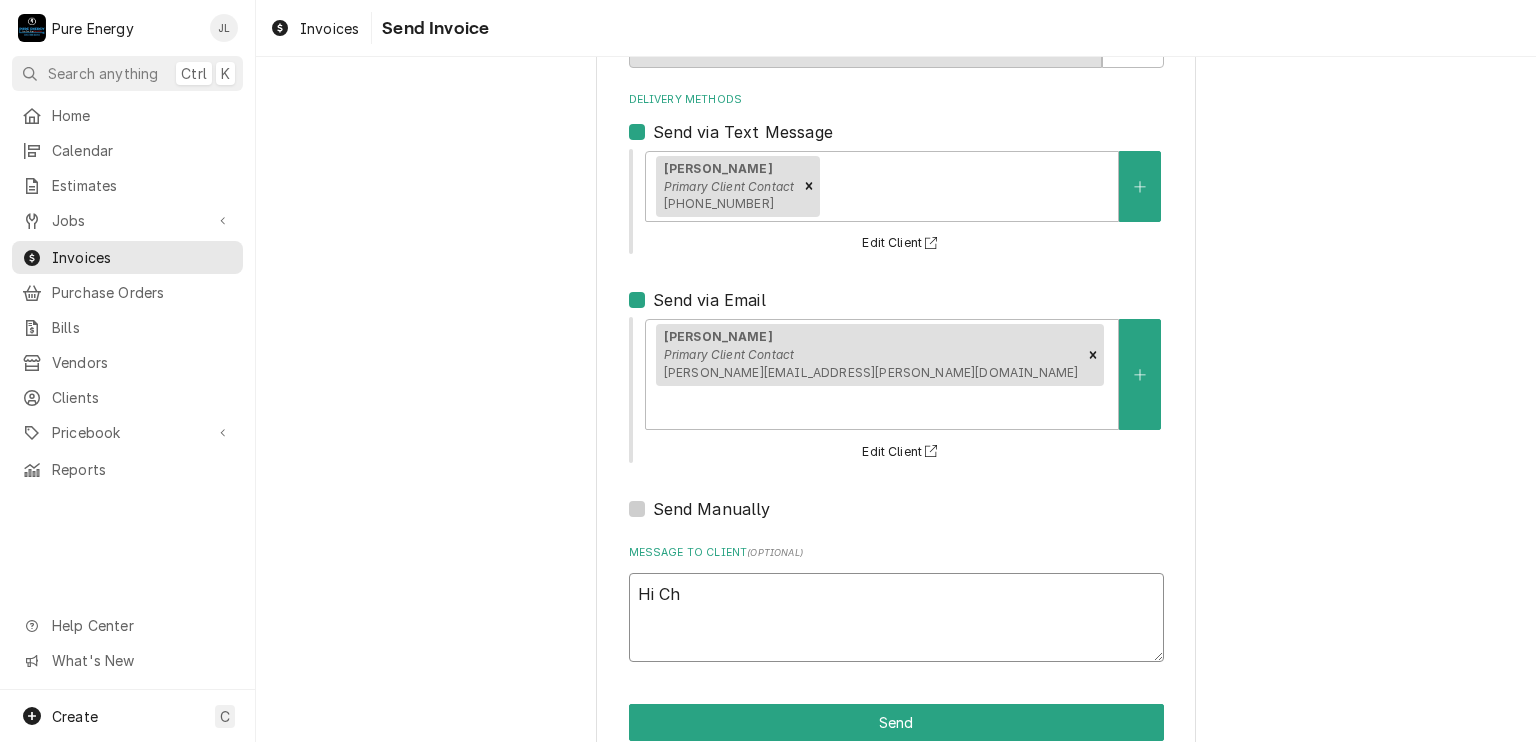 type on "x" 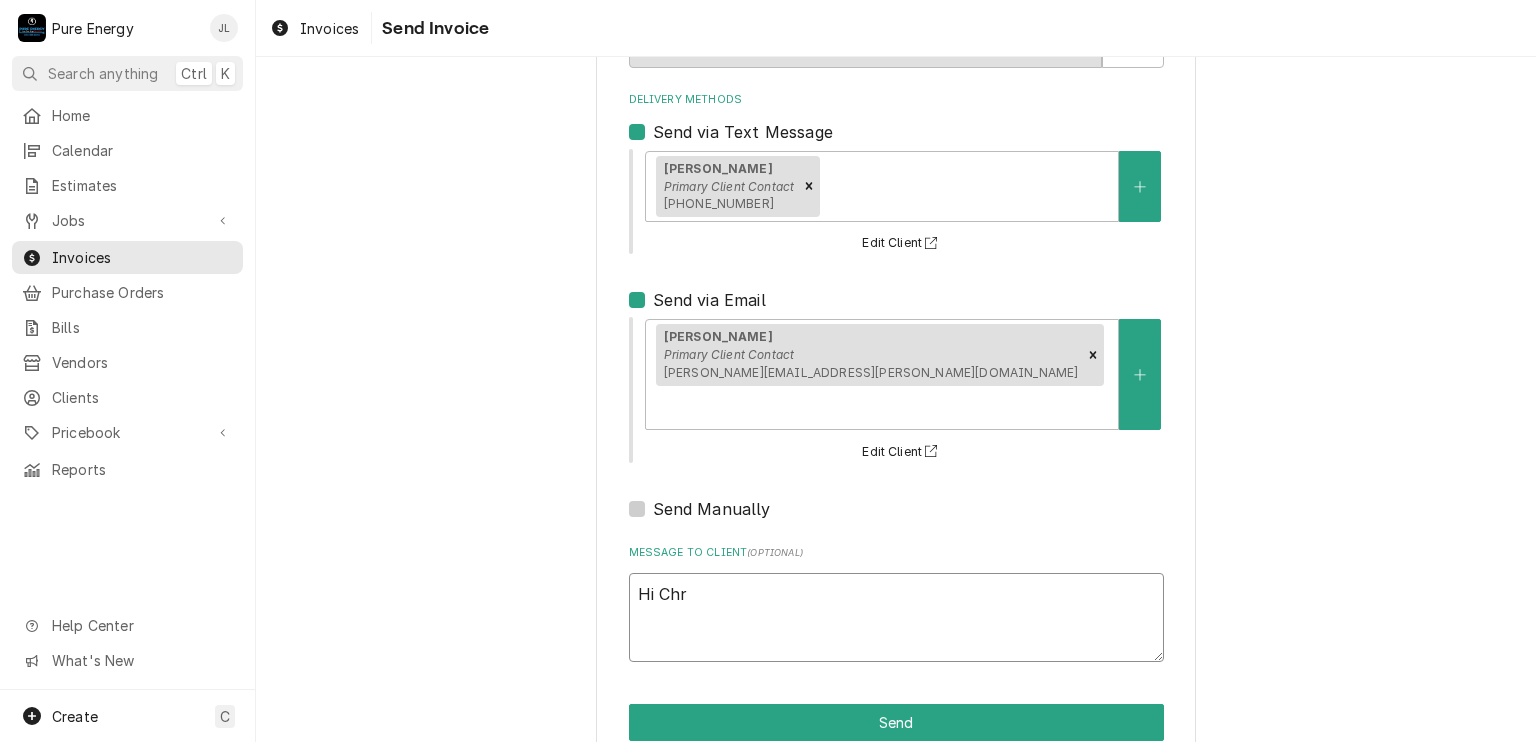 type on "x" 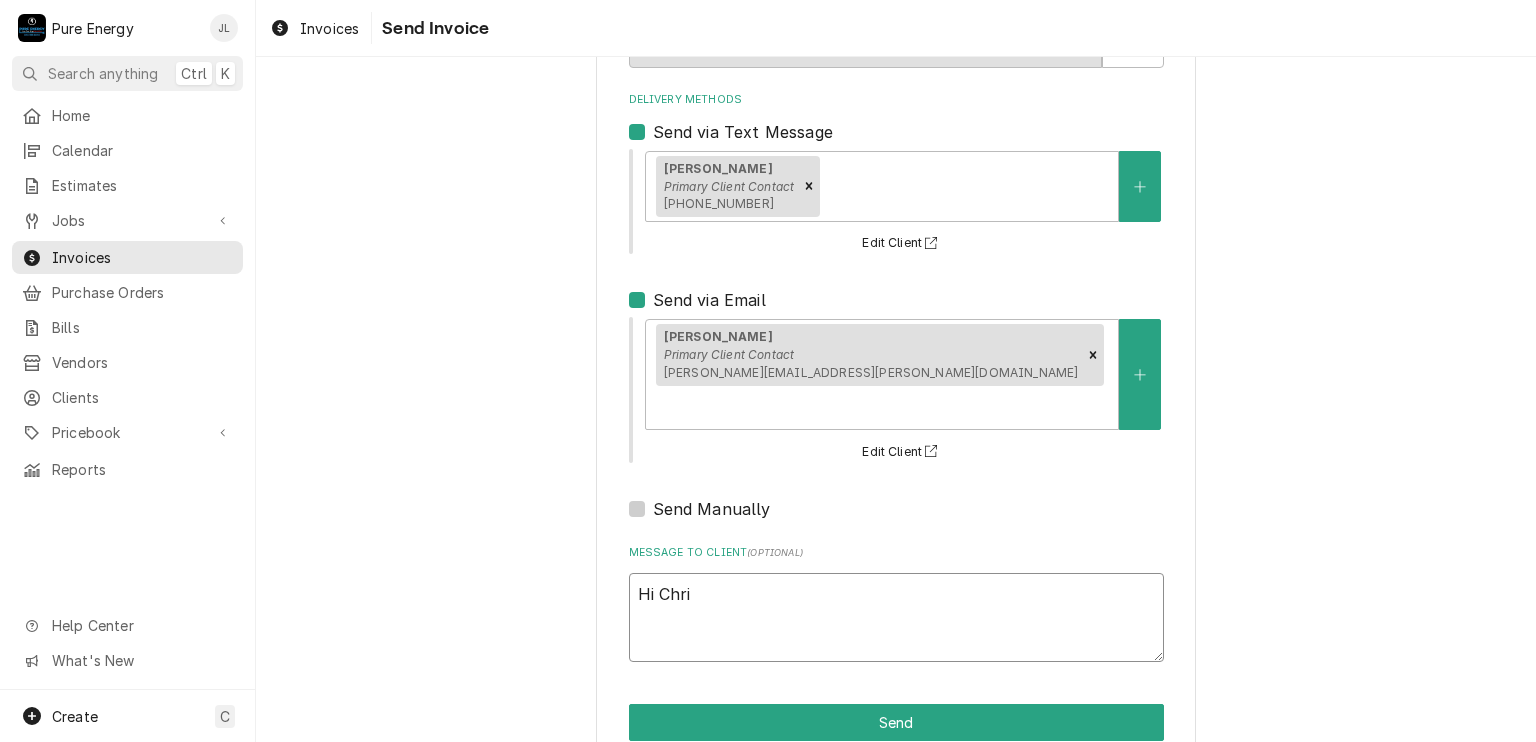 type on "x" 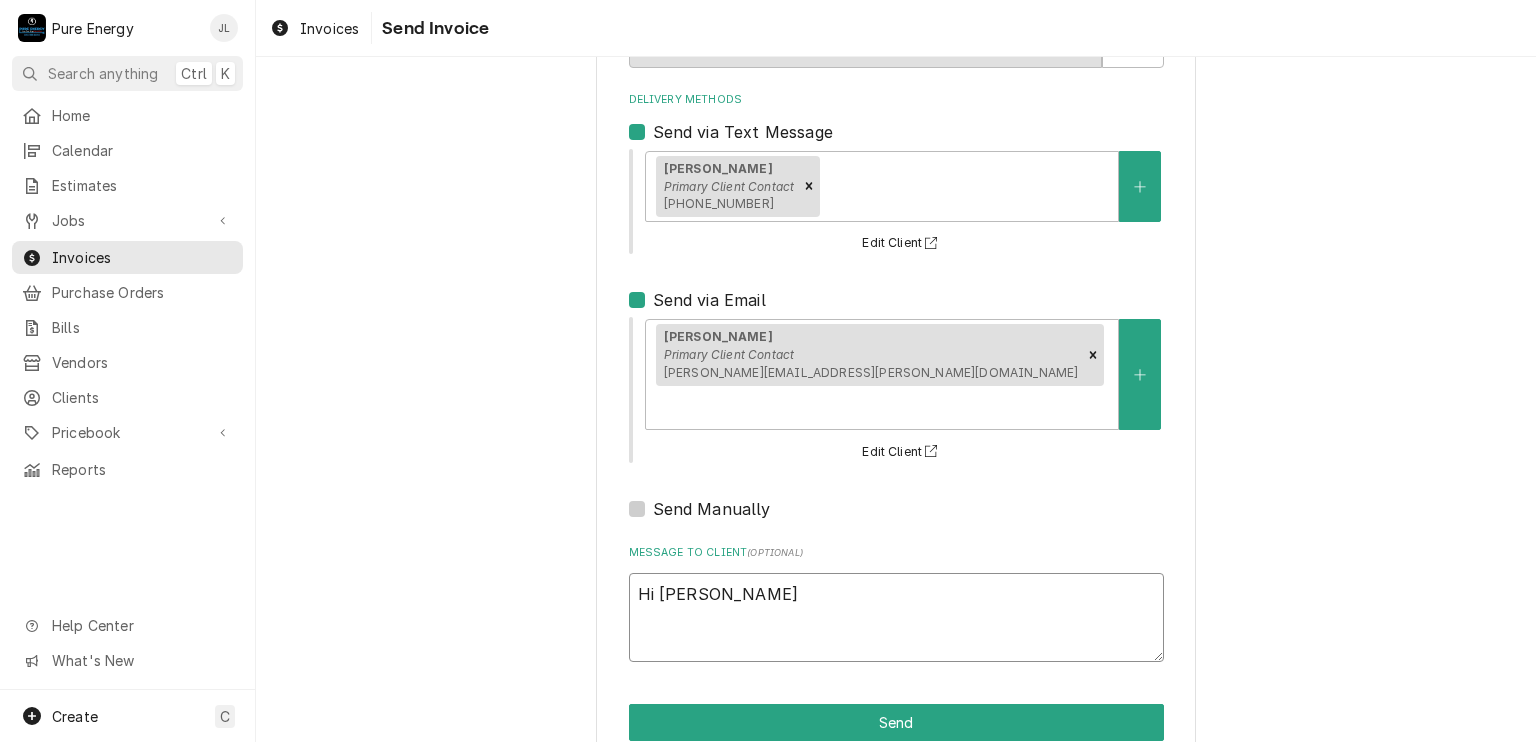 type on "x" 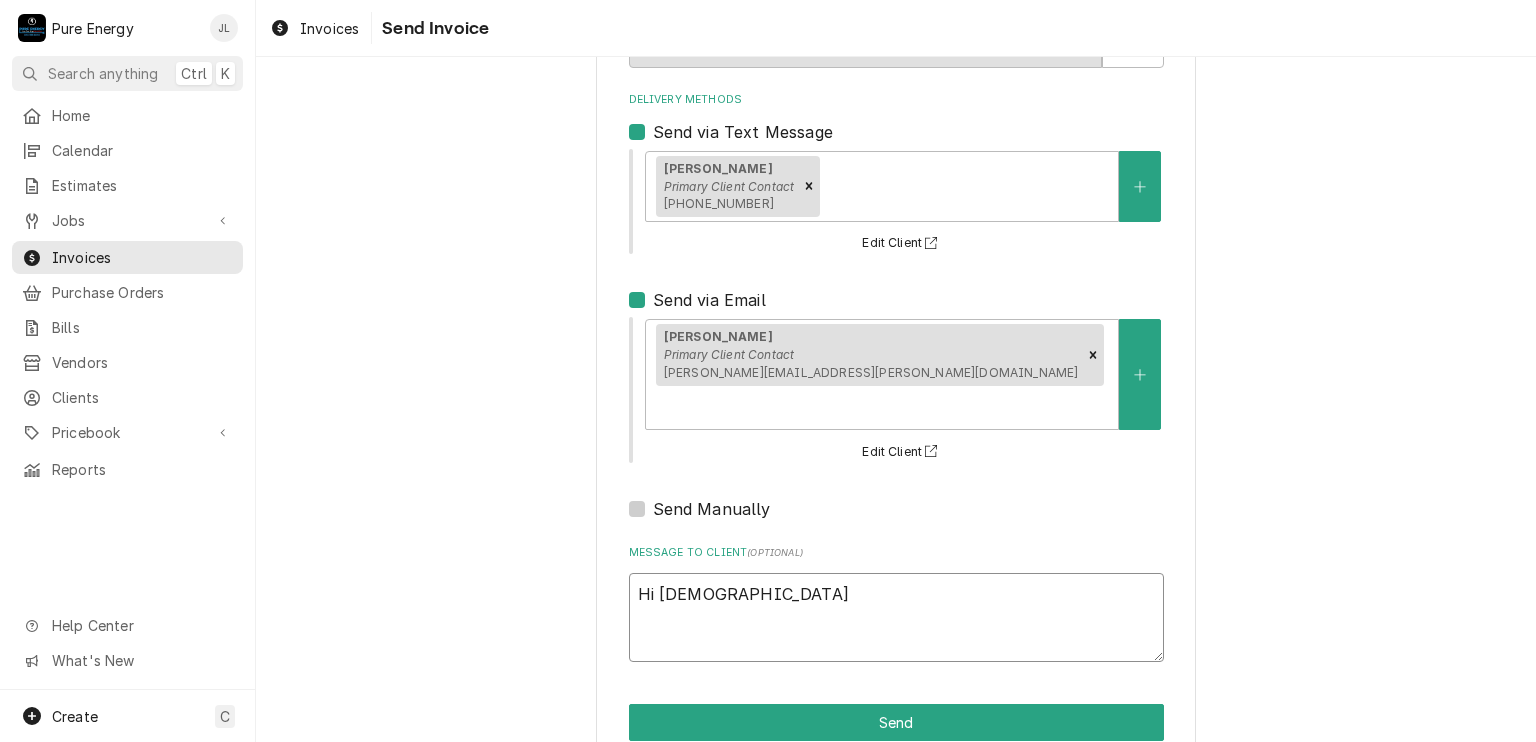 type on "x" 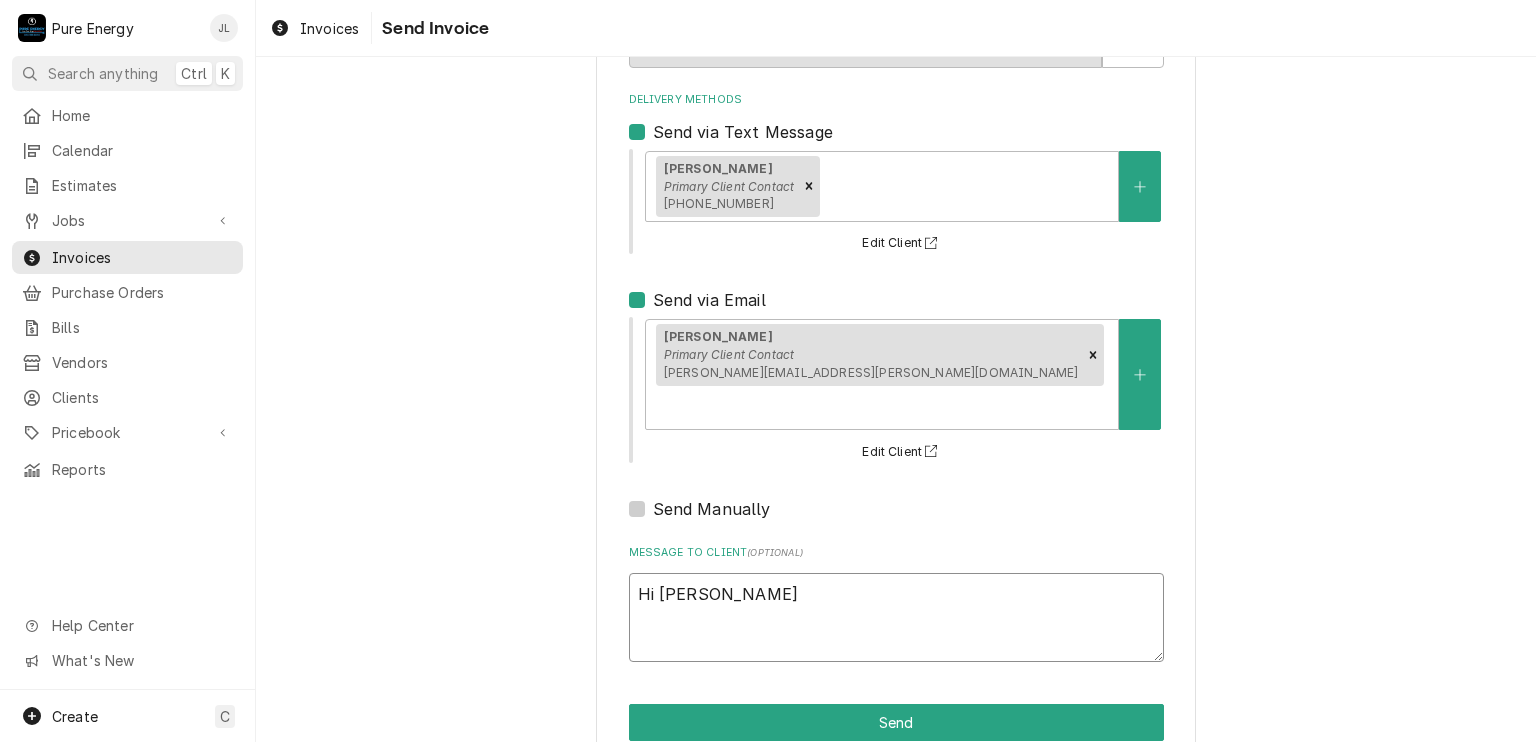 type on "x" 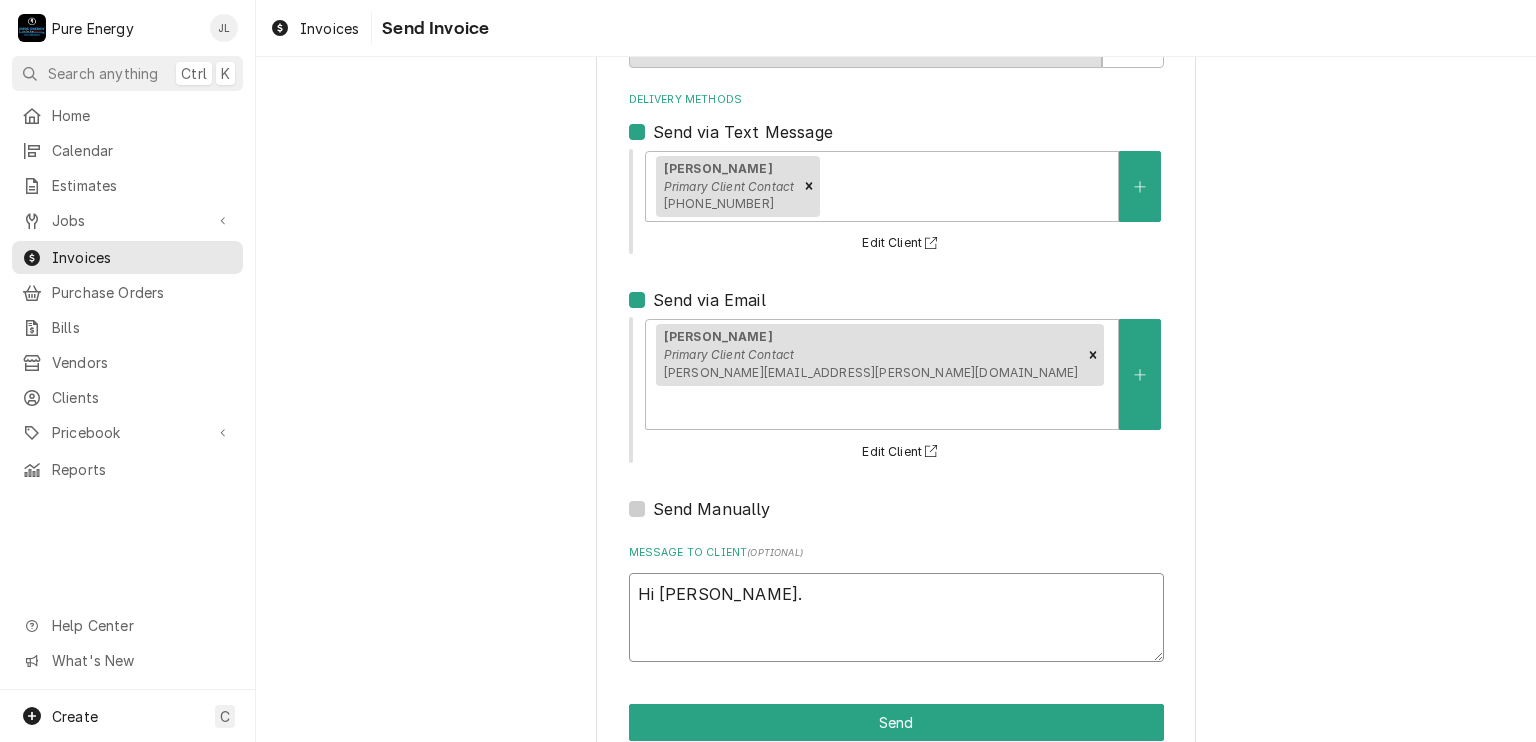 type on "x" 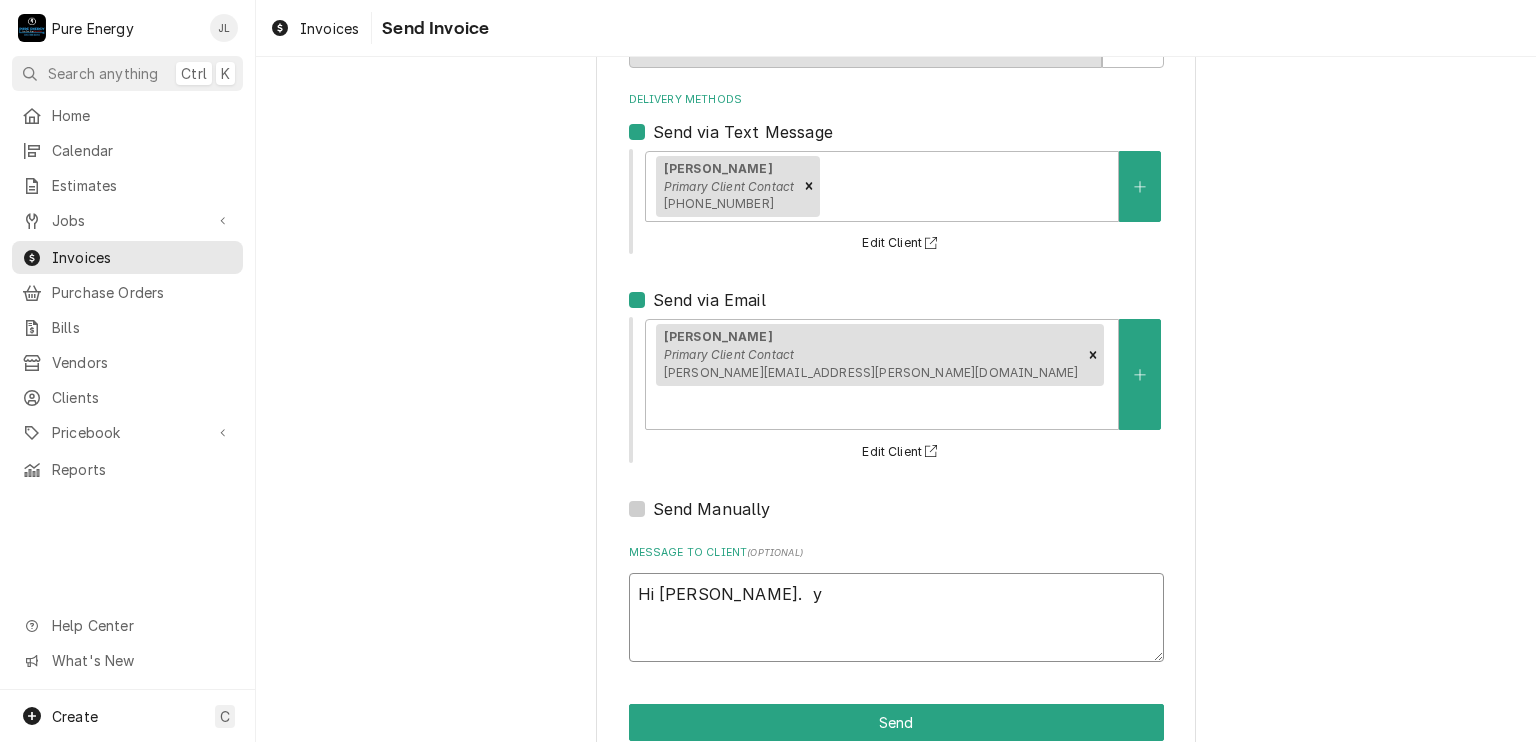 type on "x" 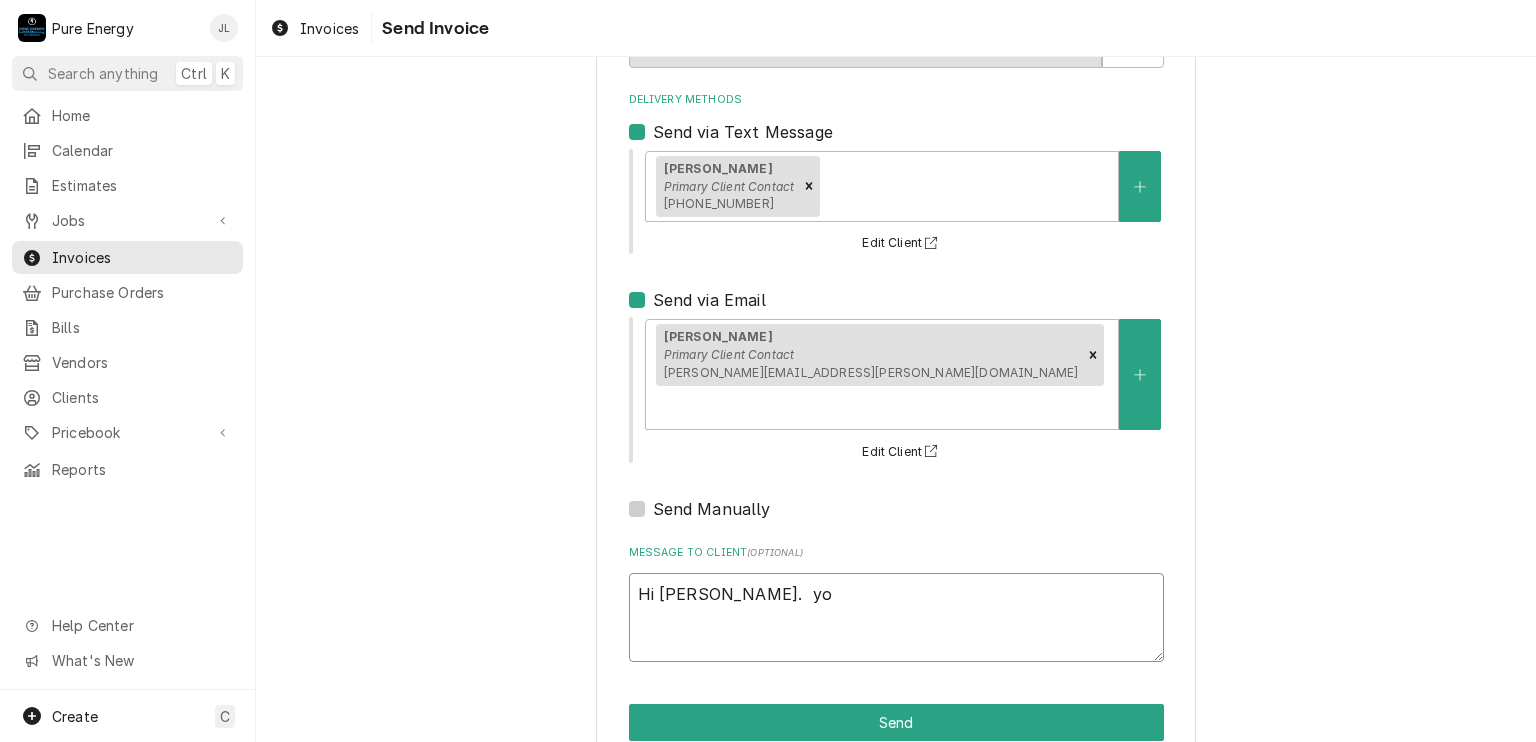 type on "x" 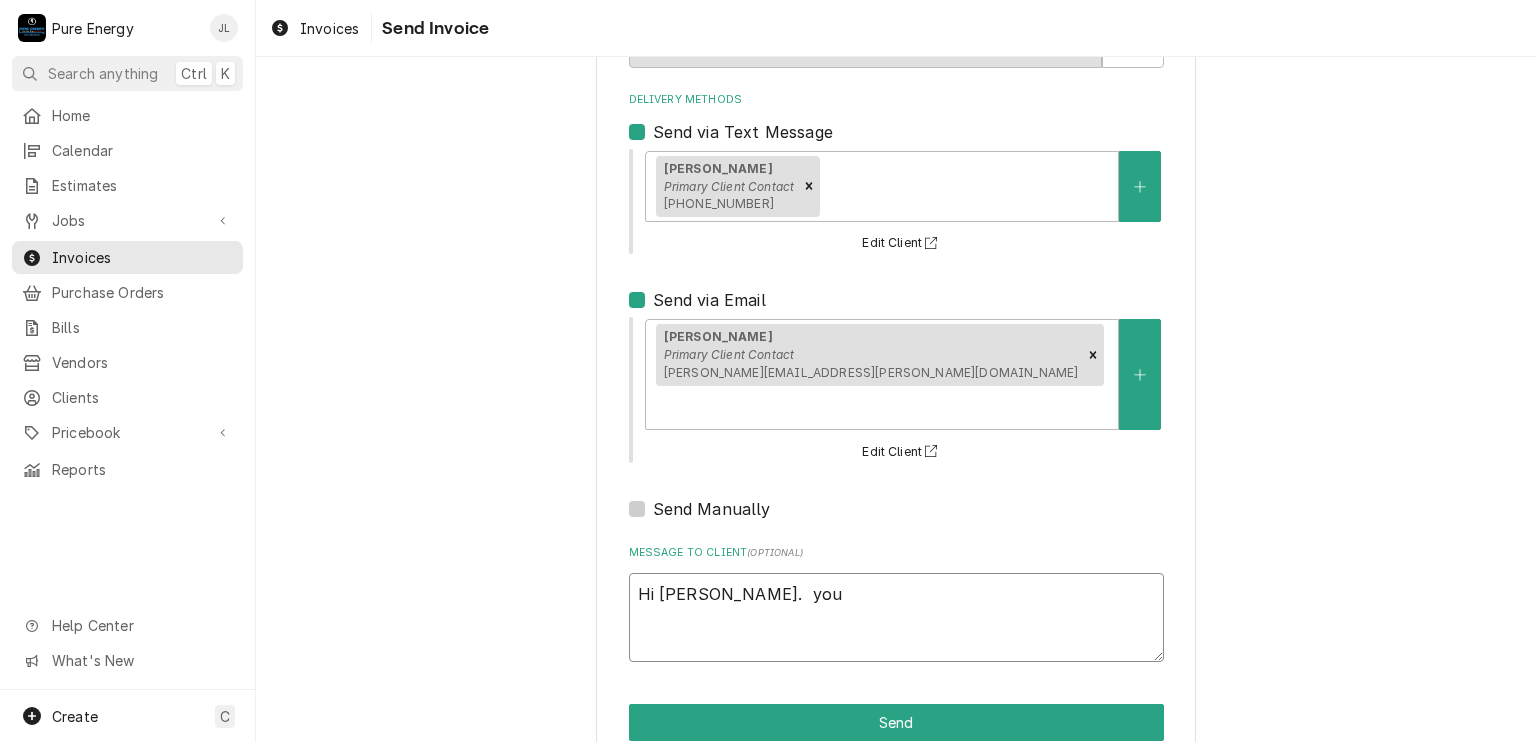 type on "x" 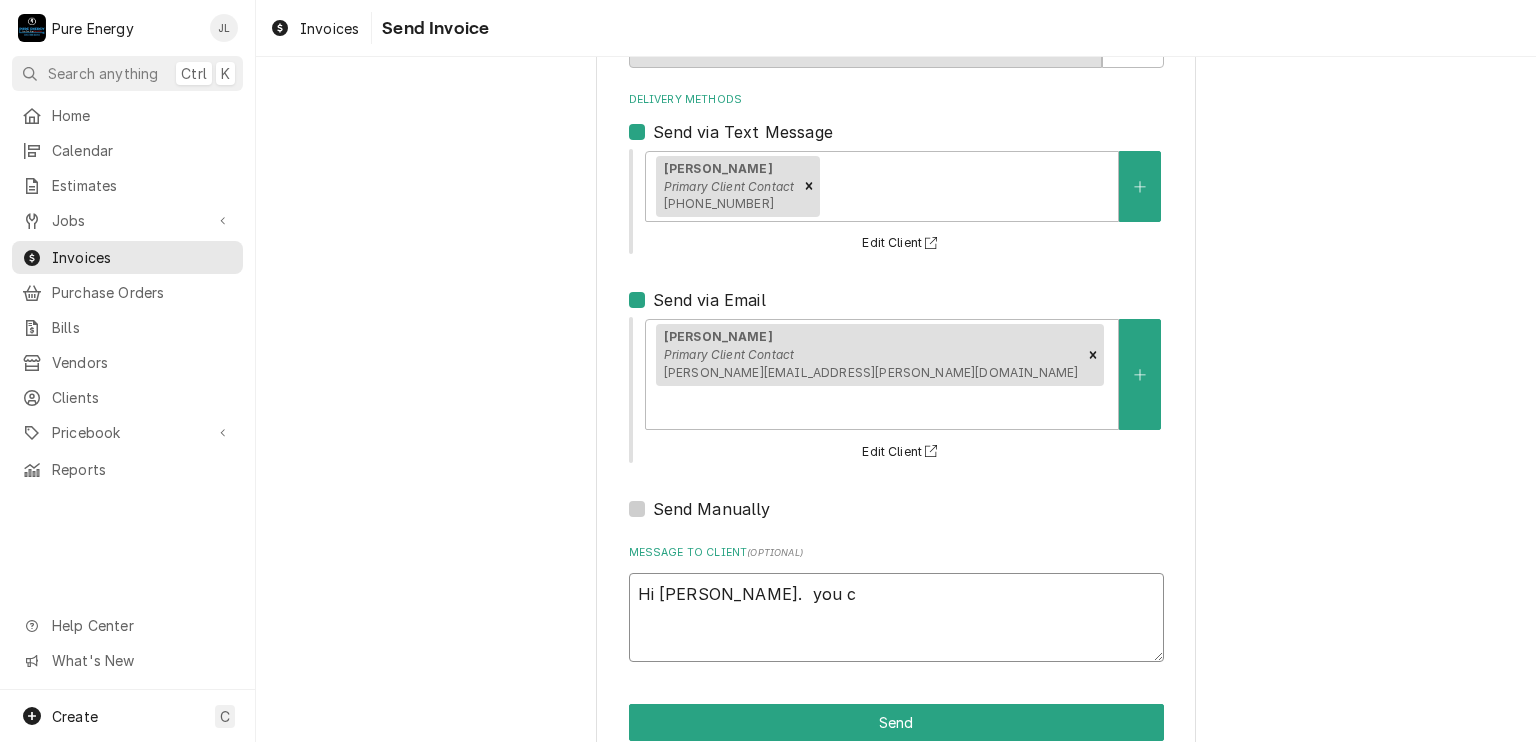 type on "x" 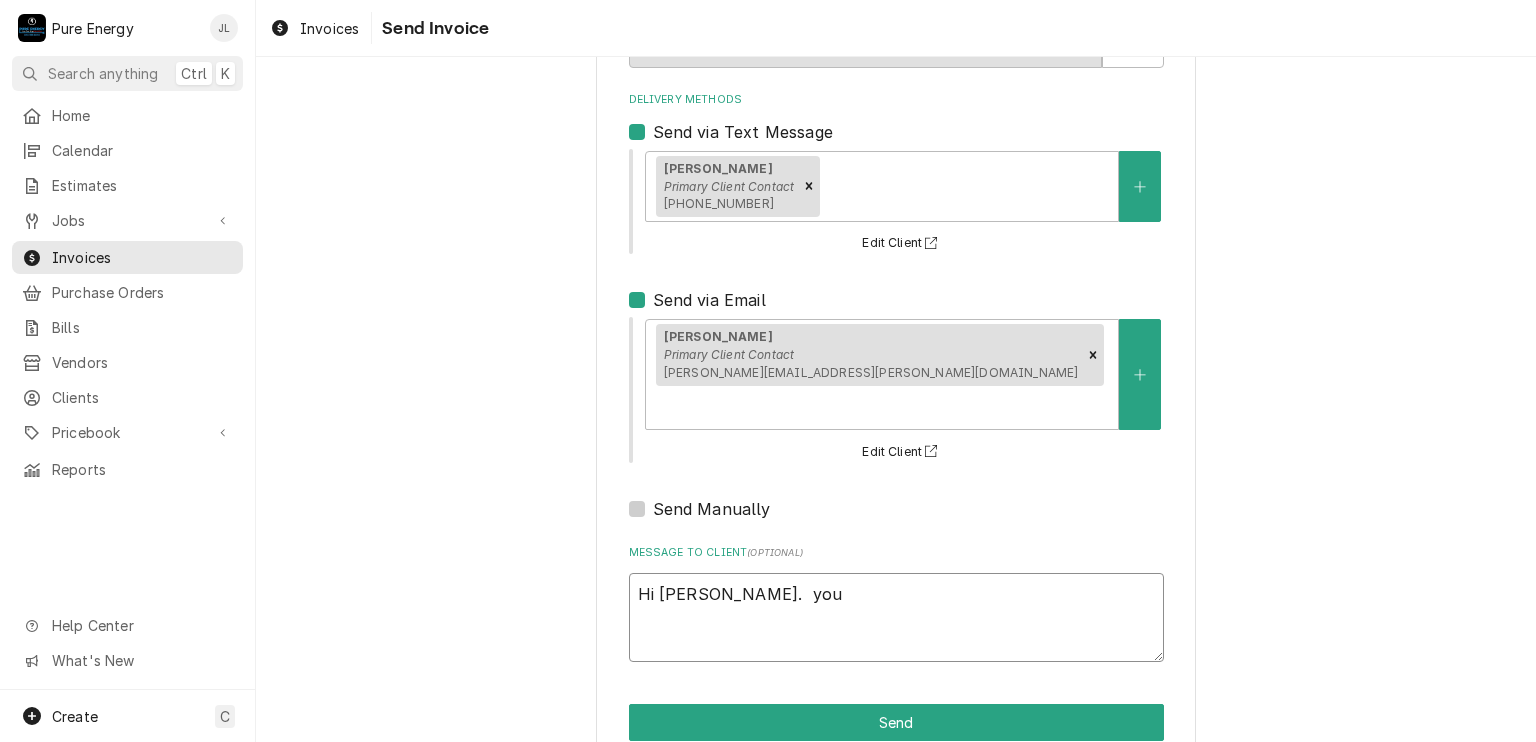 type on "x" 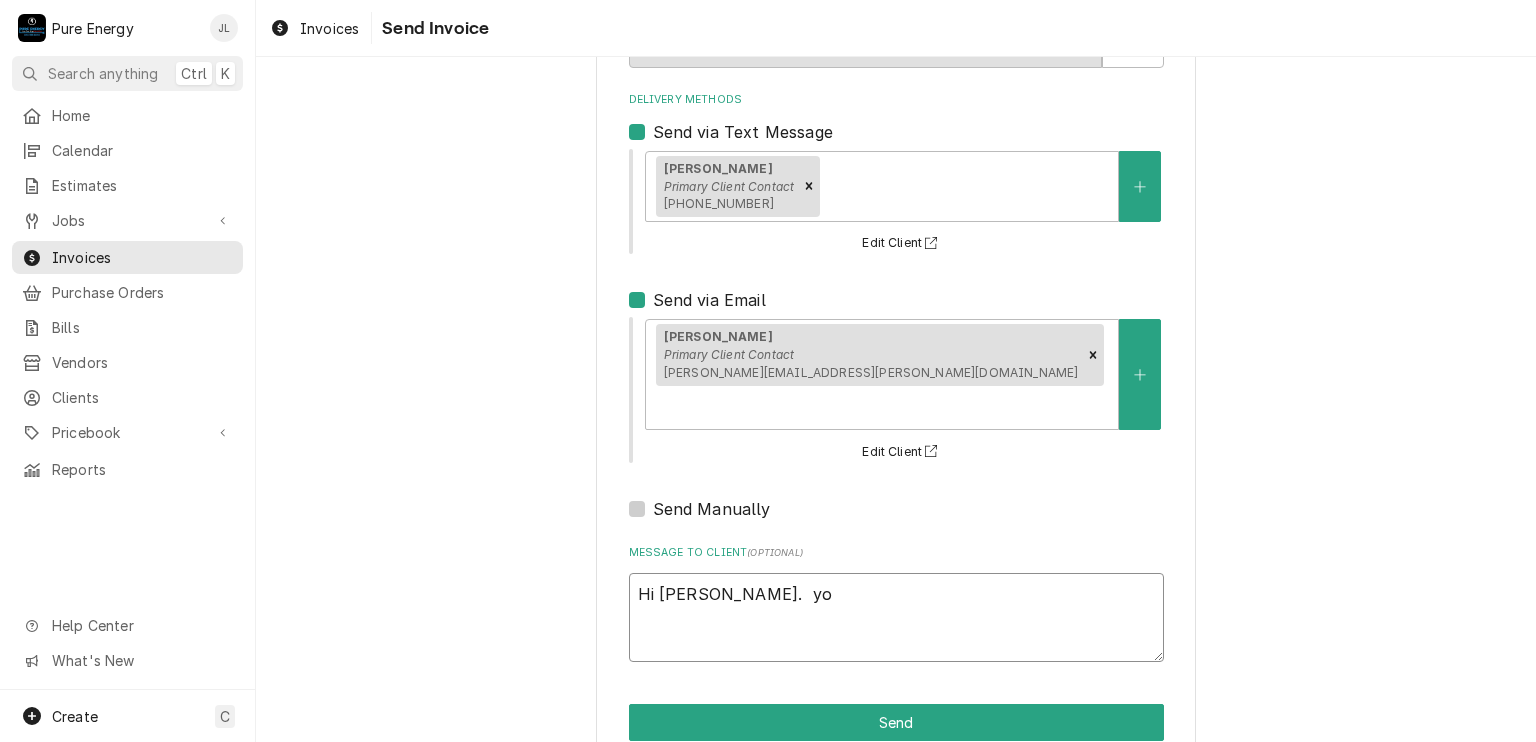 type on "x" 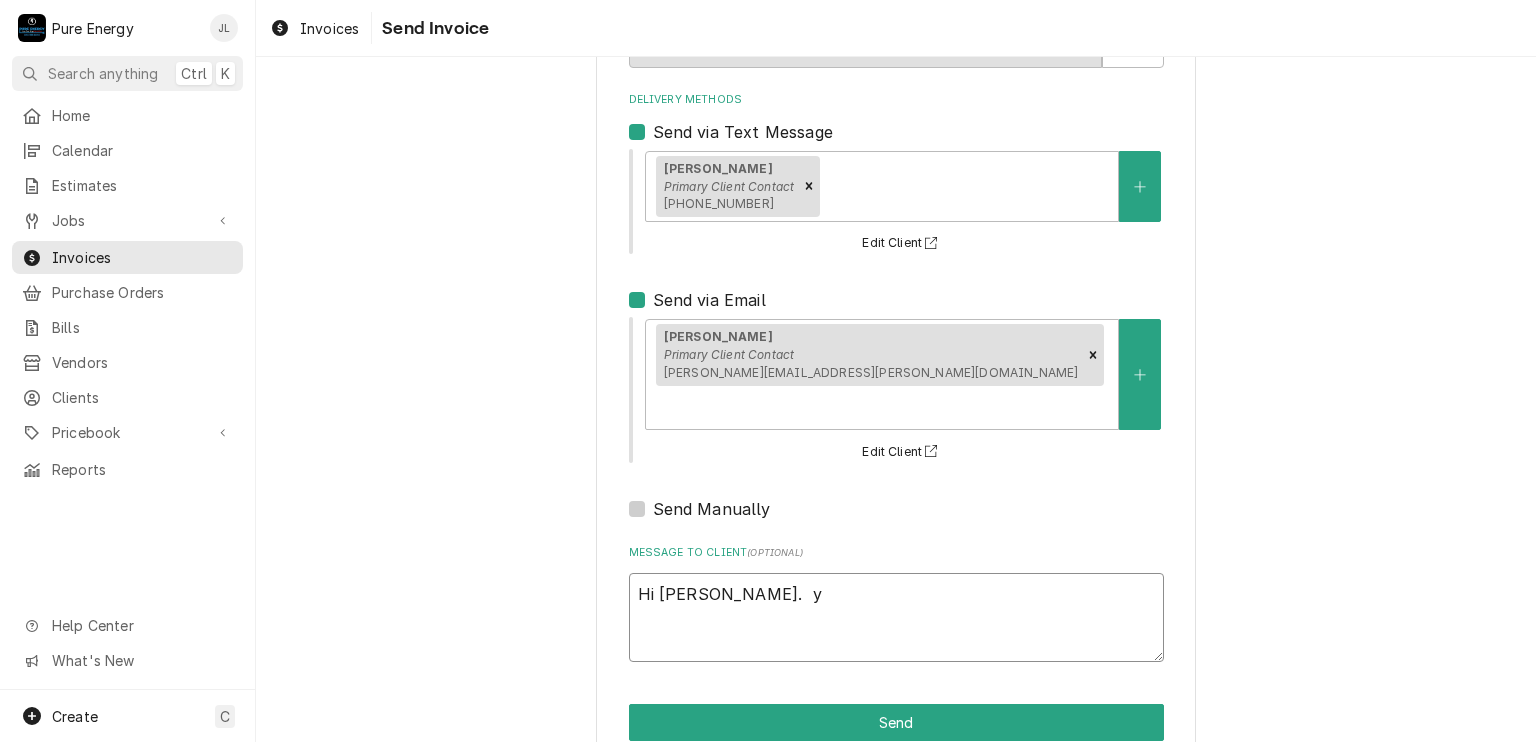 type on "x" 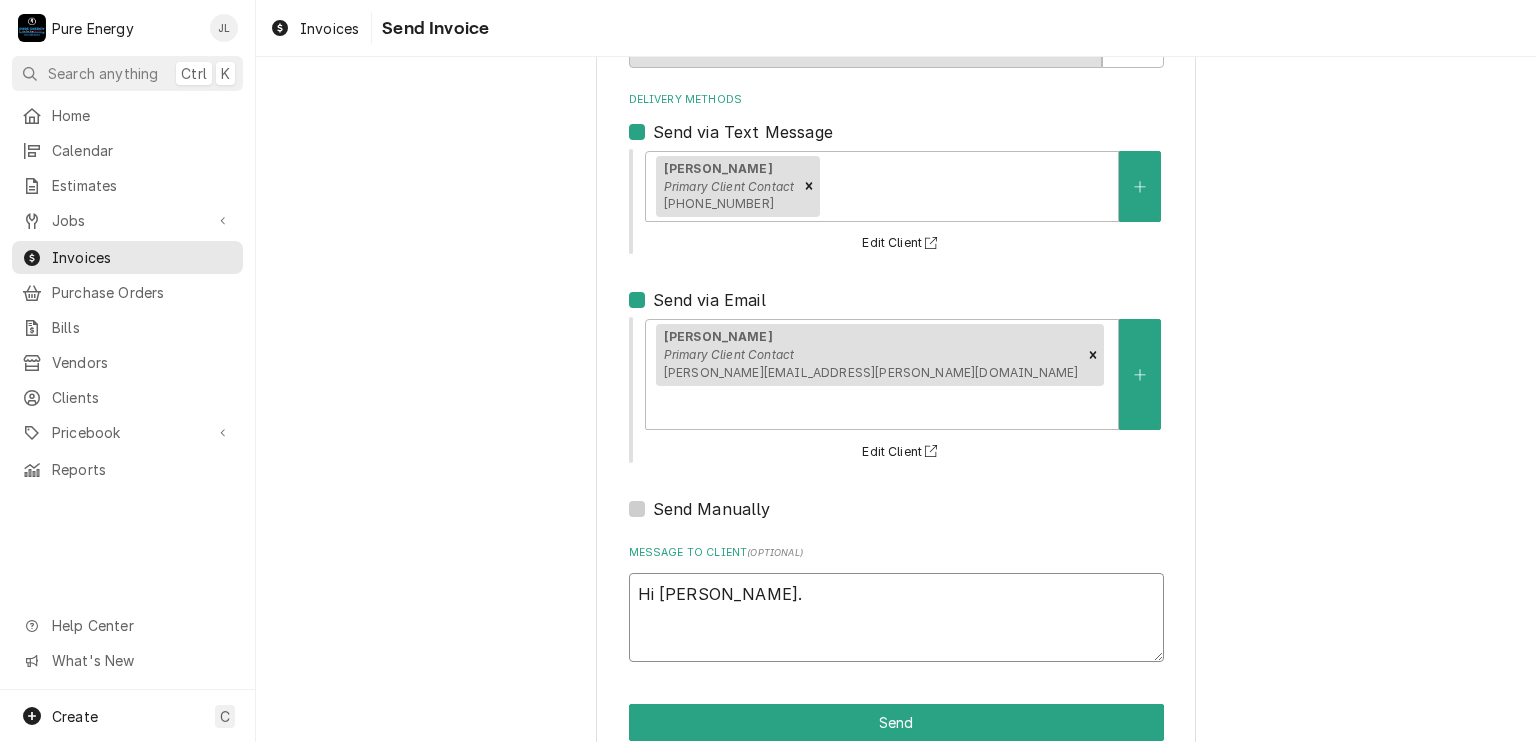type on "x" 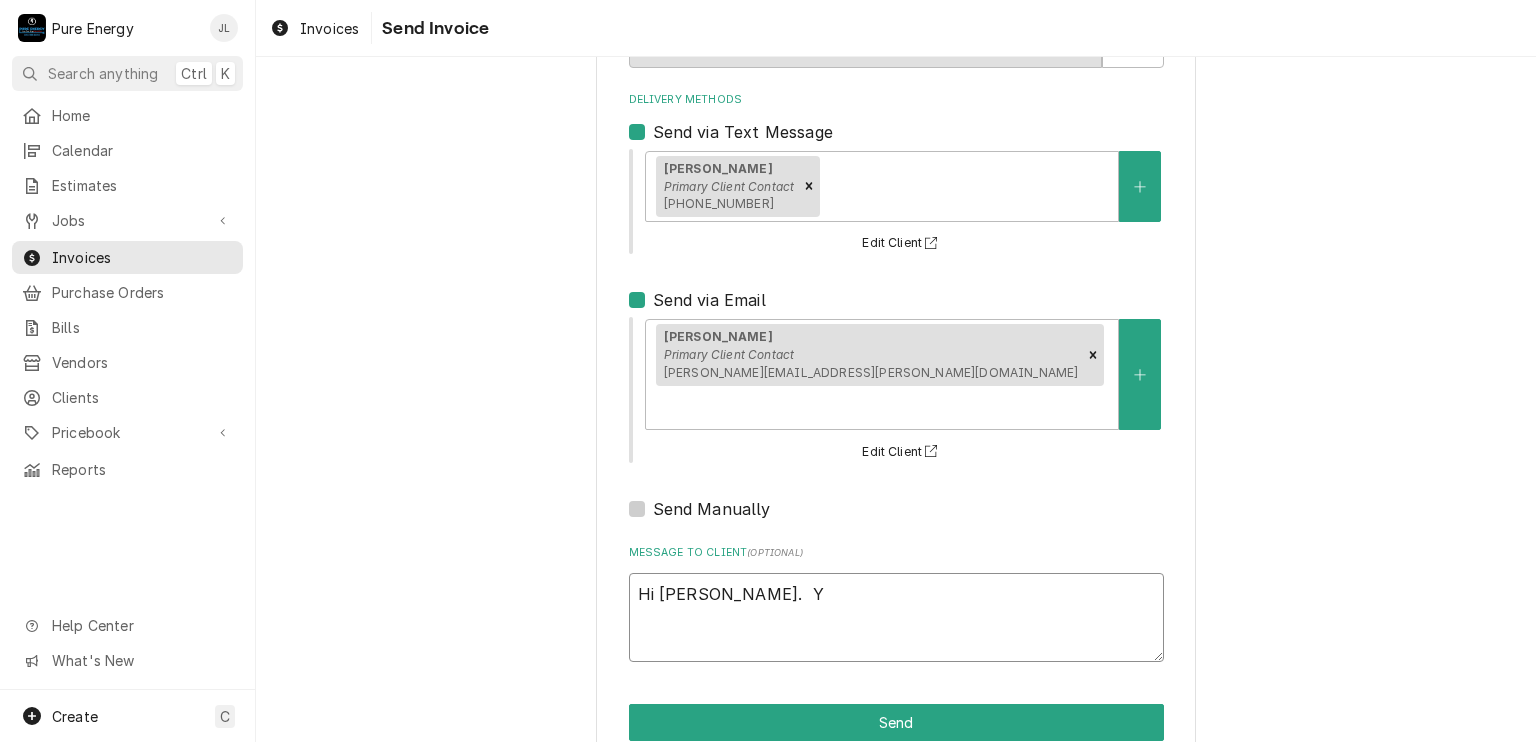 type on "Hi Christine.  Yo" 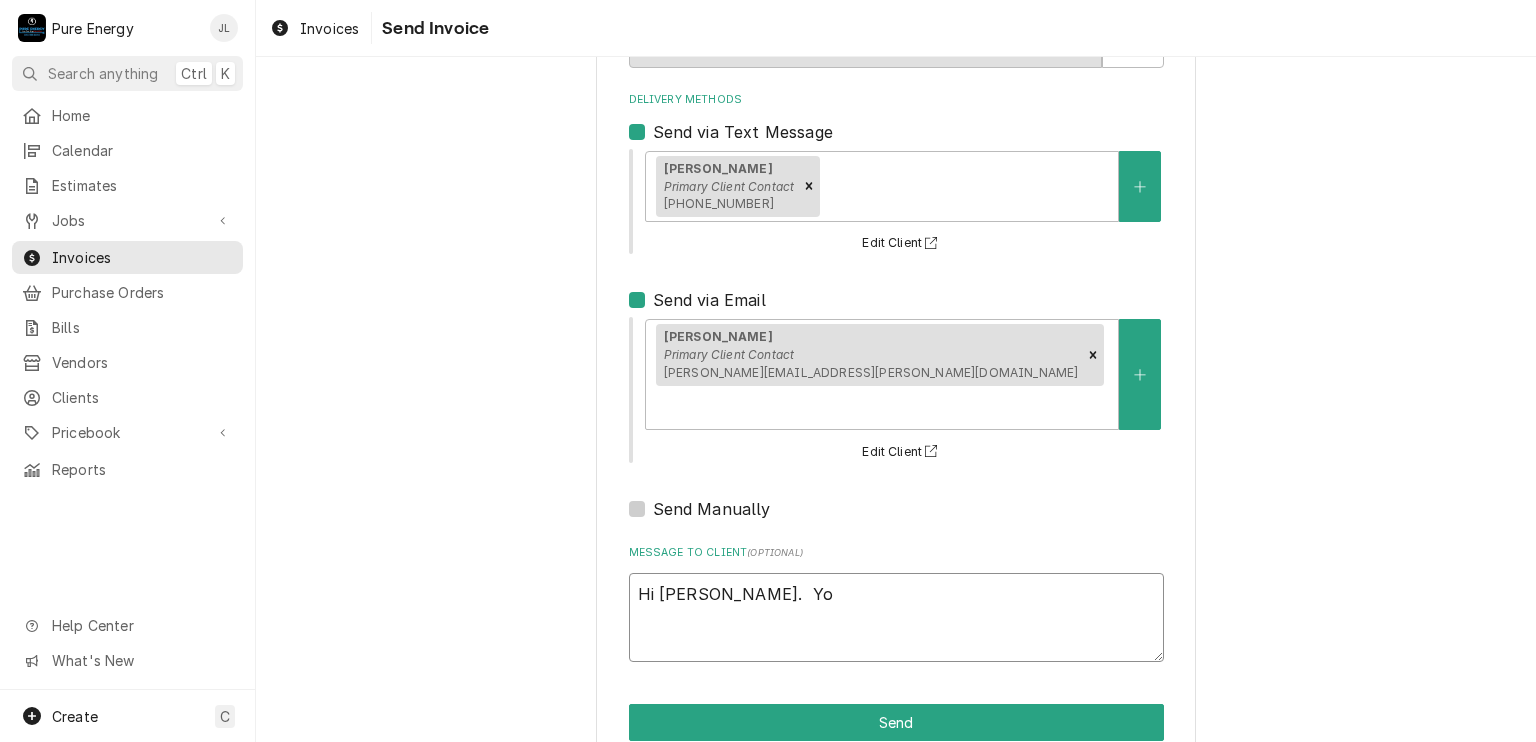type on "x" 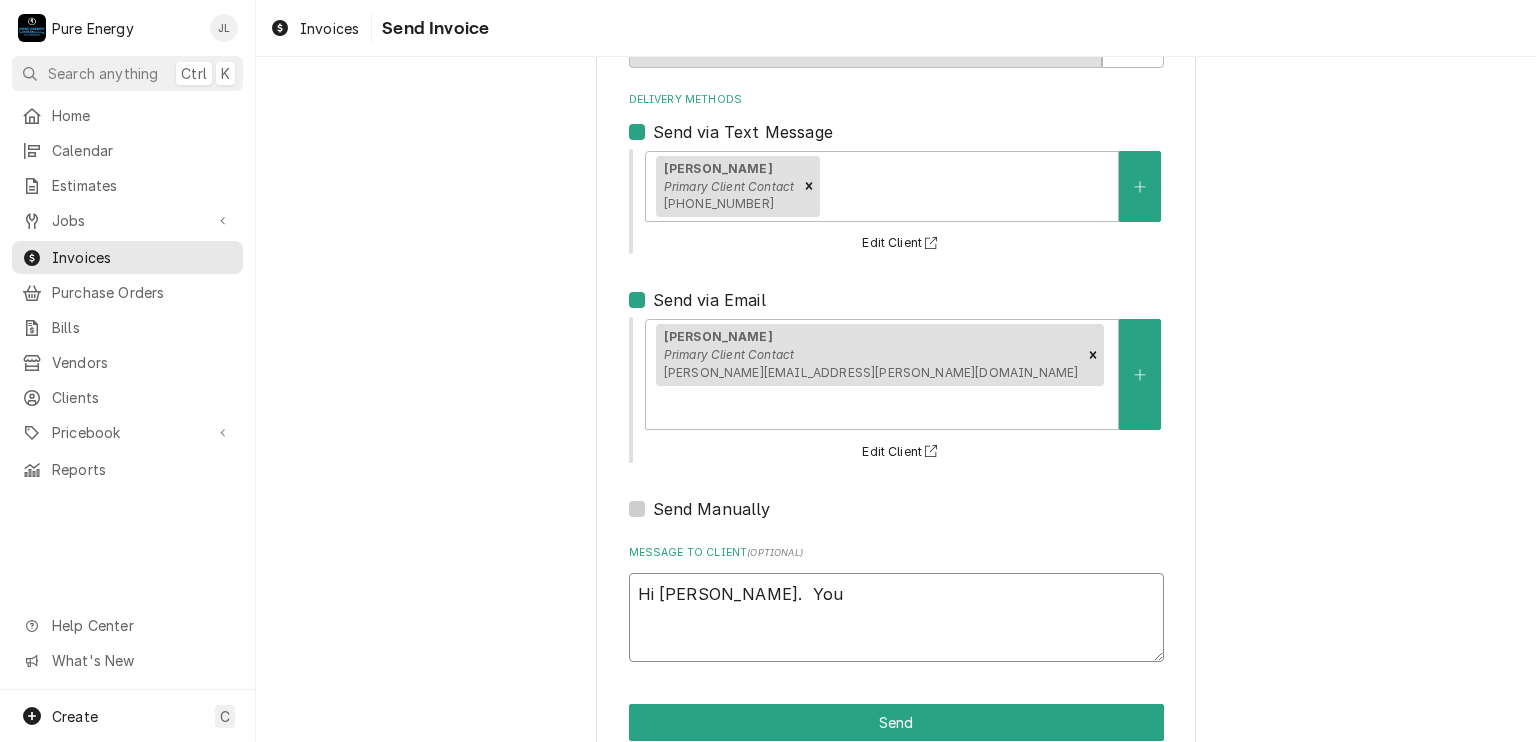 type on "Hi Christine.  You" 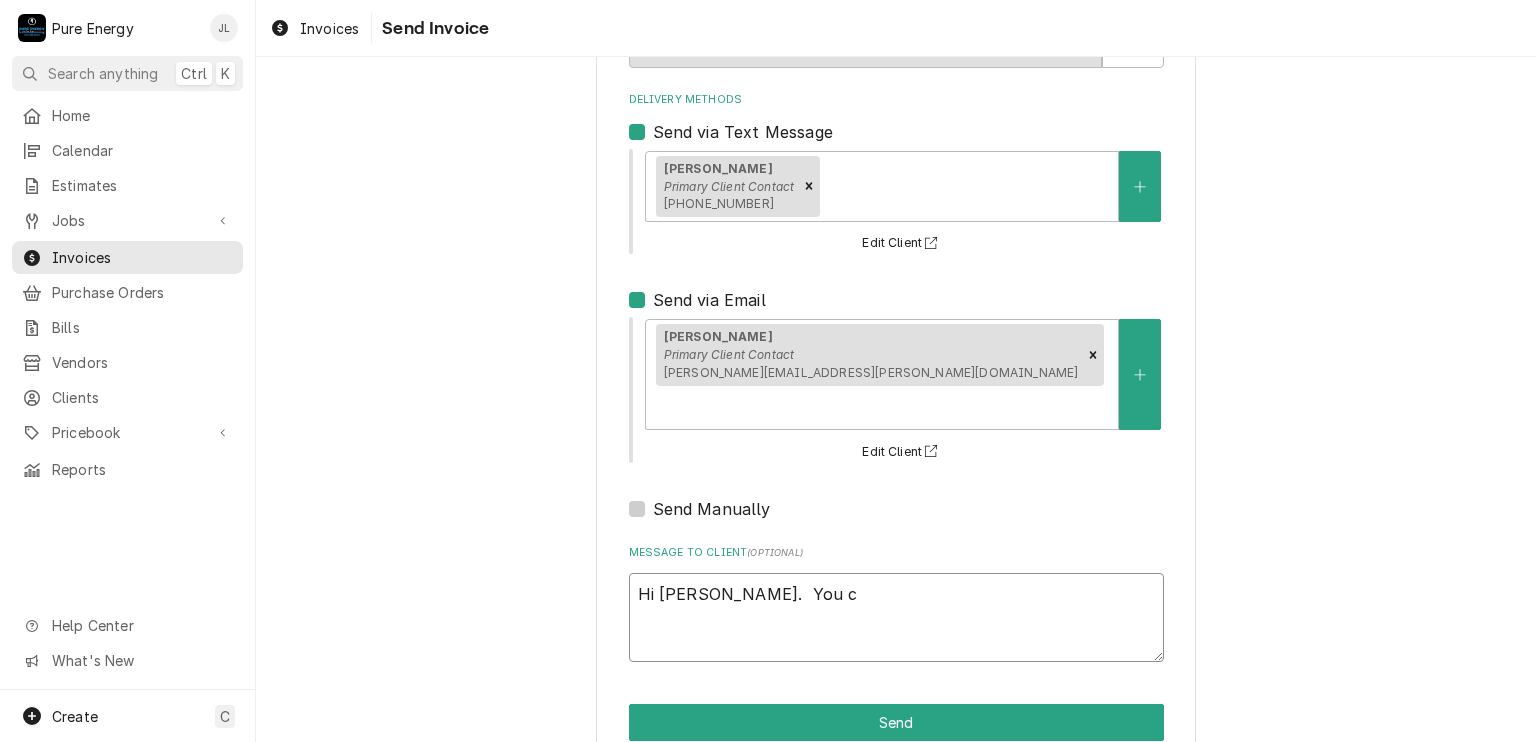 type on "x" 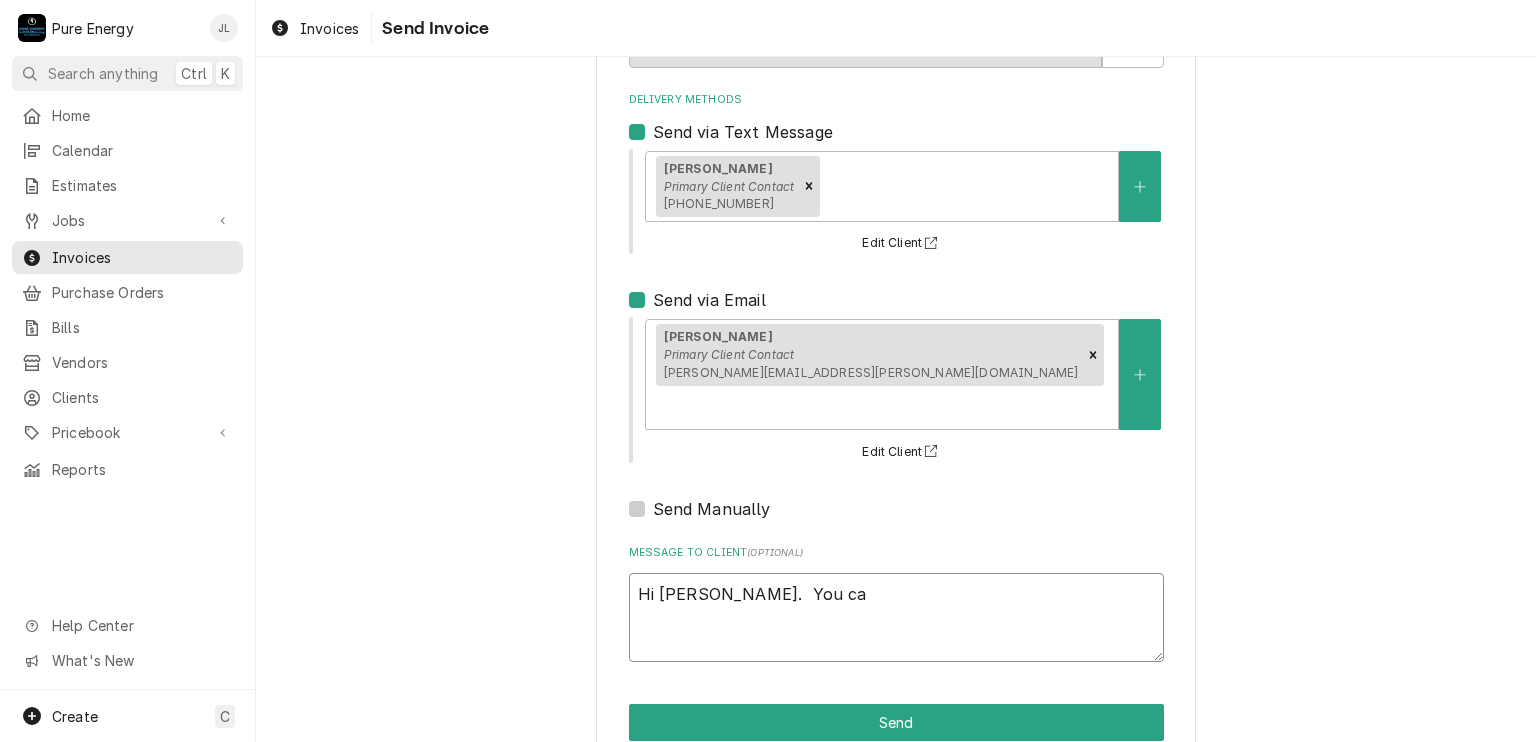 type on "x" 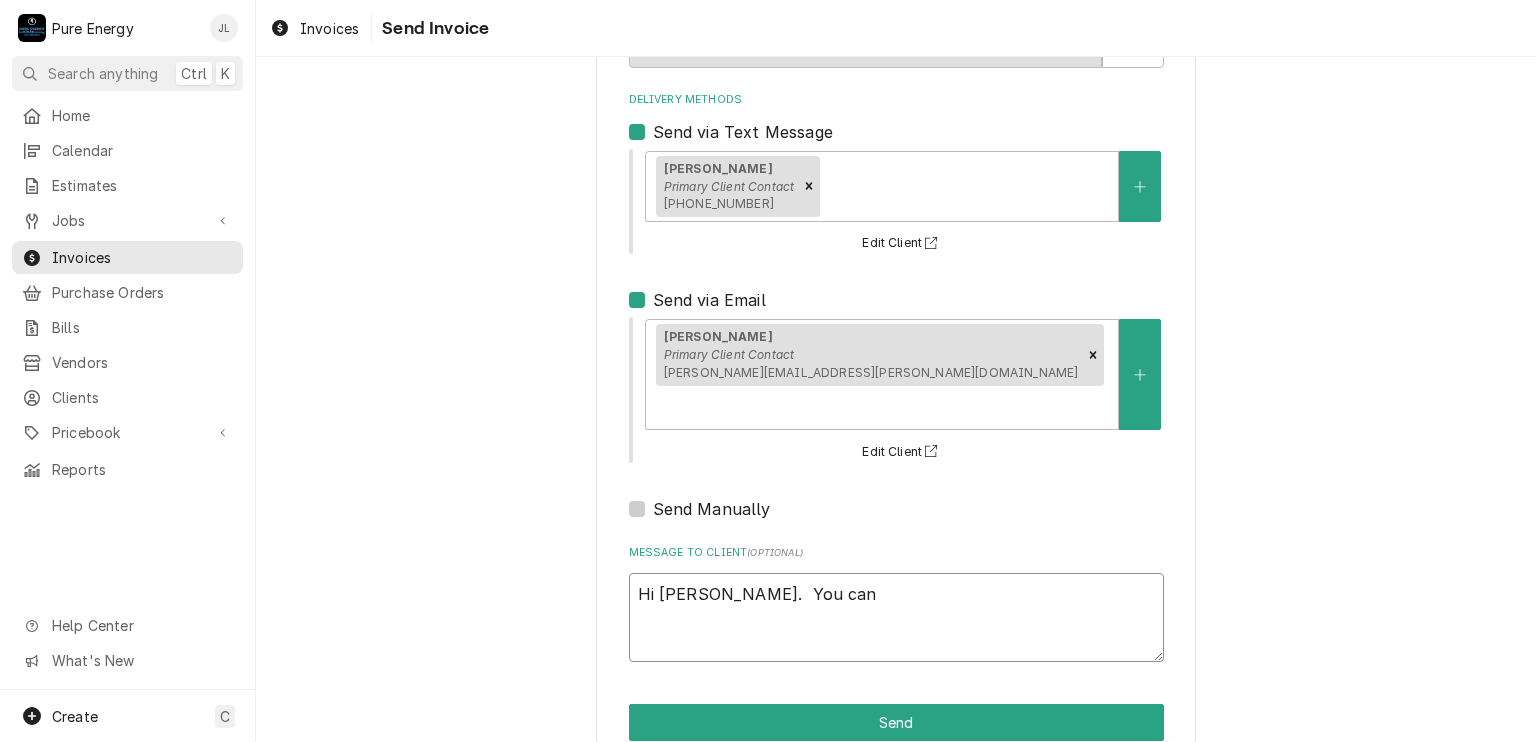 type on "x" 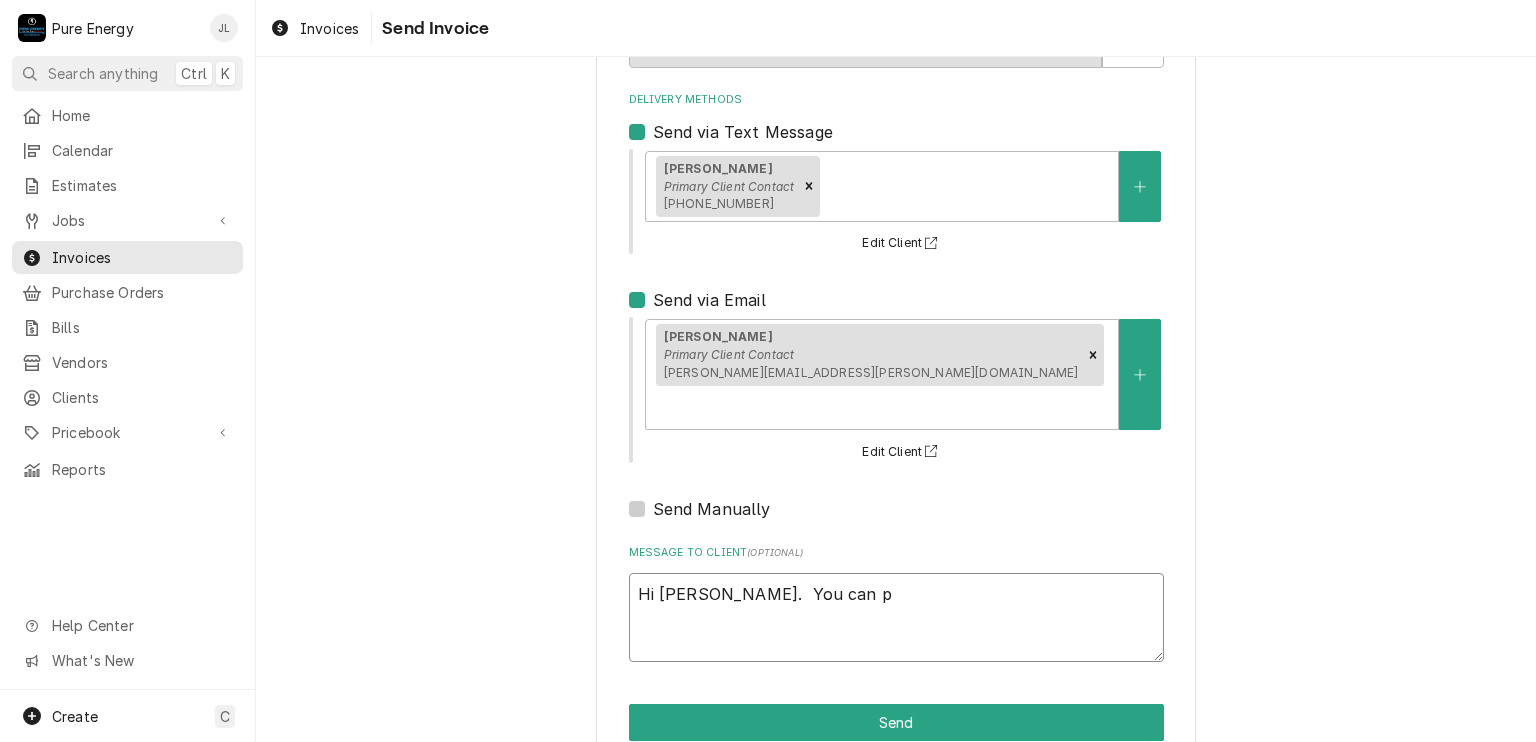 type on "x" 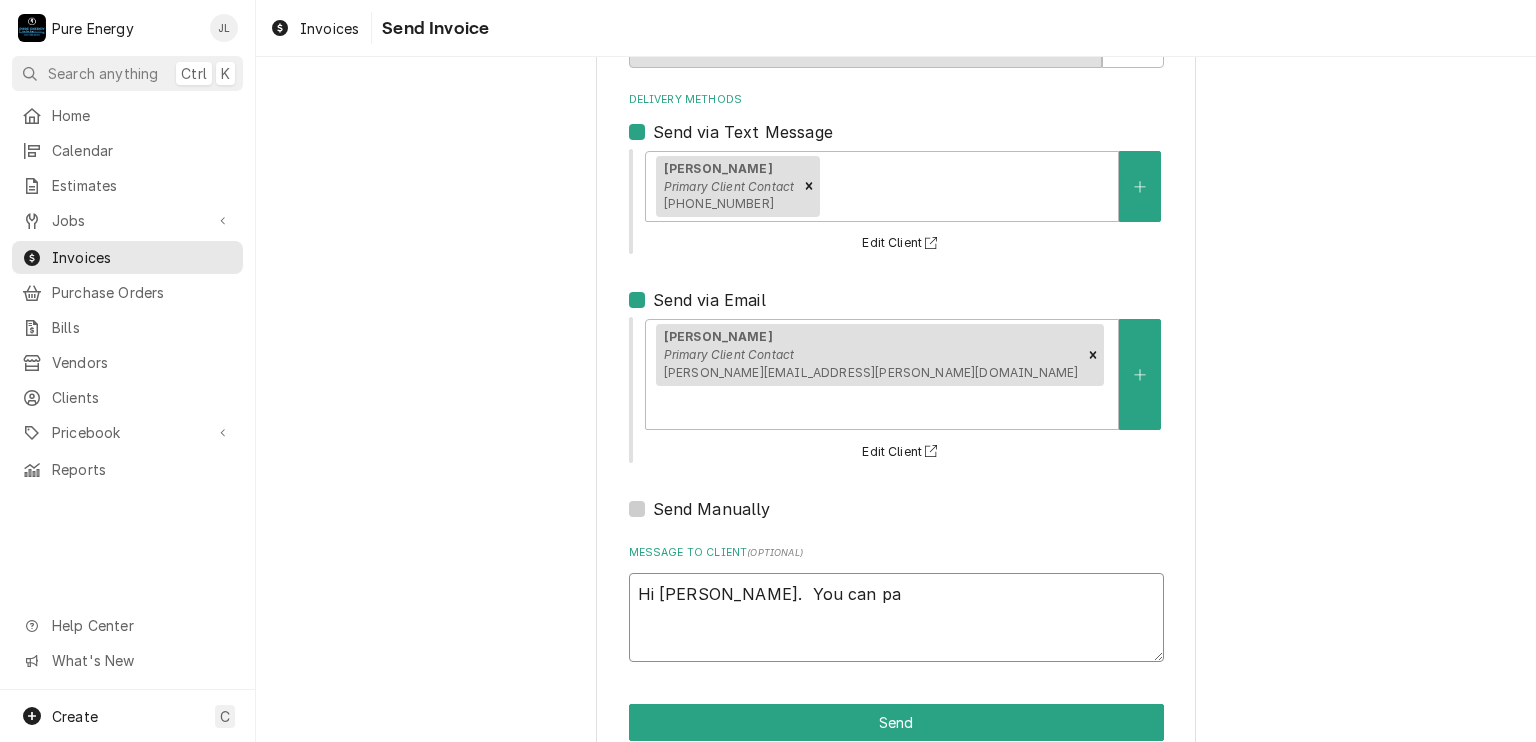 type on "x" 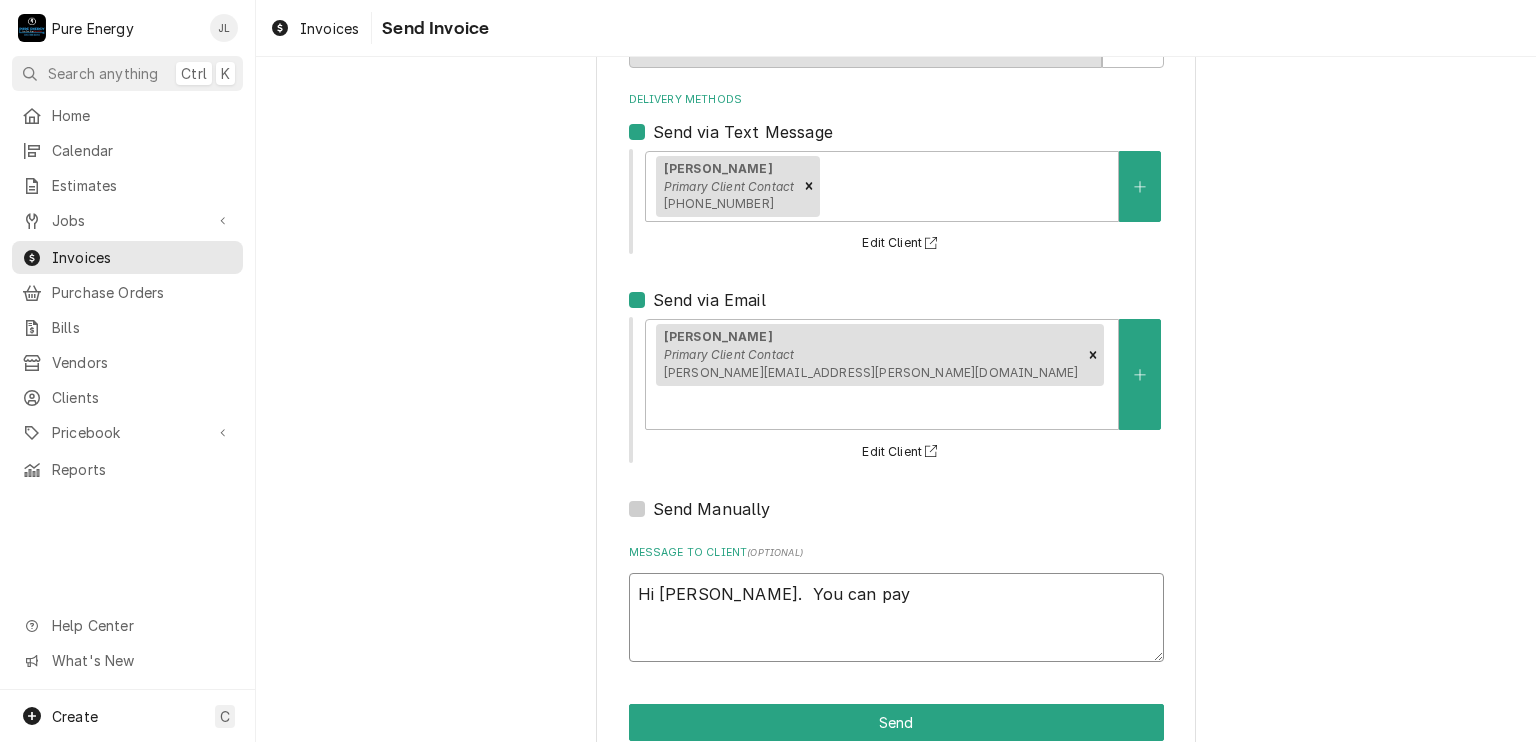 type on "x" 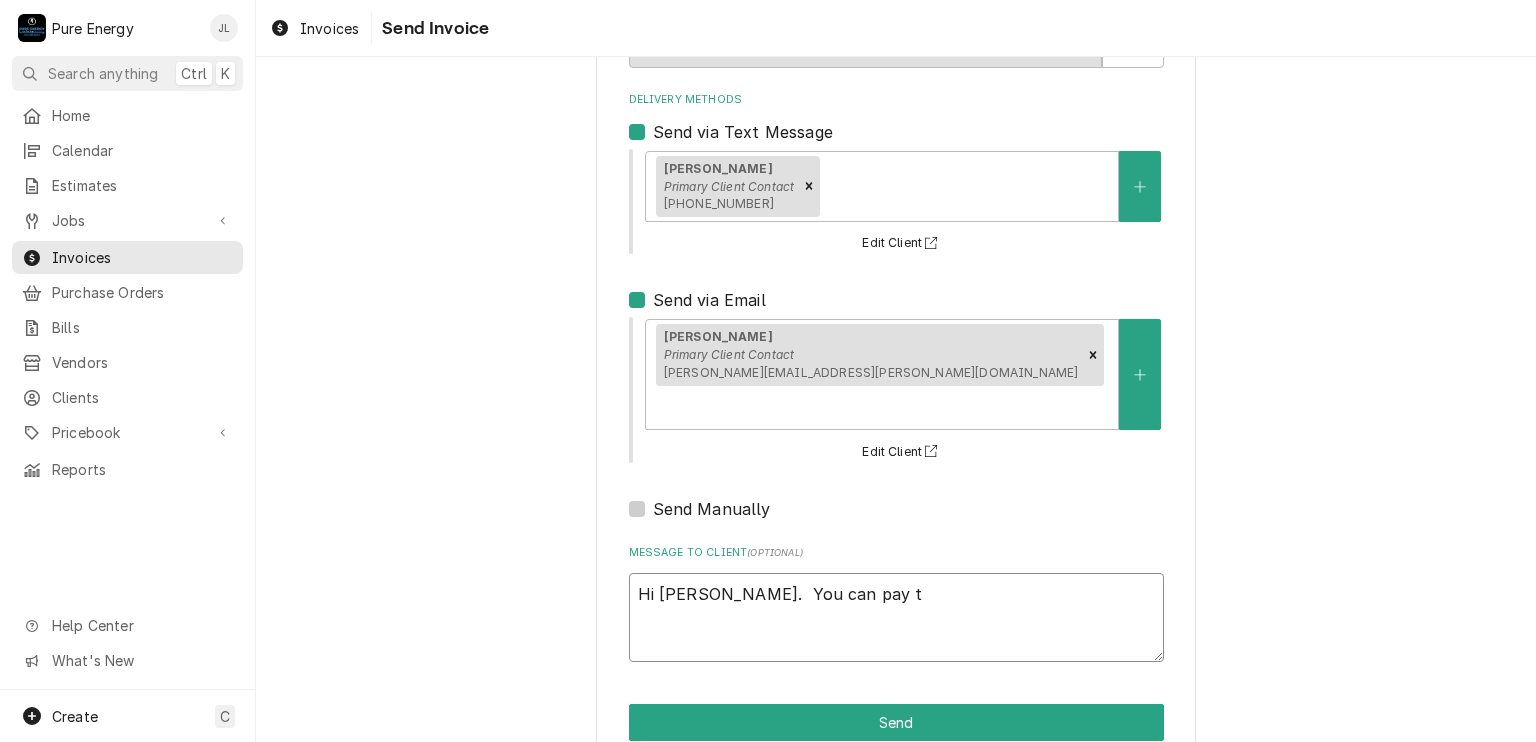 type on "Hi Christine.  You can pay th" 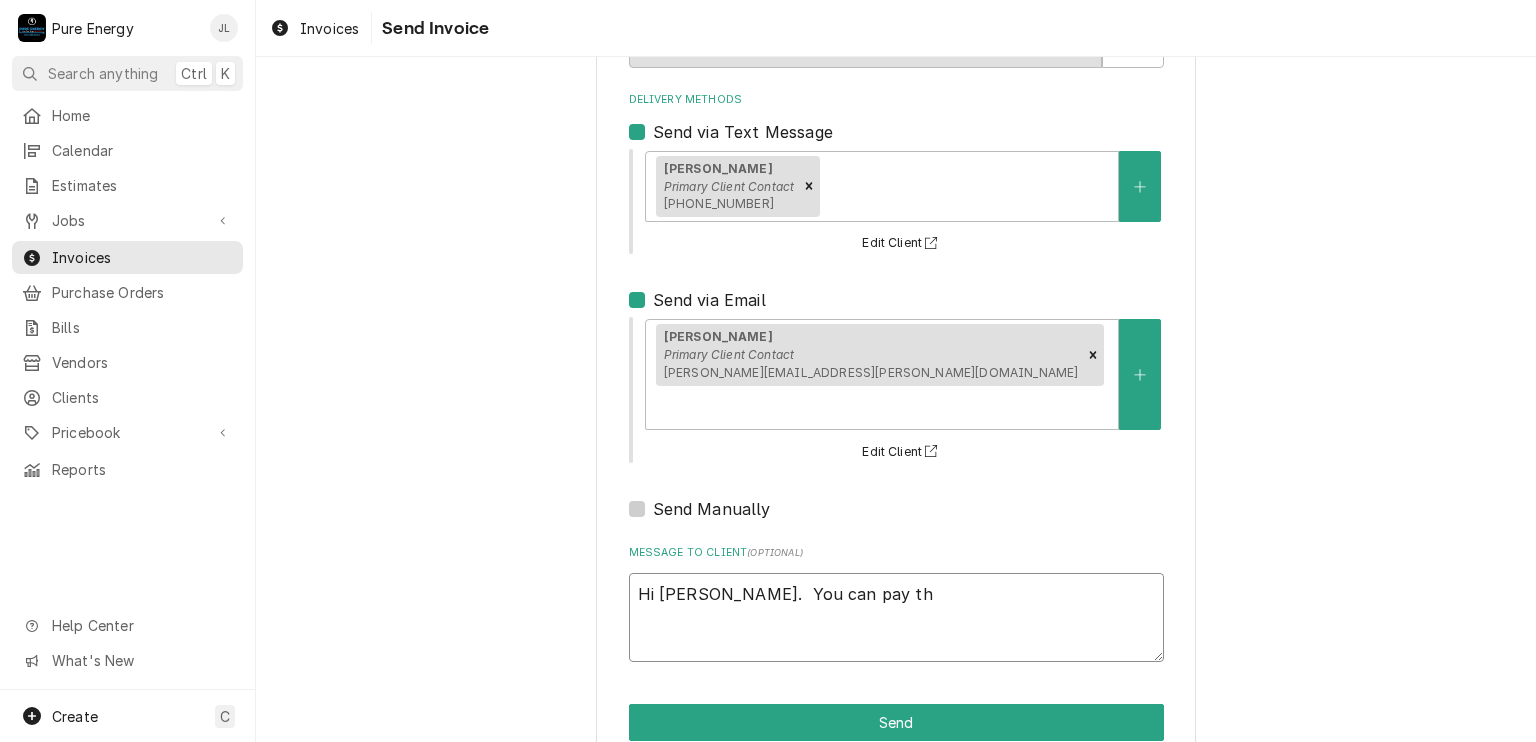 type on "x" 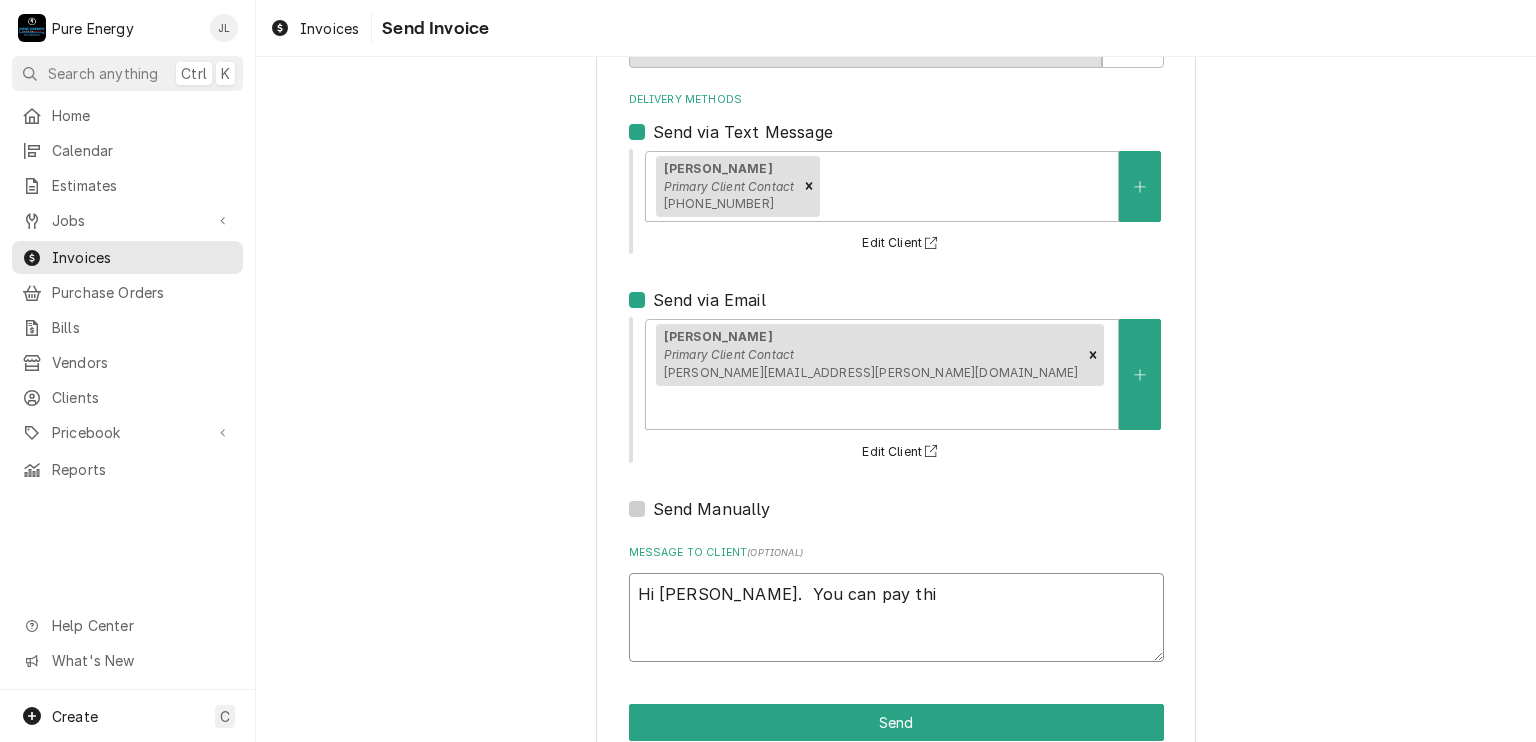 type on "x" 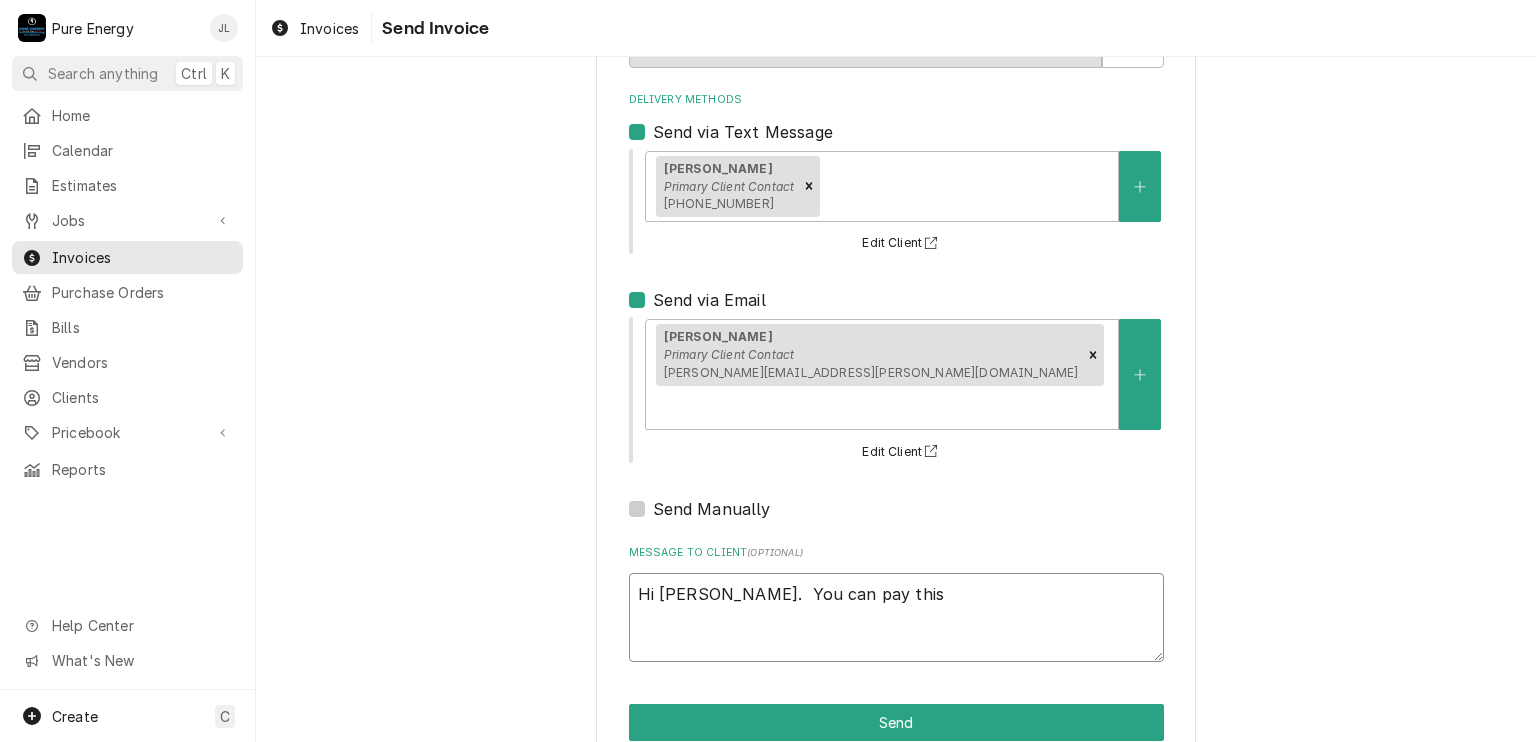 type on "x" 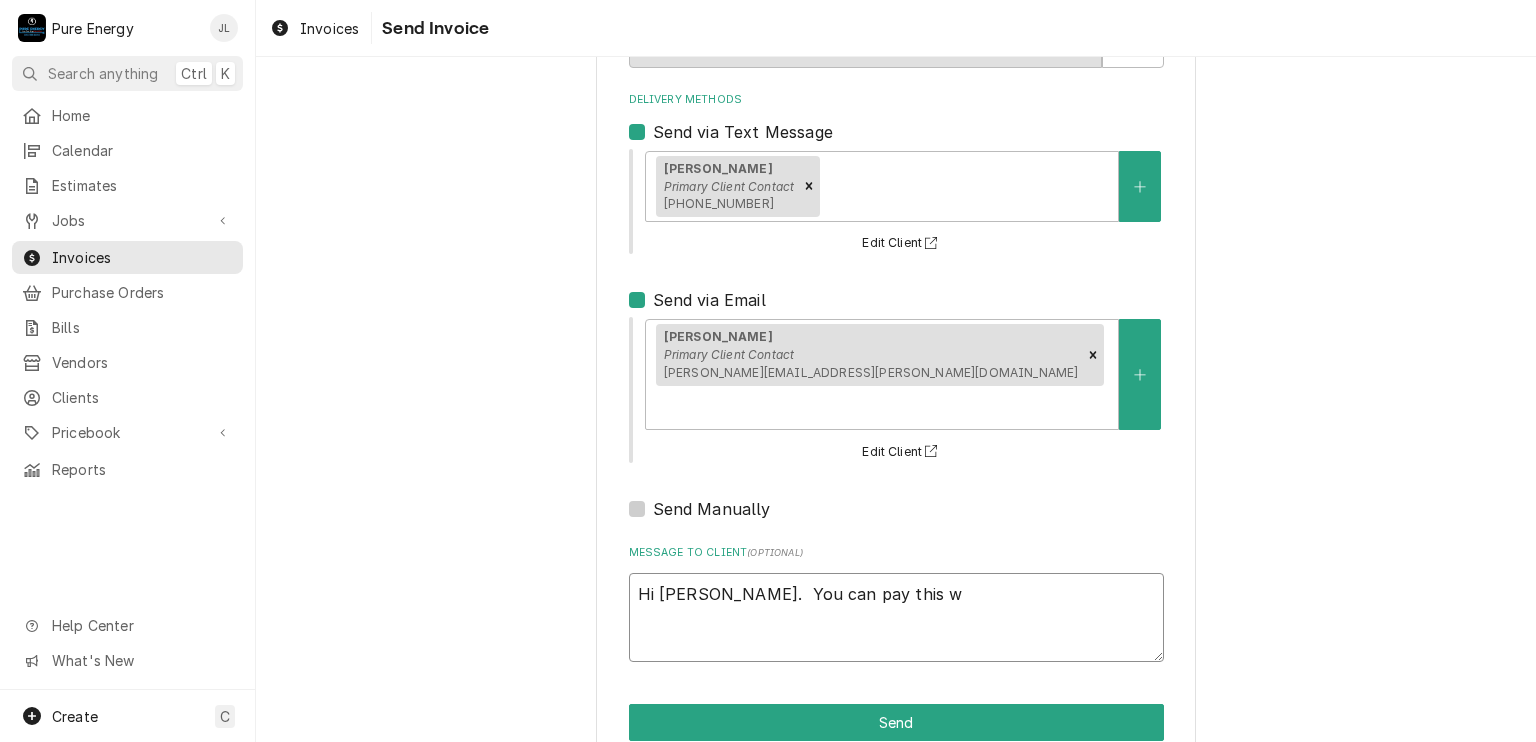 type on "x" 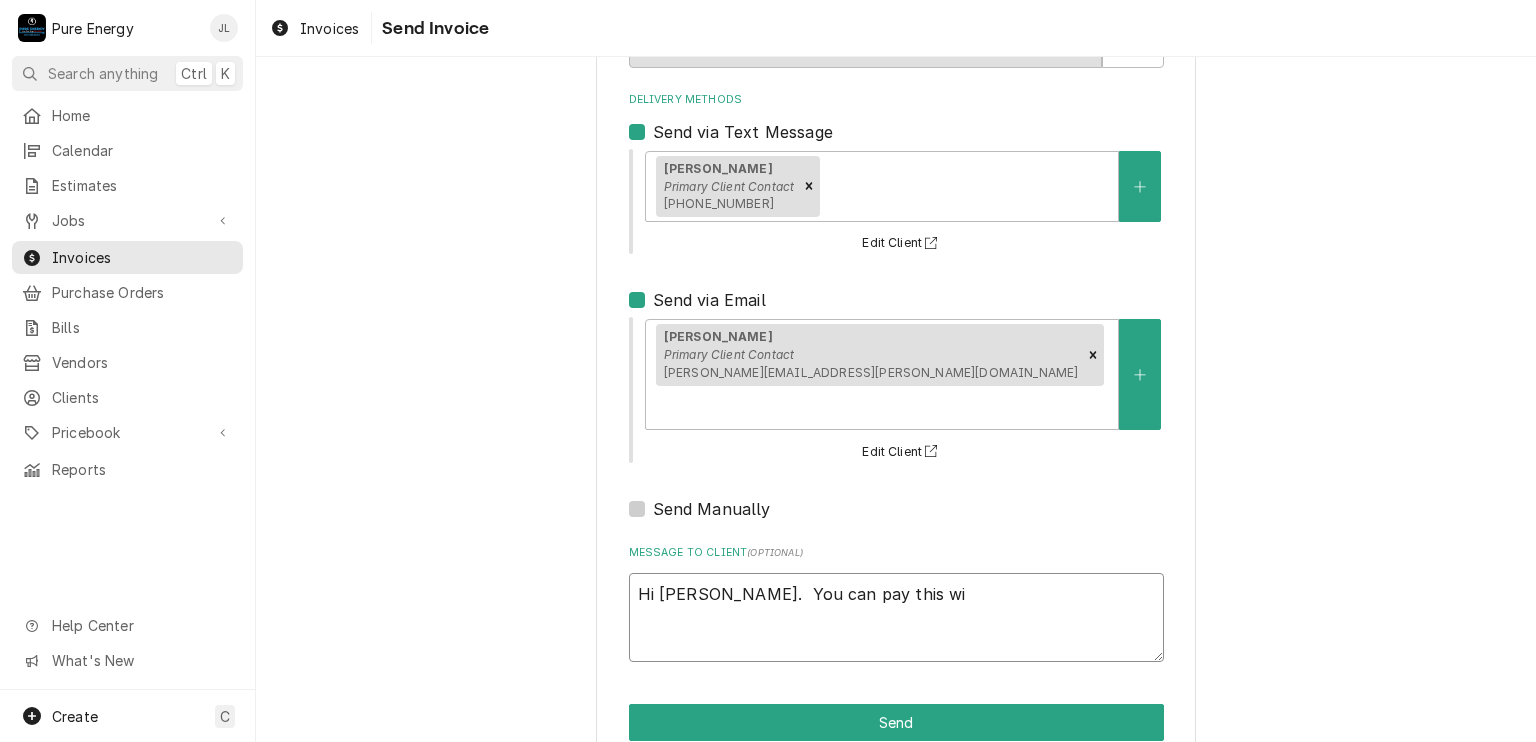 type on "x" 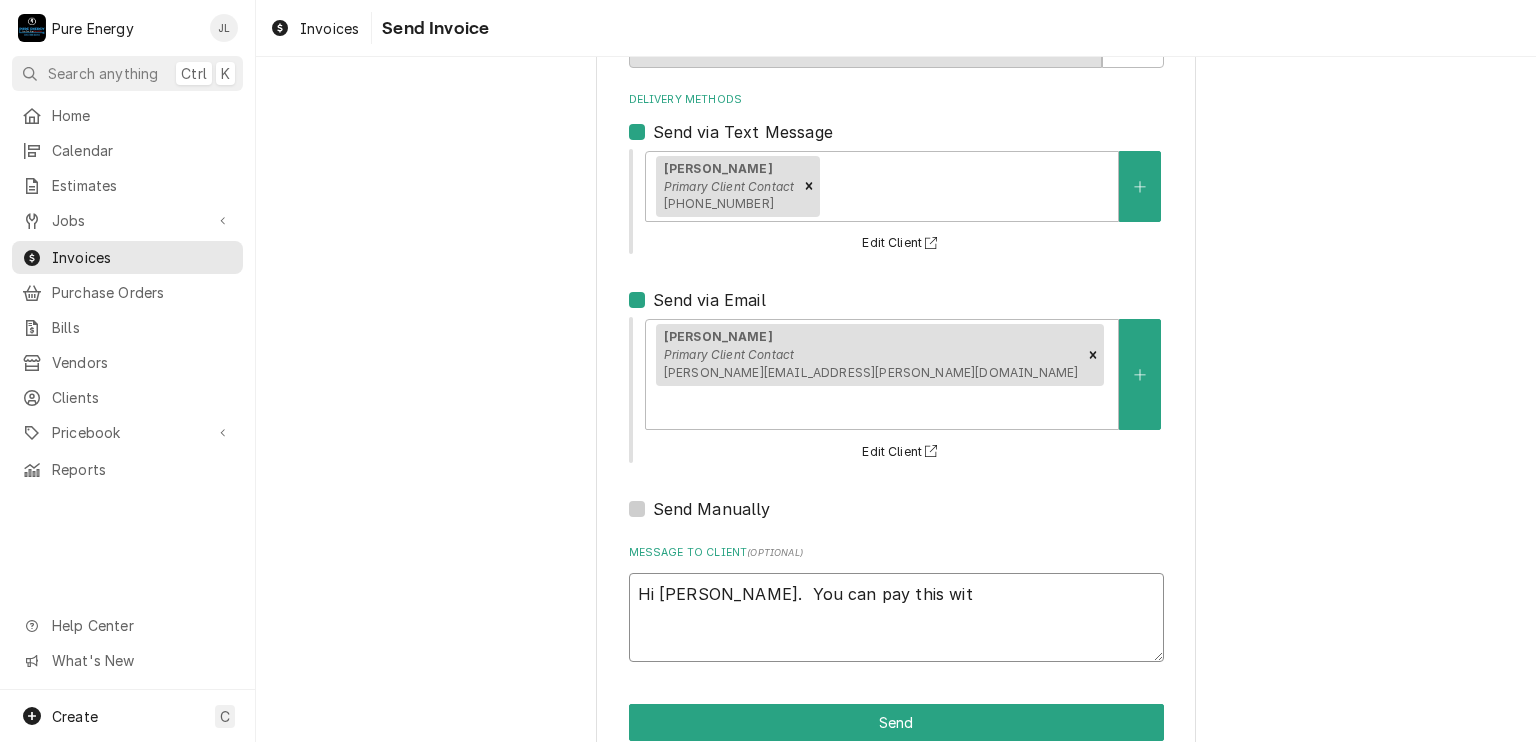type on "Hi Christine.  You can pay this with" 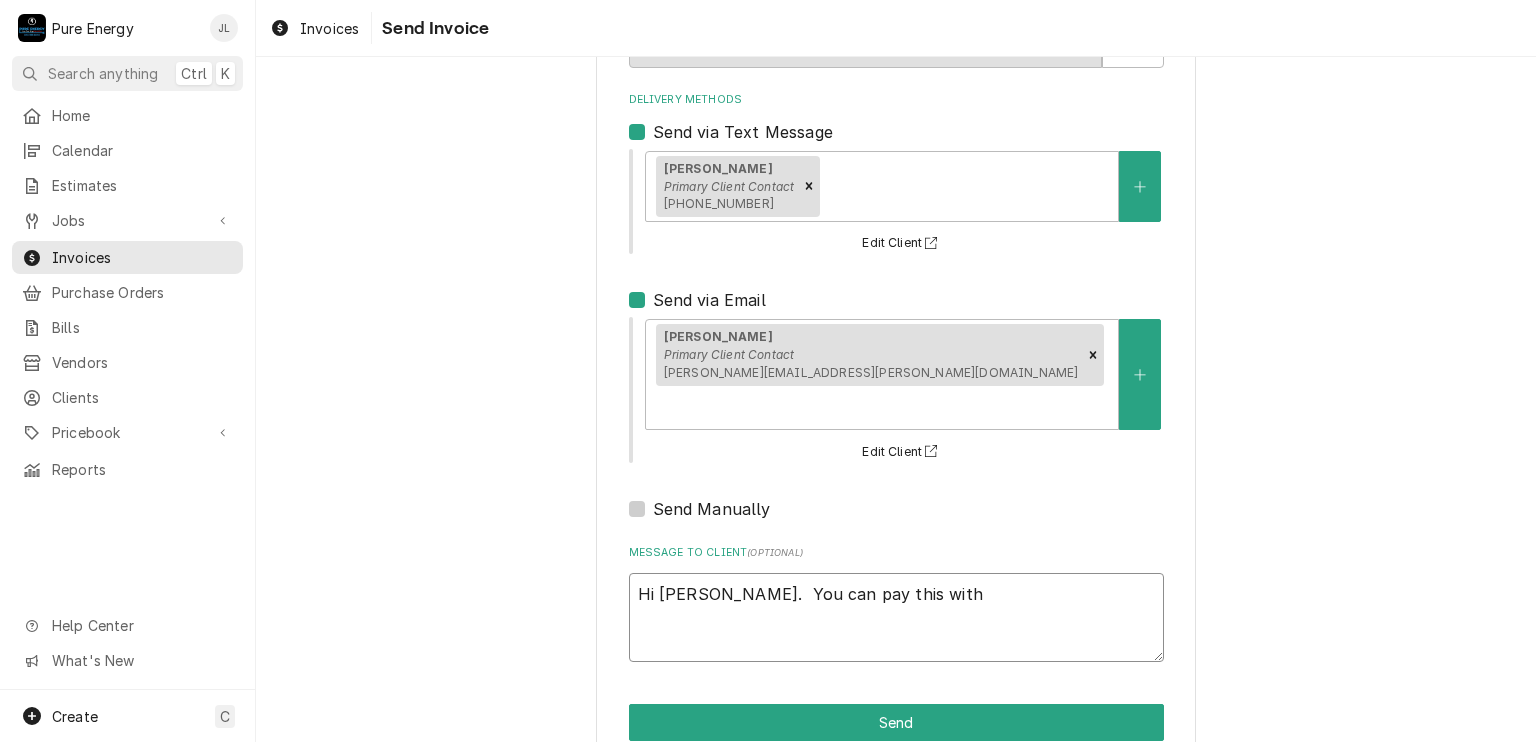 type on "x" 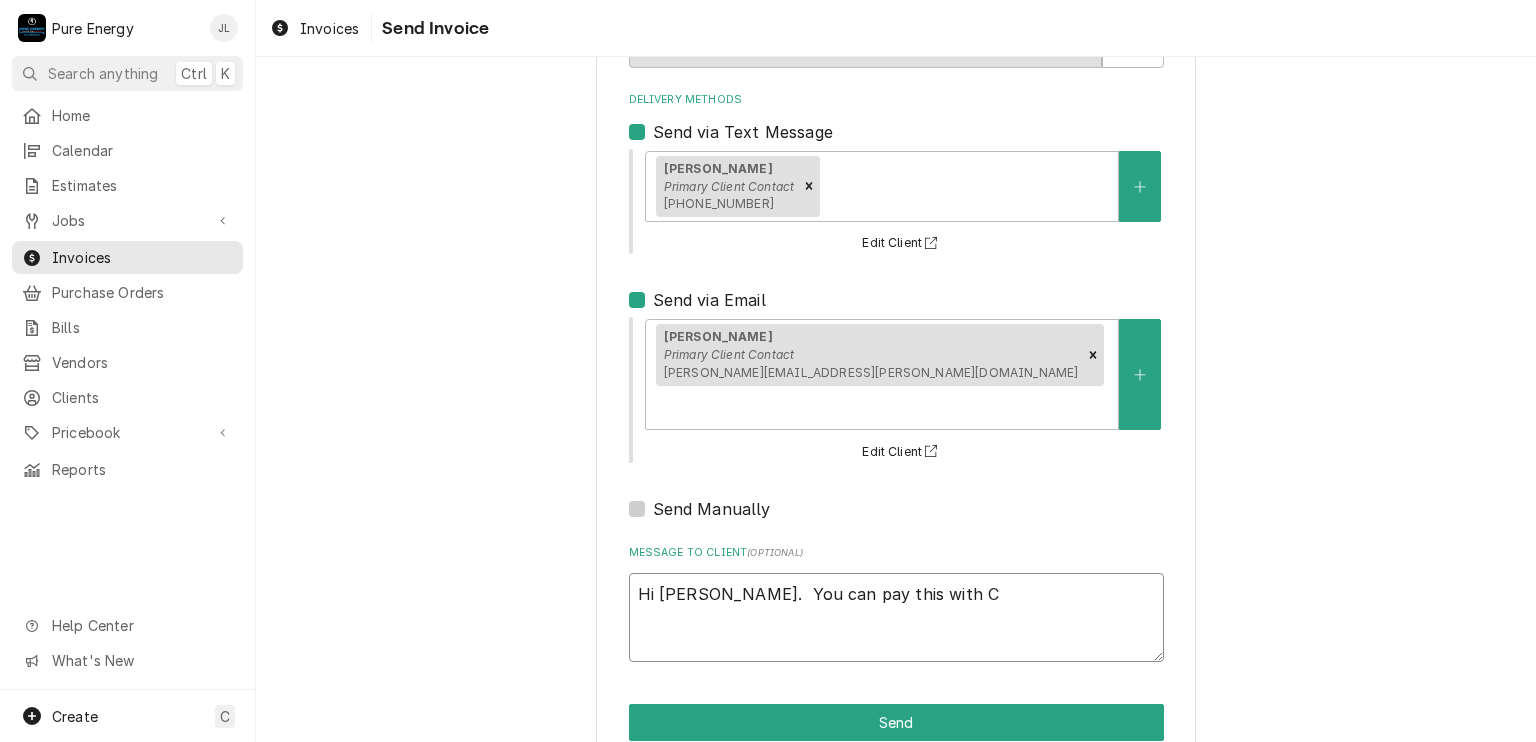 type on "x" 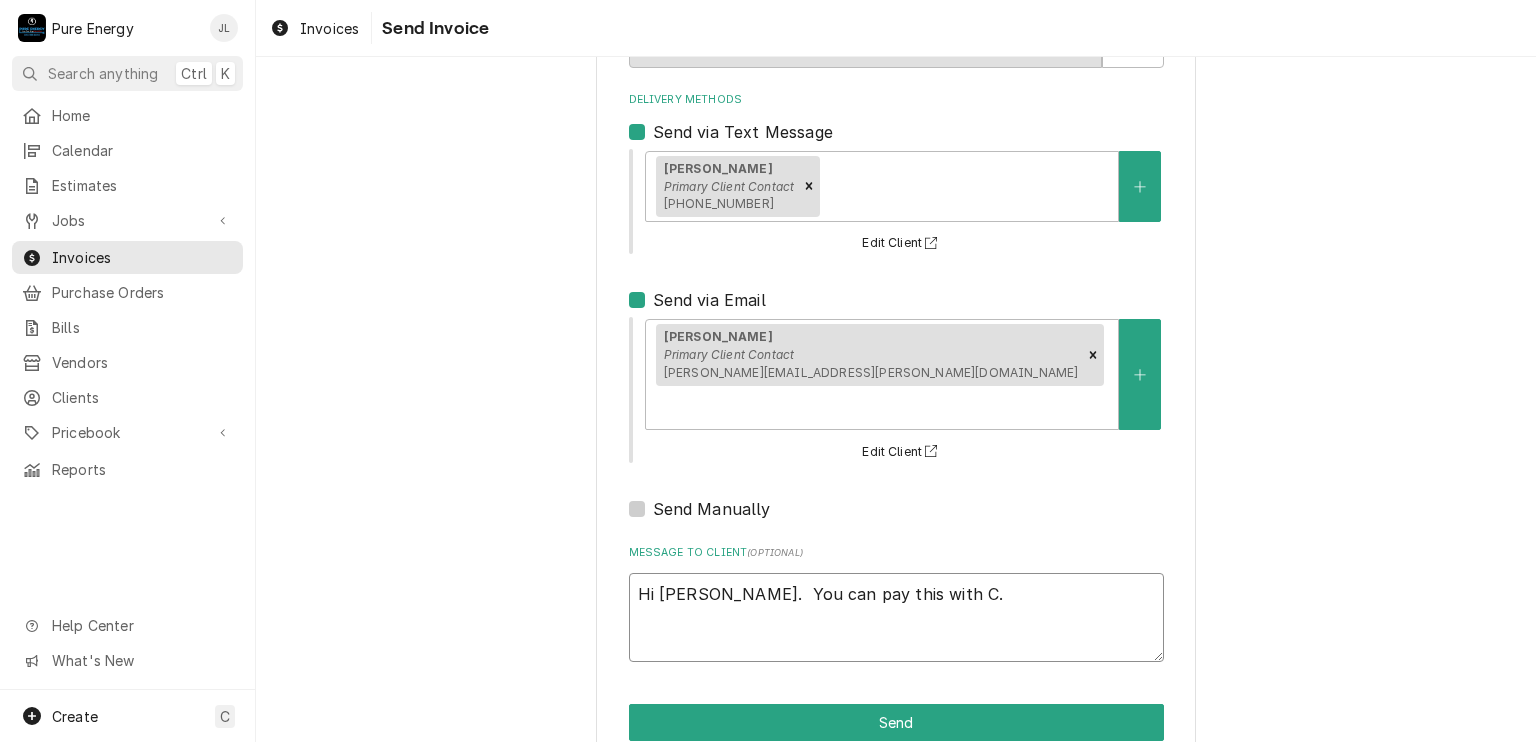 type on "x" 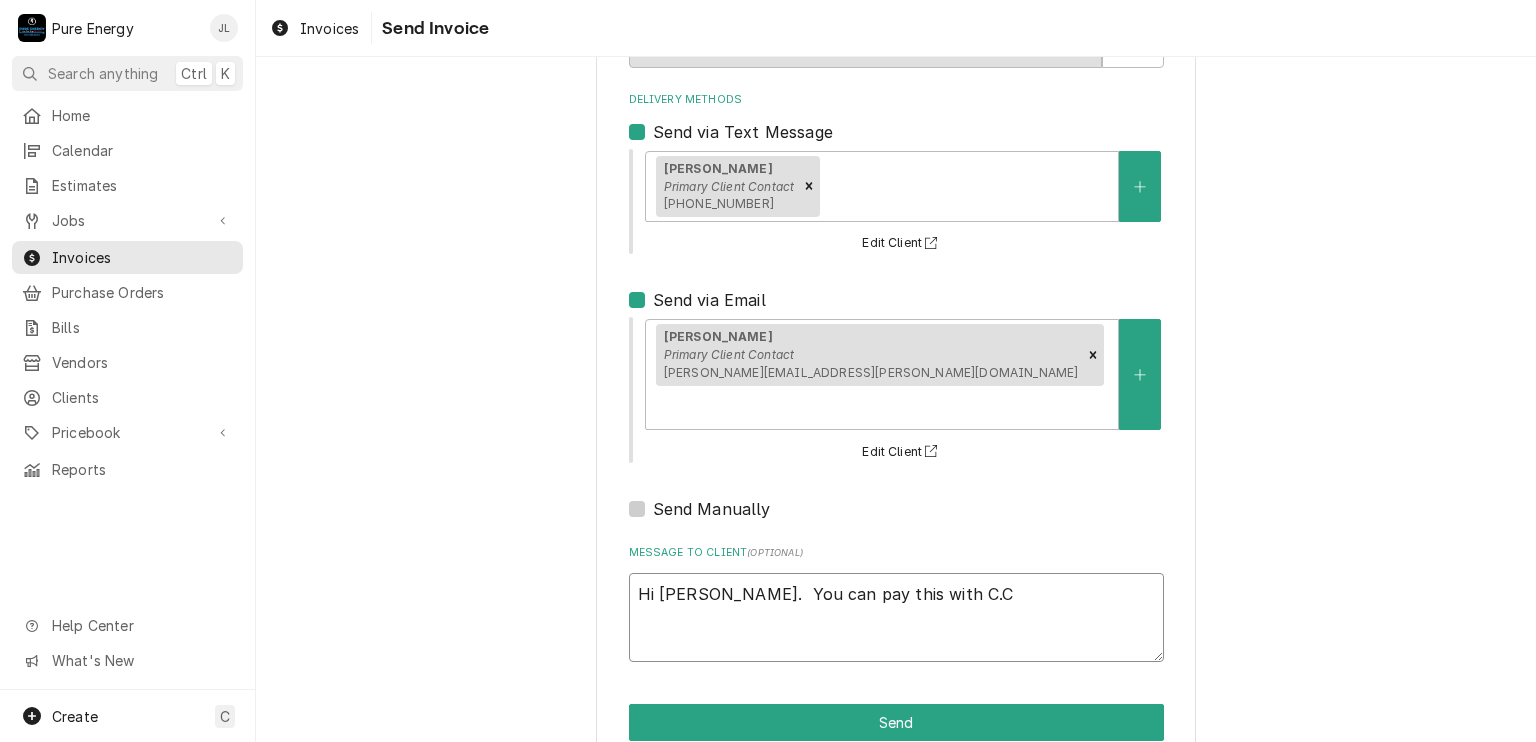 type on "x" 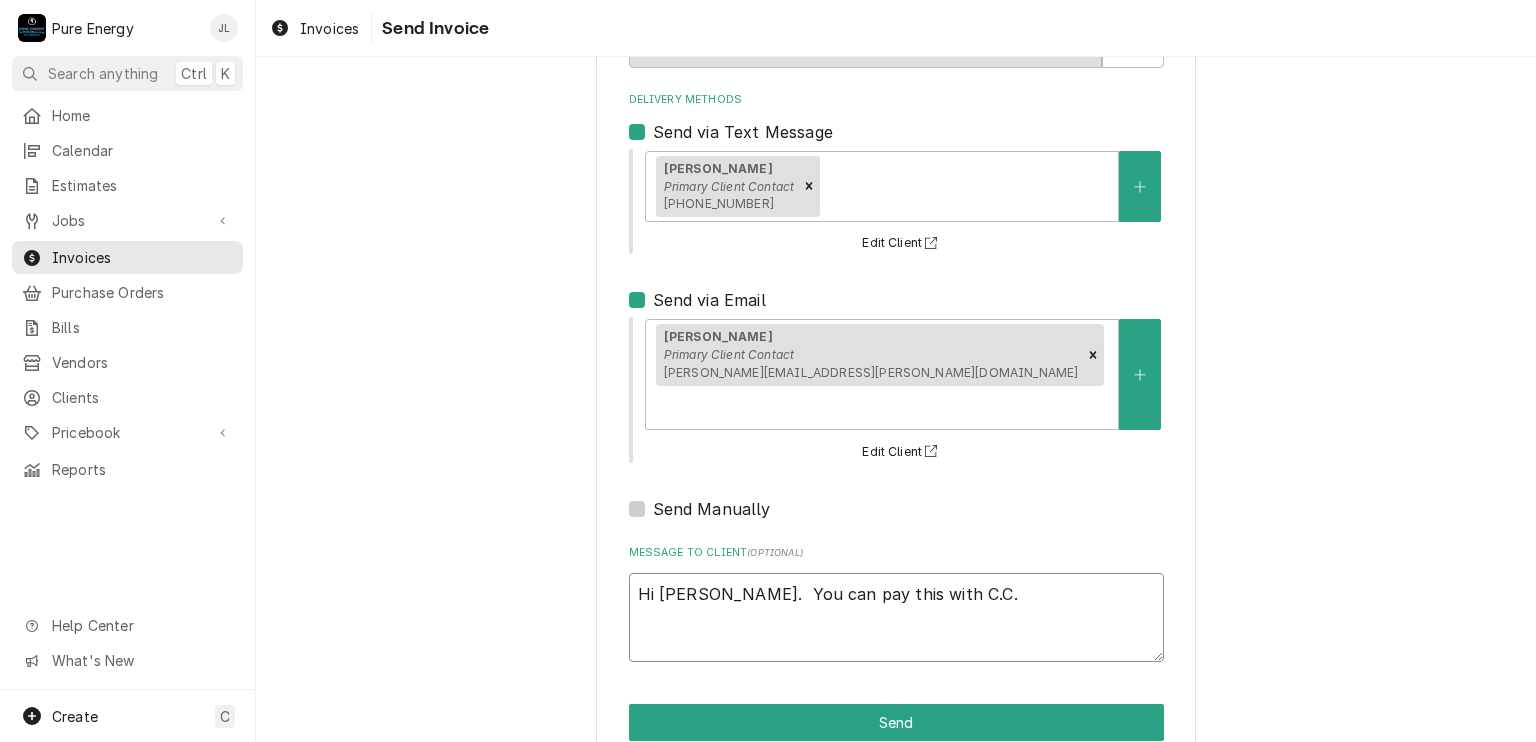 type on "x" 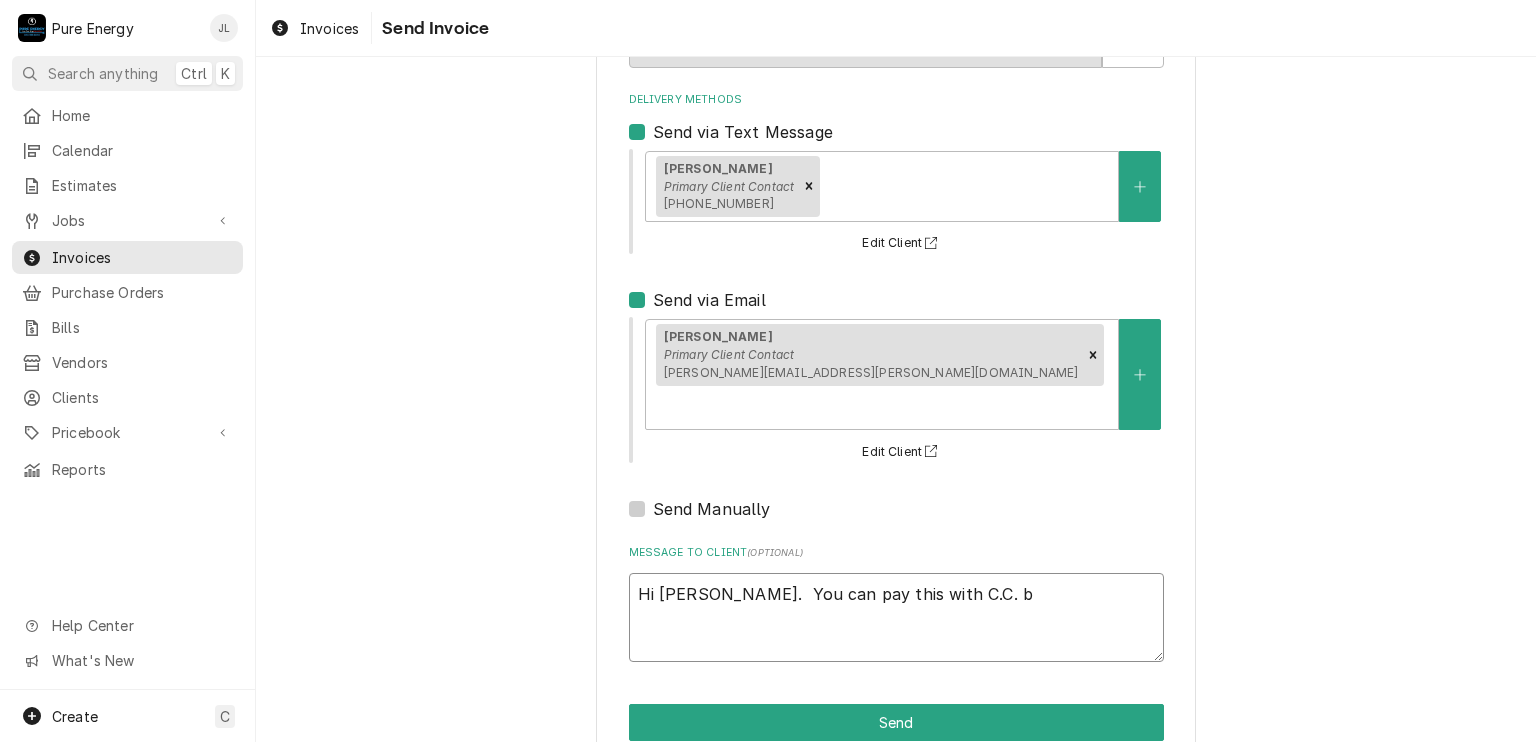 type on "x" 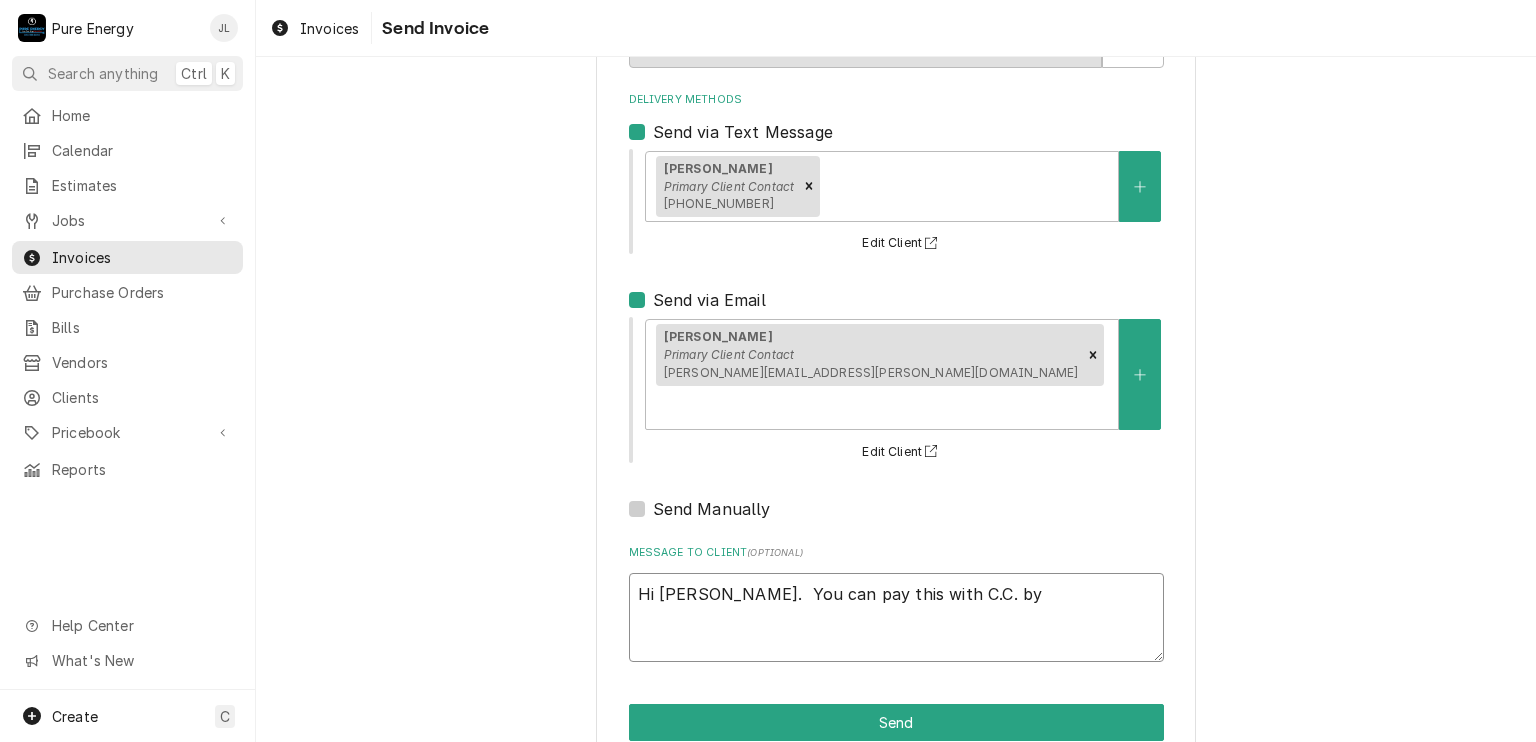 type on "x" 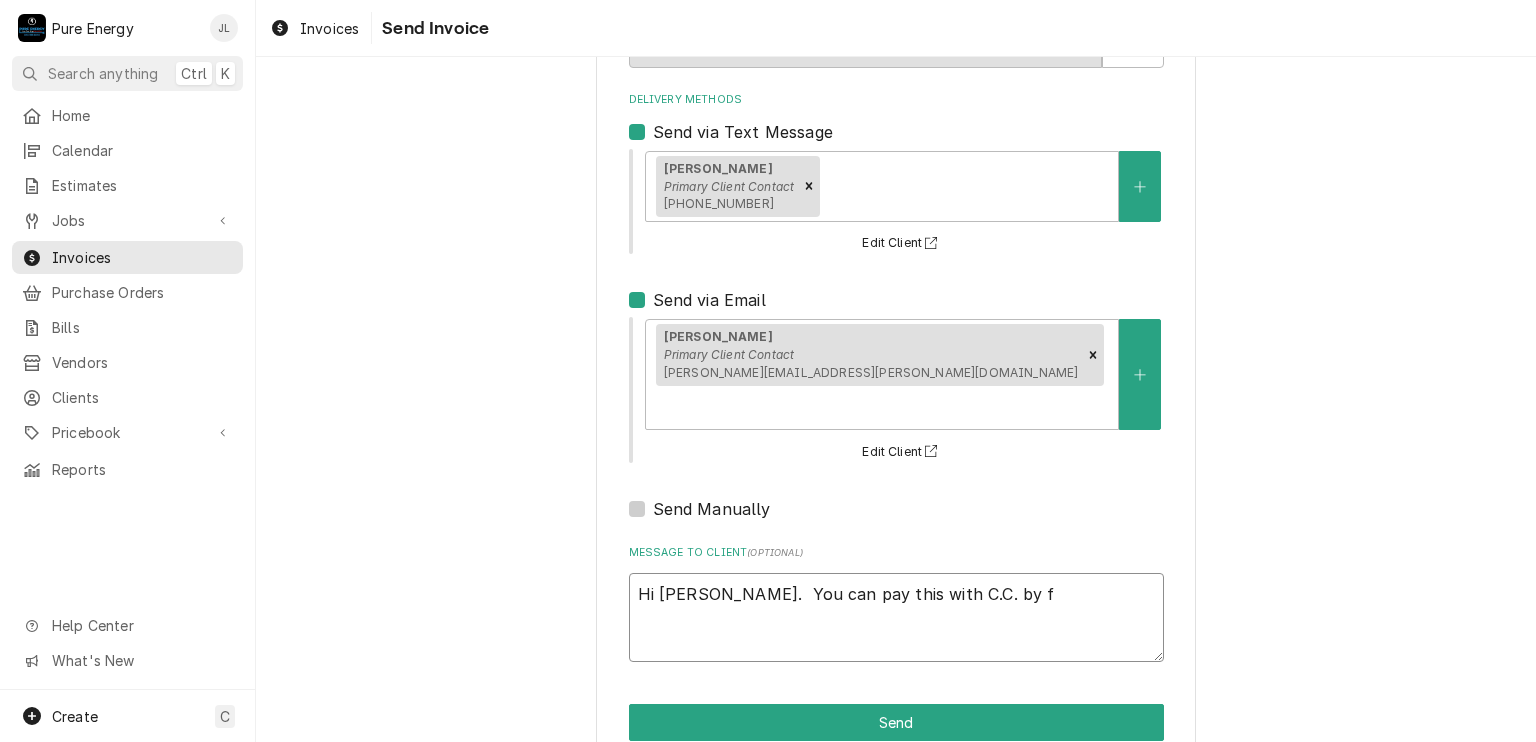 type on "x" 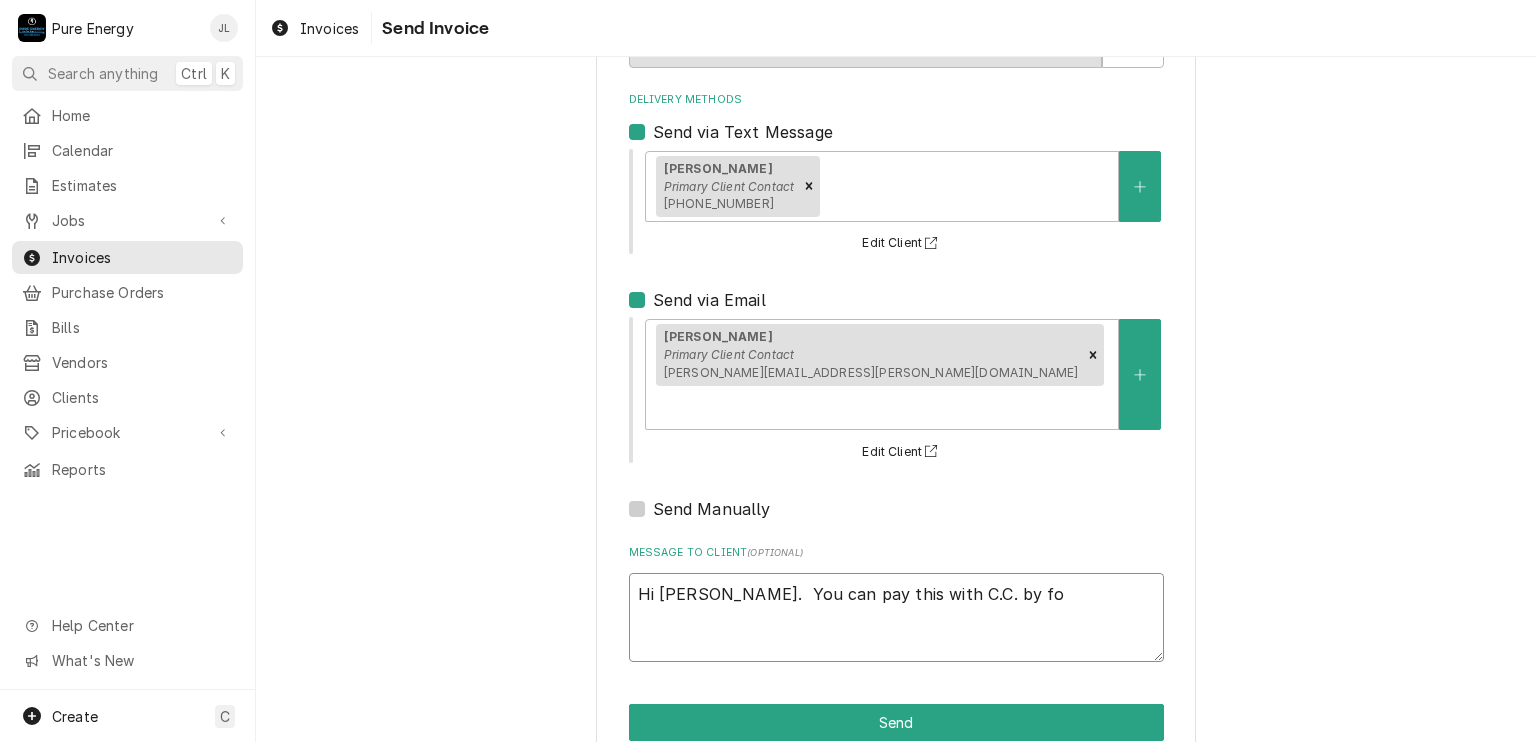 type on "x" 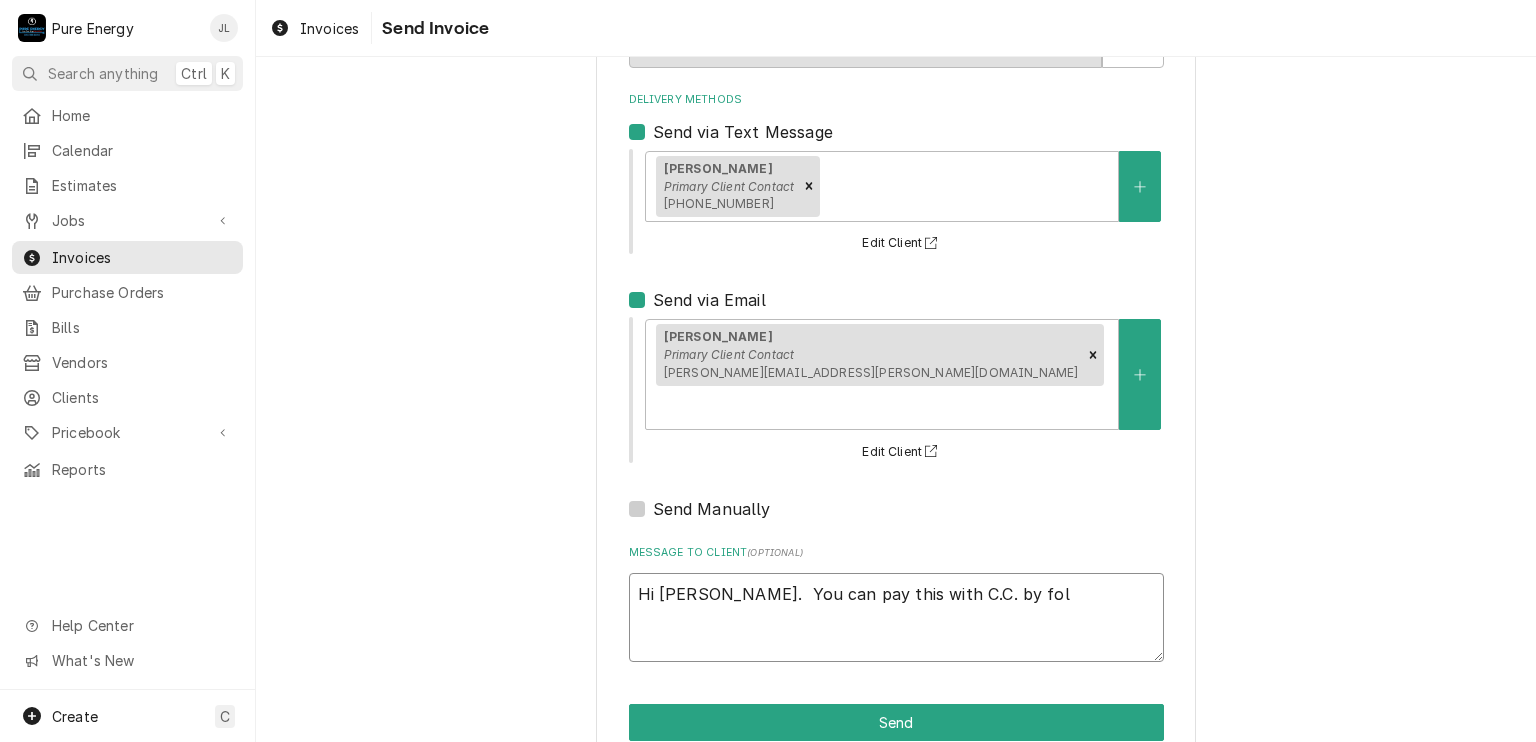 type on "x" 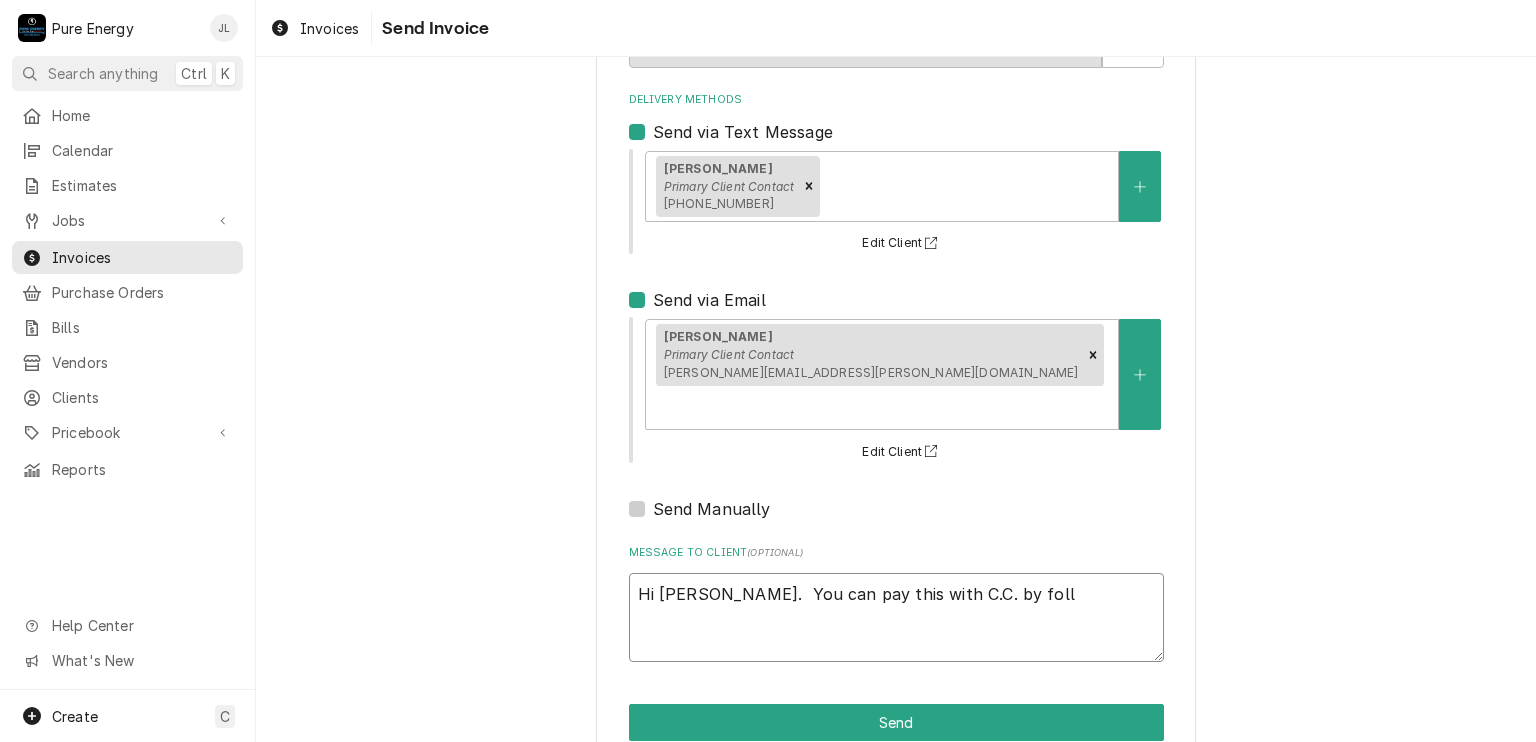 type on "x" 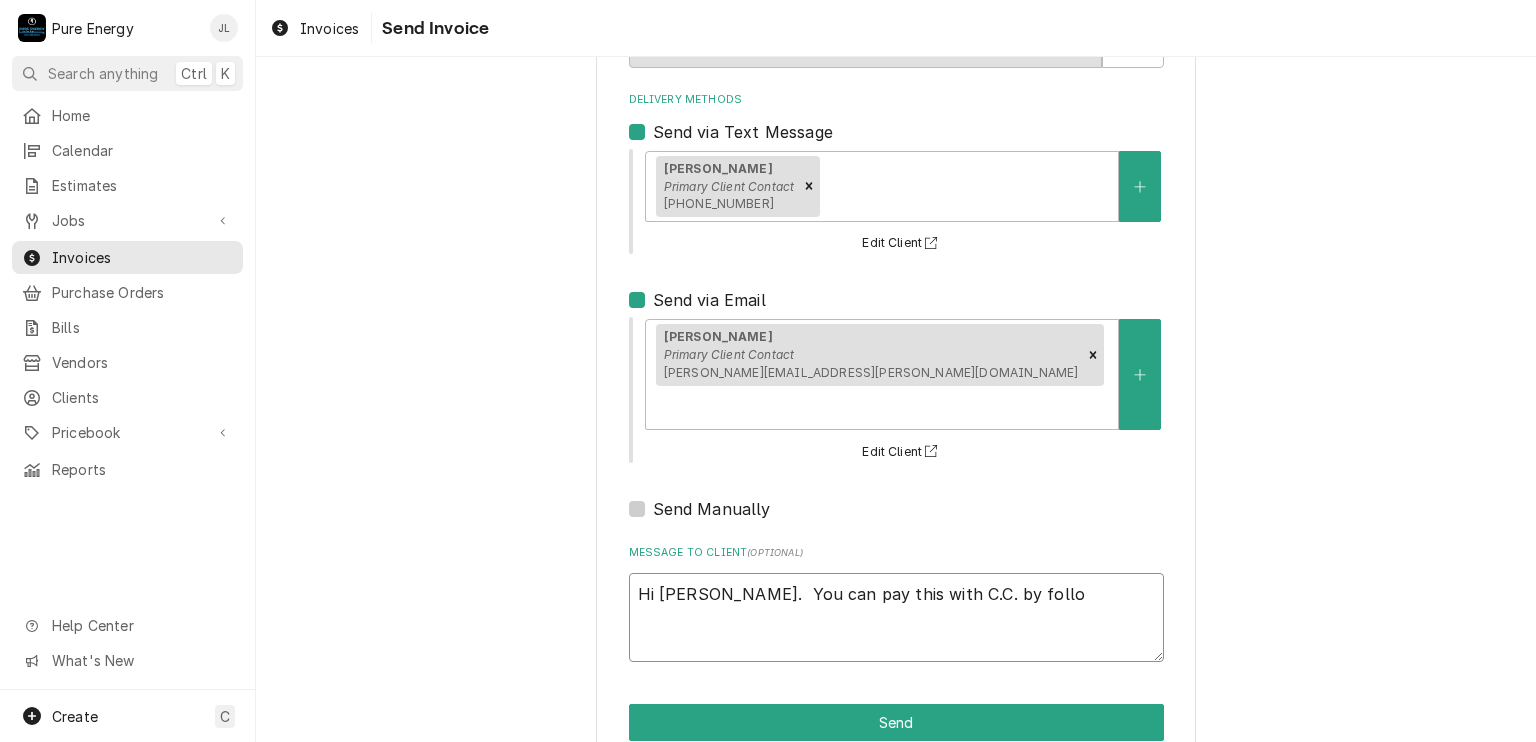 type on "x" 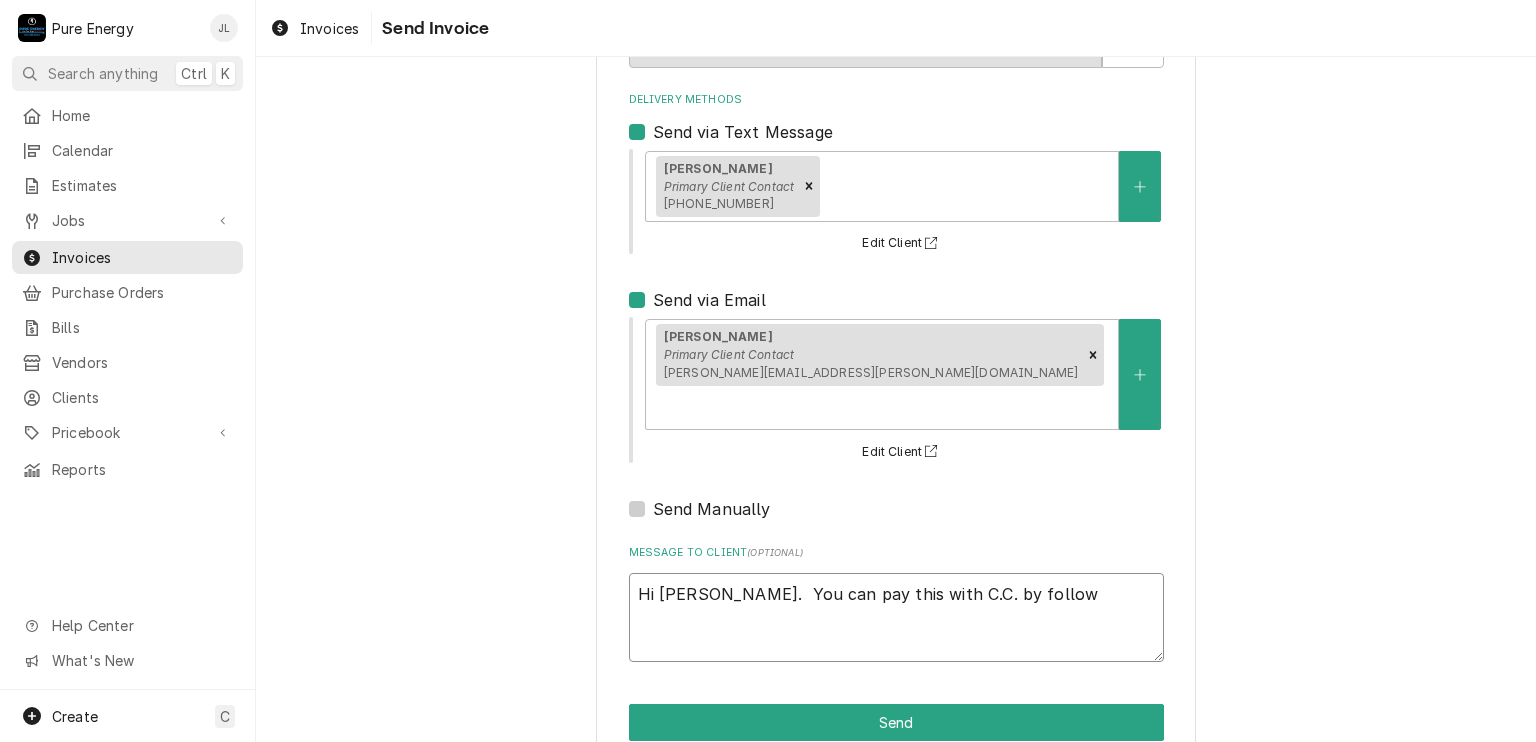 type on "x" 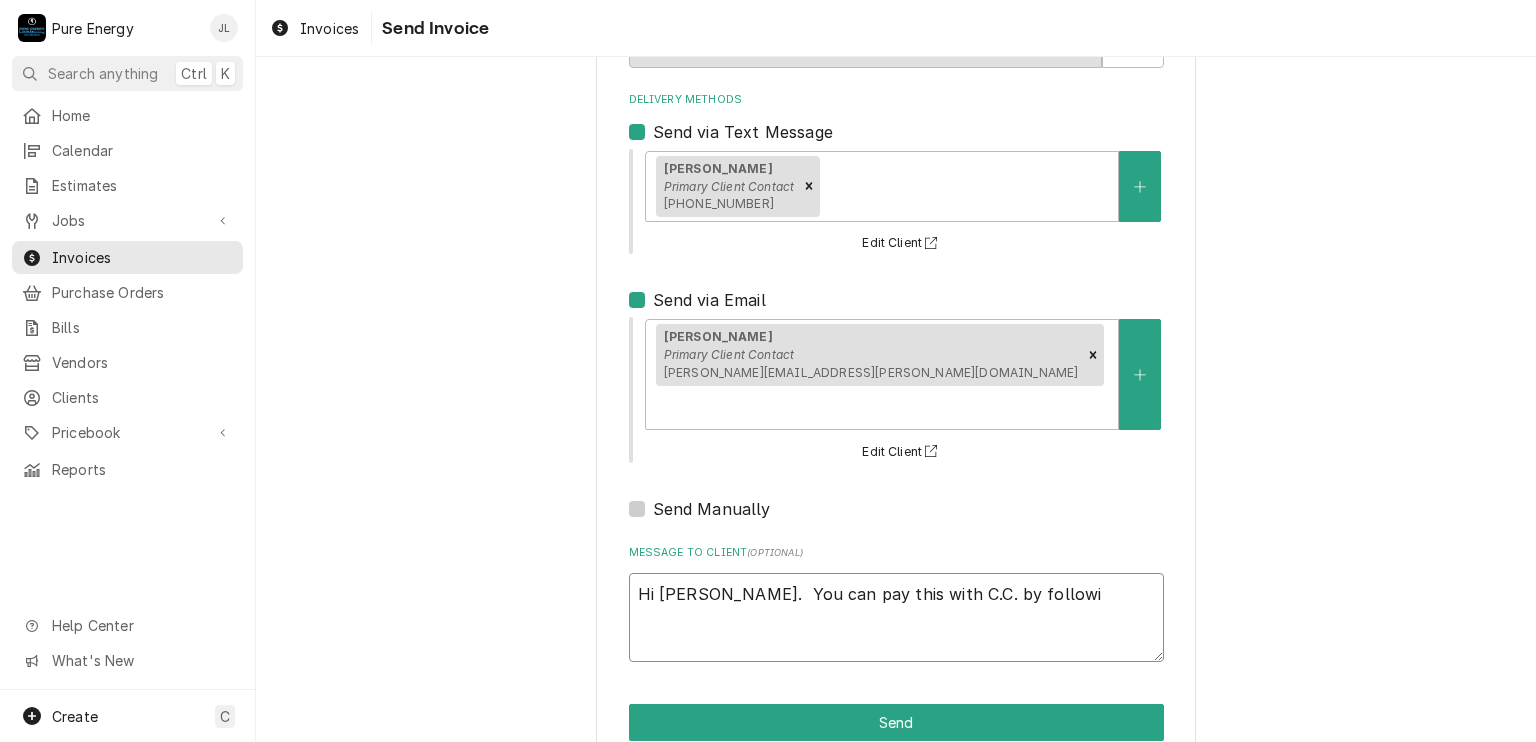 type on "x" 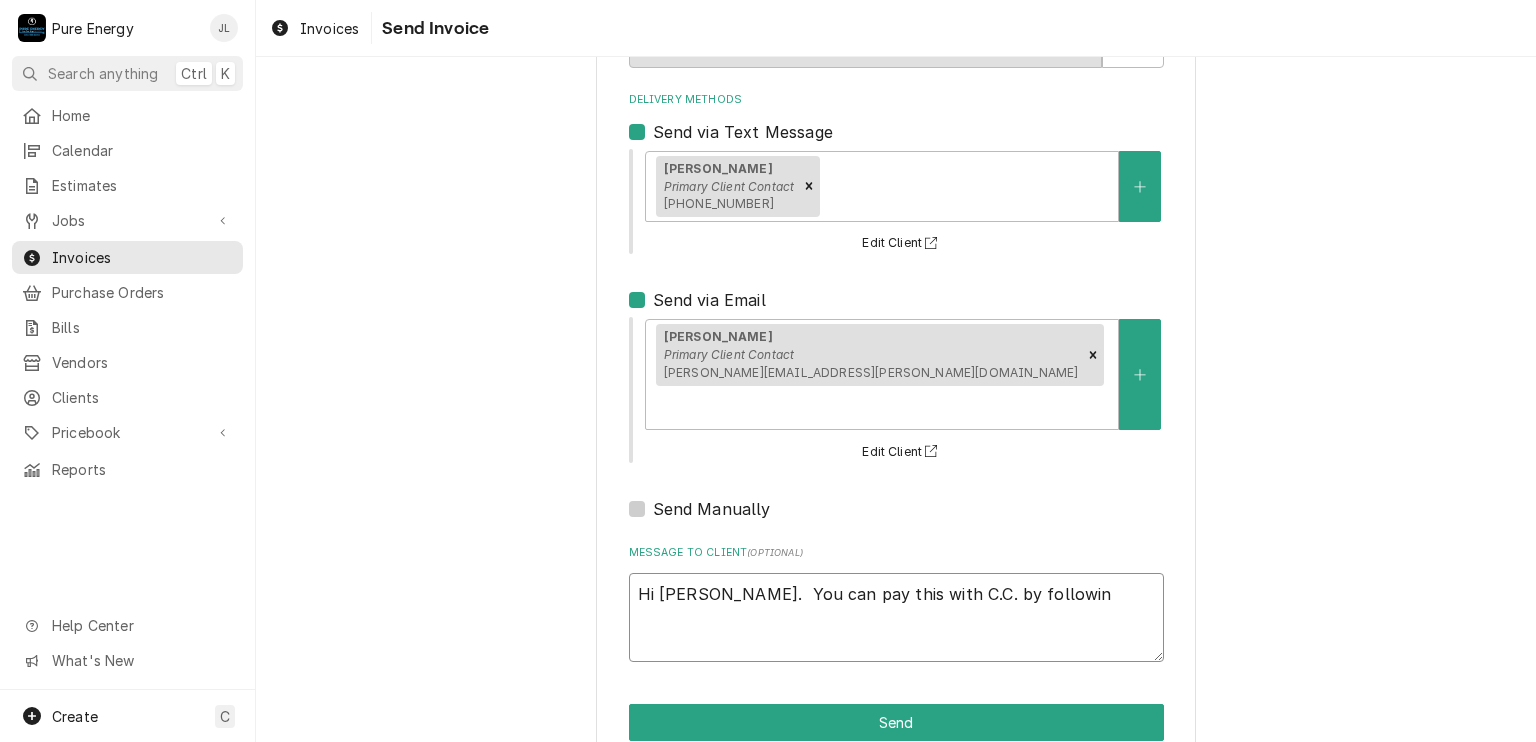 type on "x" 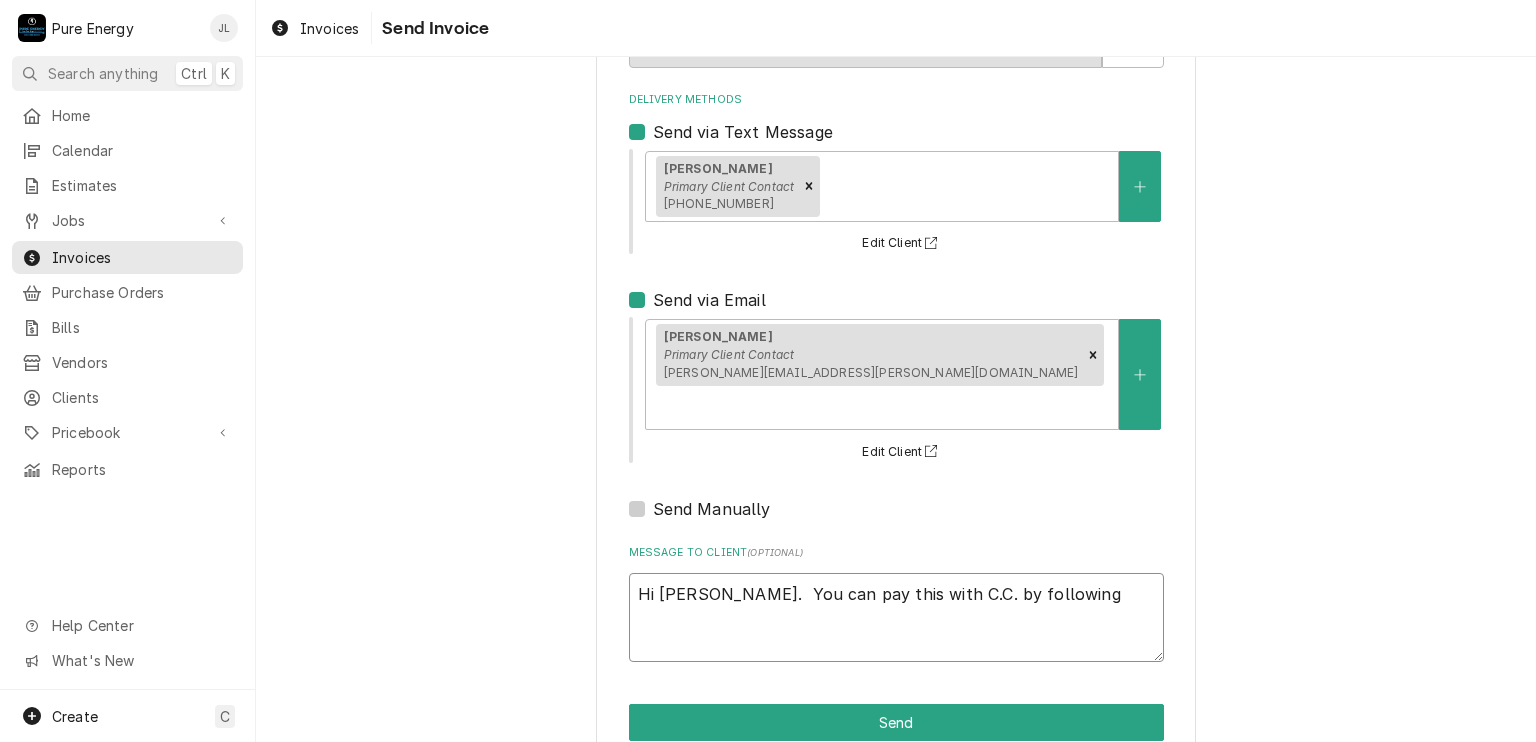 type on "x" 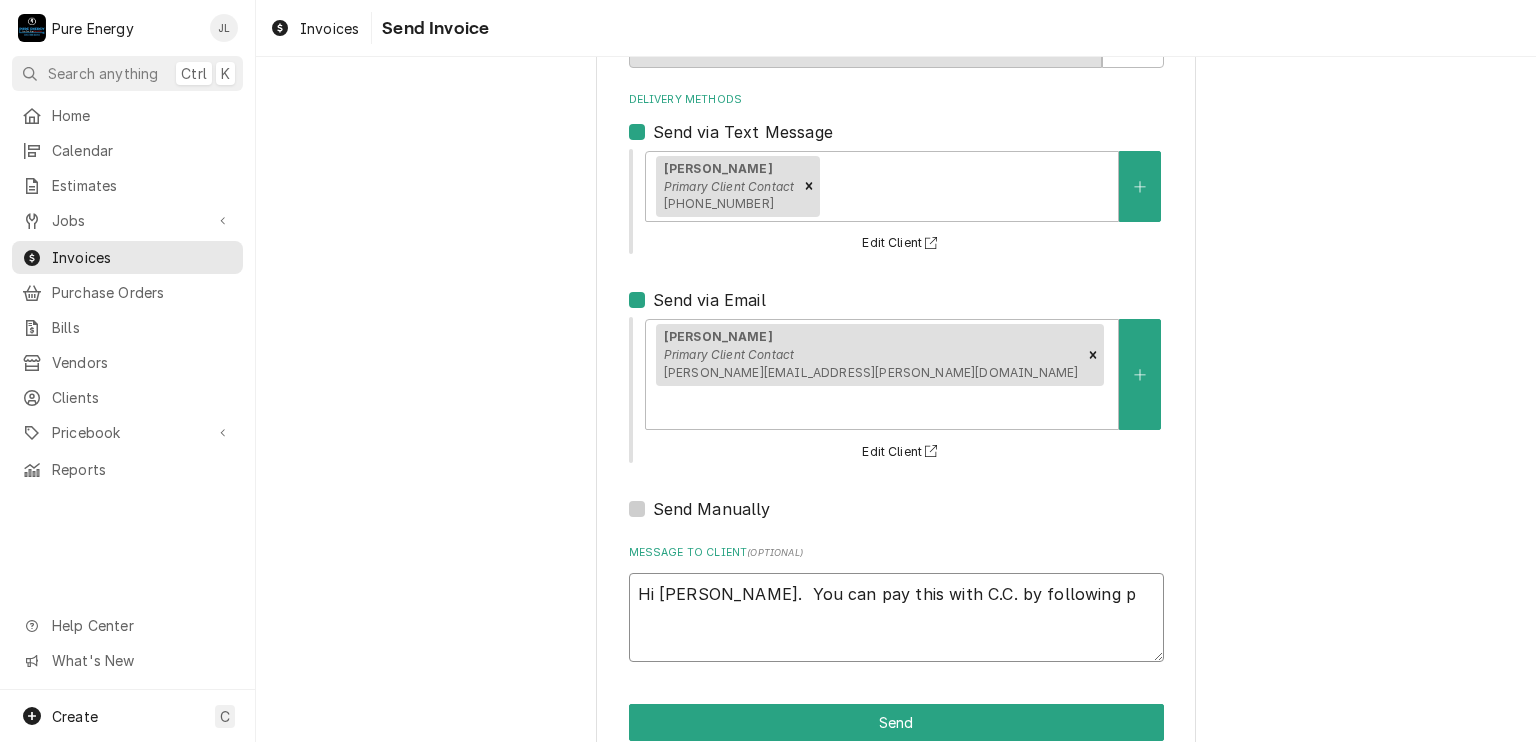 type on "x" 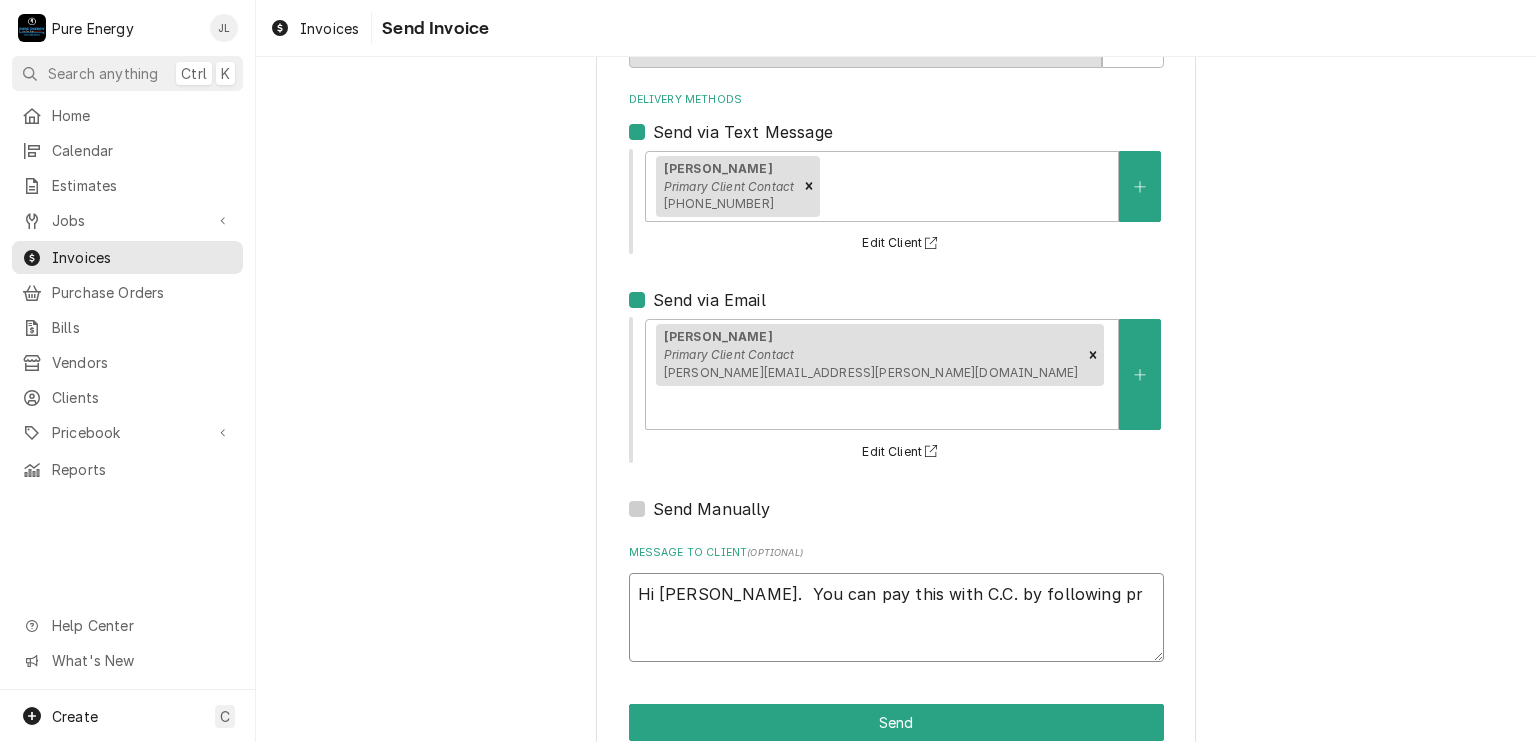 type on "x" 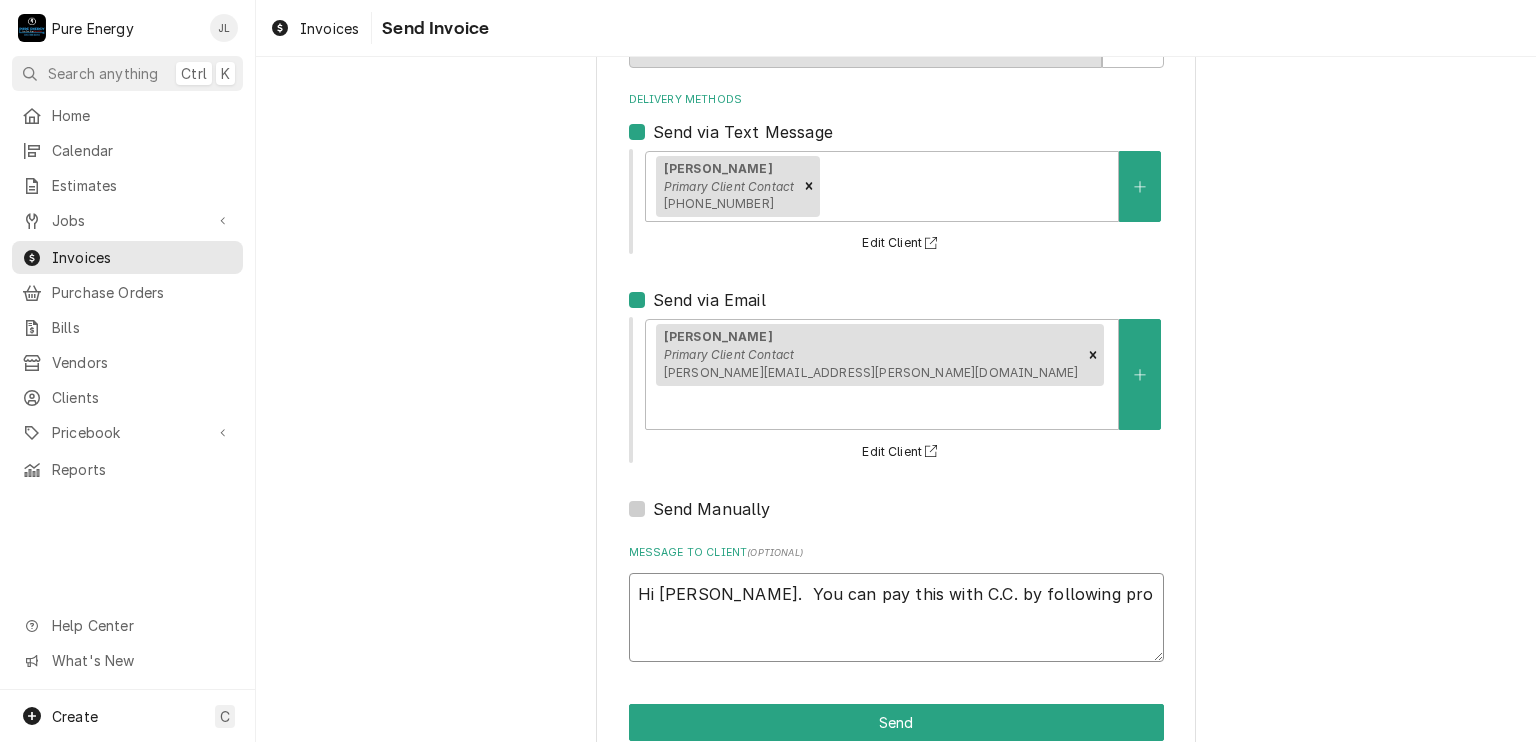 type on "x" 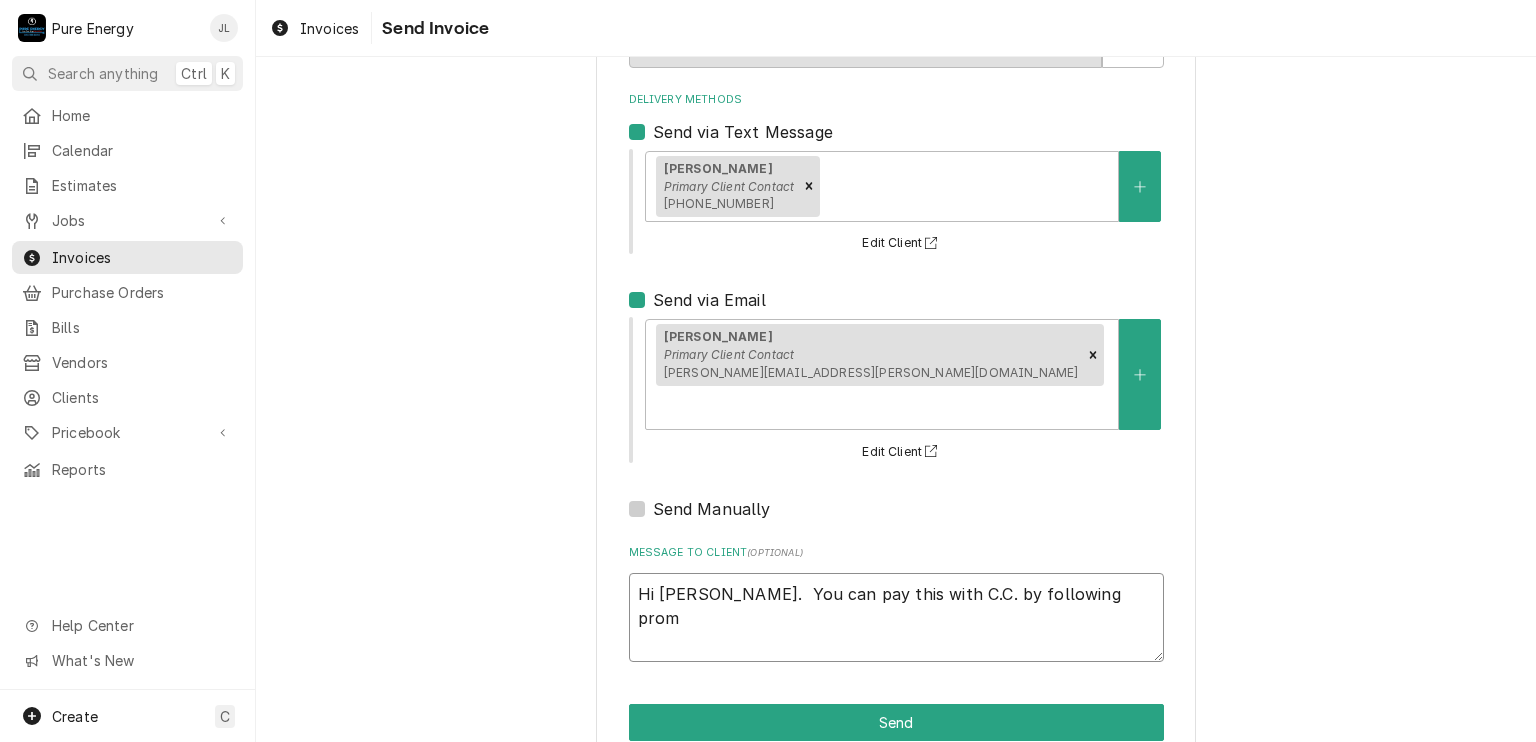 type on "x" 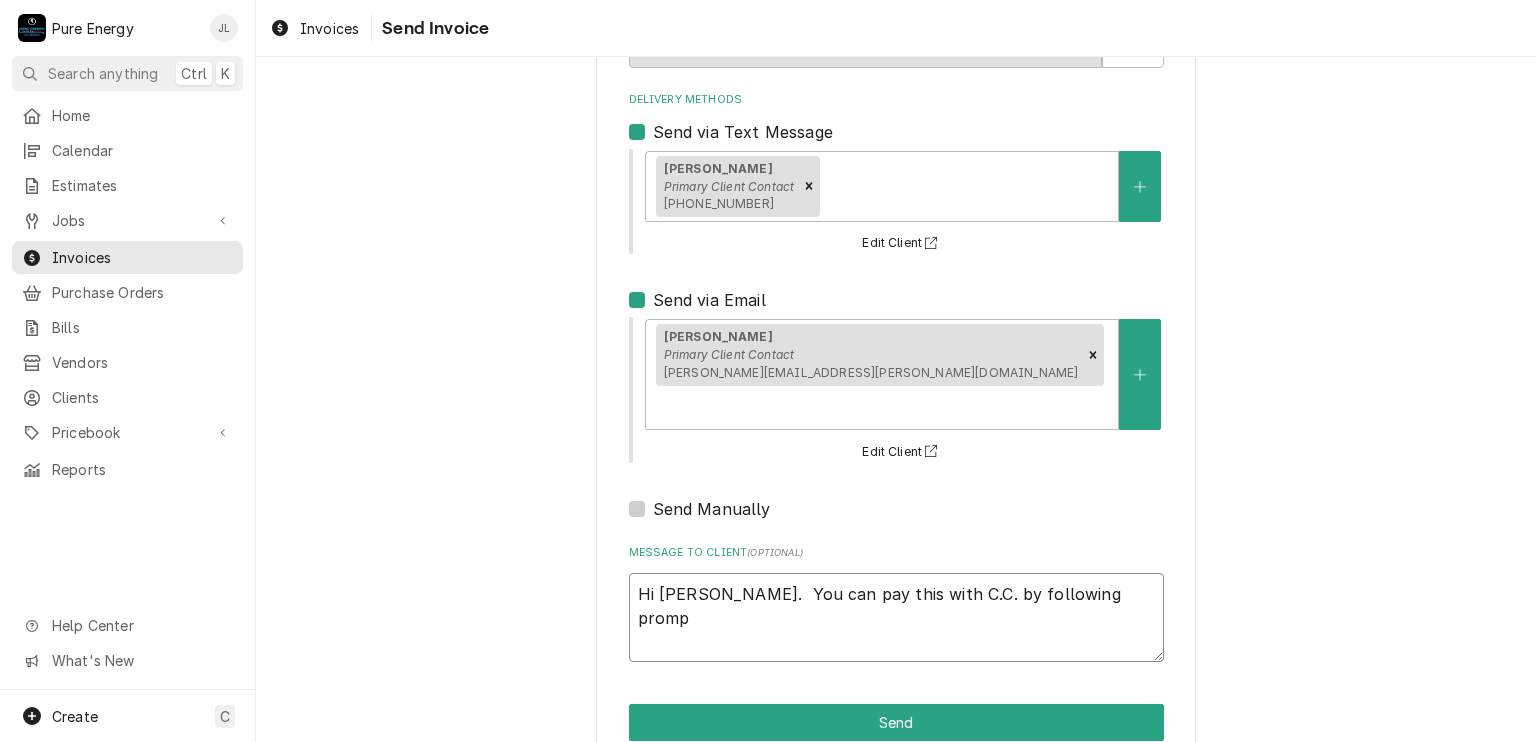type on "x" 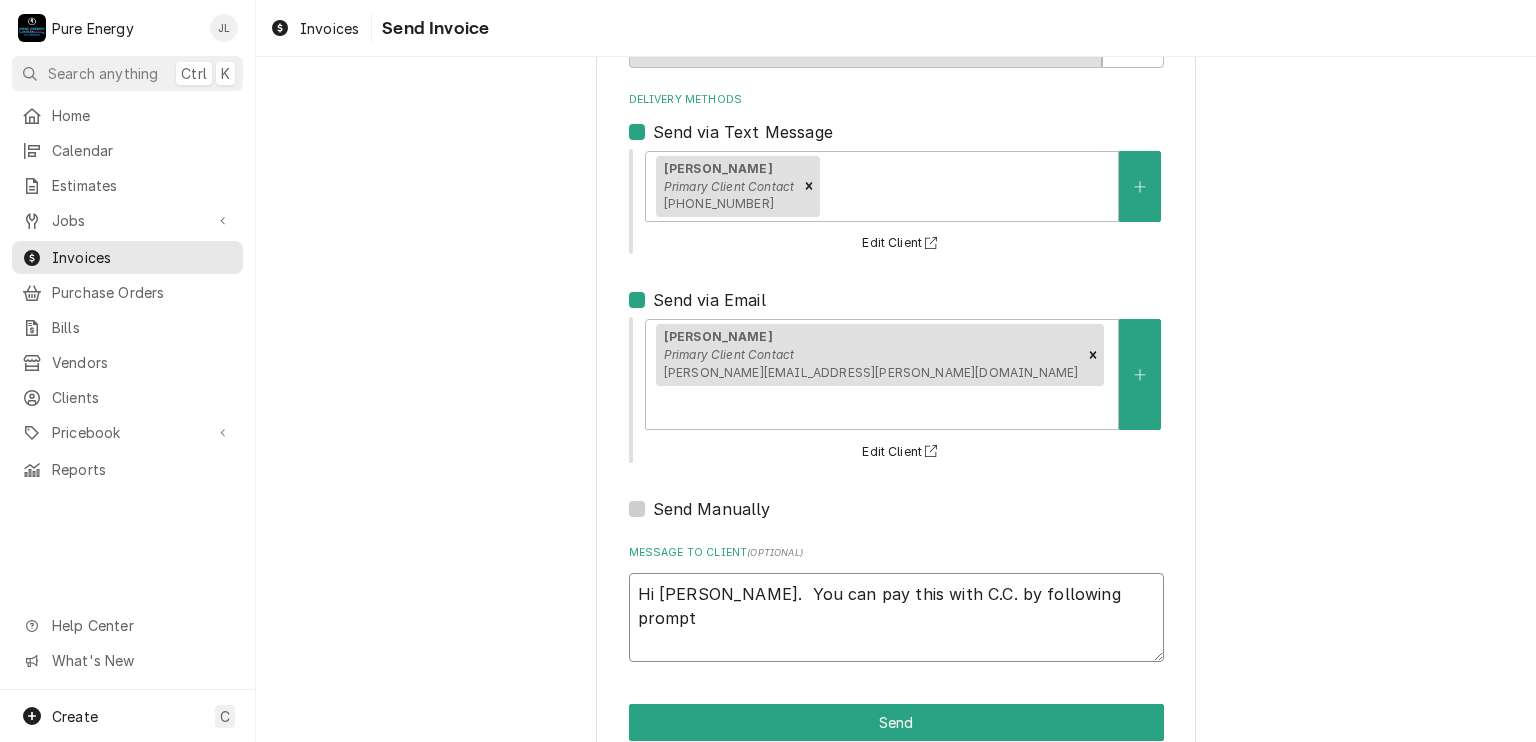 type on "x" 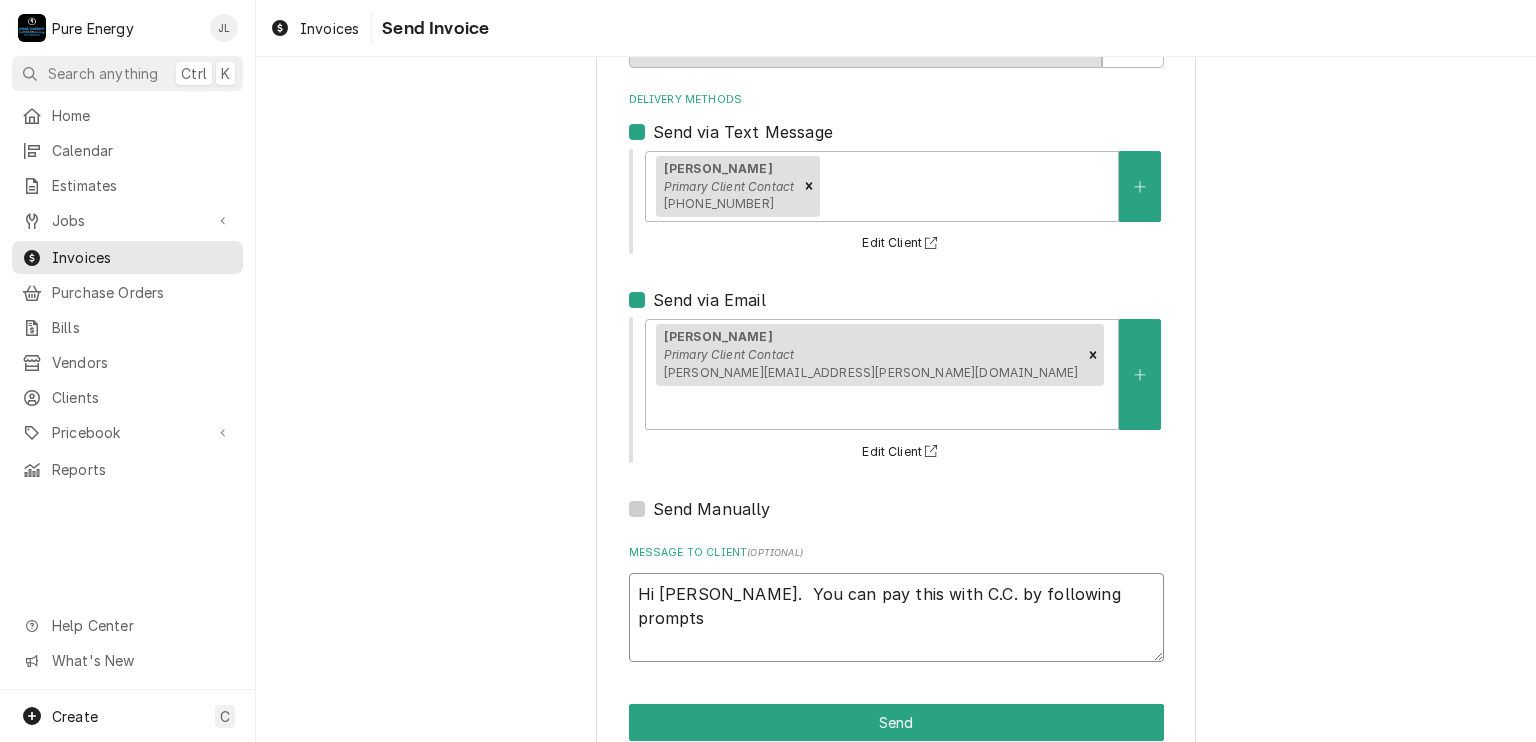 type on "x" 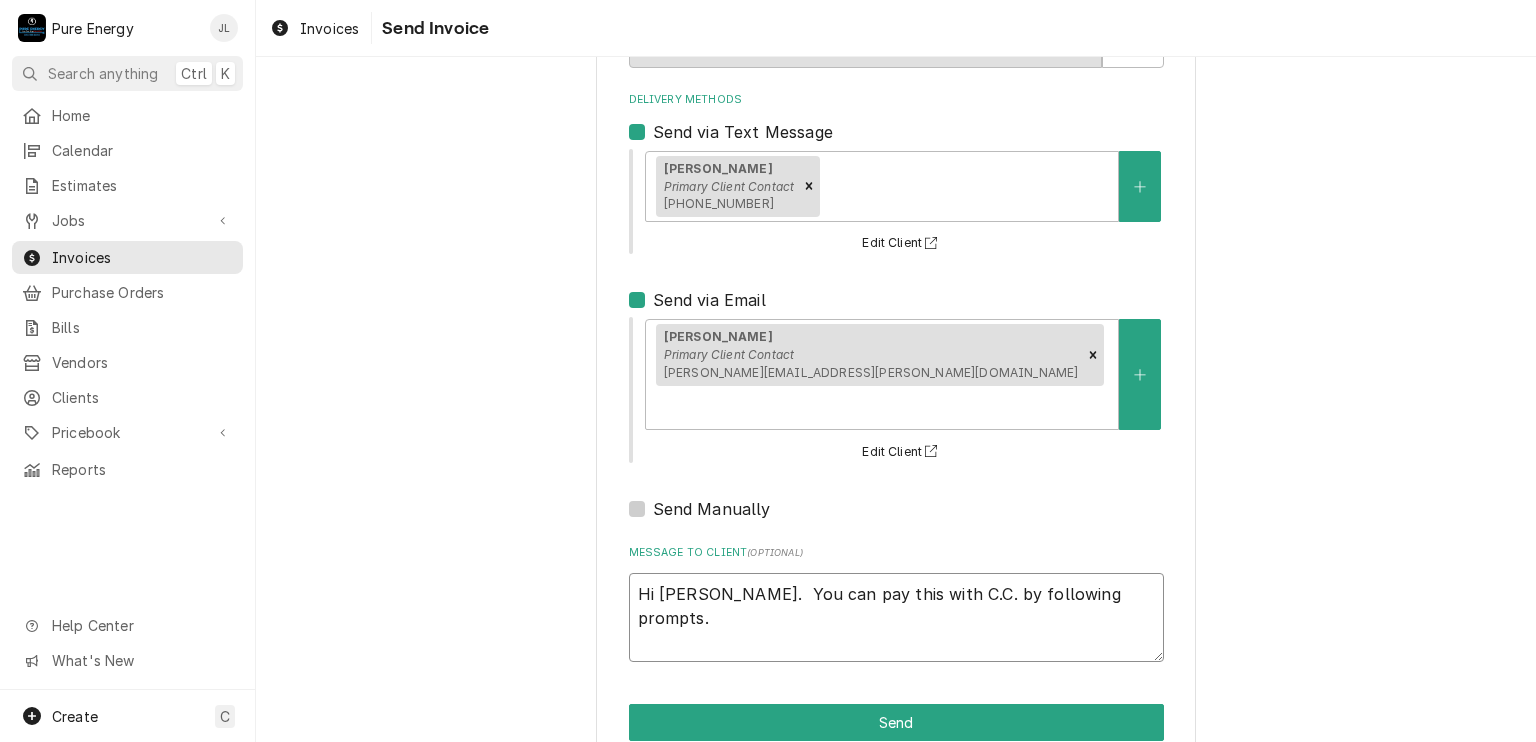 type on "x" 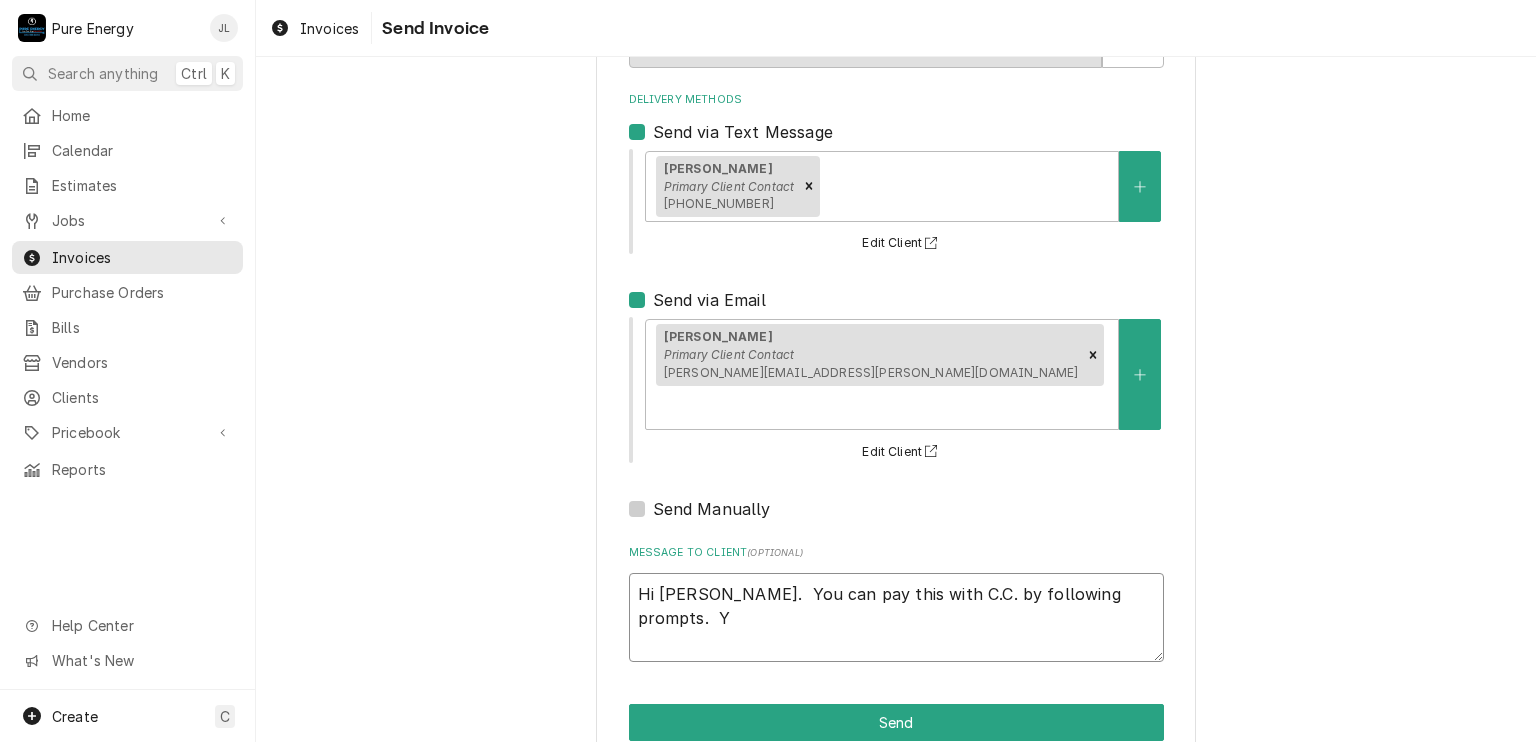 type on "Hi Christine.  You can pay this with C.C. by following prompts.  Yo" 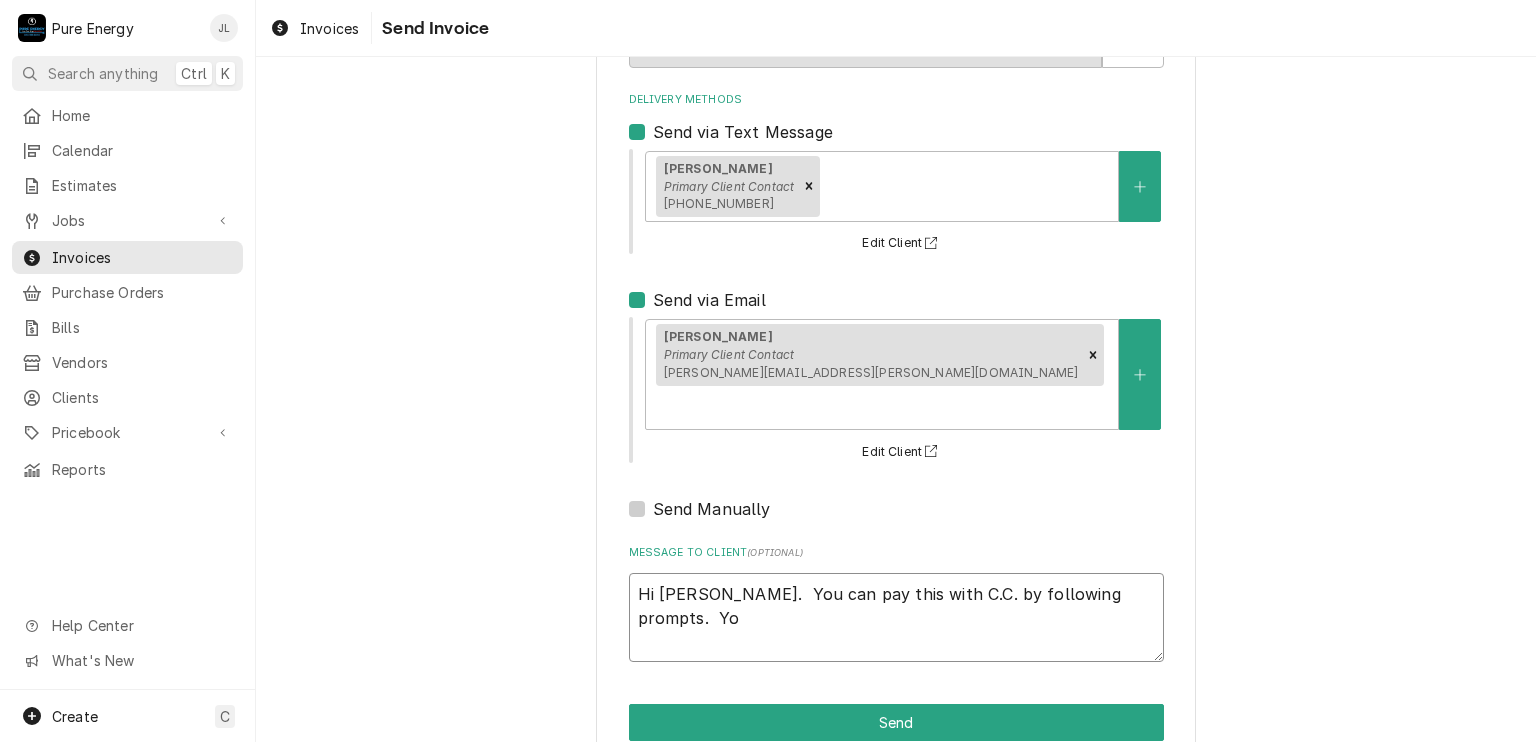 type on "x" 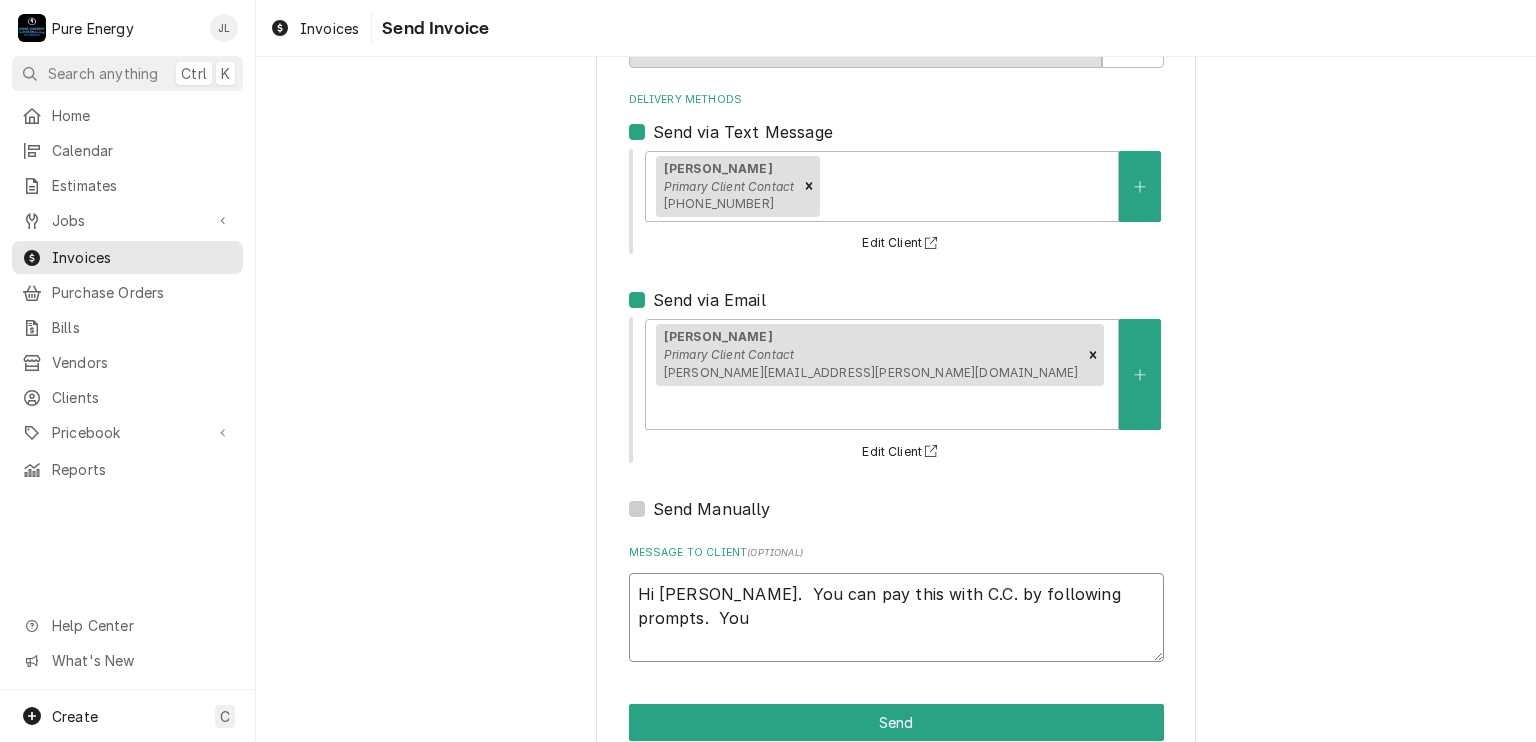 type on "Hi Christine.  You can pay this with C.C. by following prompts.  You" 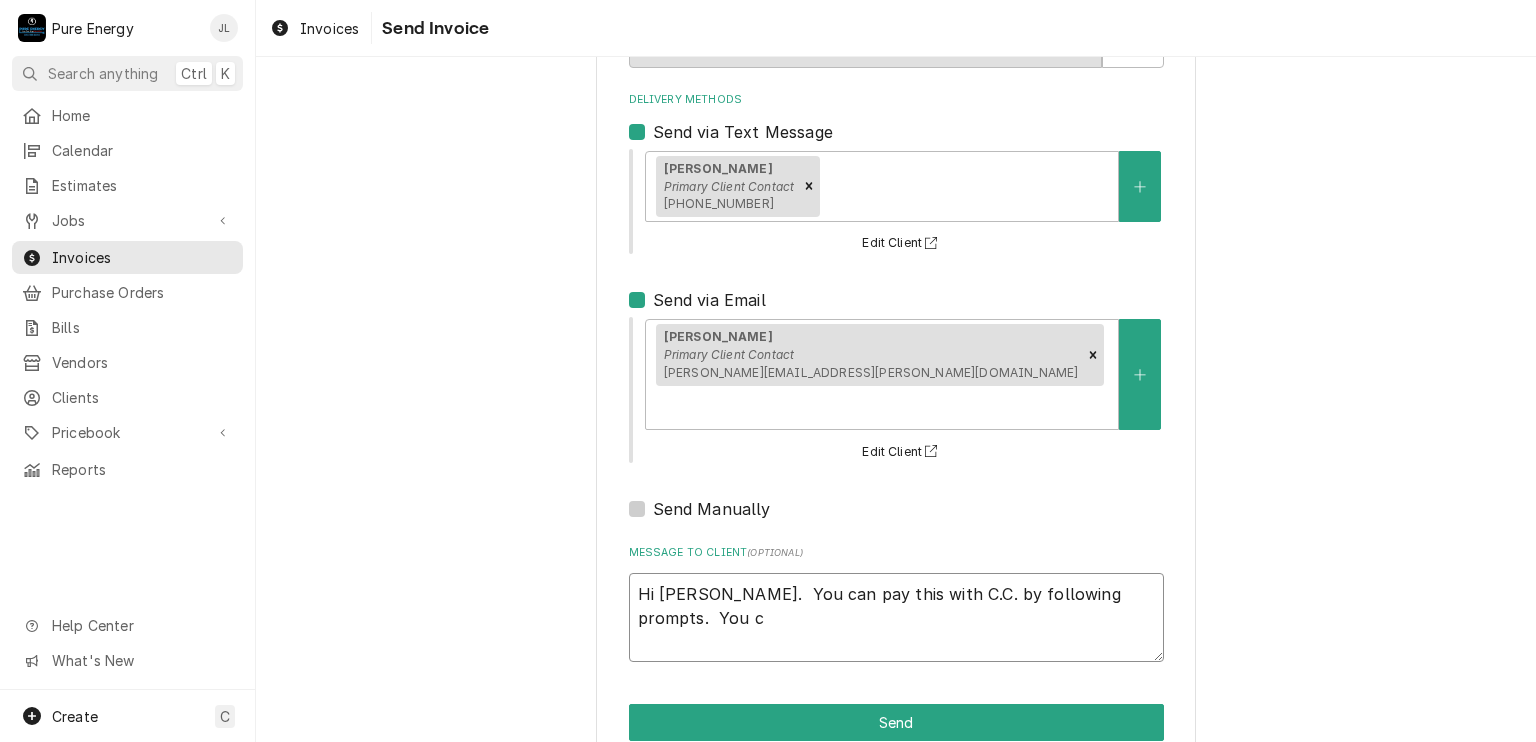 type on "x" 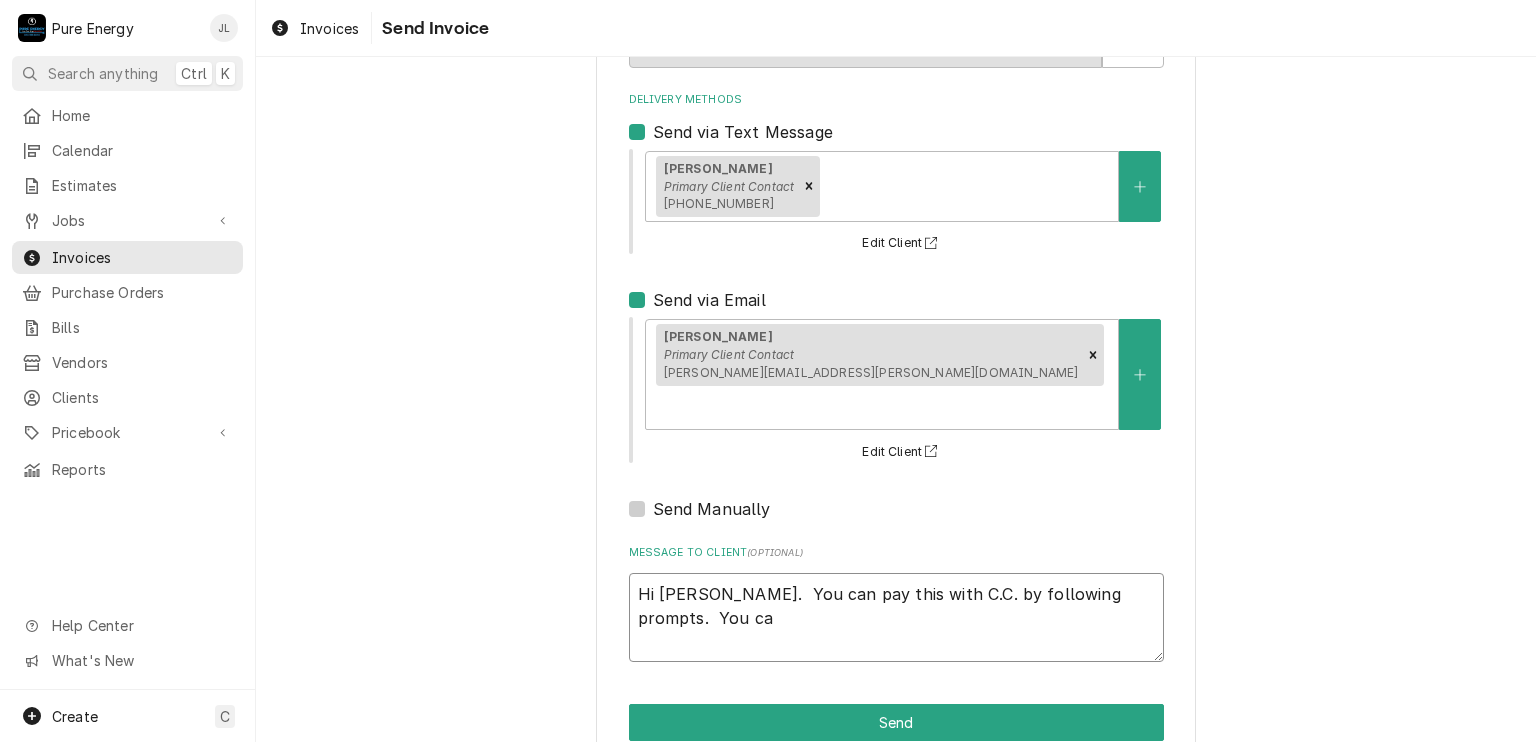 type on "x" 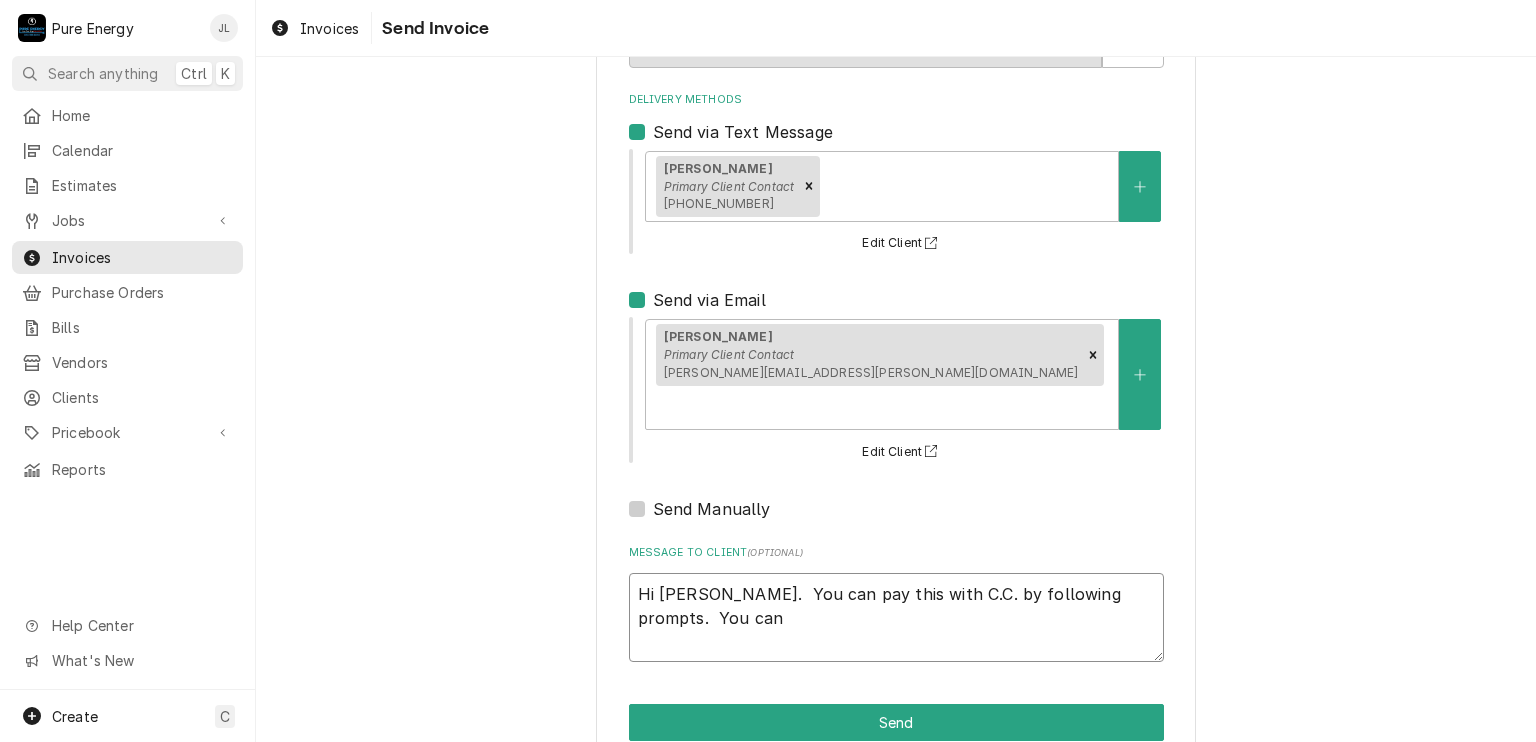 type on "Hi Christine.  You can pay this with C.C. by following prompts.  You can" 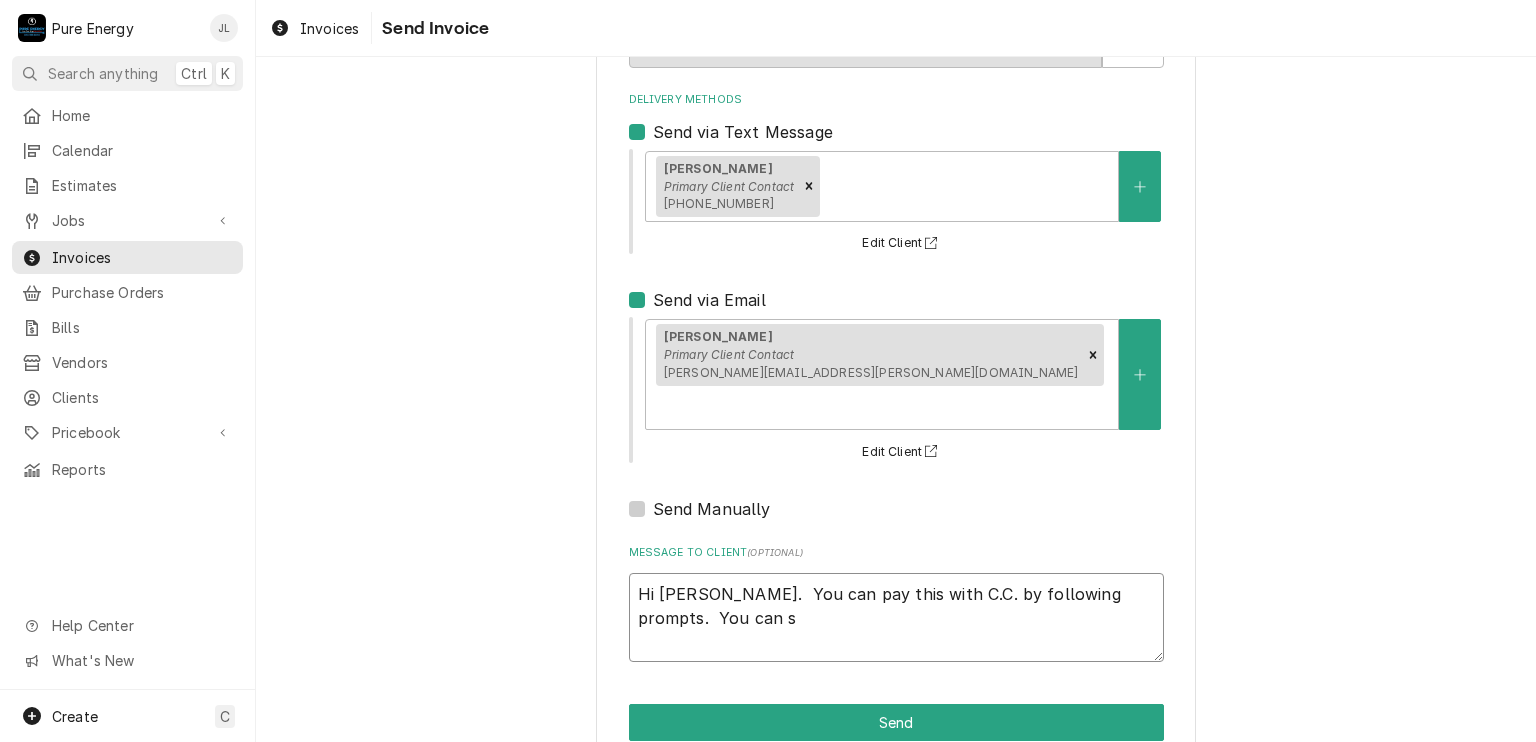 type on "x" 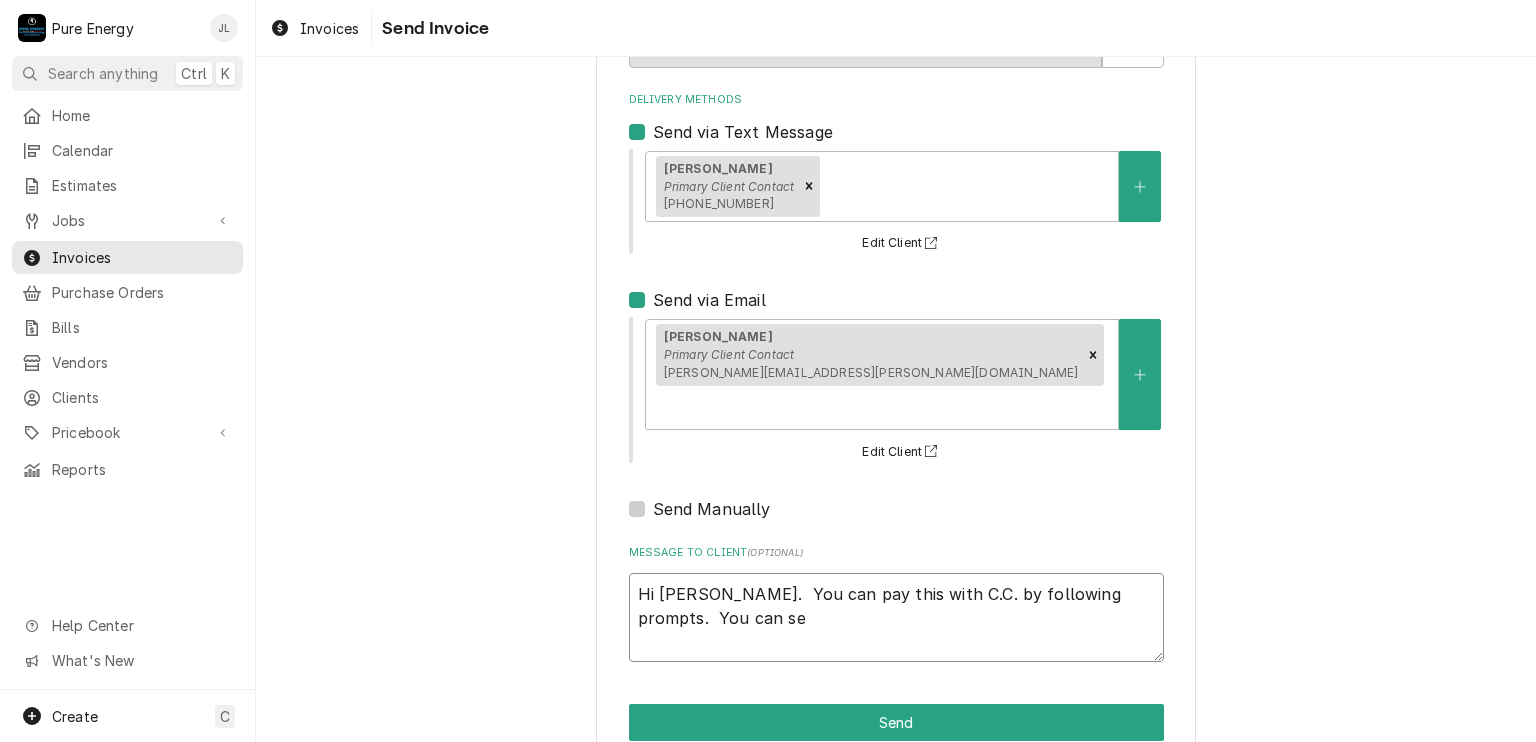 type on "x" 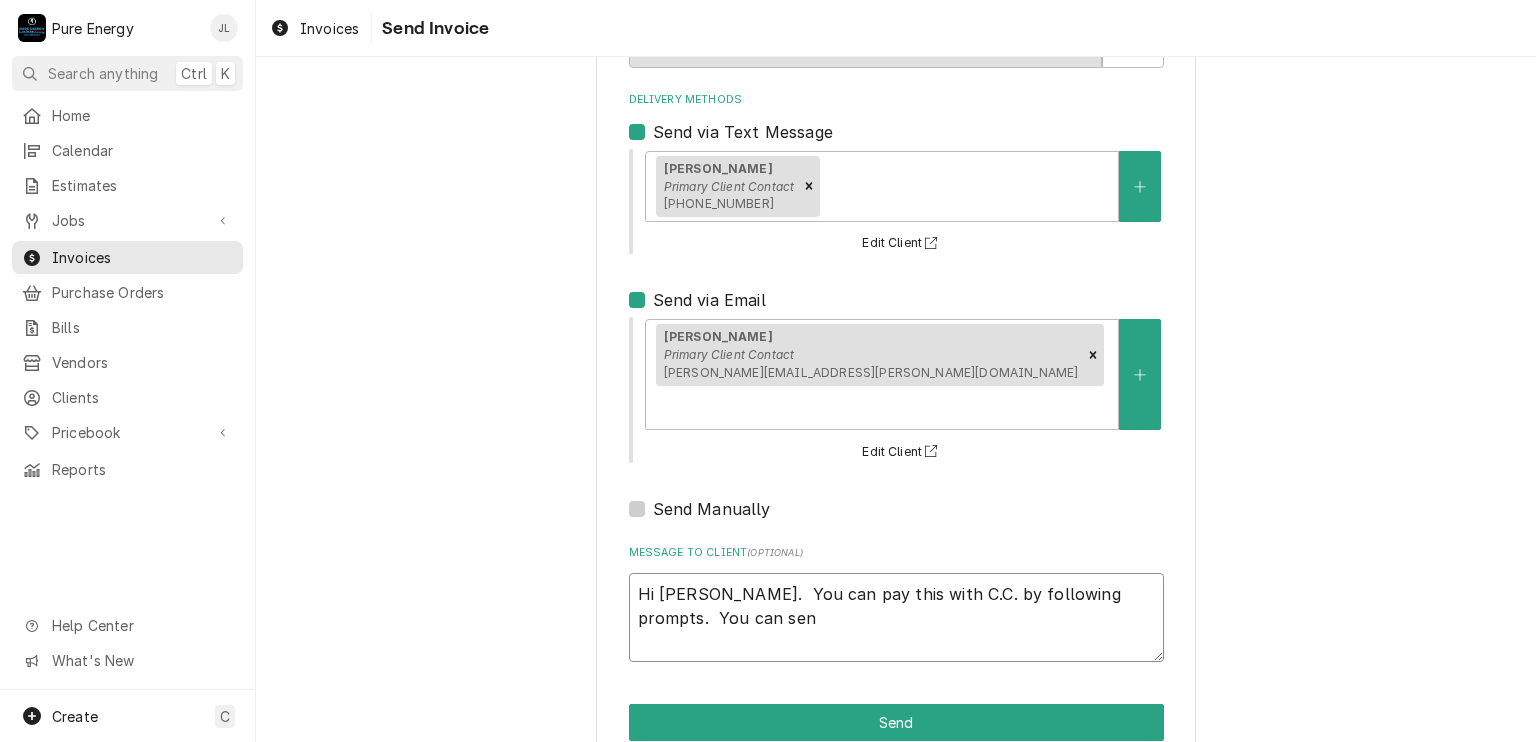 type on "x" 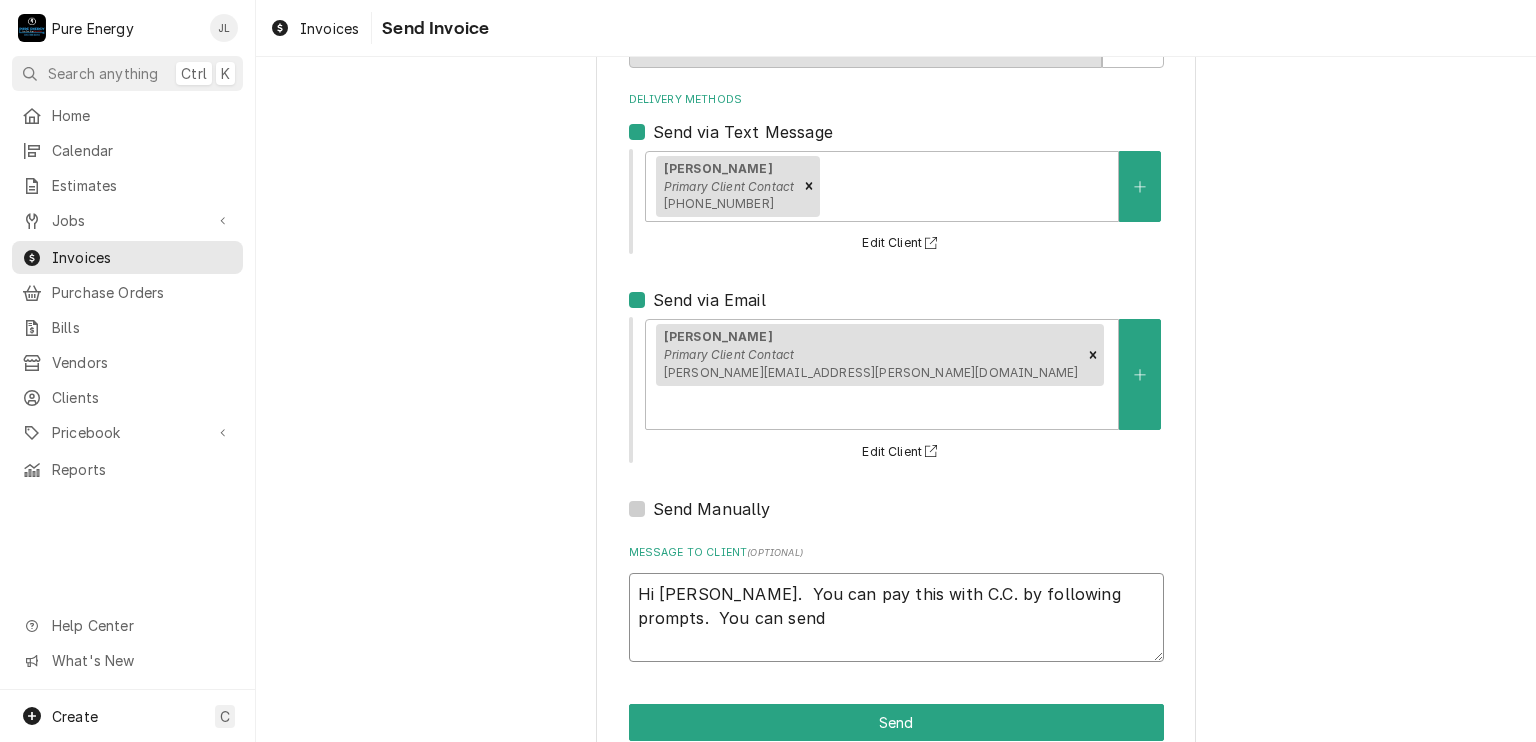 type on "x" 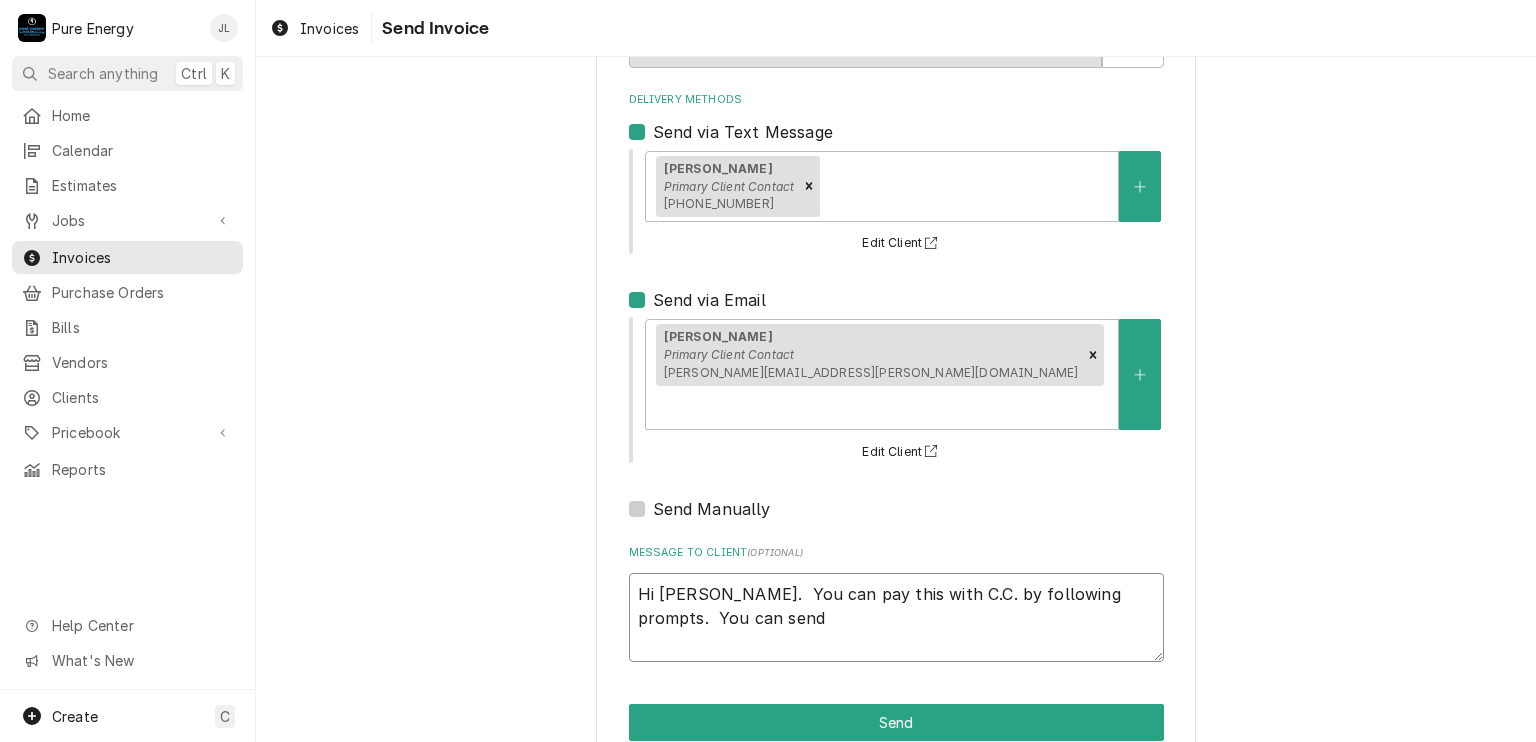 type on "x" 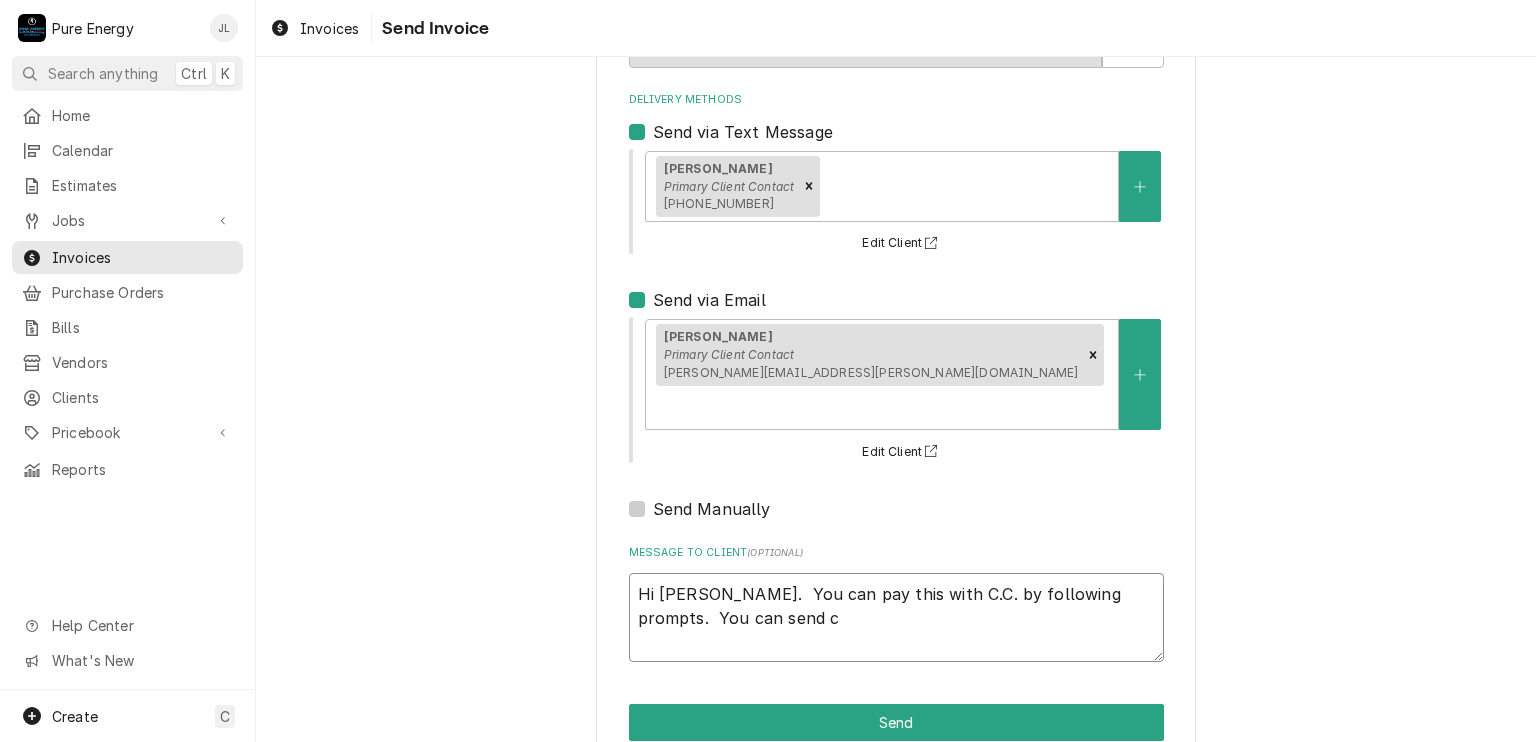 type on "x" 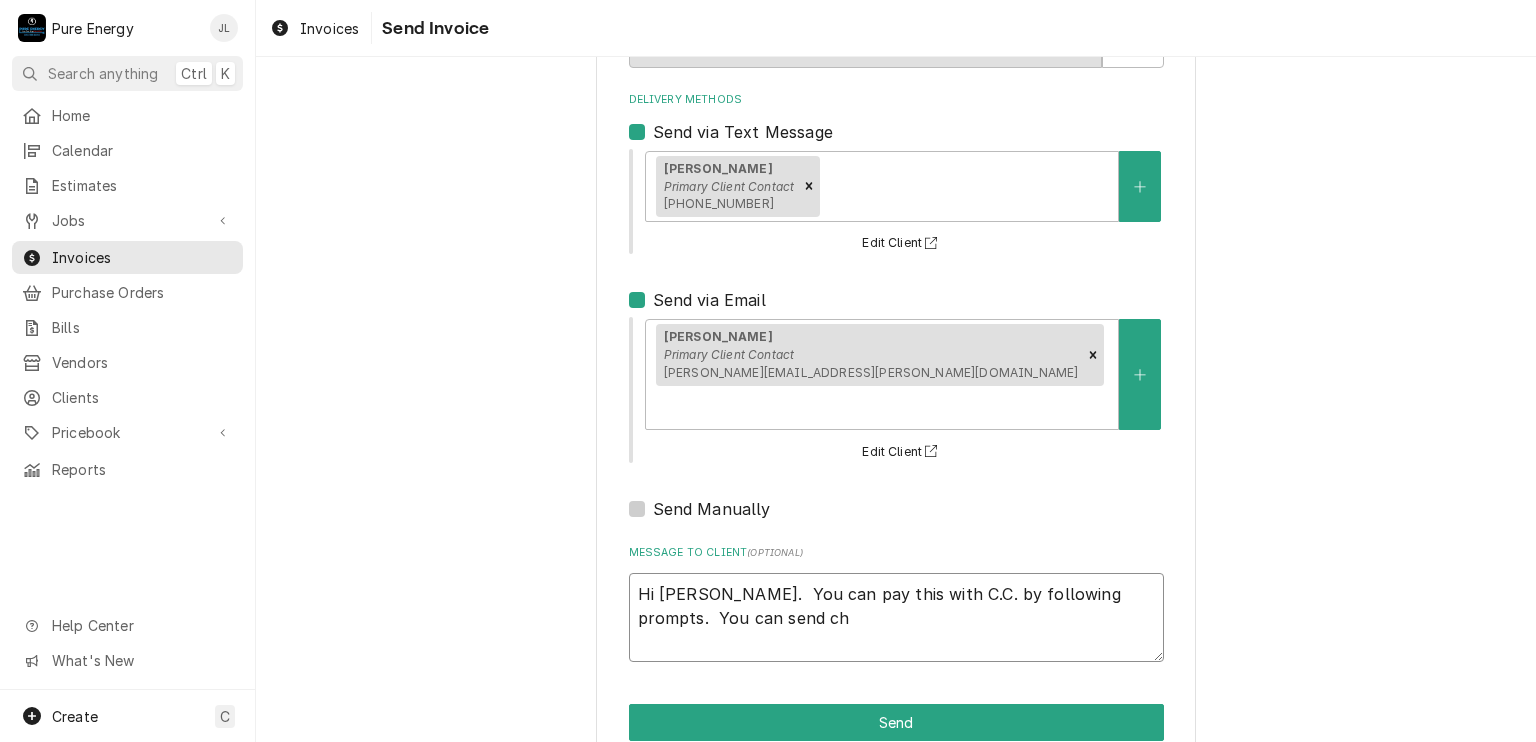 type on "x" 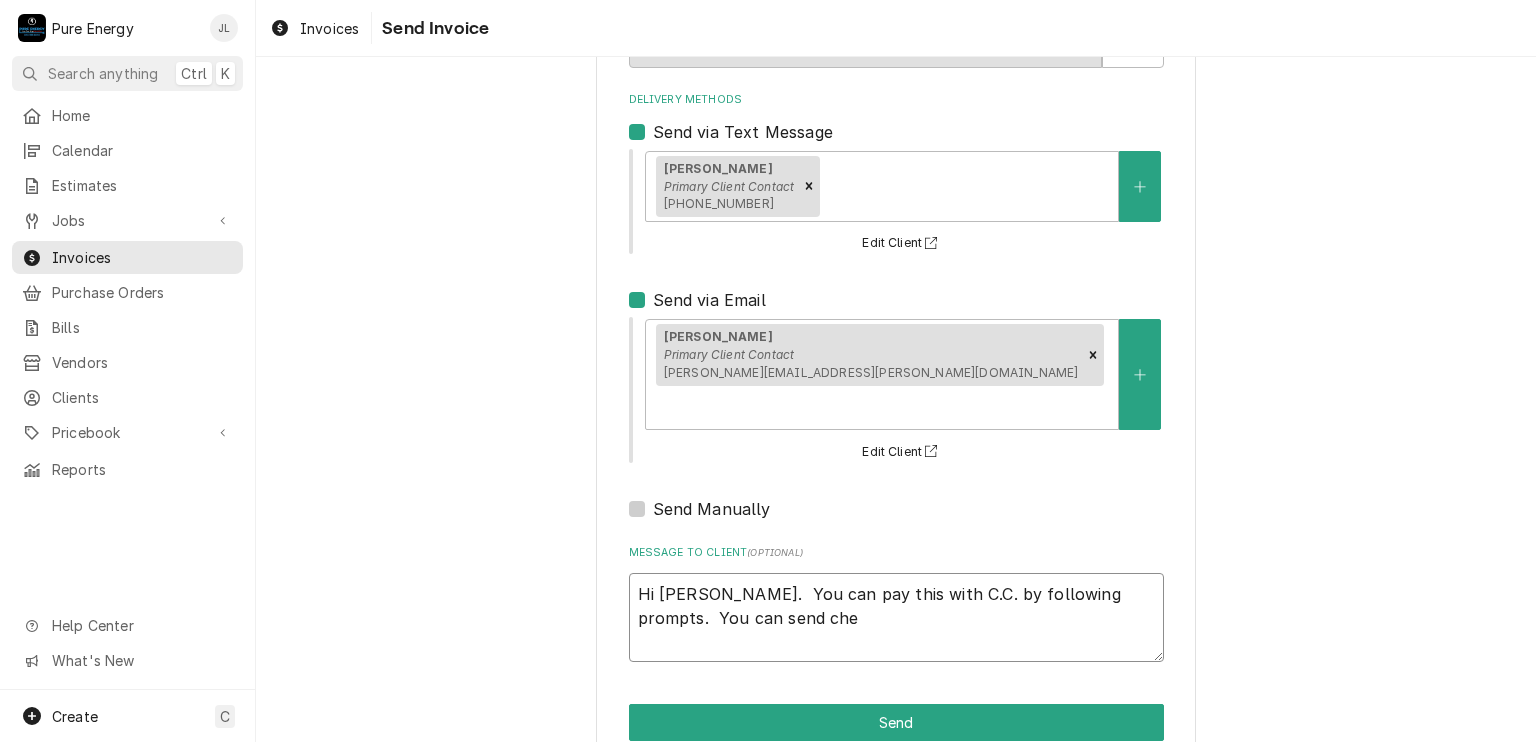 type on "x" 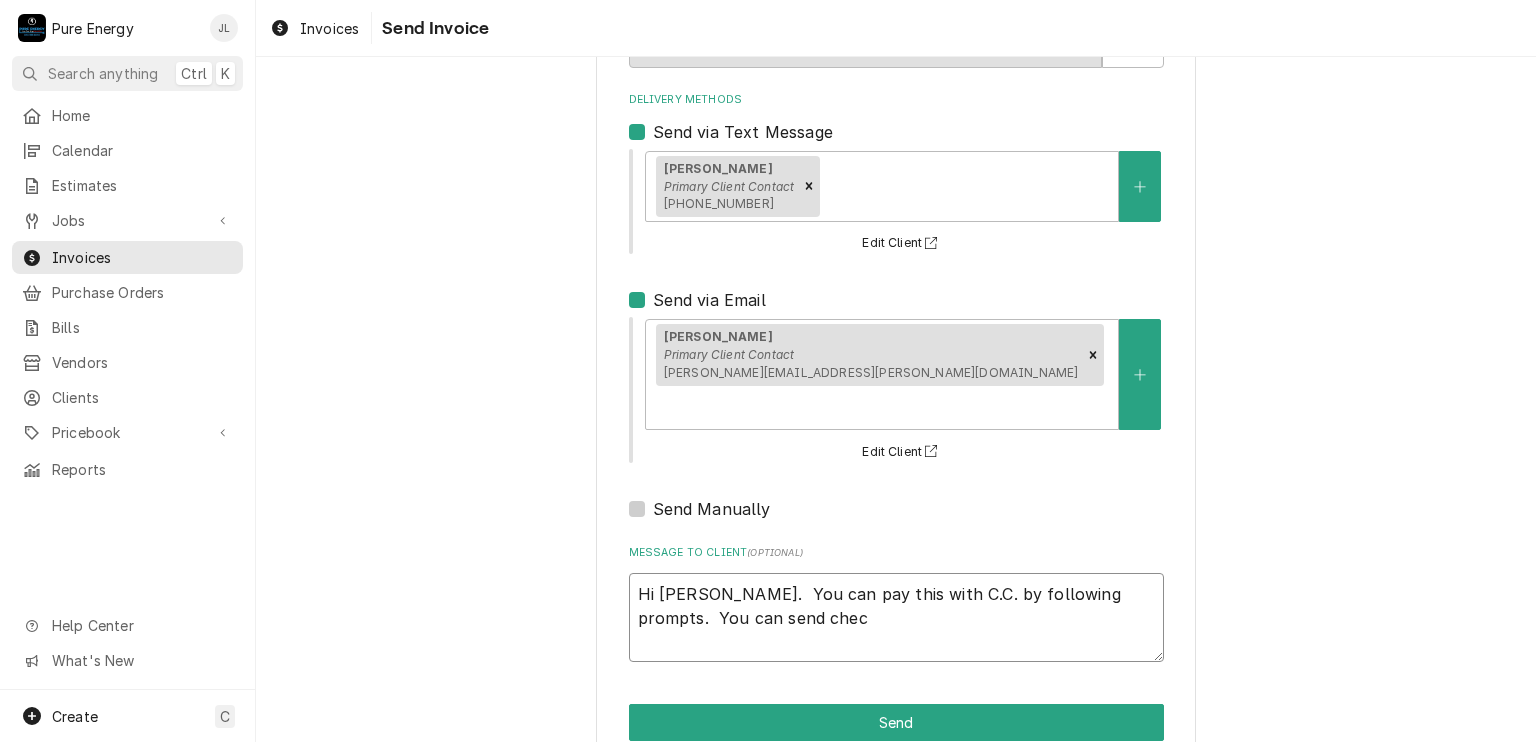 type on "x" 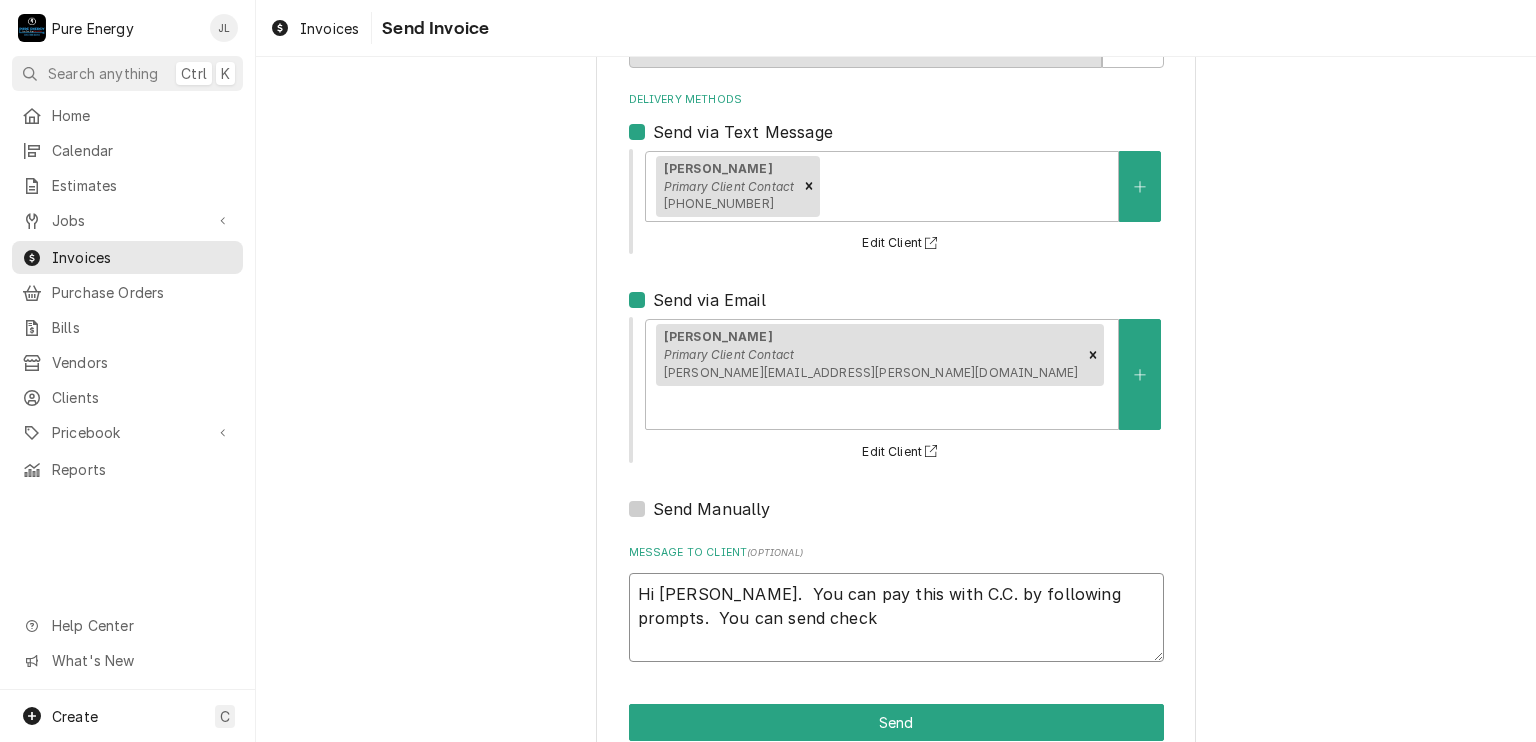 type on "Hi Christine.  You can pay this with C.C. by following prompts.  You can send check" 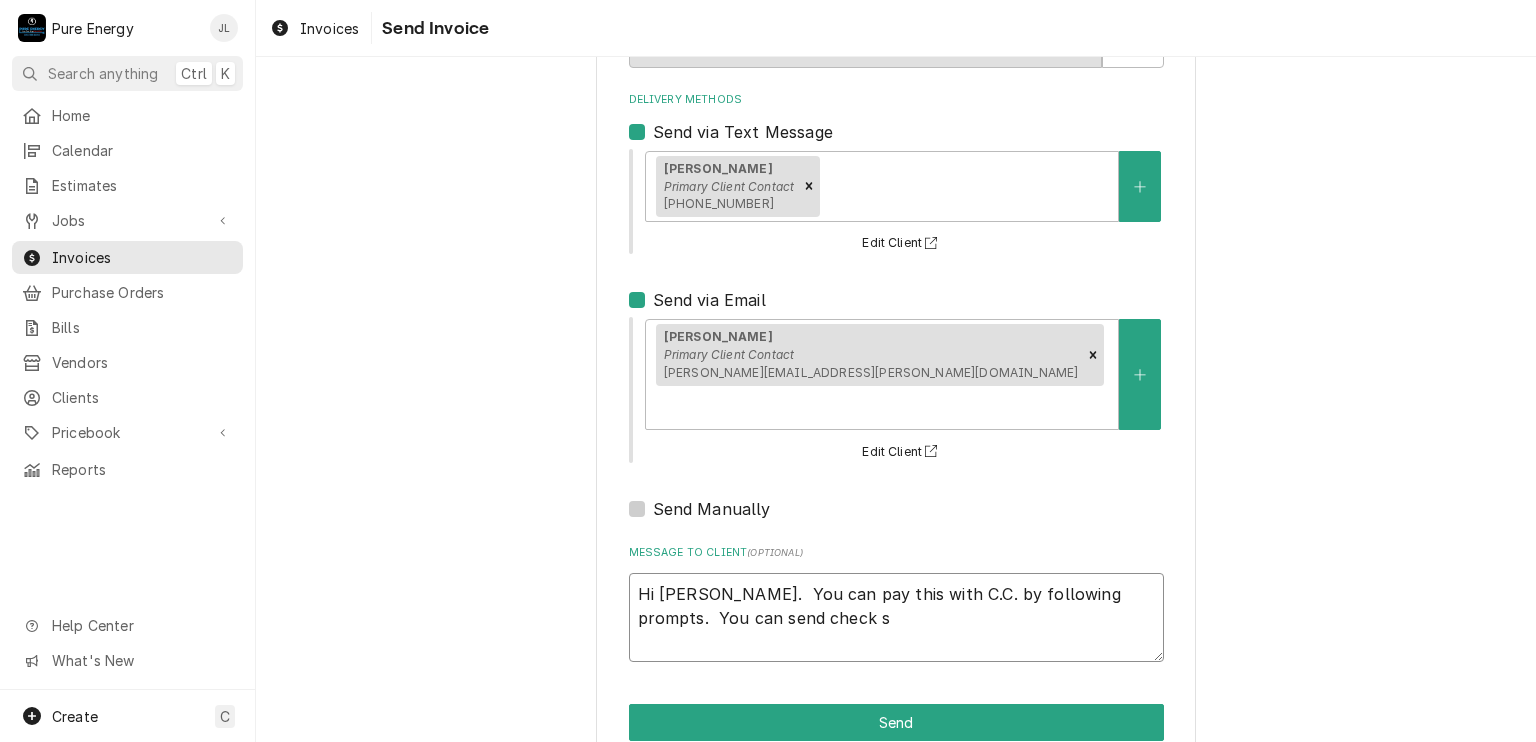 type on "x" 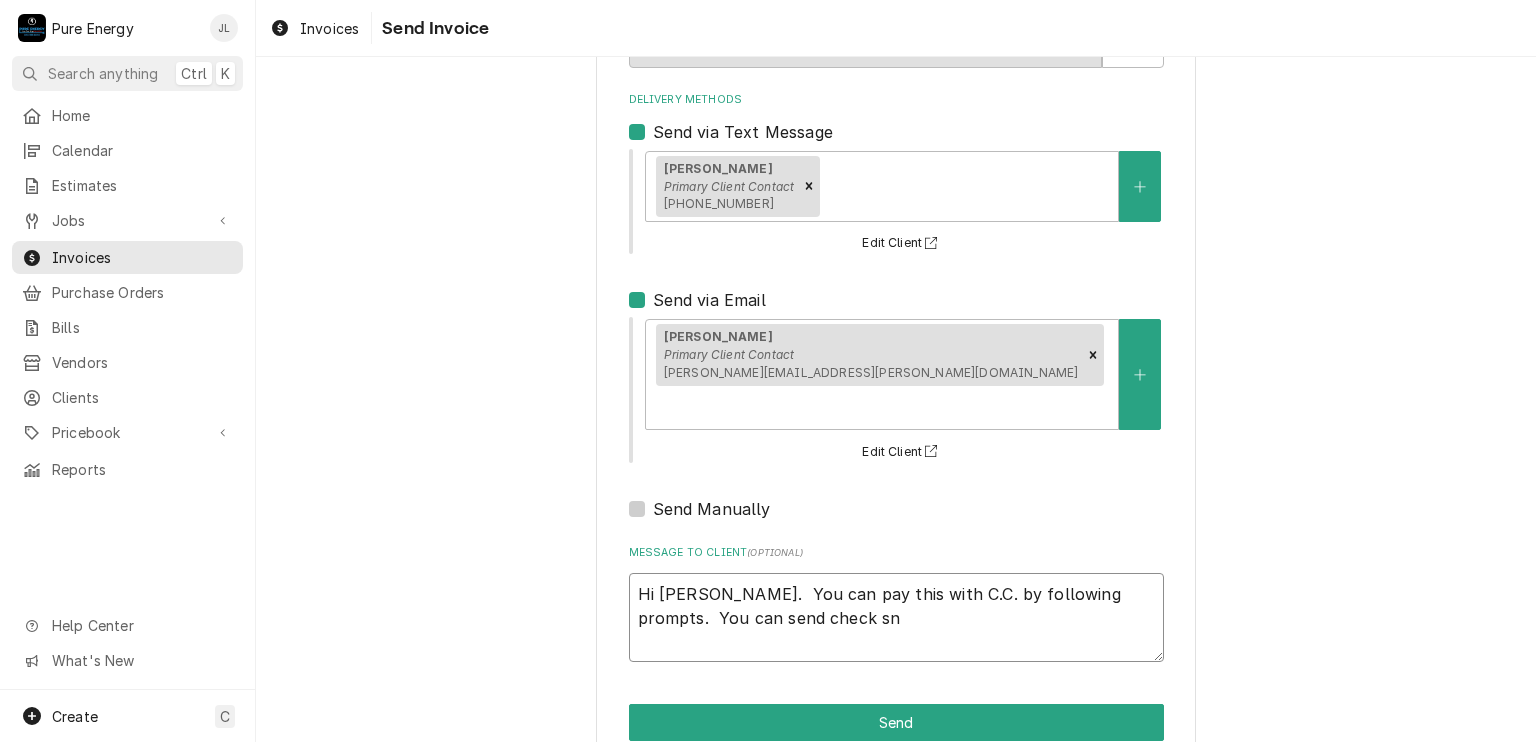 type on "x" 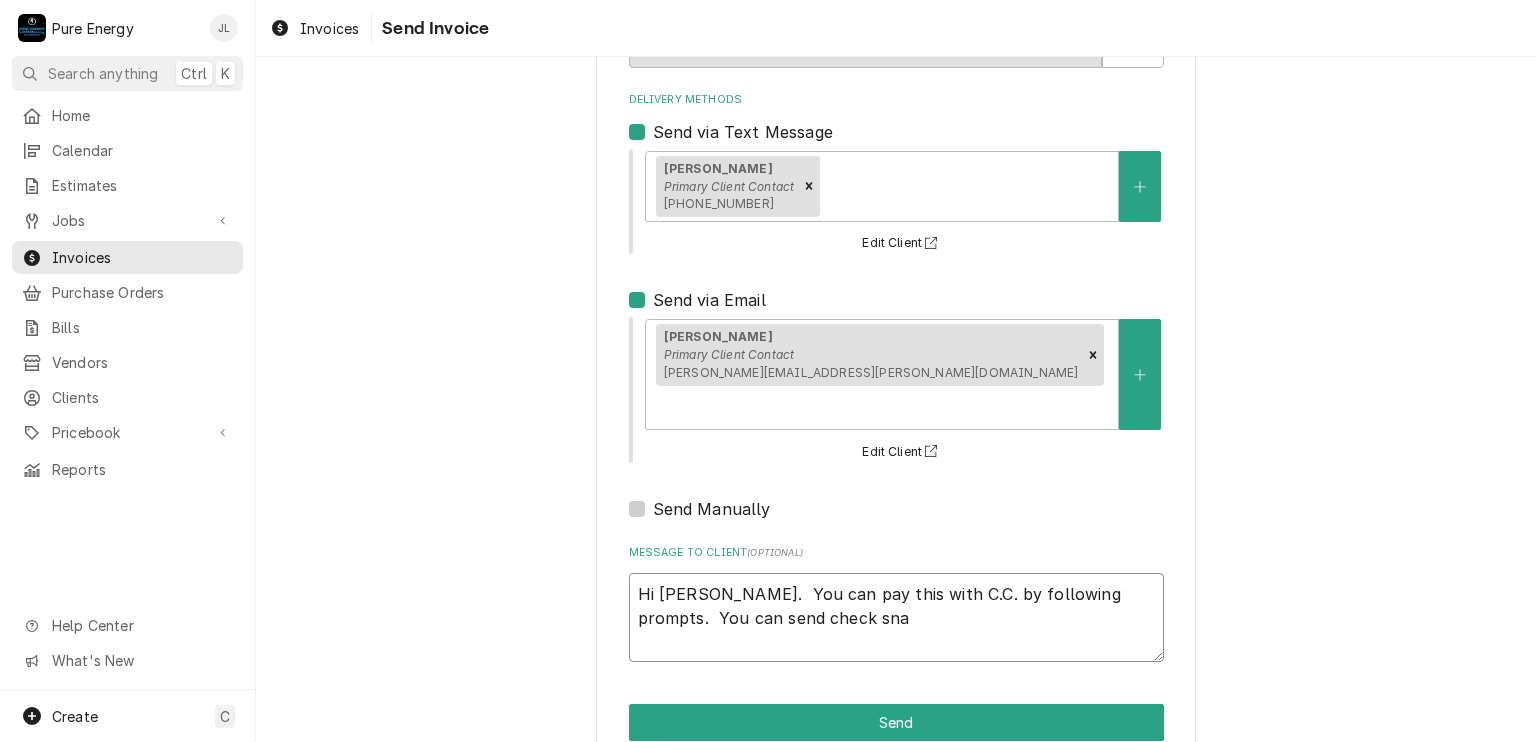 type on "x" 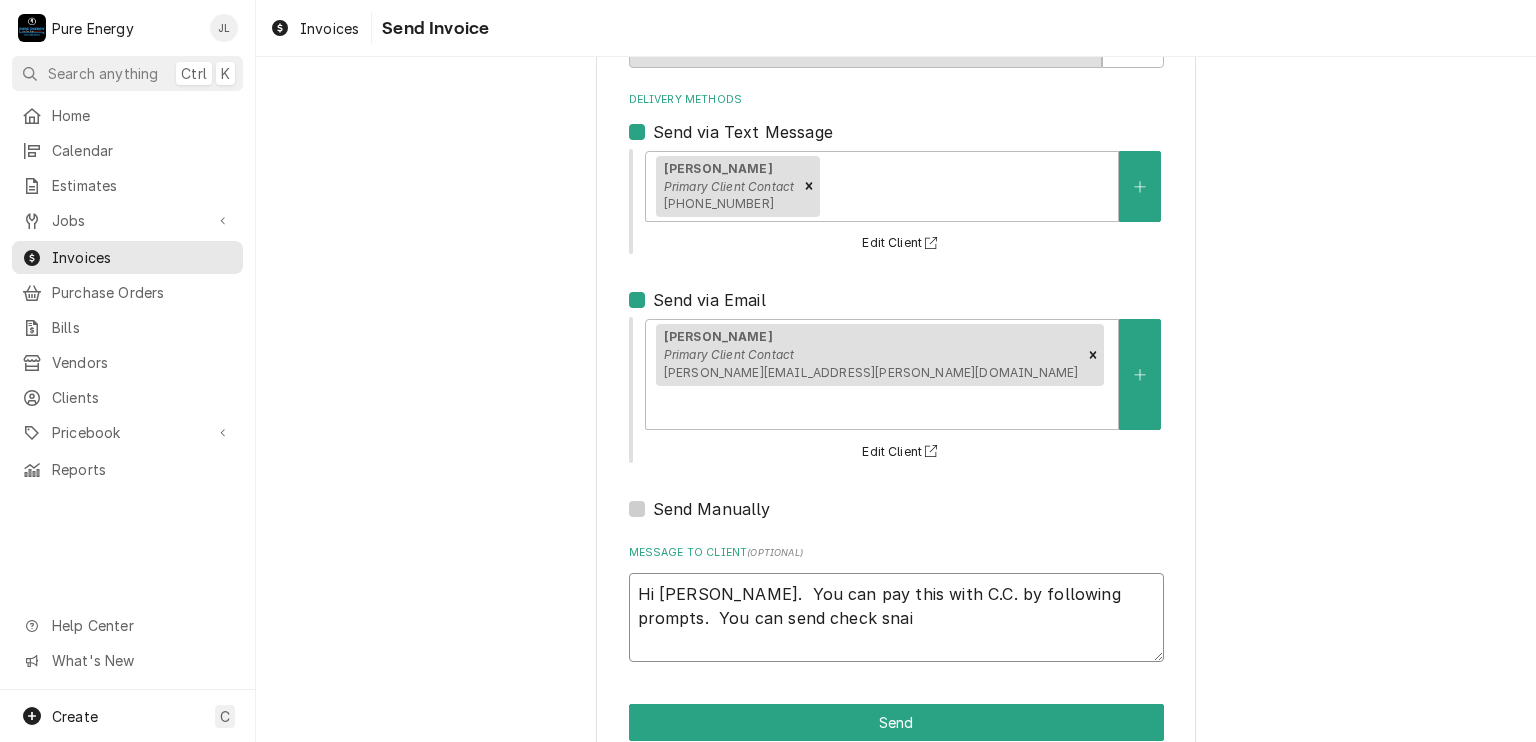 type on "x" 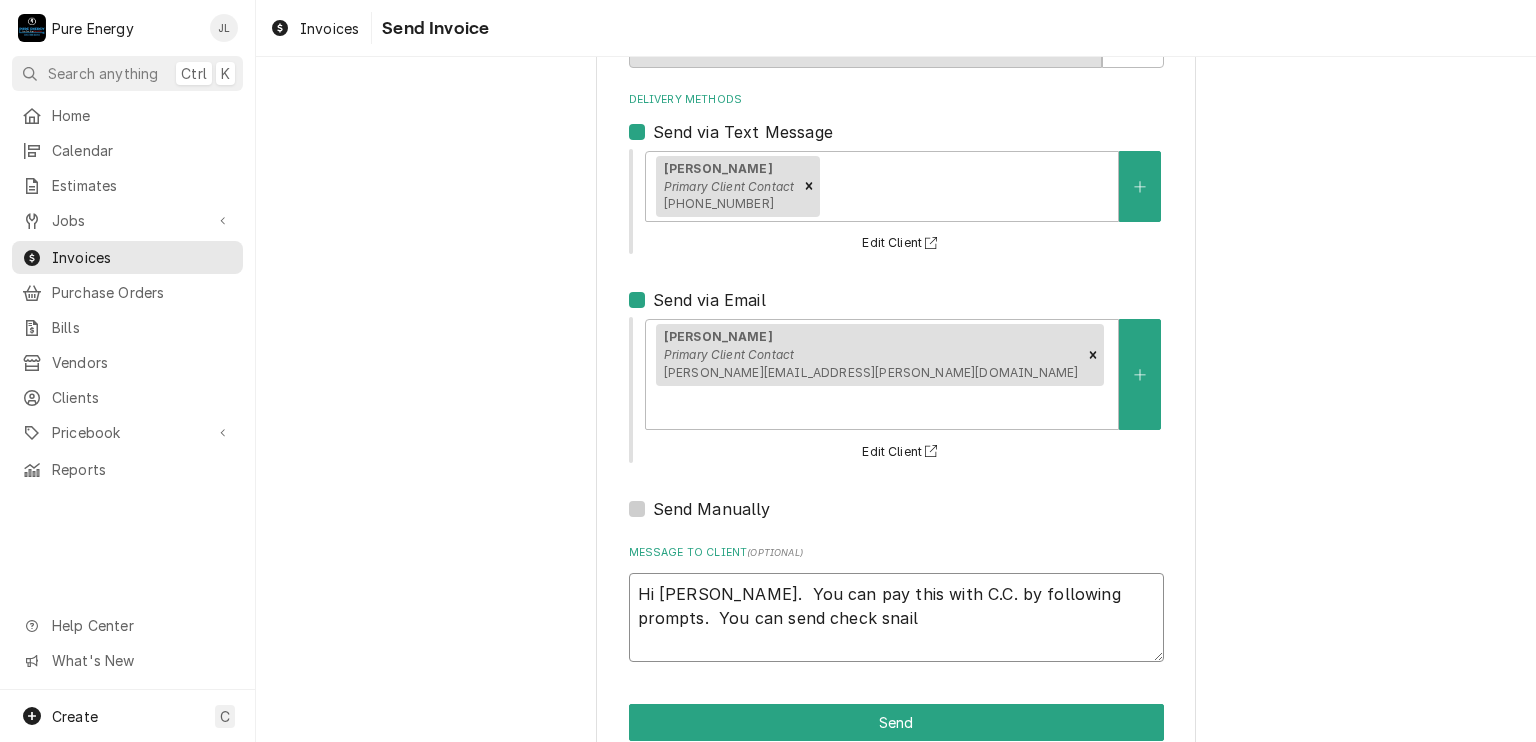 type on "x" 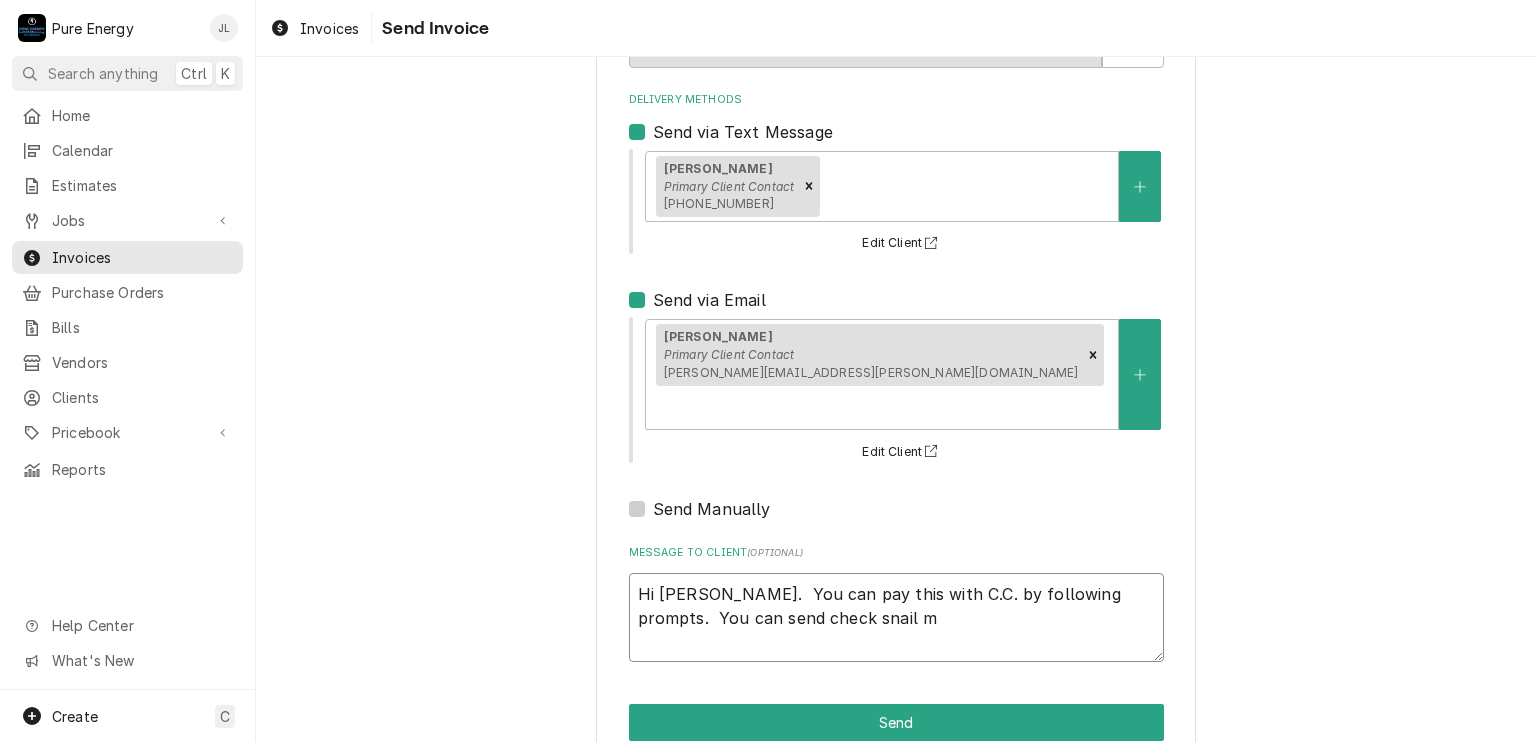 type on "x" 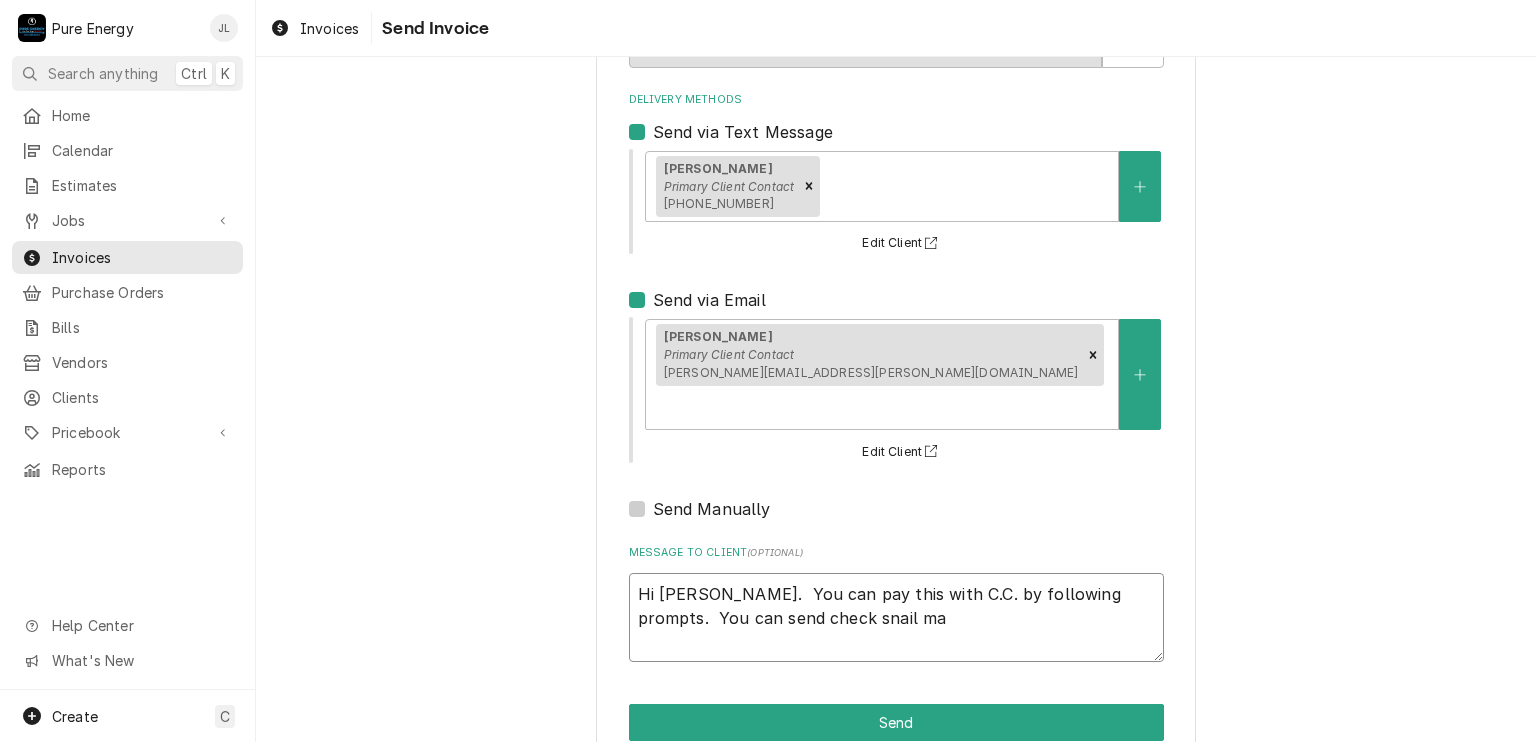 type on "x" 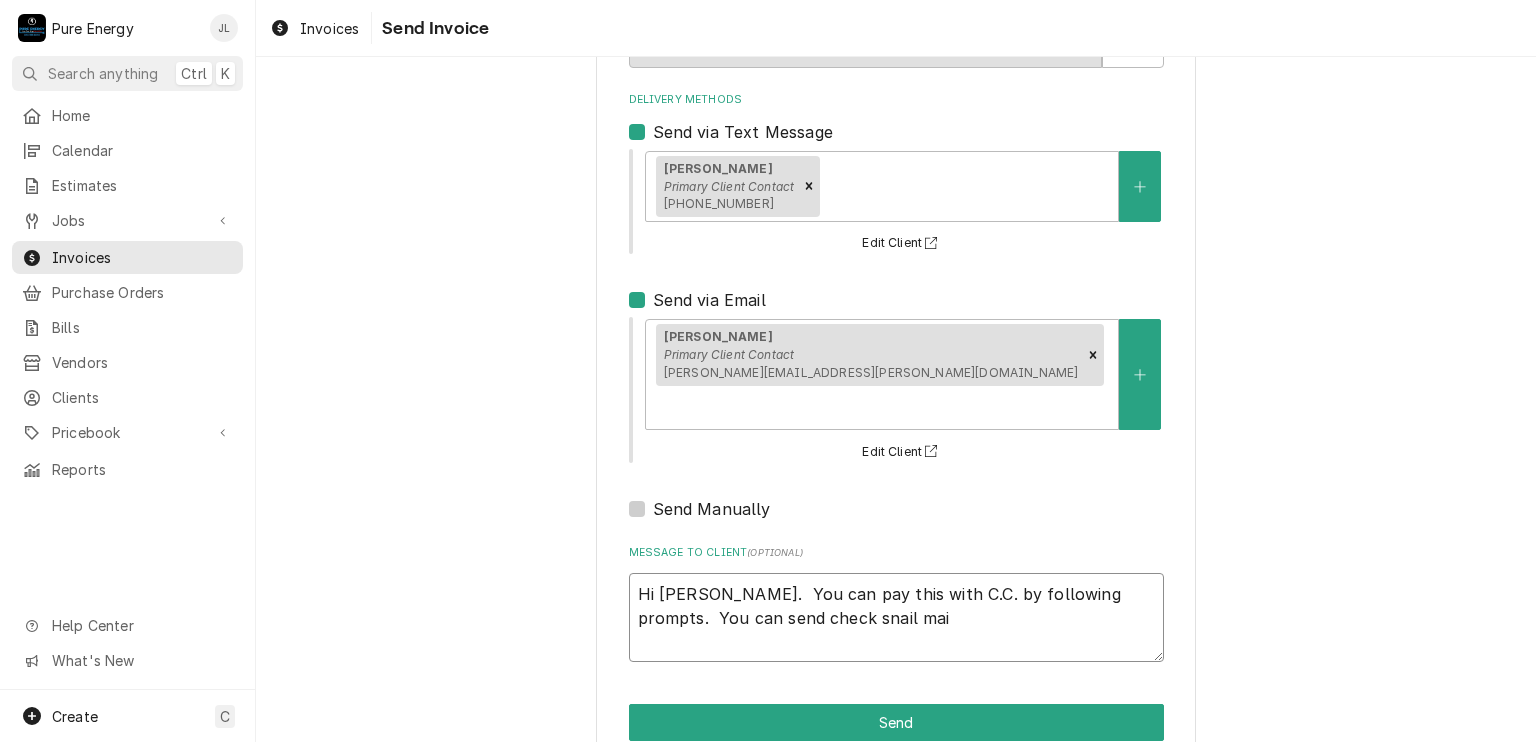 type on "x" 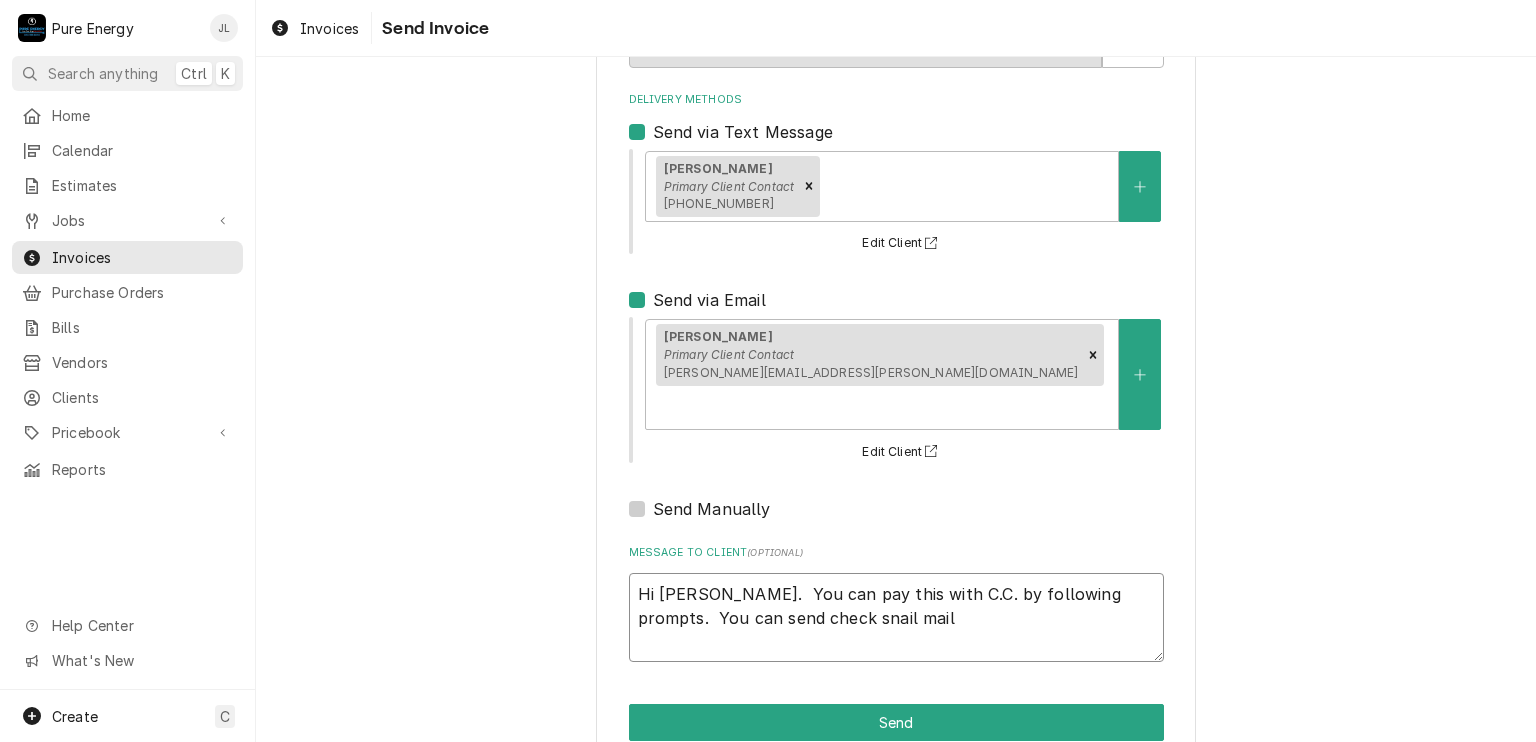 type on "x" 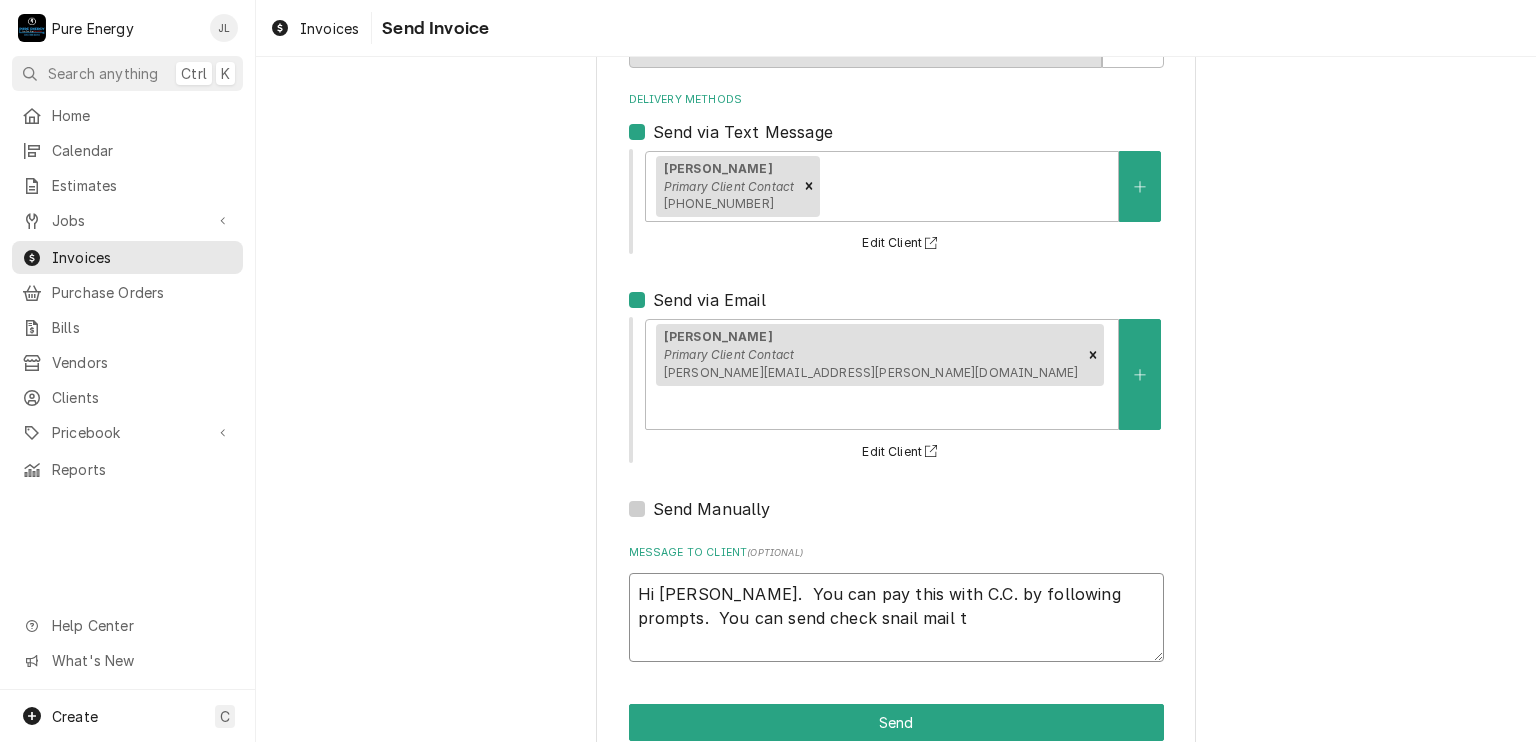 type on "x" 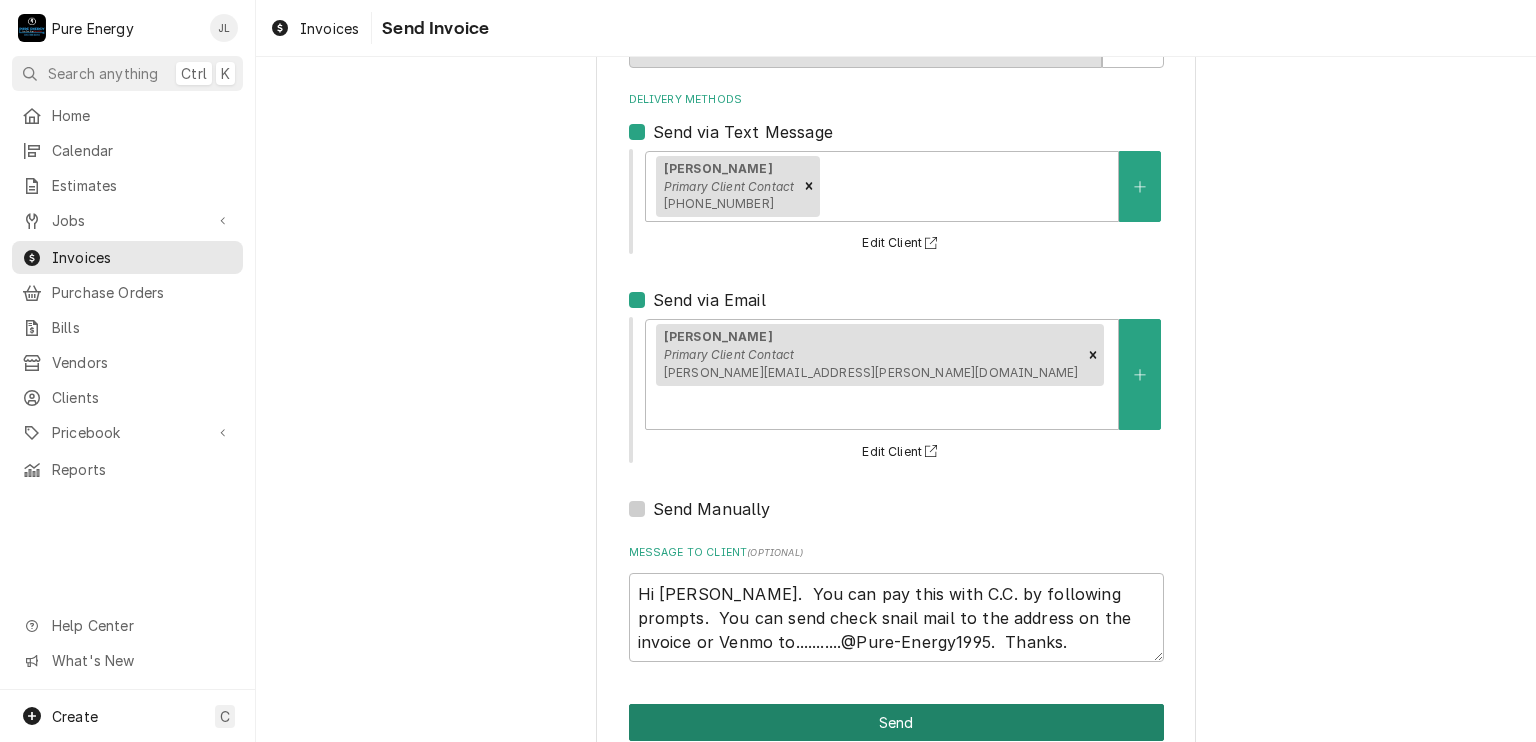 click on "Send" at bounding box center (896, 722) 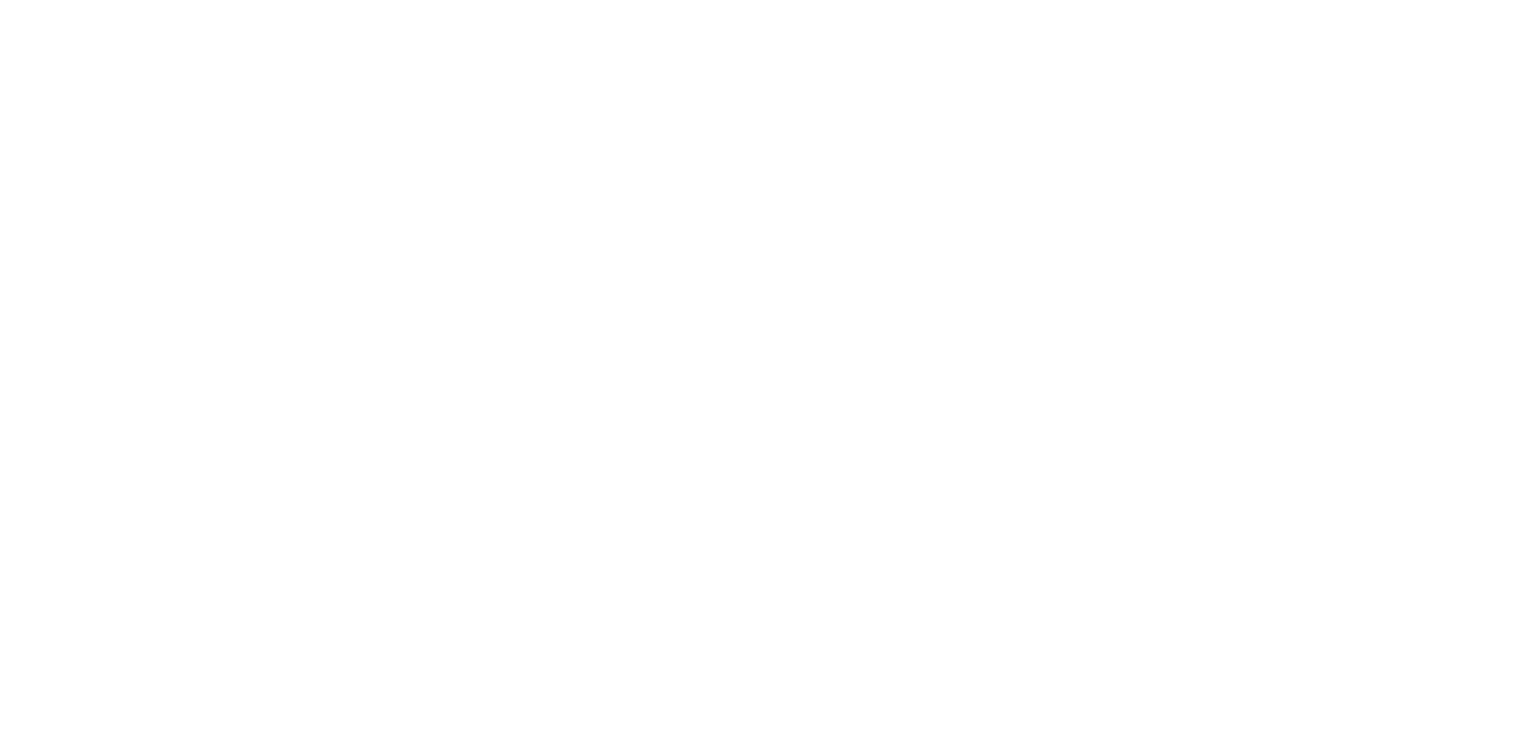 scroll, scrollTop: 0, scrollLeft: 0, axis: both 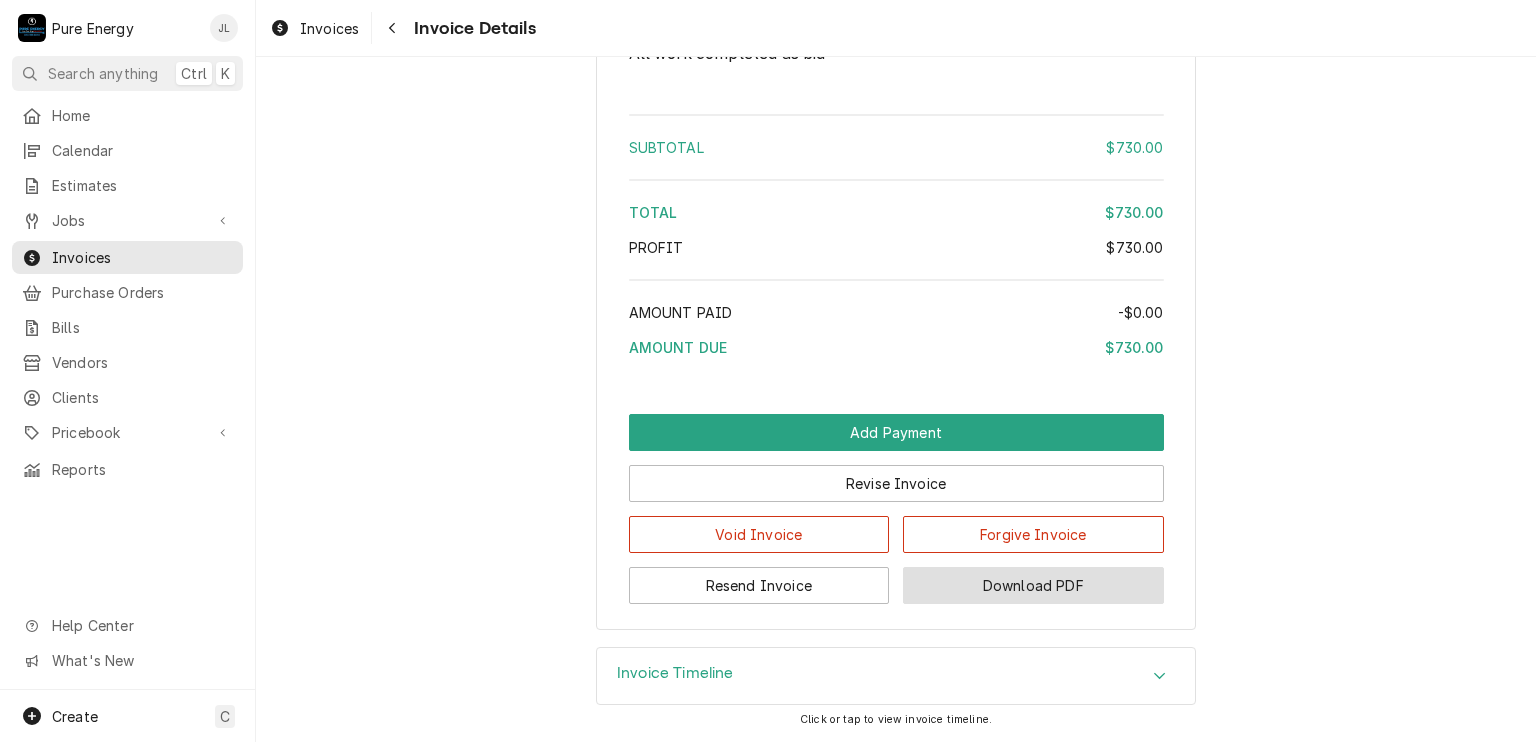 click on "Download PDF" at bounding box center [1033, 585] 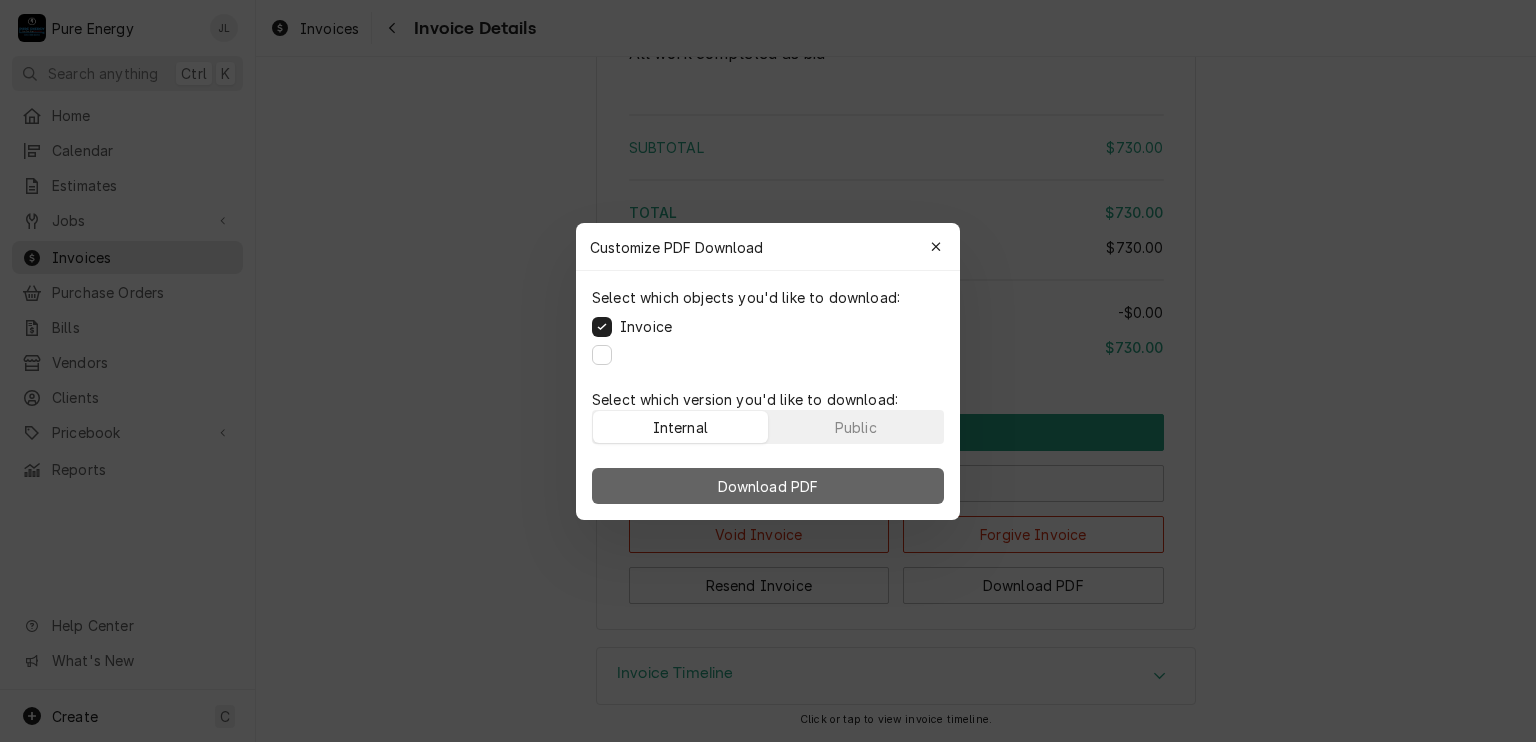 click on "Download PDF" at bounding box center [768, 486] 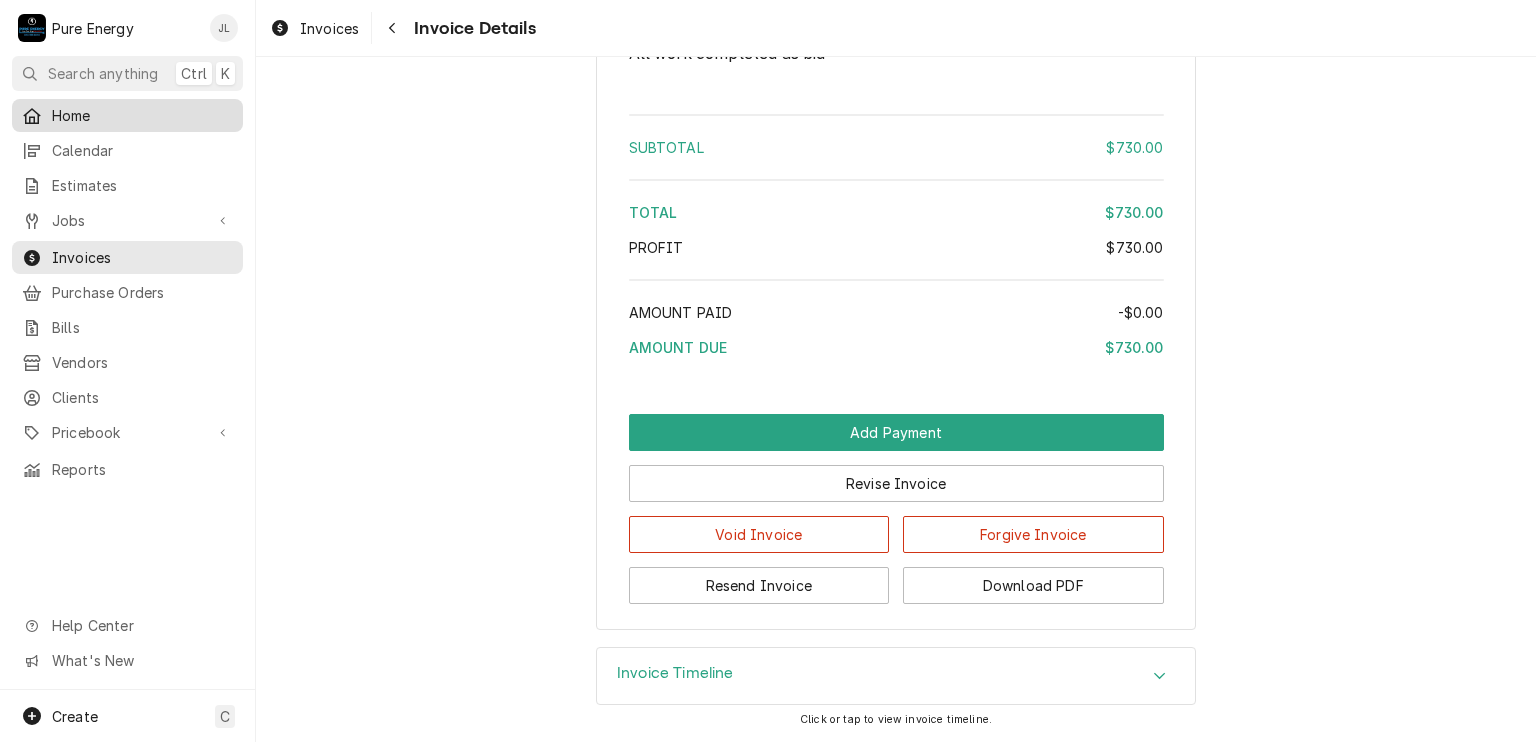 click on "Home" at bounding box center [142, 115] 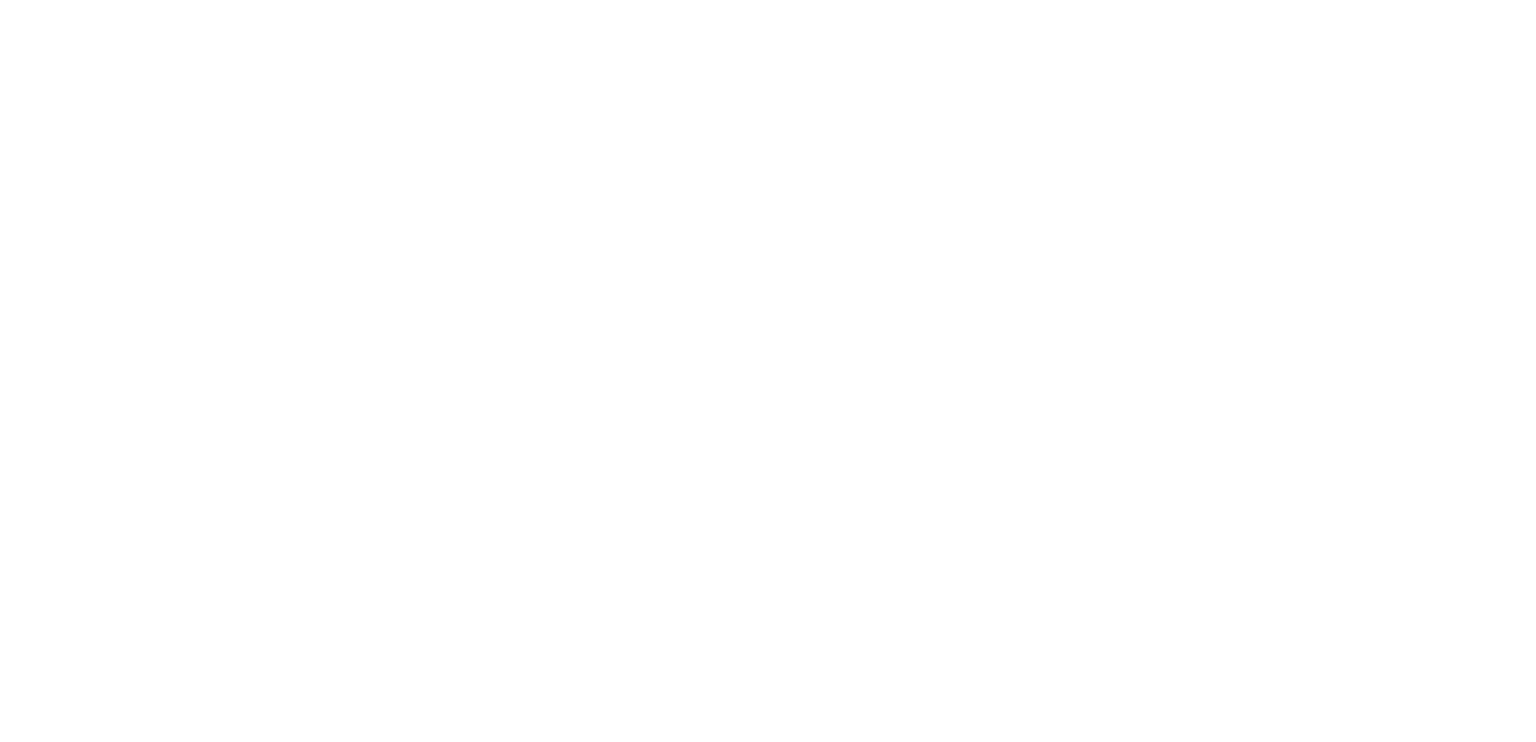 scroll, scrollTop: 0, scrollLeft: 0, axis: both 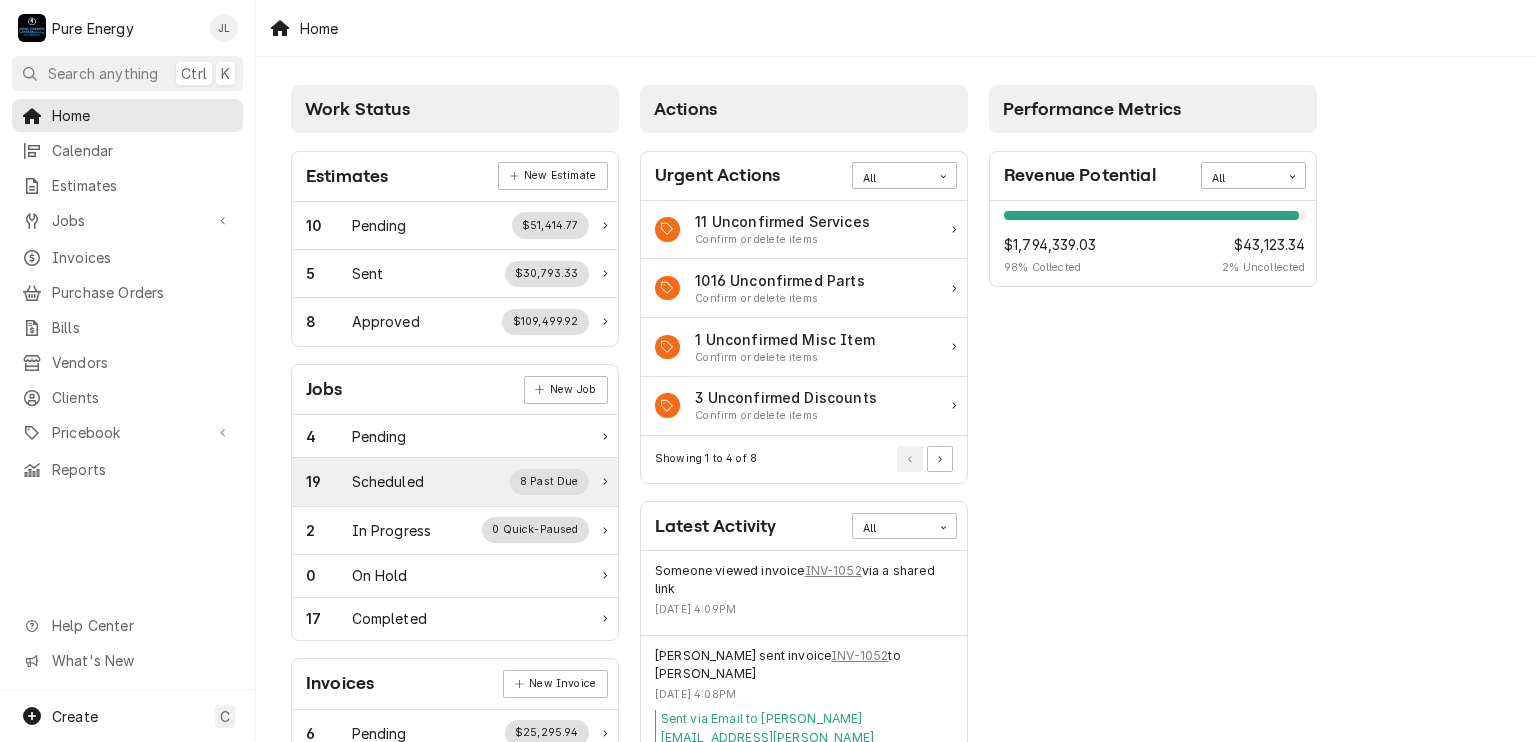 click on "Scheduled" at bounding box center (388, 481) 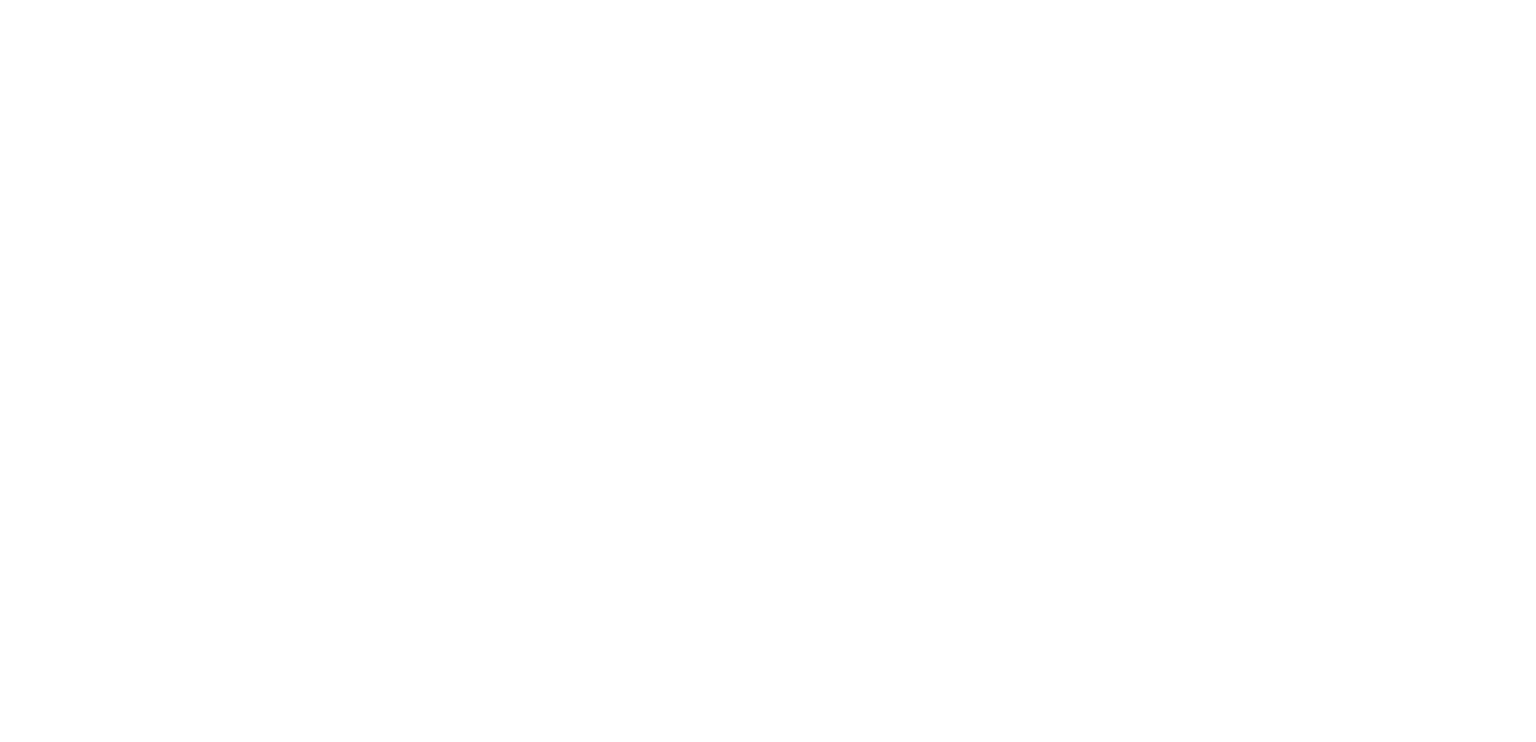scroll, scrollTop: 0, scrollLeft: 0, axis: both 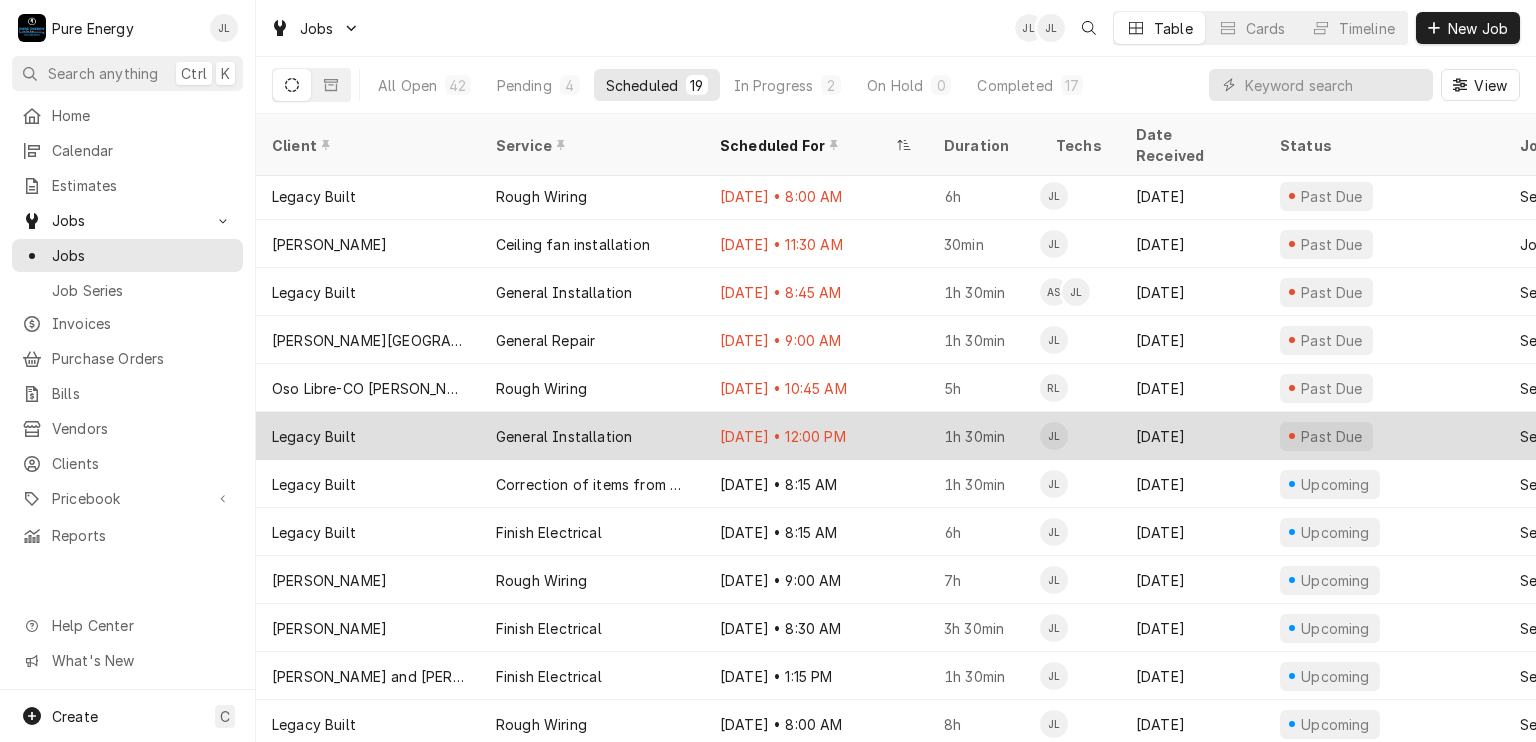 click on "[DATE]   • 12:00 PM" at bounding box center (816, 436) 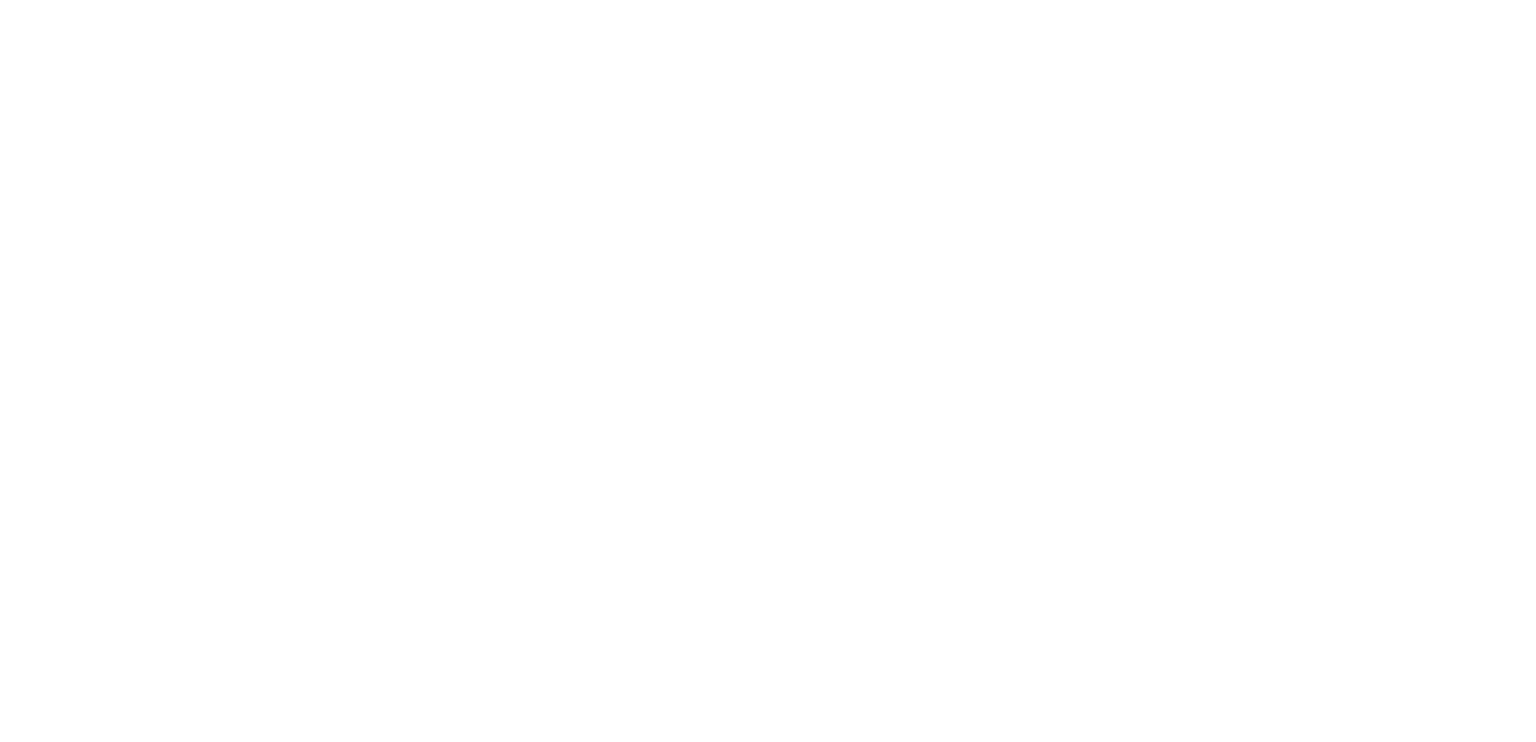 scroll, scrollTop: 0, scrollLeft: 0, axis: both 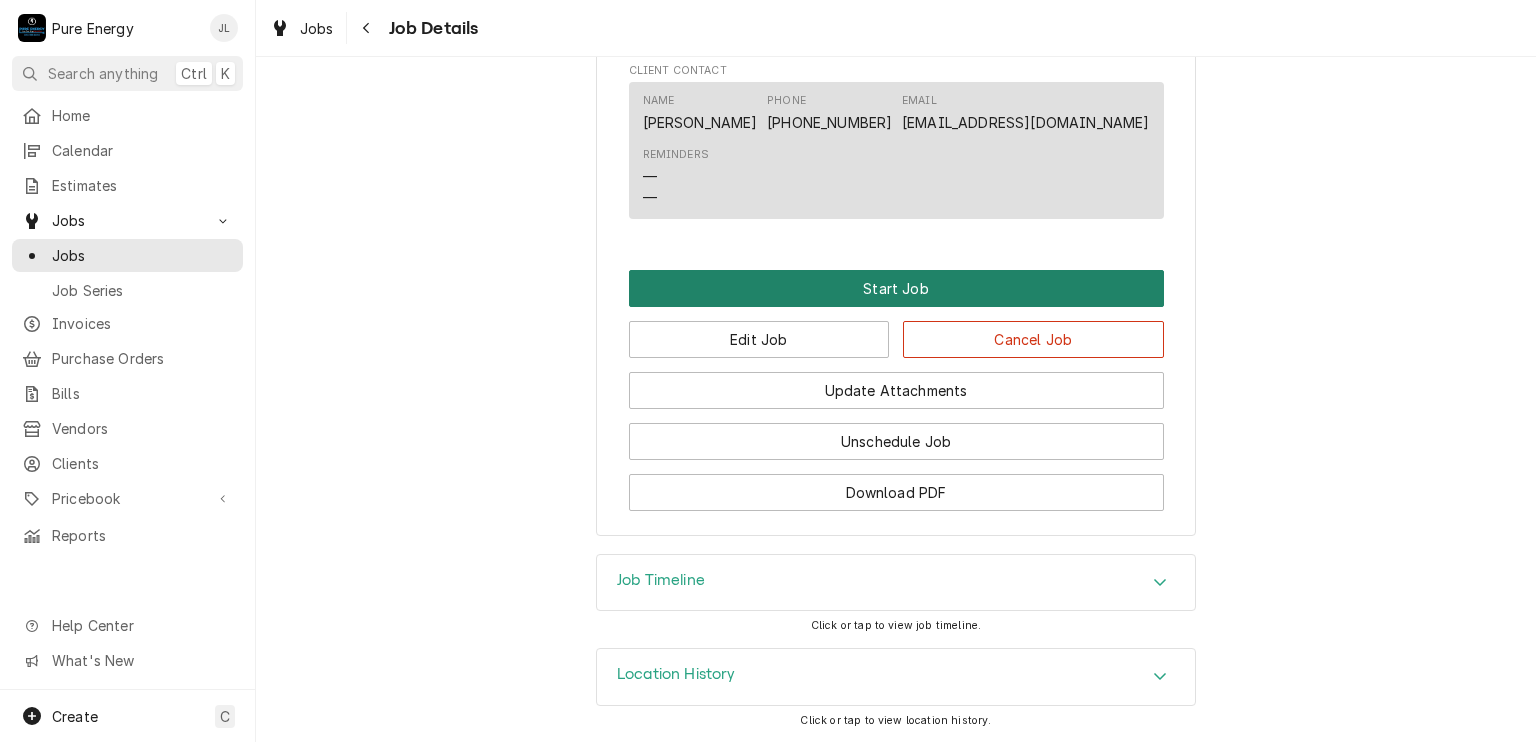 click on "Start Job" at bounding box center [896, 288] 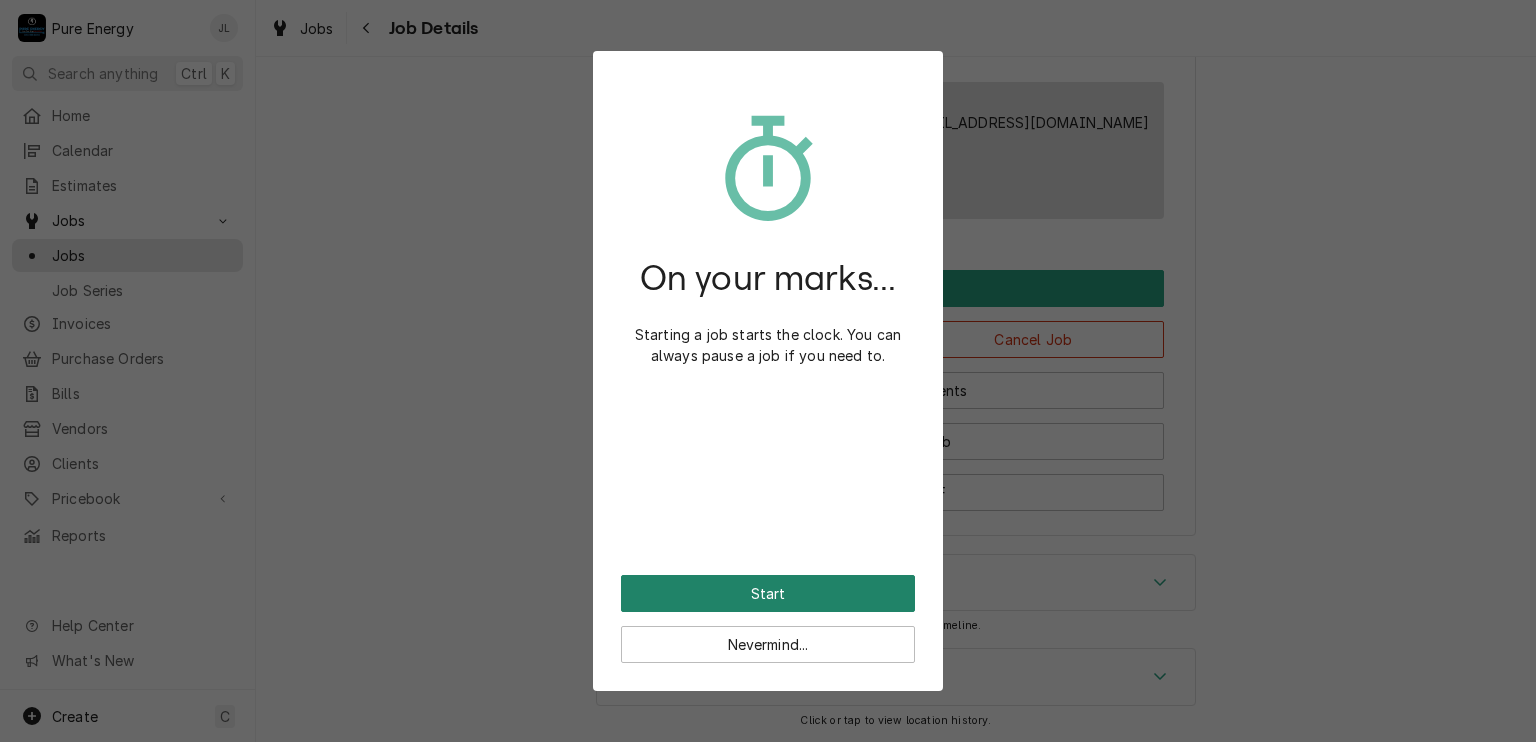 click on "Start" at bounding box center [768, 593] 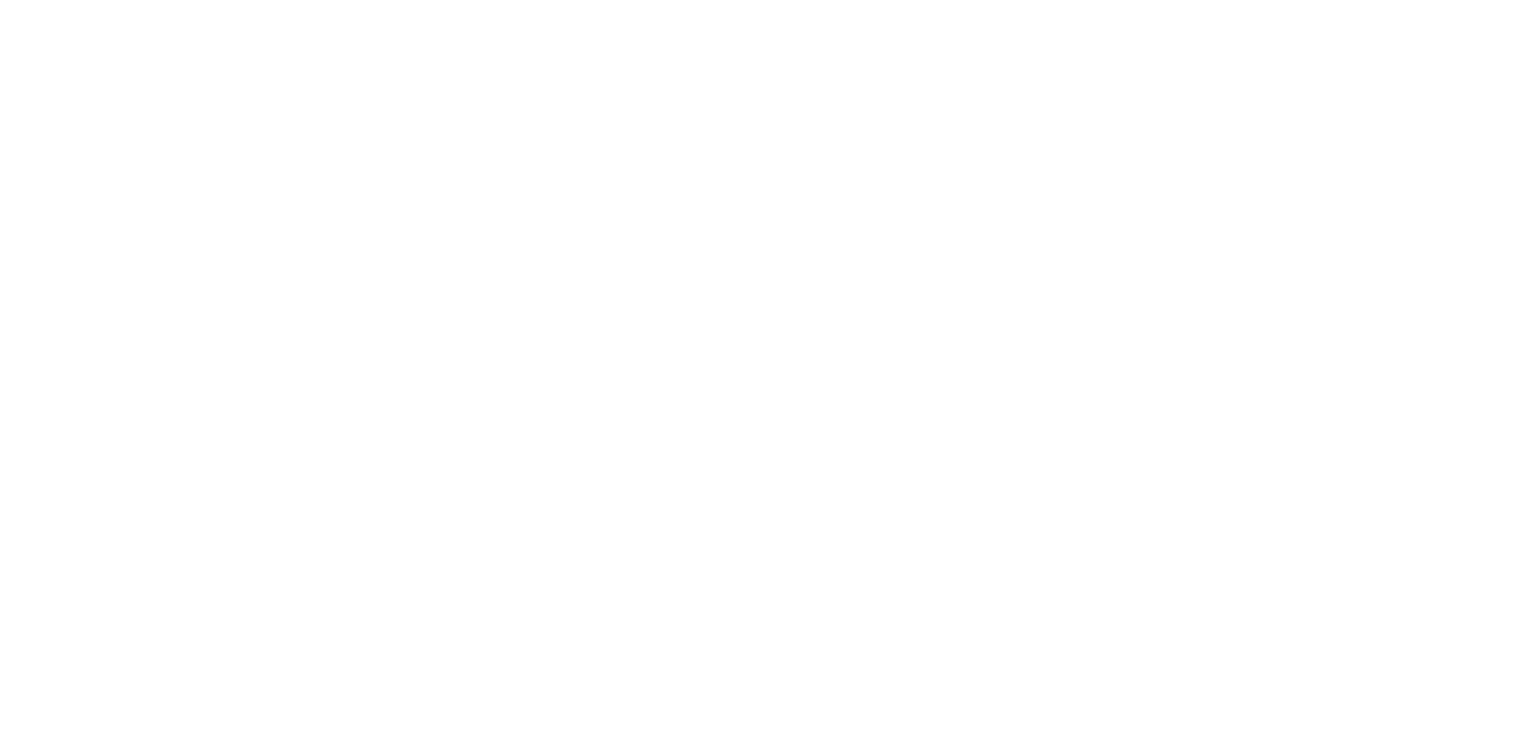 scroll, scrollTop: 0, scrollLeft: 0, axis: both 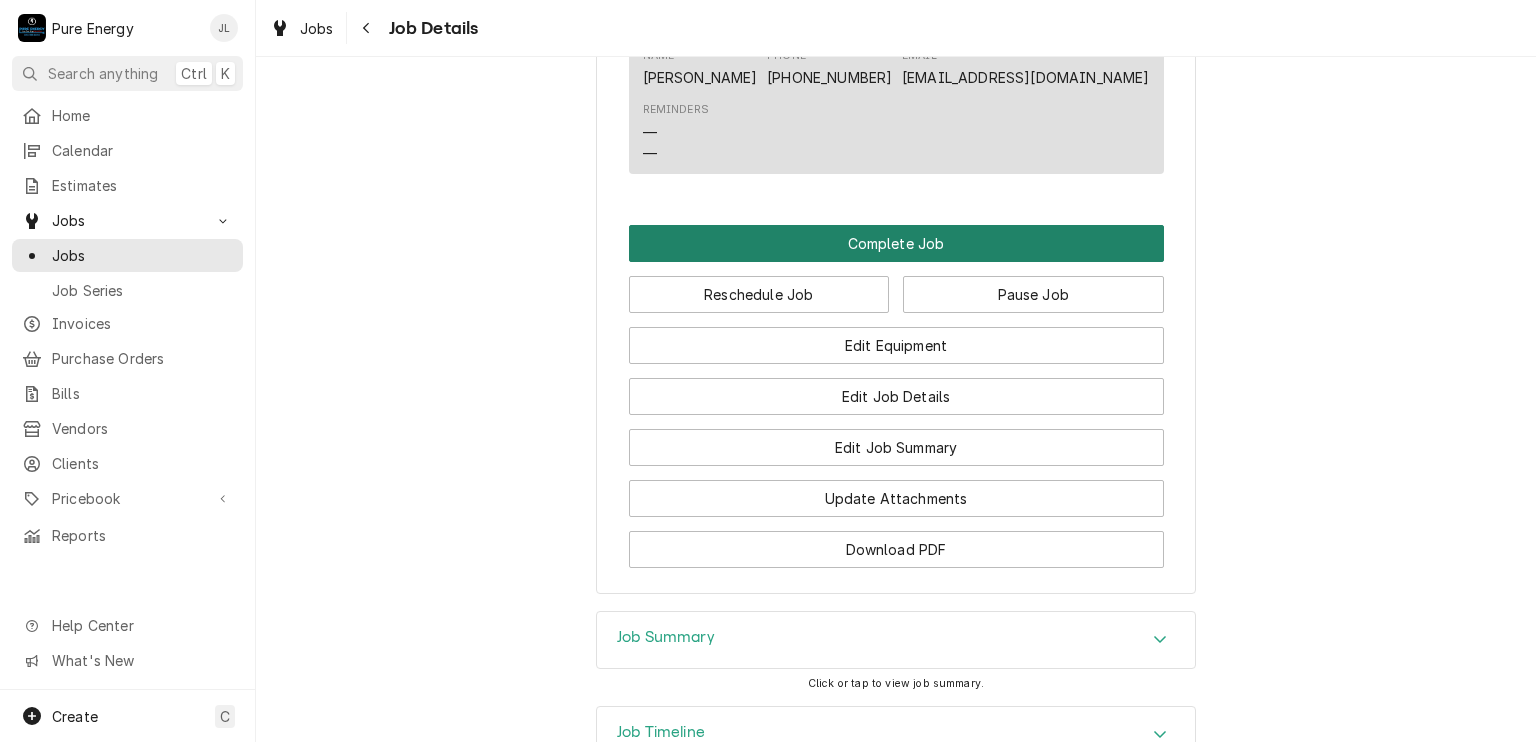 click on "Complete Job" at bounding box center (896, 243) 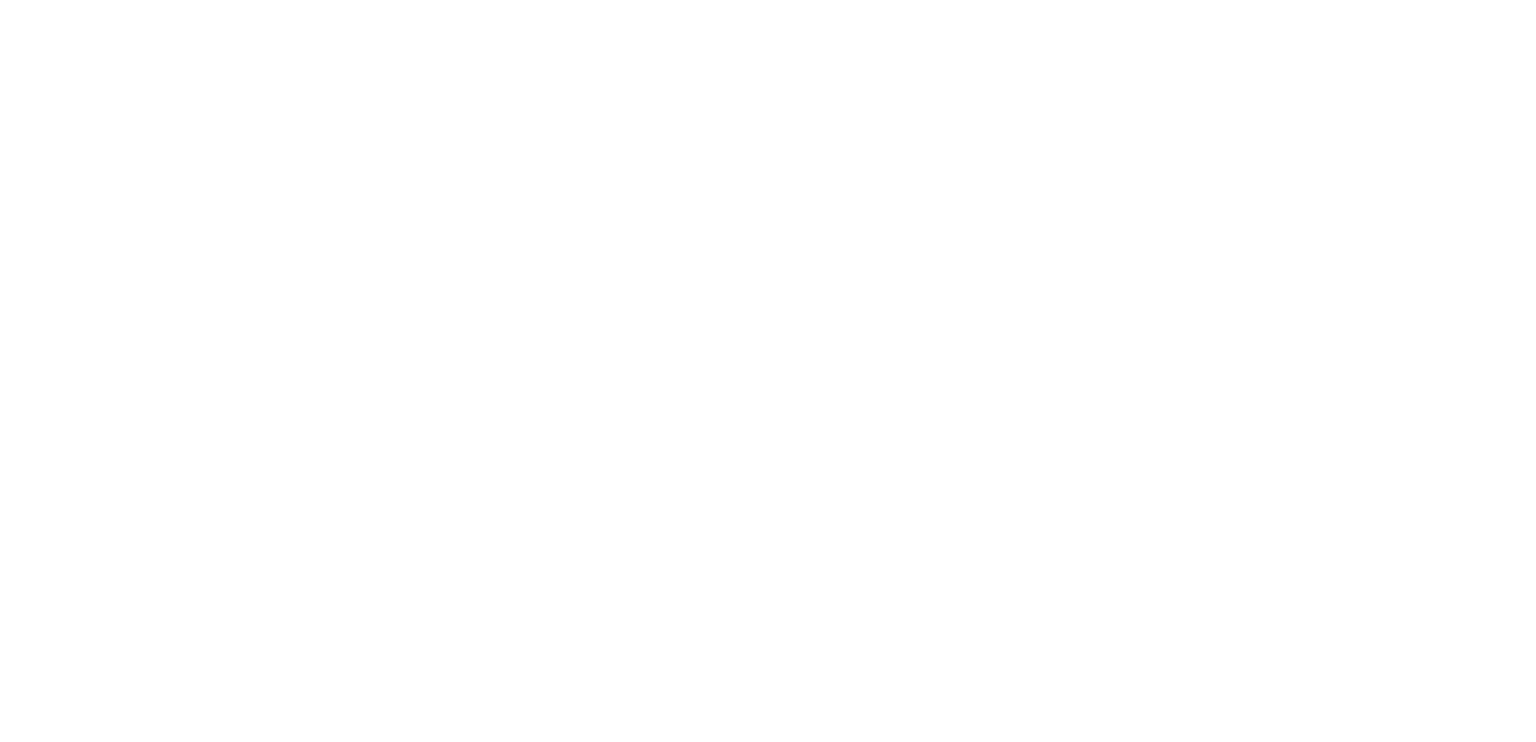 scroll, scrollTop: 0, scrollLeft: 0, axis: both 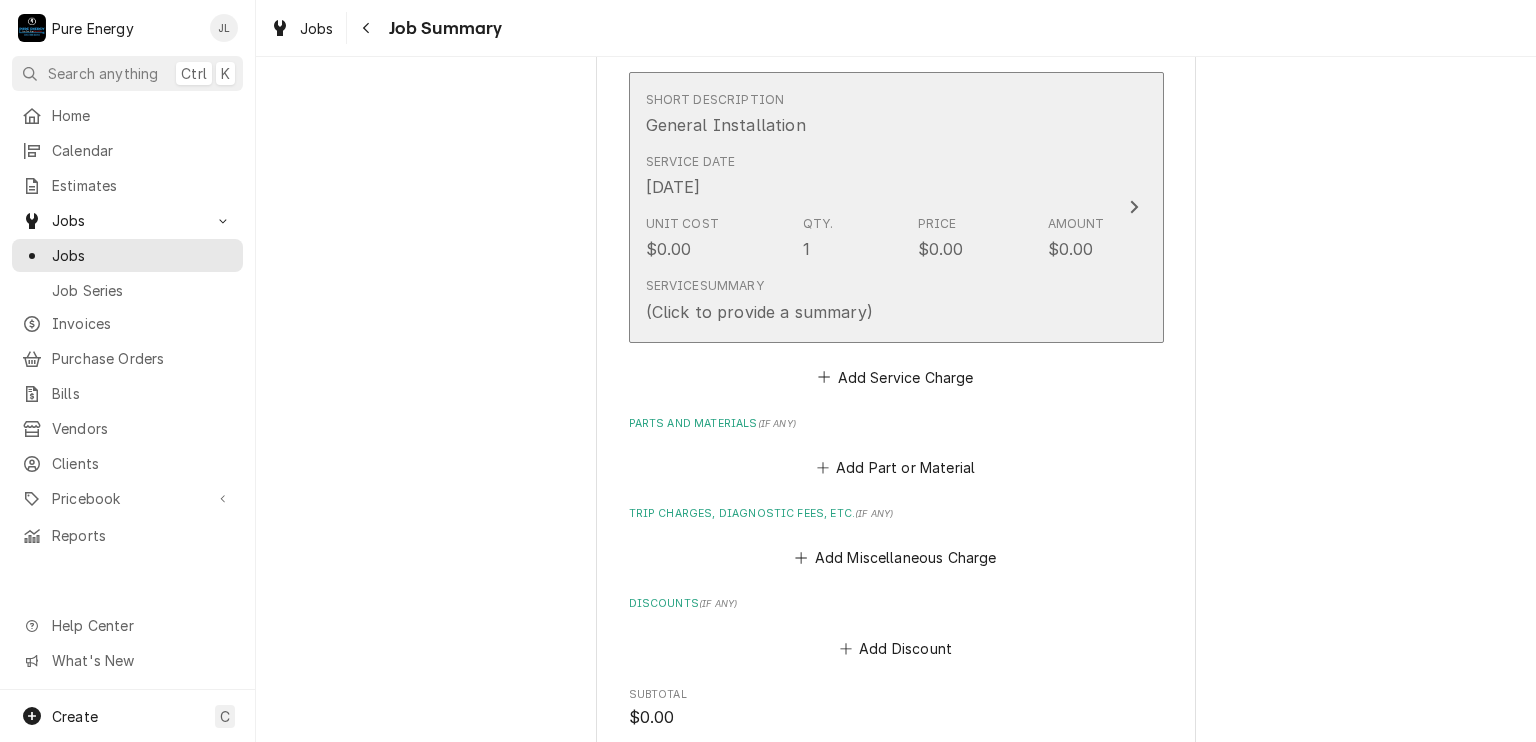 click on "Service Date Jul 17, 2025" at bounding box center (875, 176) 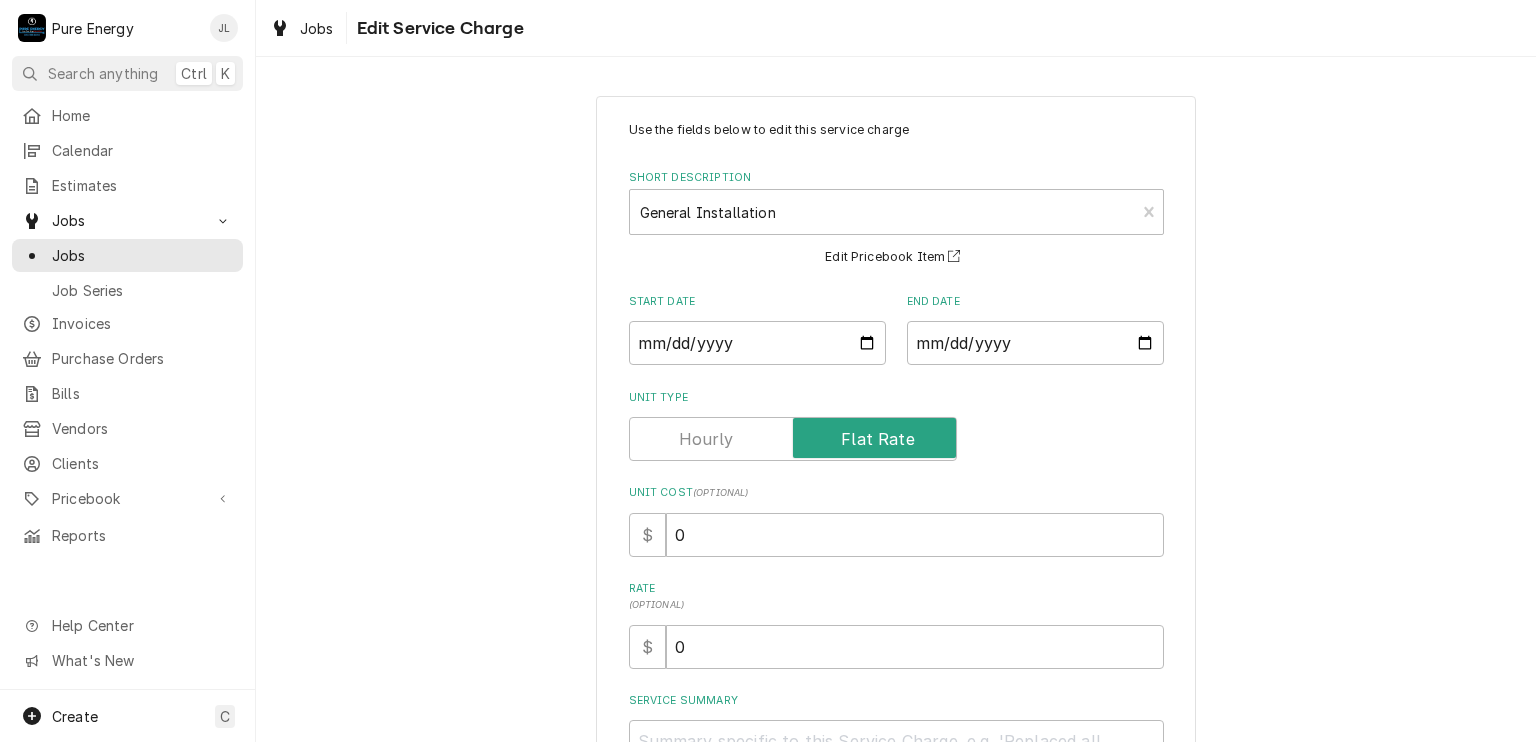 scroll, scrollTop: 239, scrollLeft: 0, axis: vertical 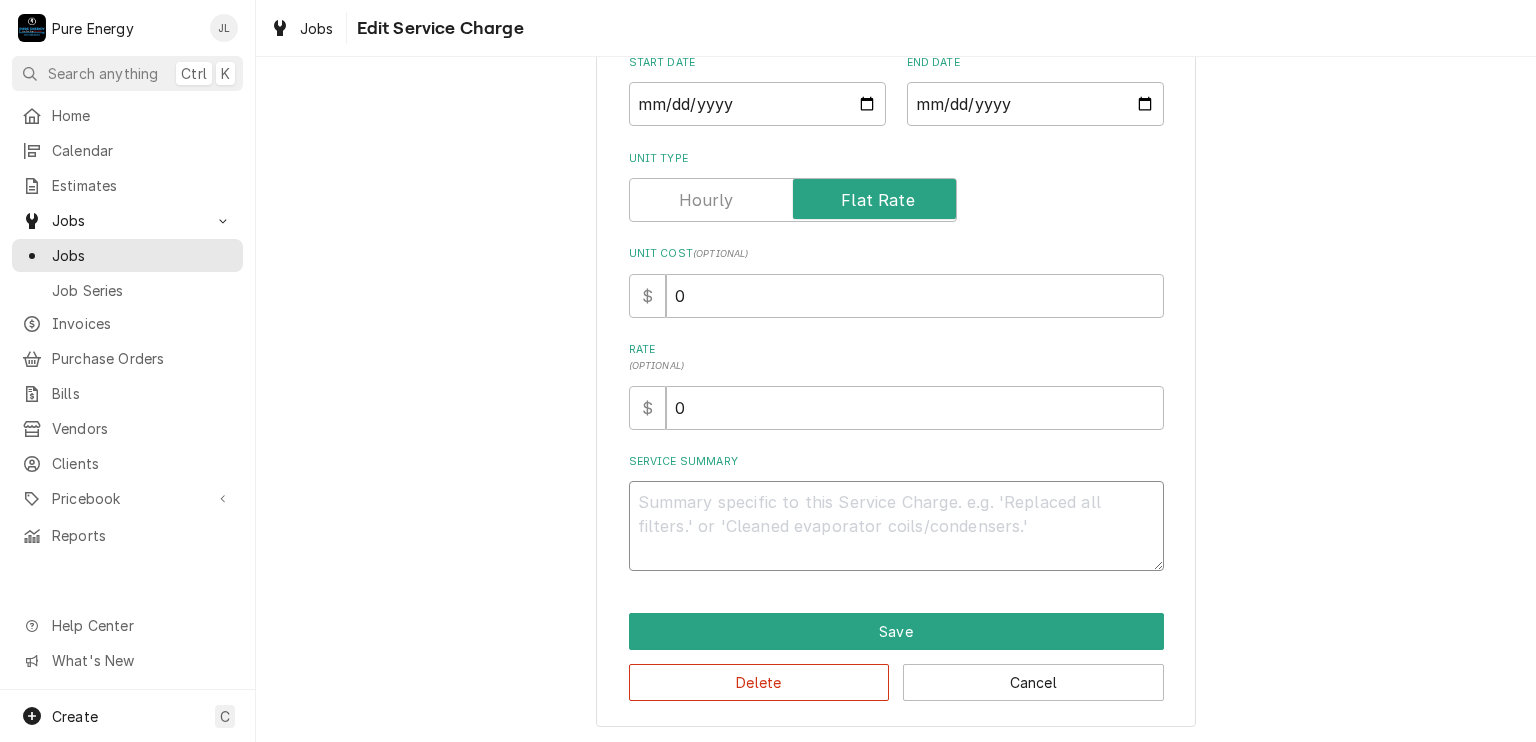 click on "Service Summary" at bounding box center [896, 526] 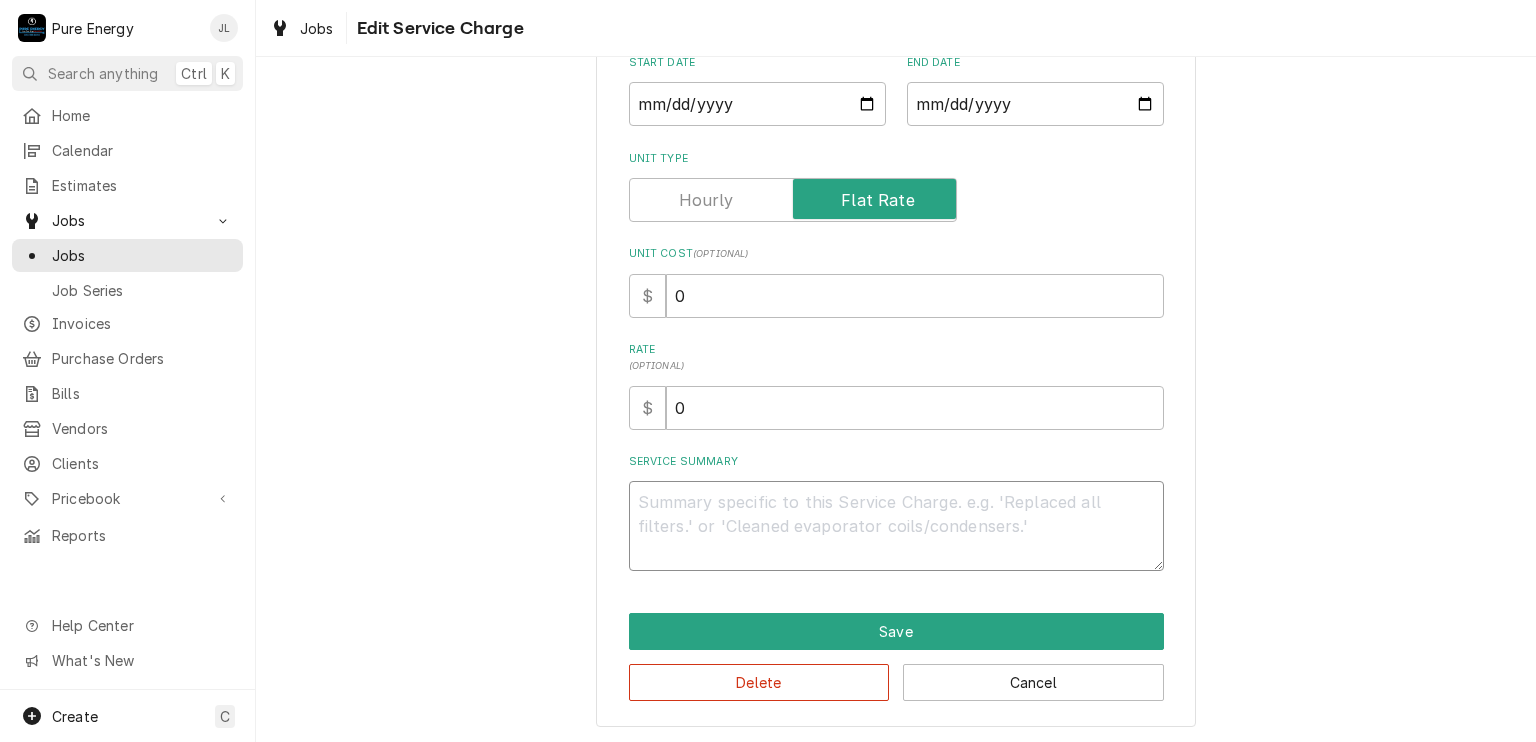 type on "x" 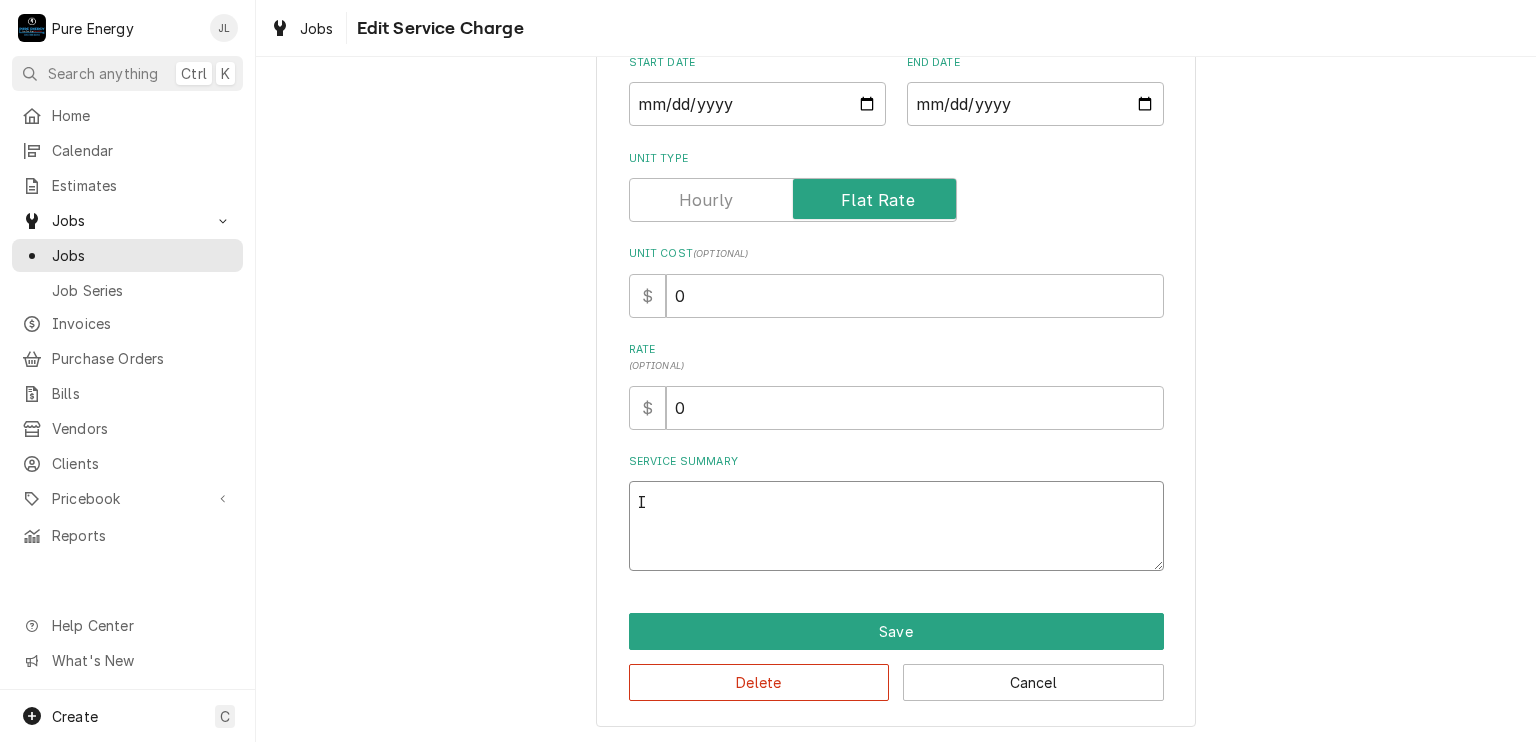 type on "x" 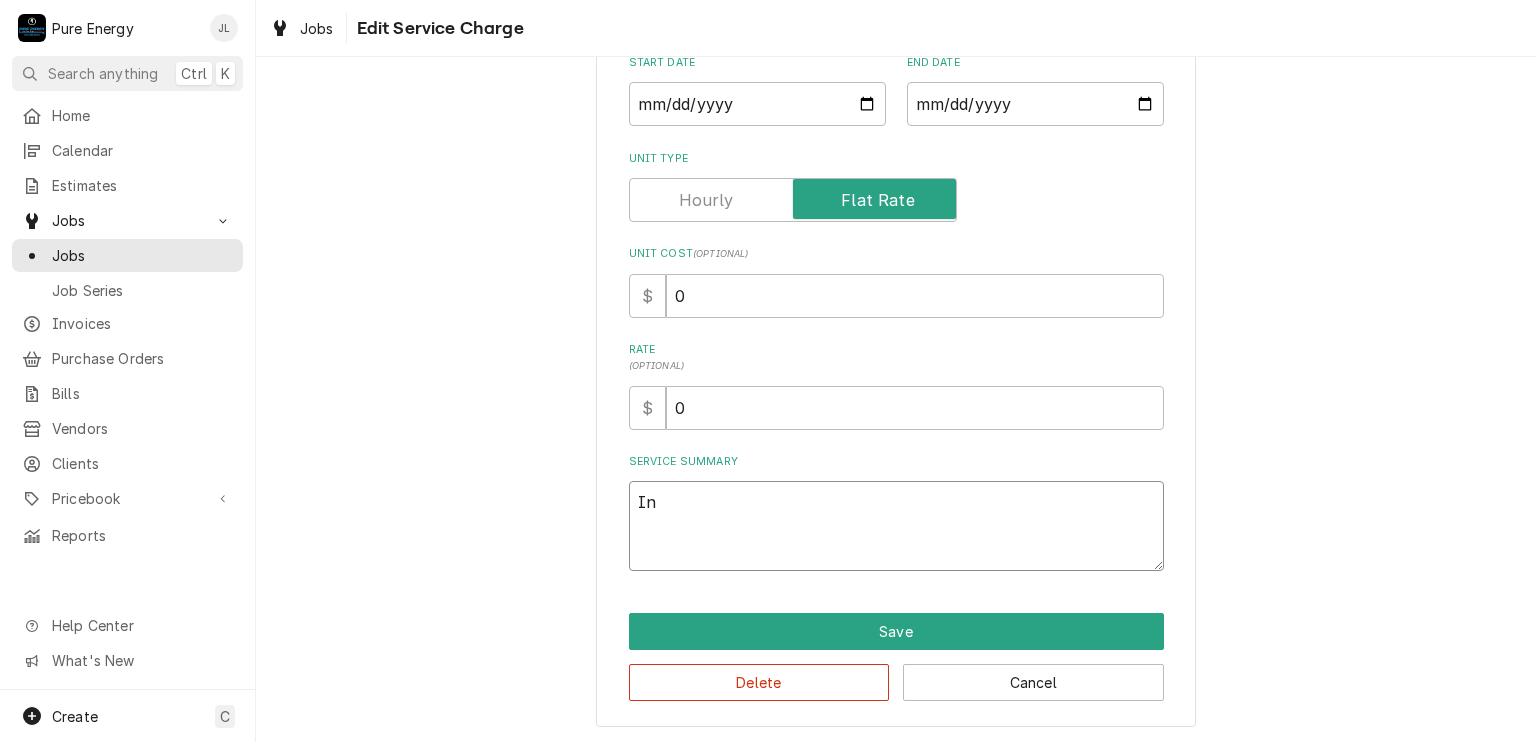 type on "x" 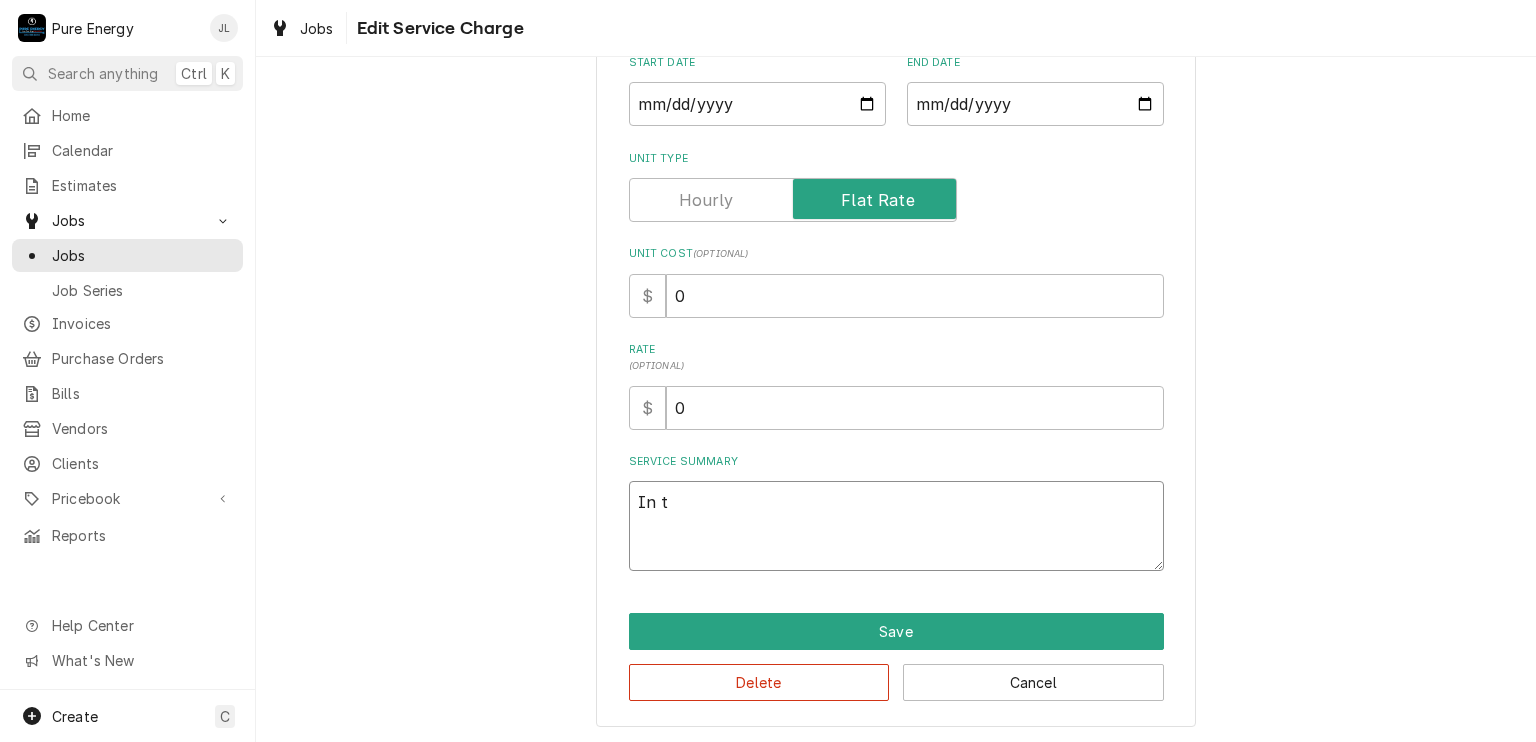type on "In th" 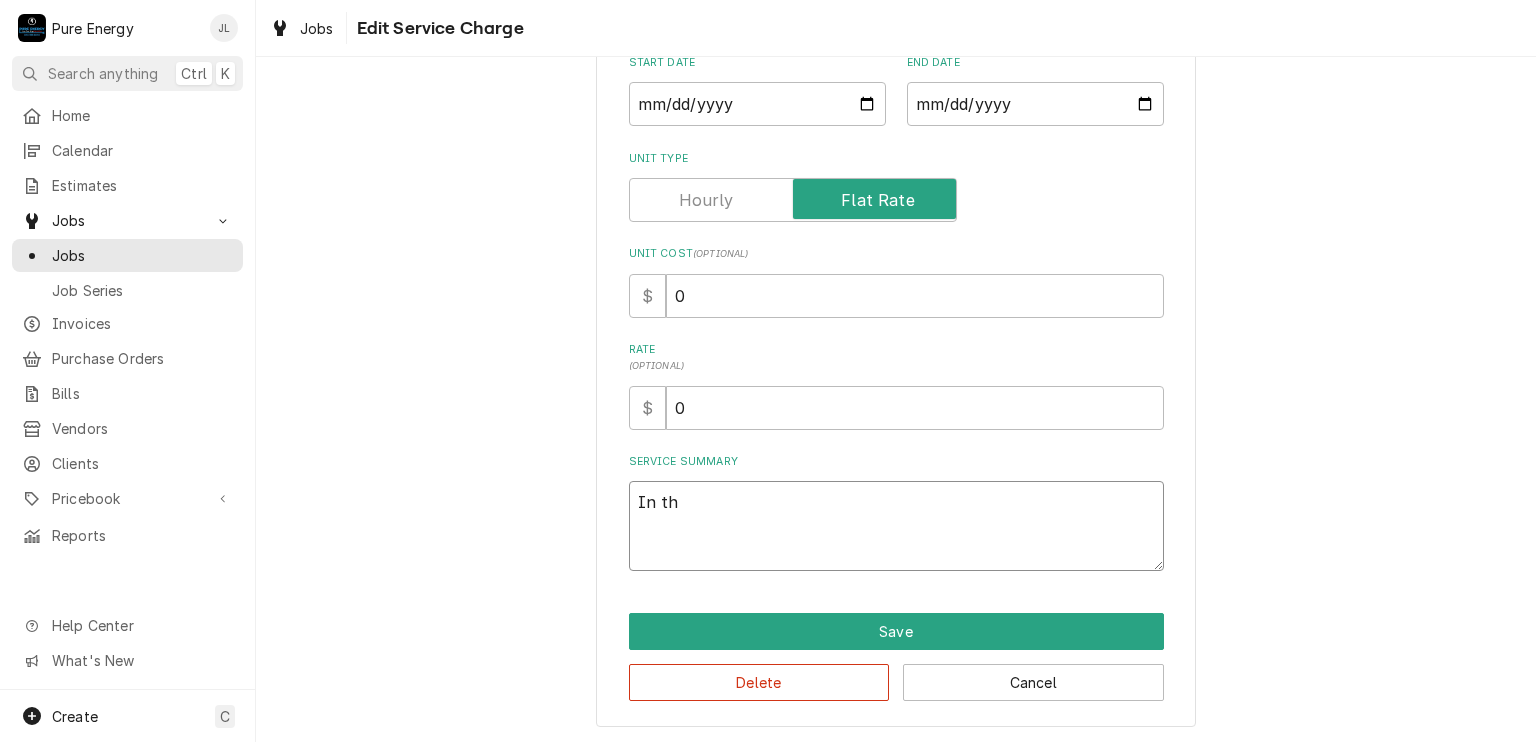 type on "x" 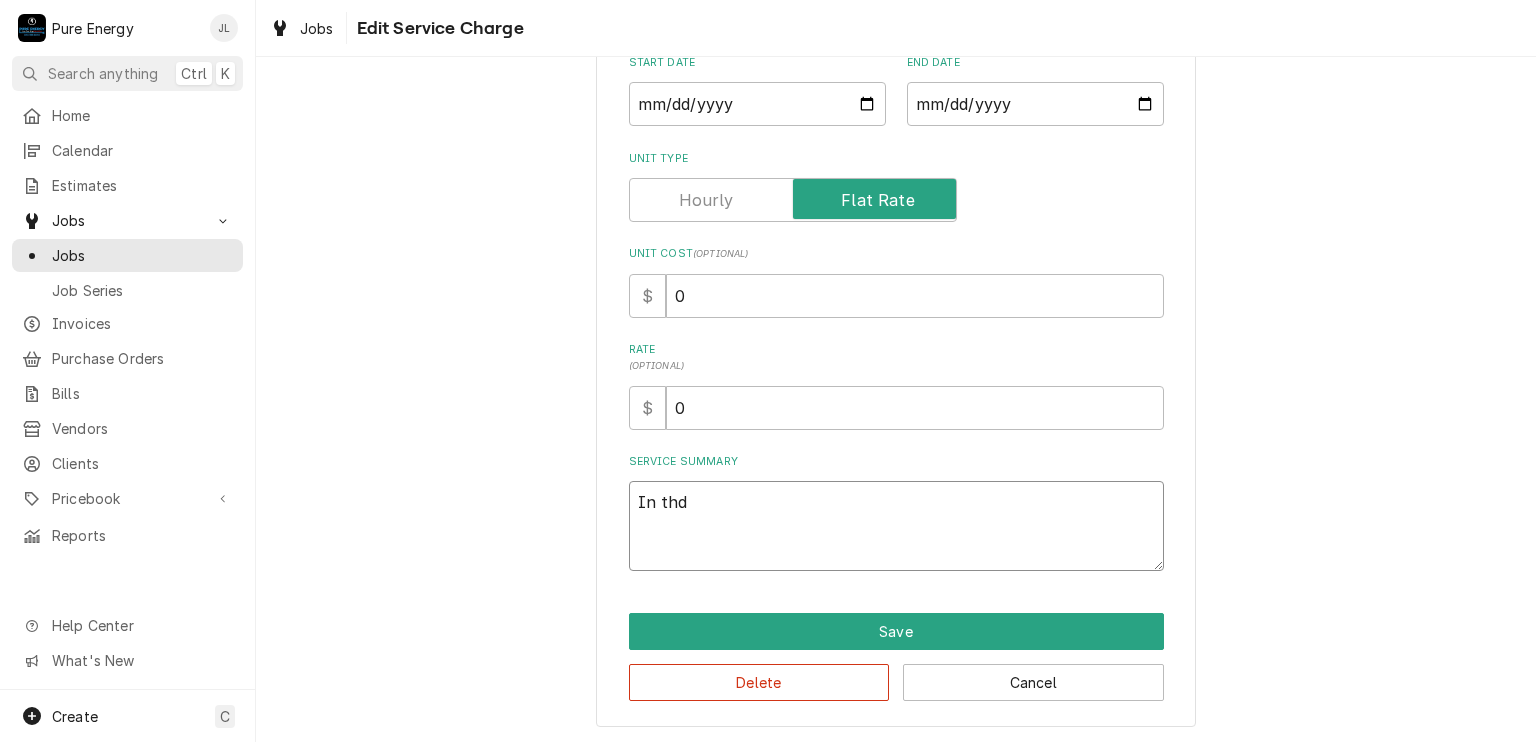 type on "x" 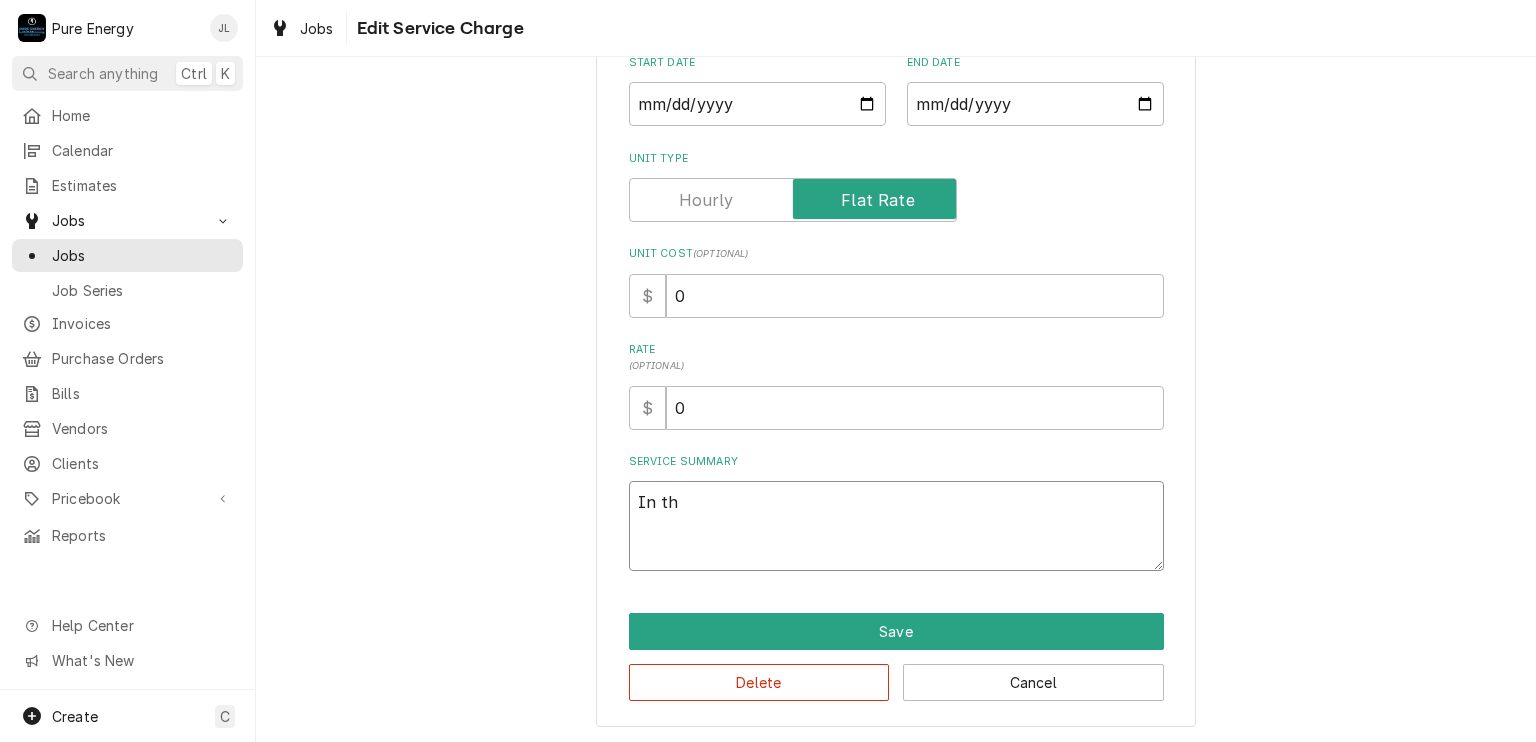 type on "In th" 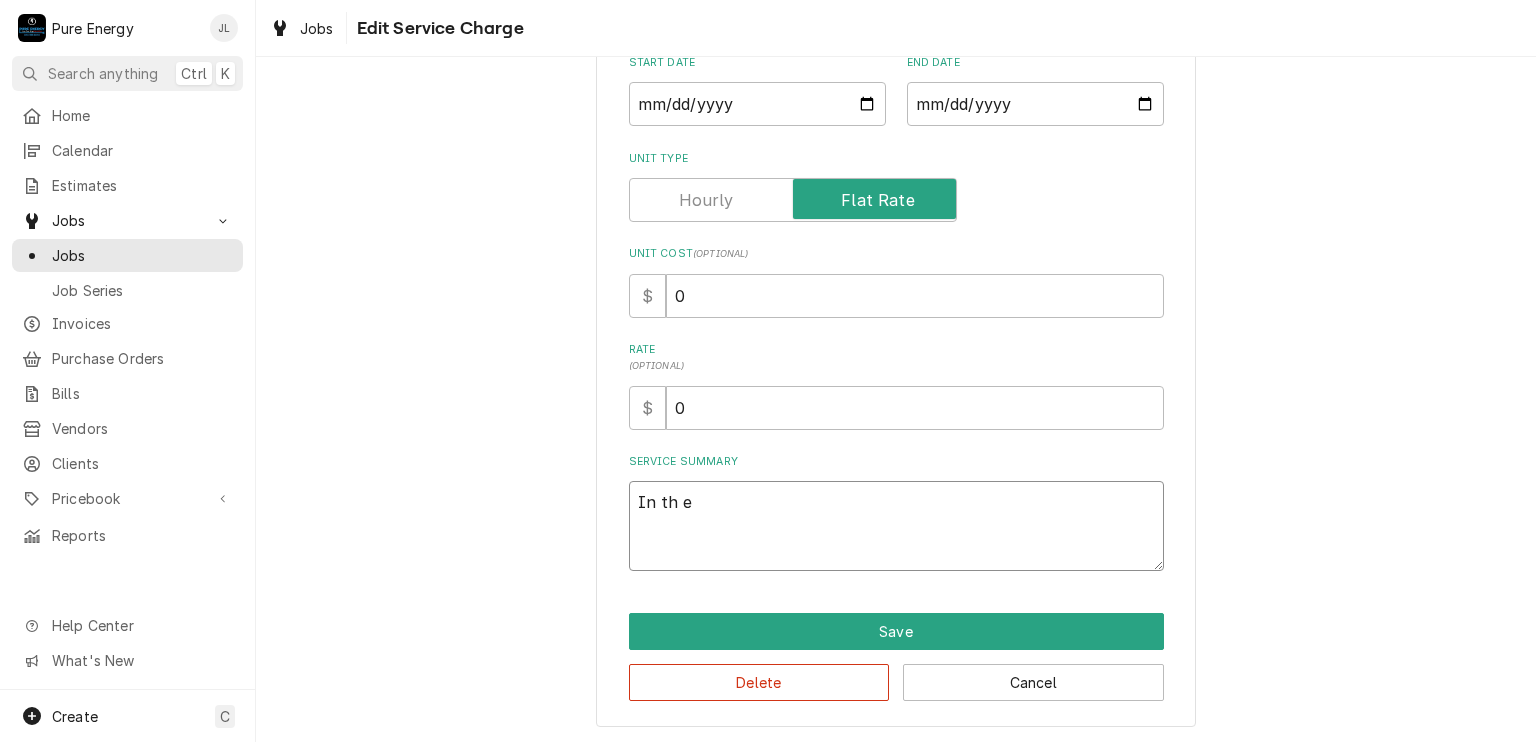 type on "x" 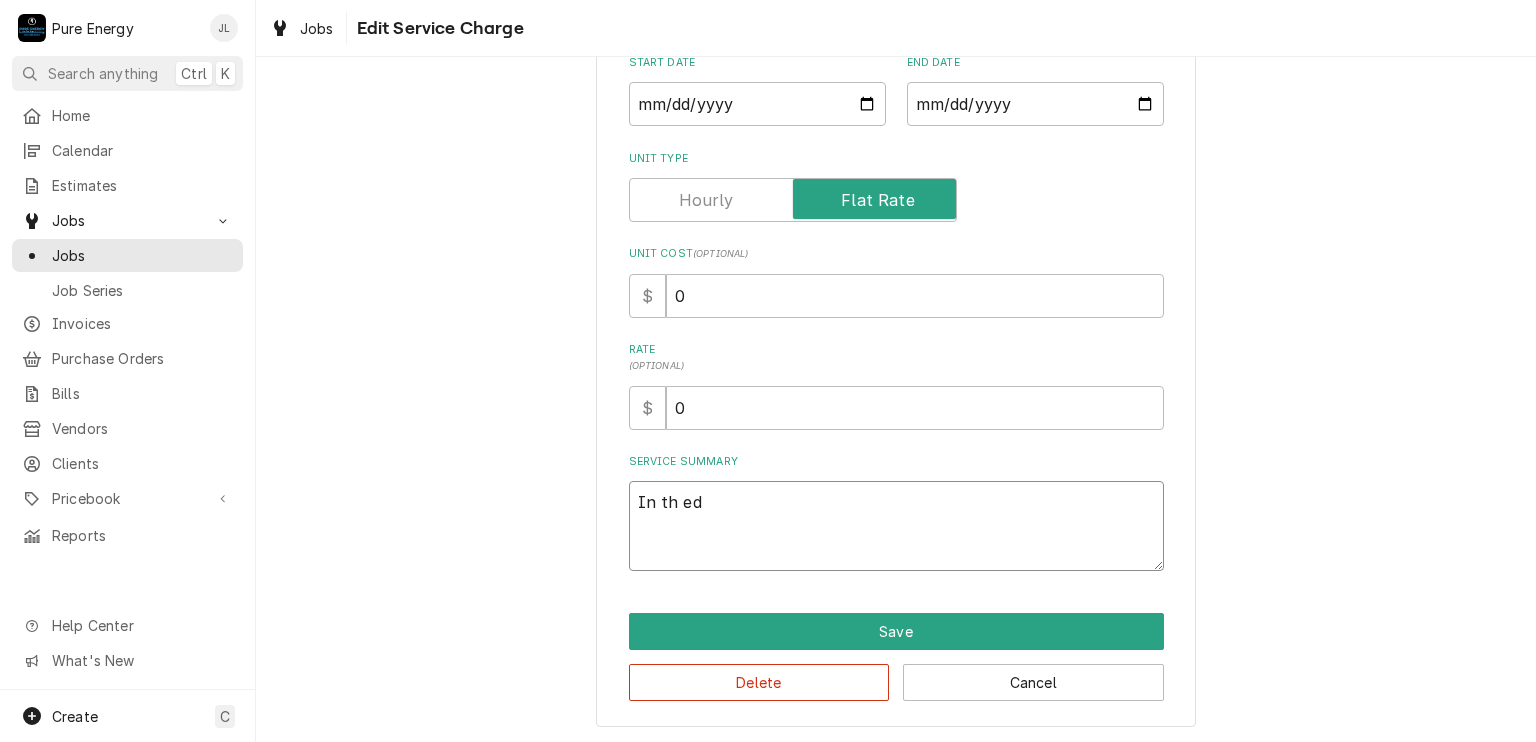 type on "x" 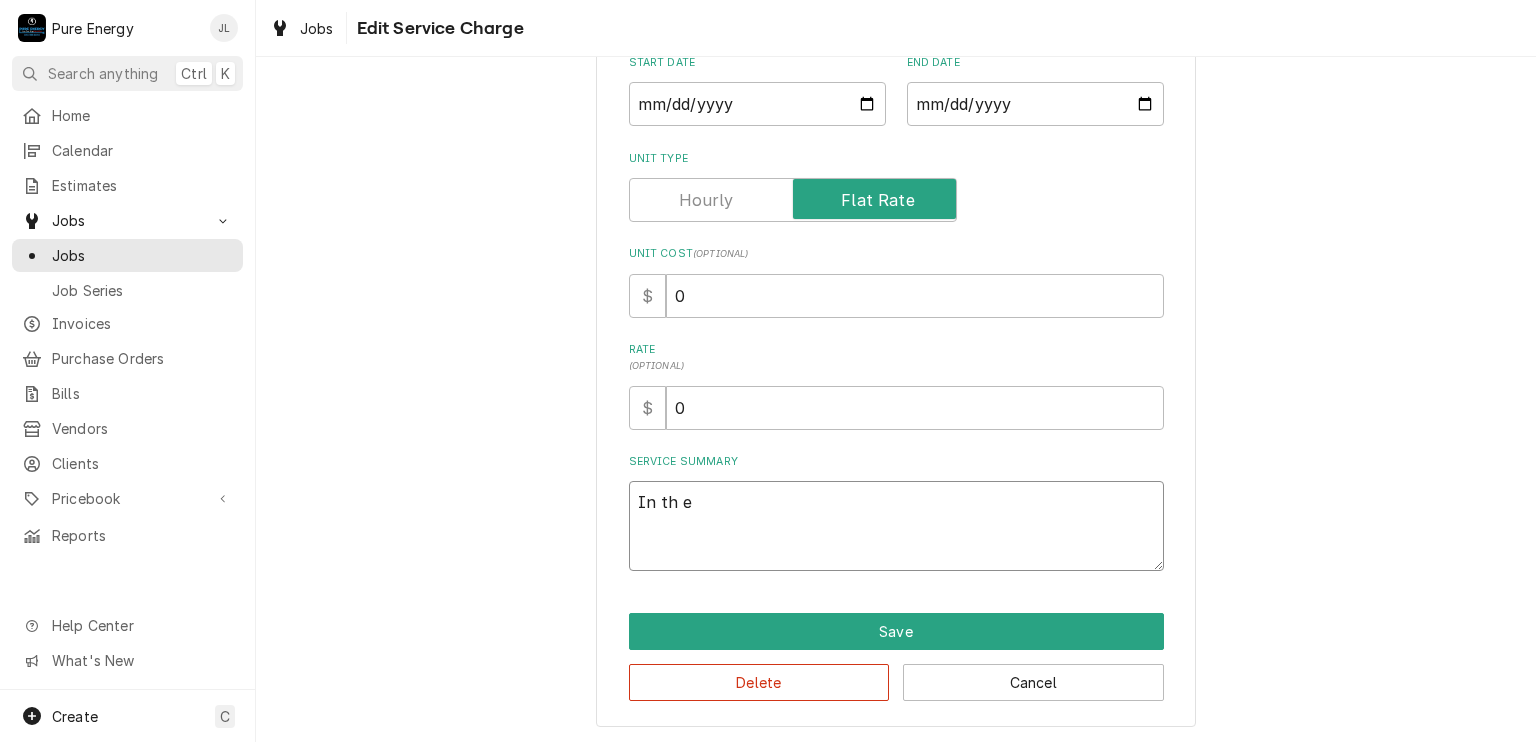 type on "x" 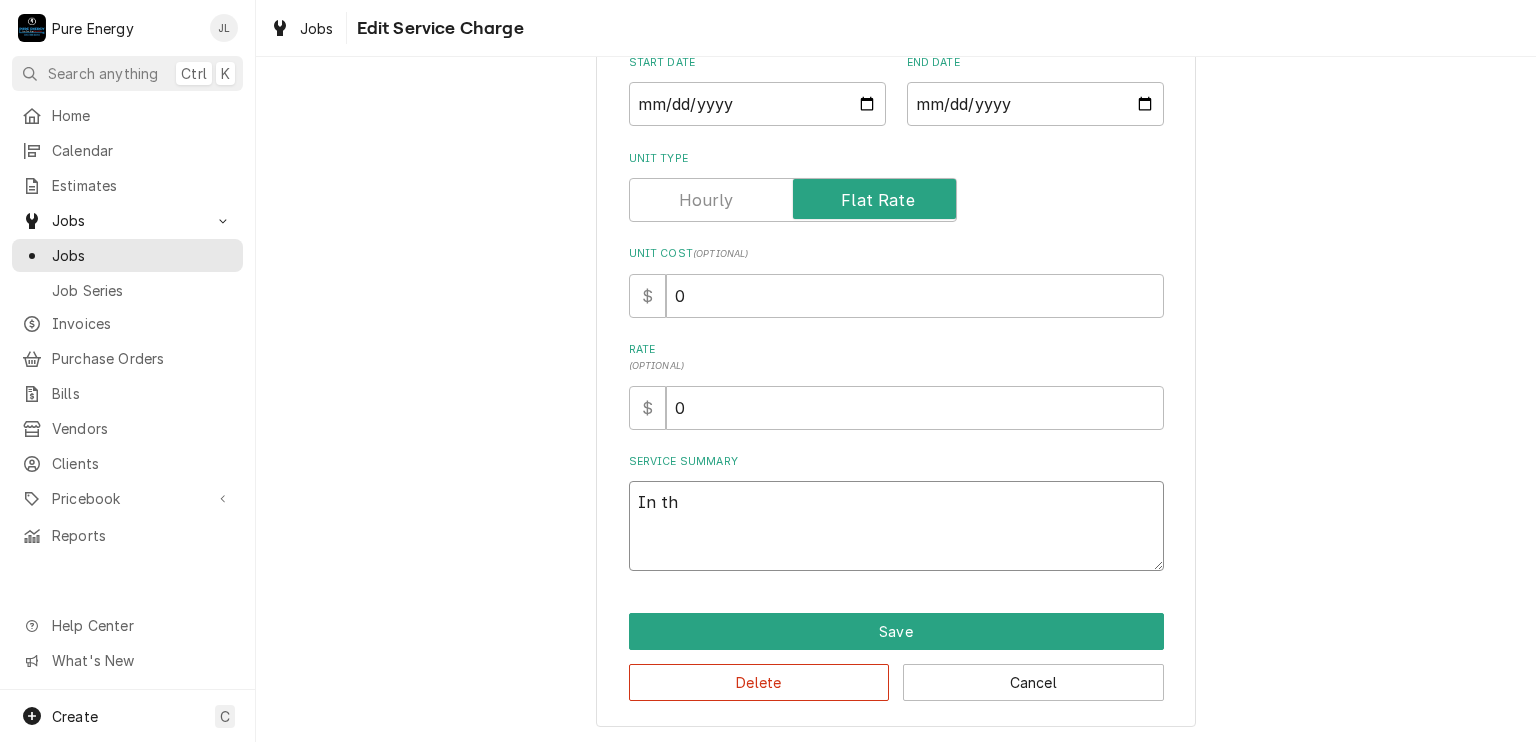 type on "x" 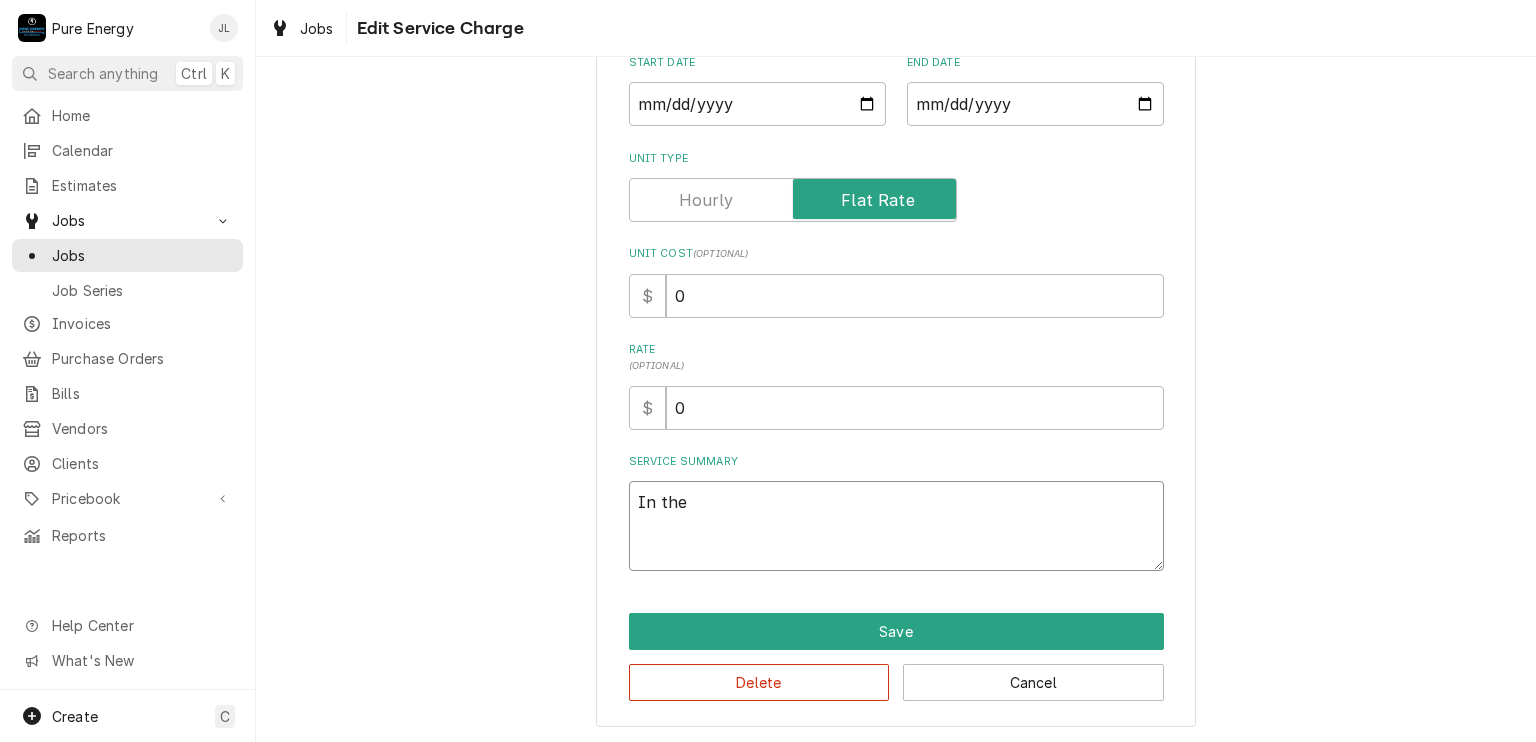 type on "x" 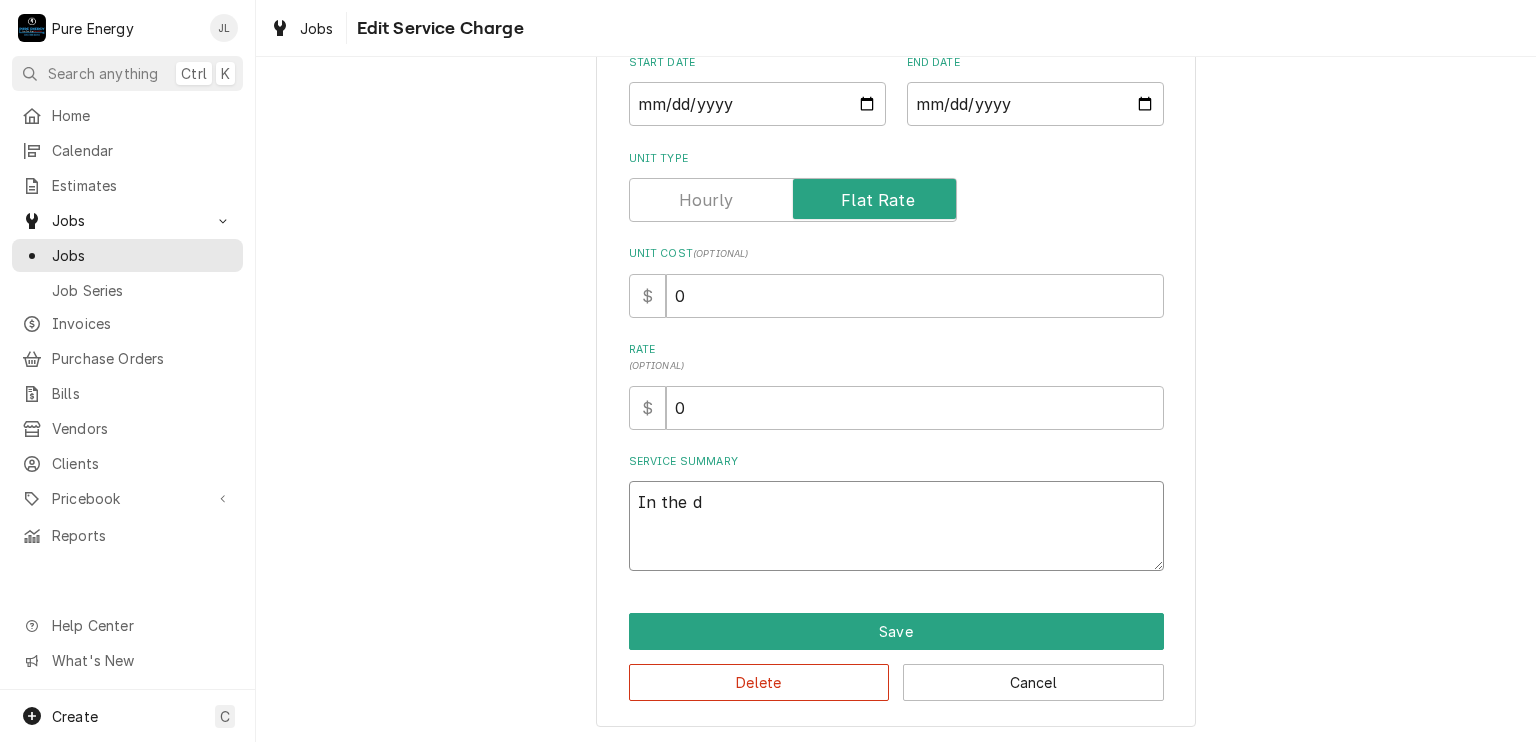 type on "In the di" 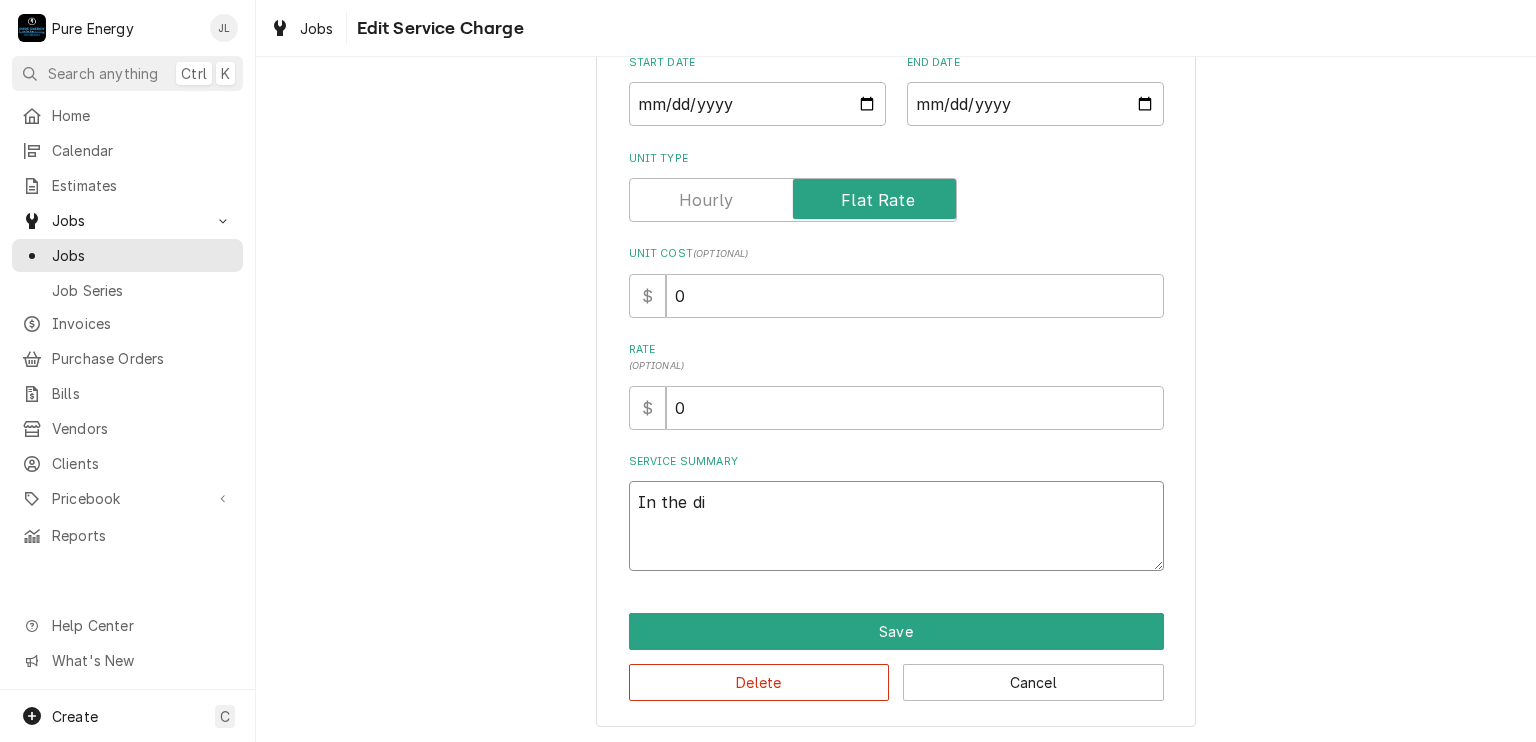 type on "x" 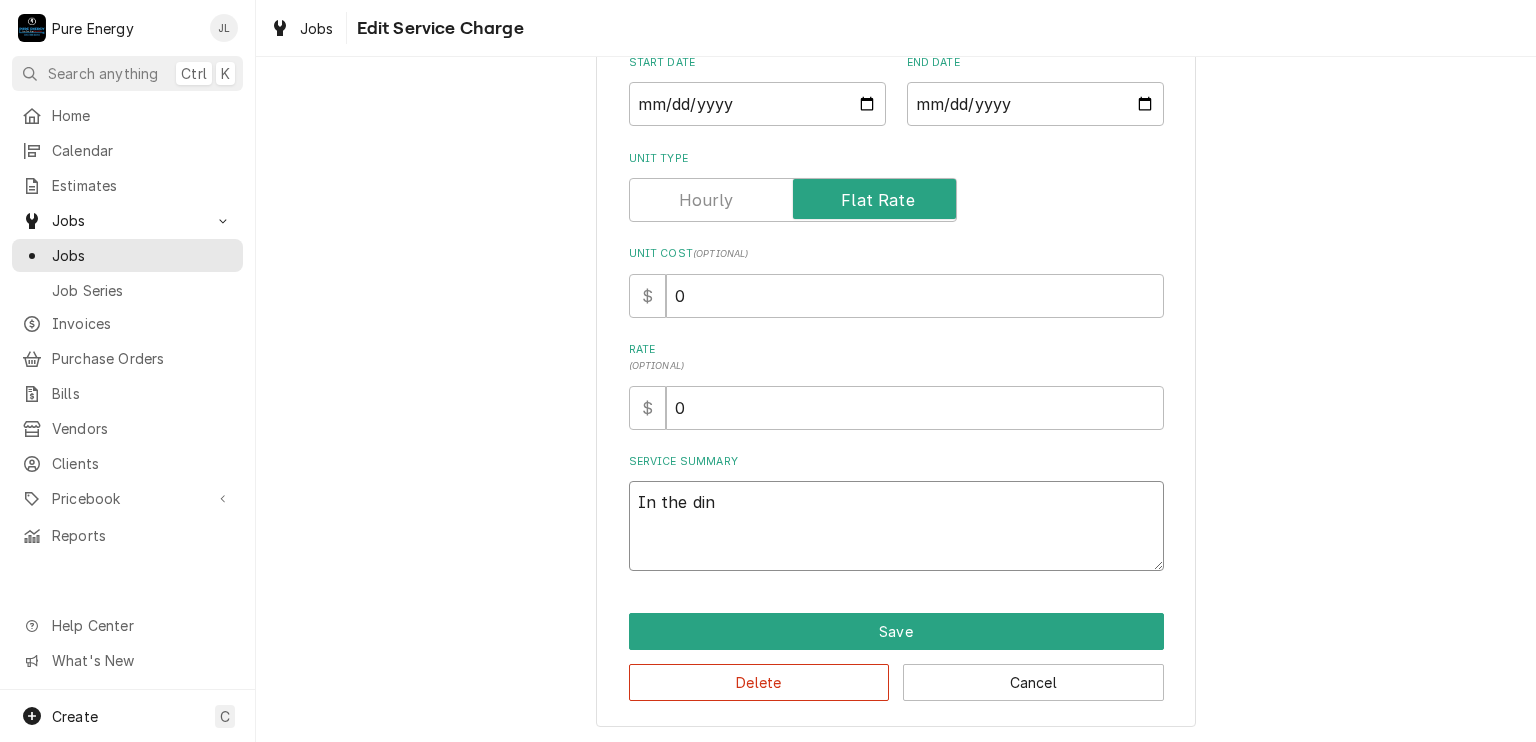 type on "x" 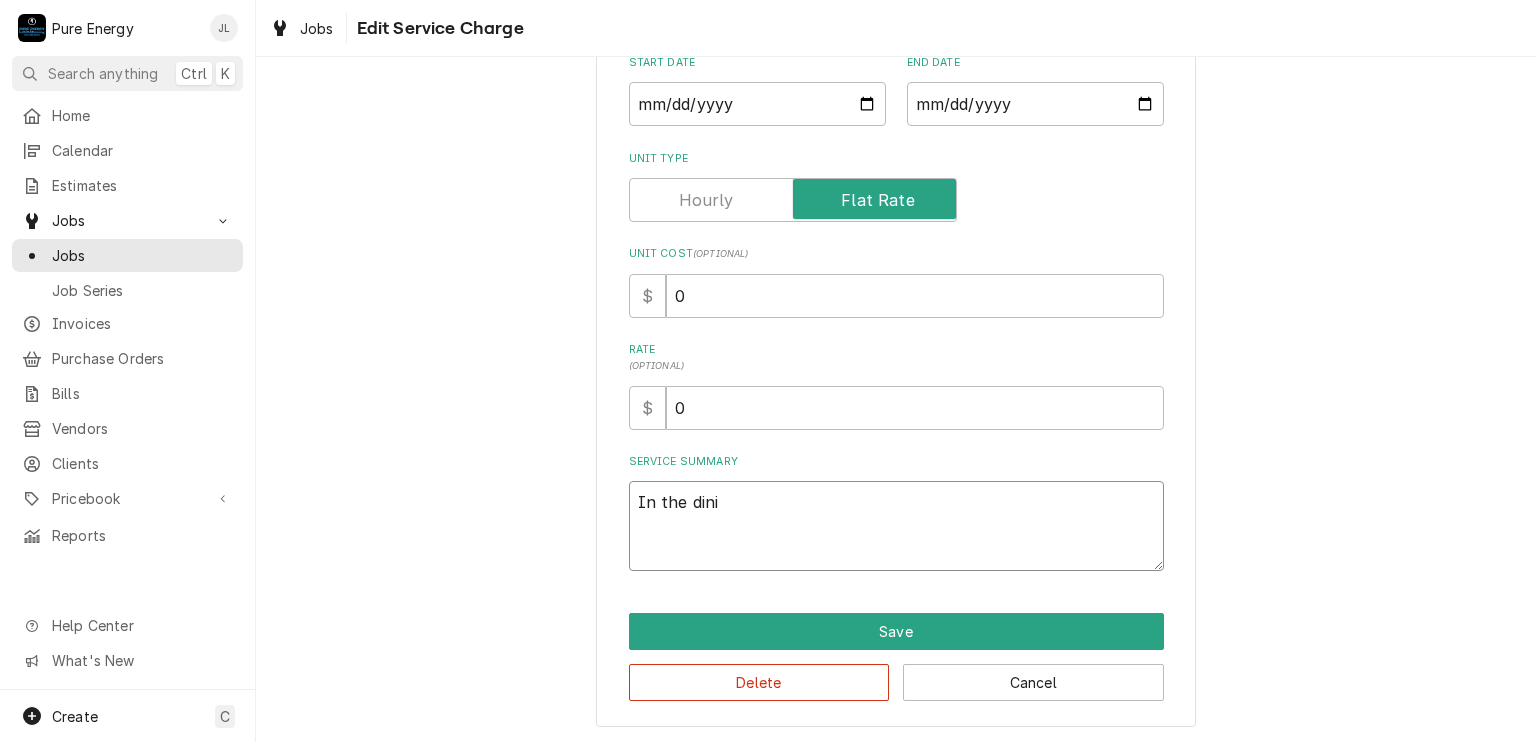 type on "x" 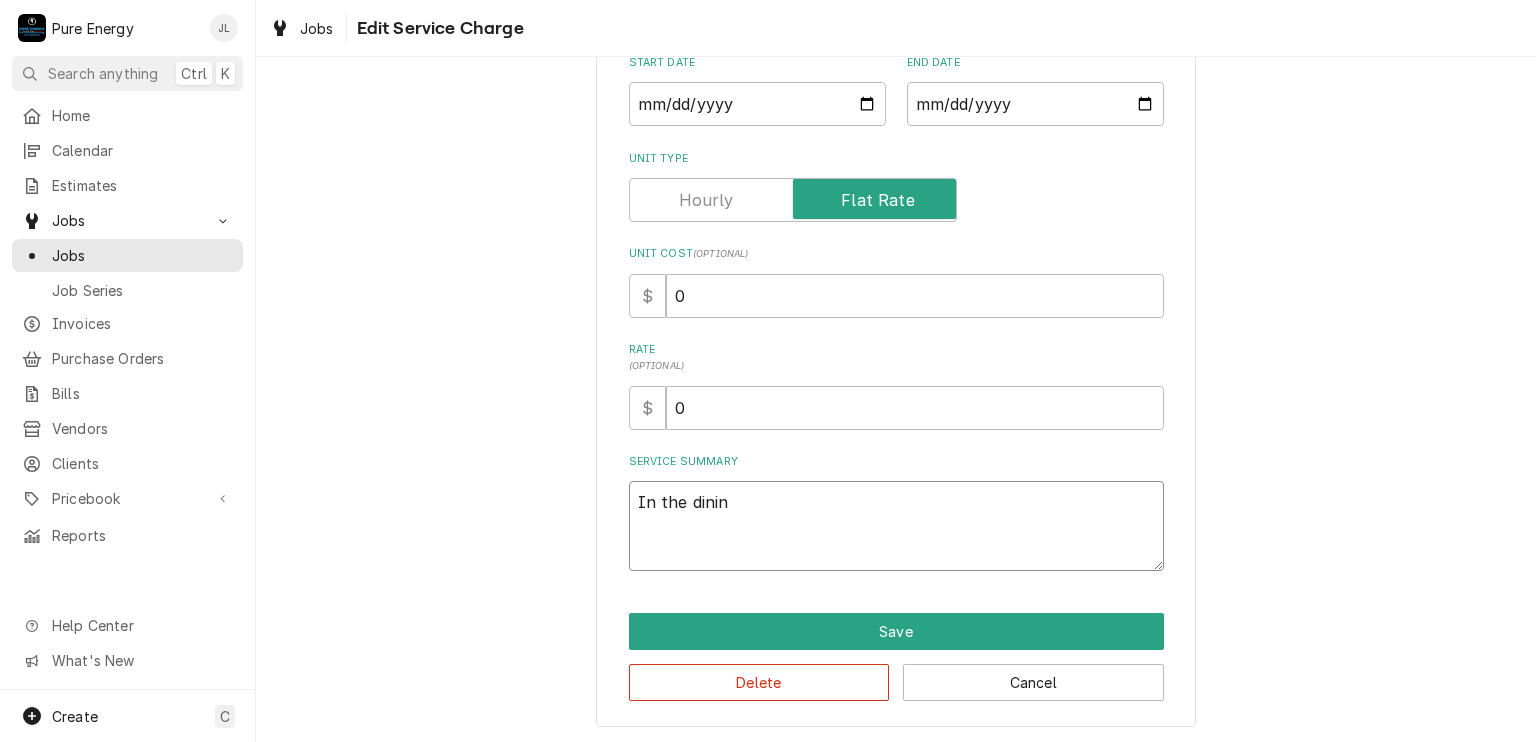 type on "x" 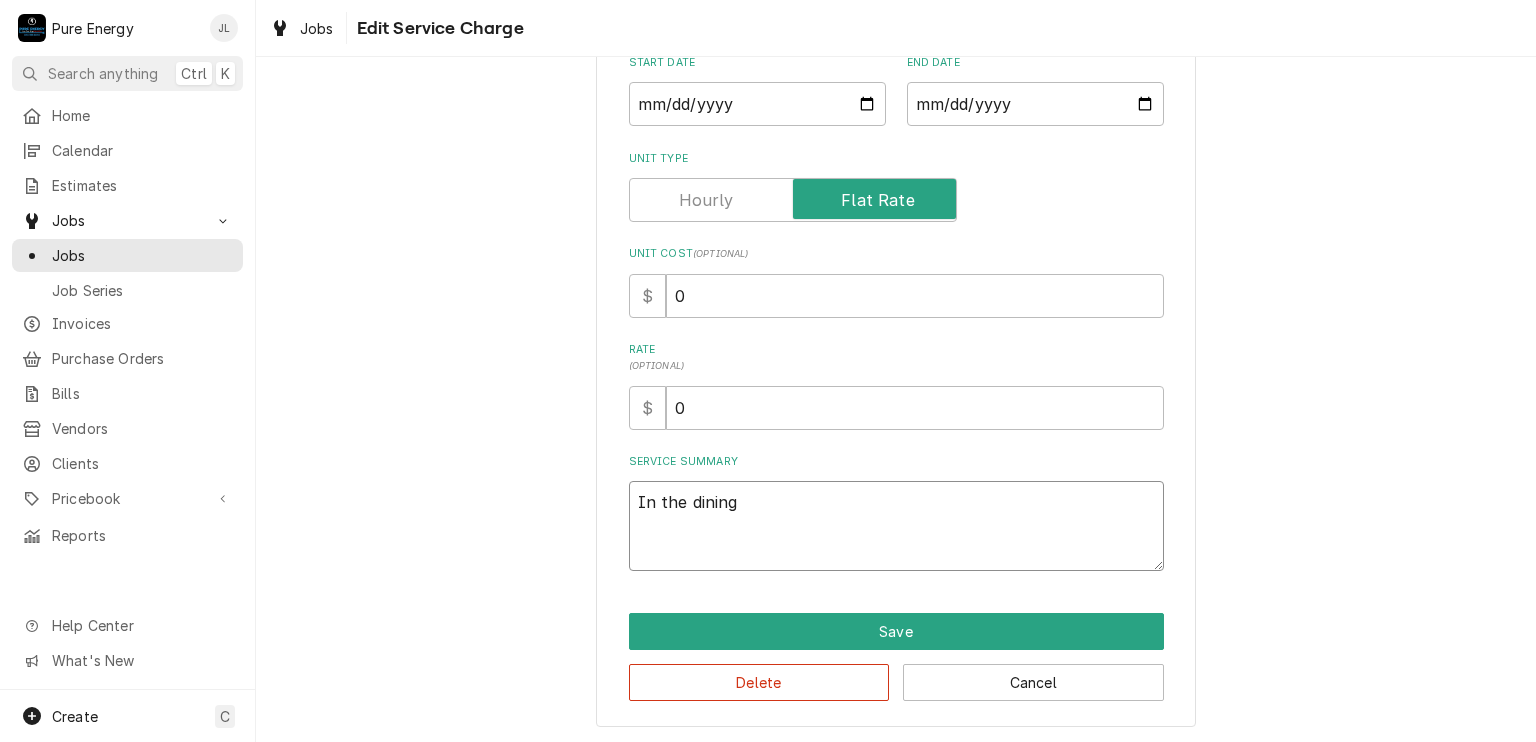 type on "x" 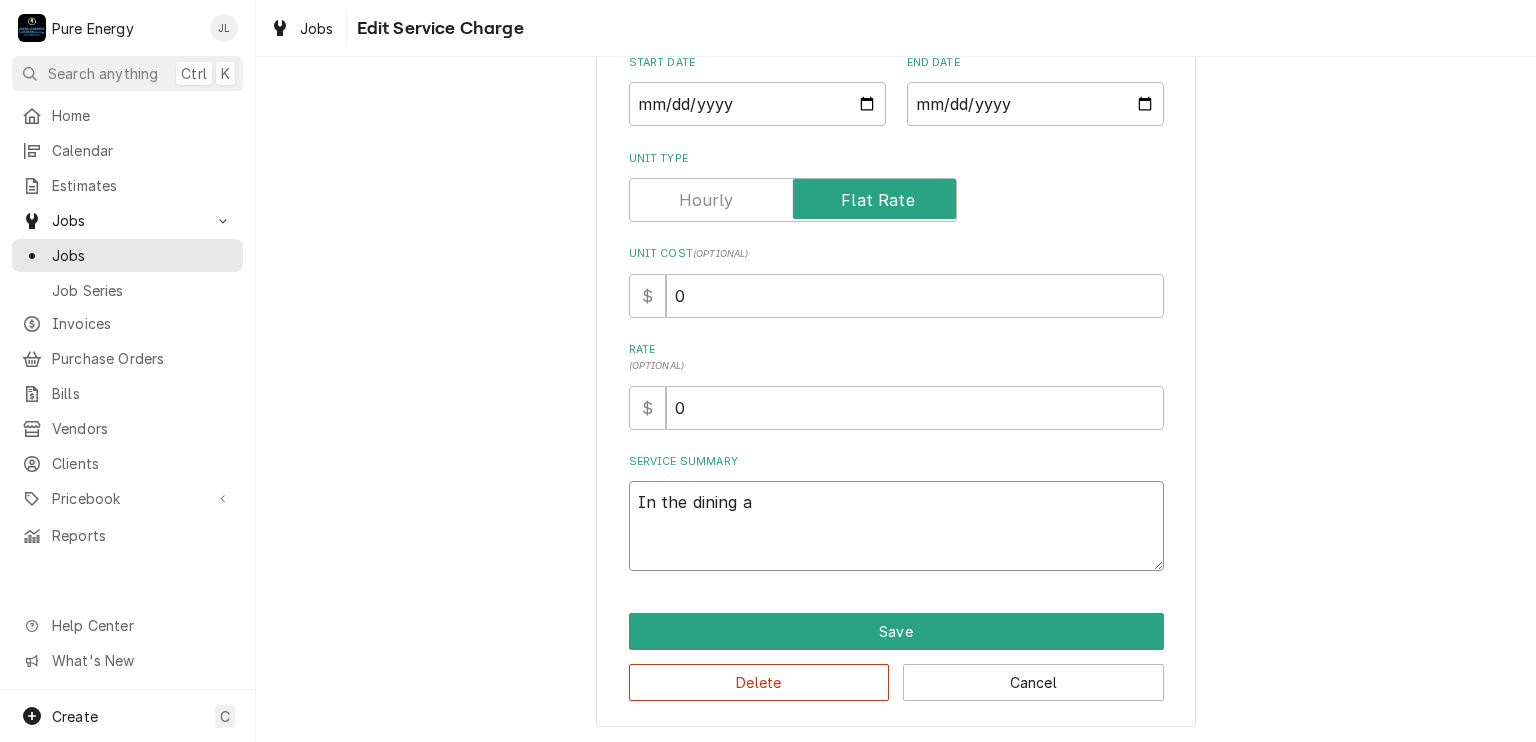 type on "In the dining ar" 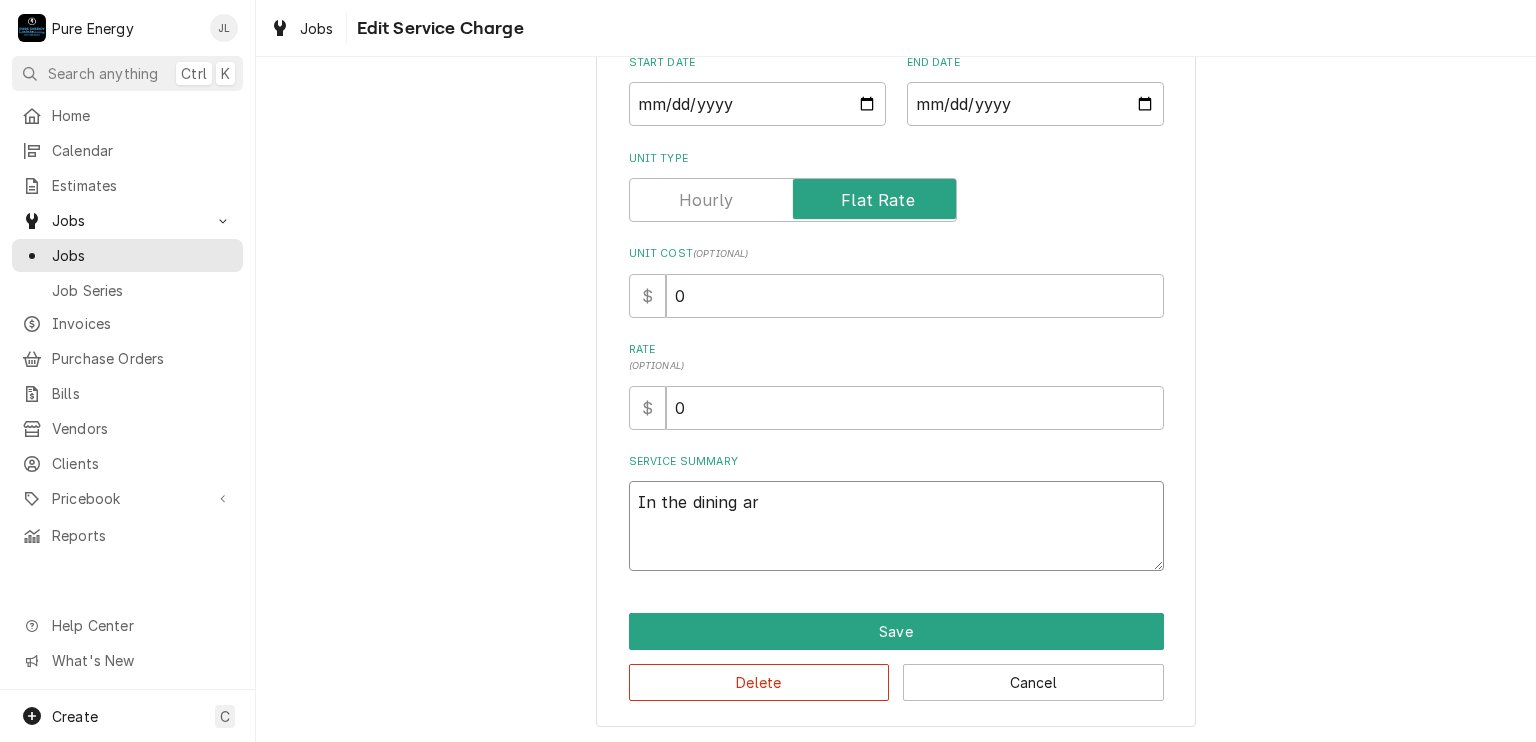 type on "x" 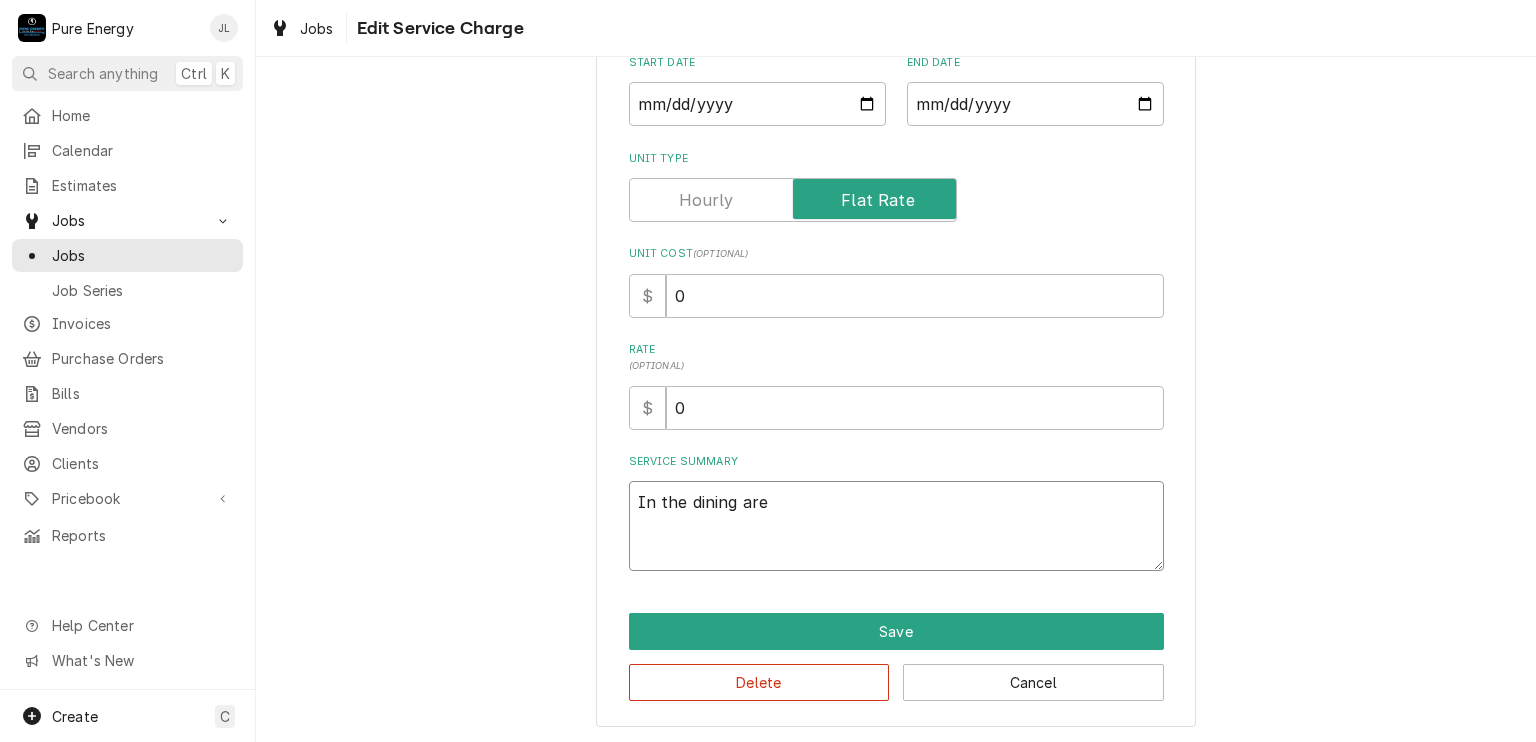 type on "x" 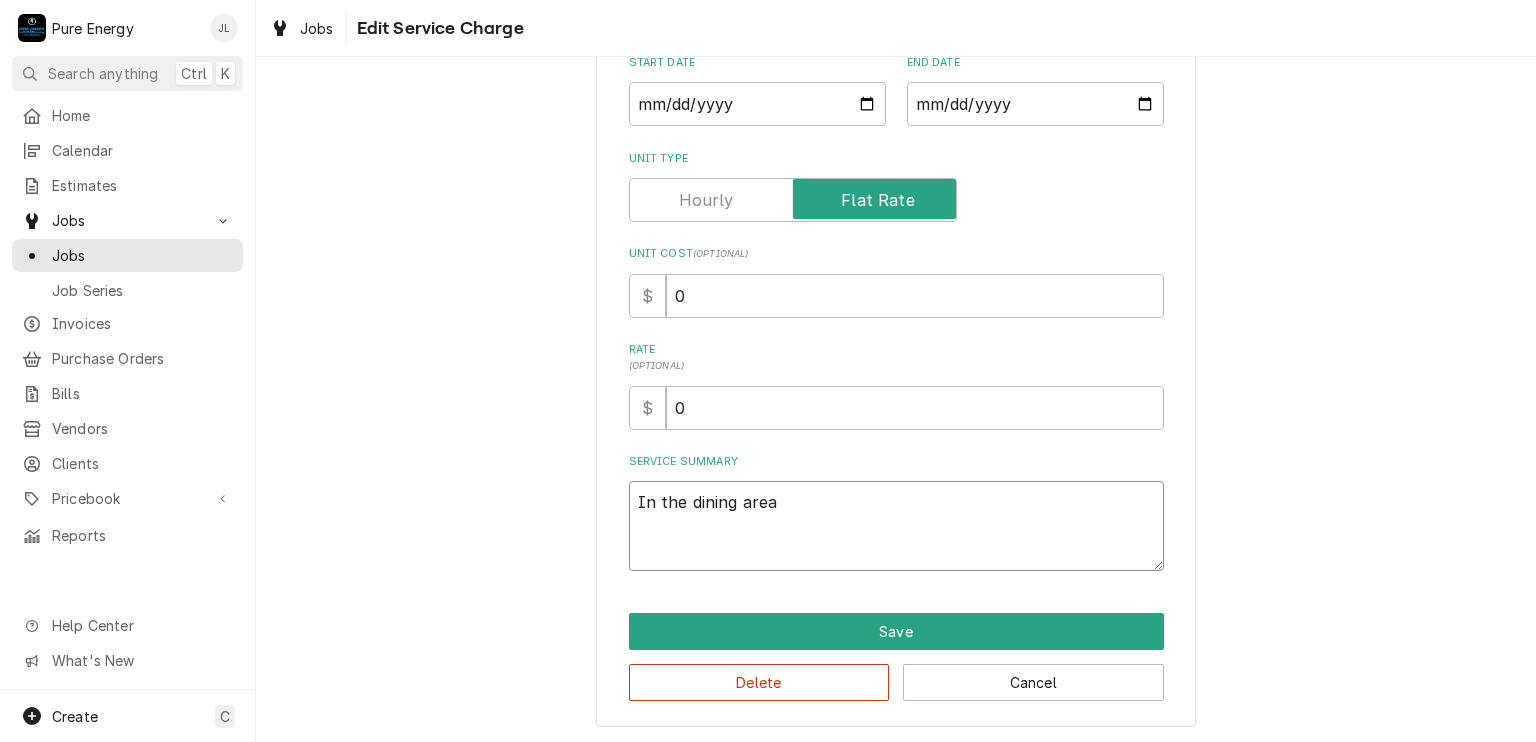 type on "x" 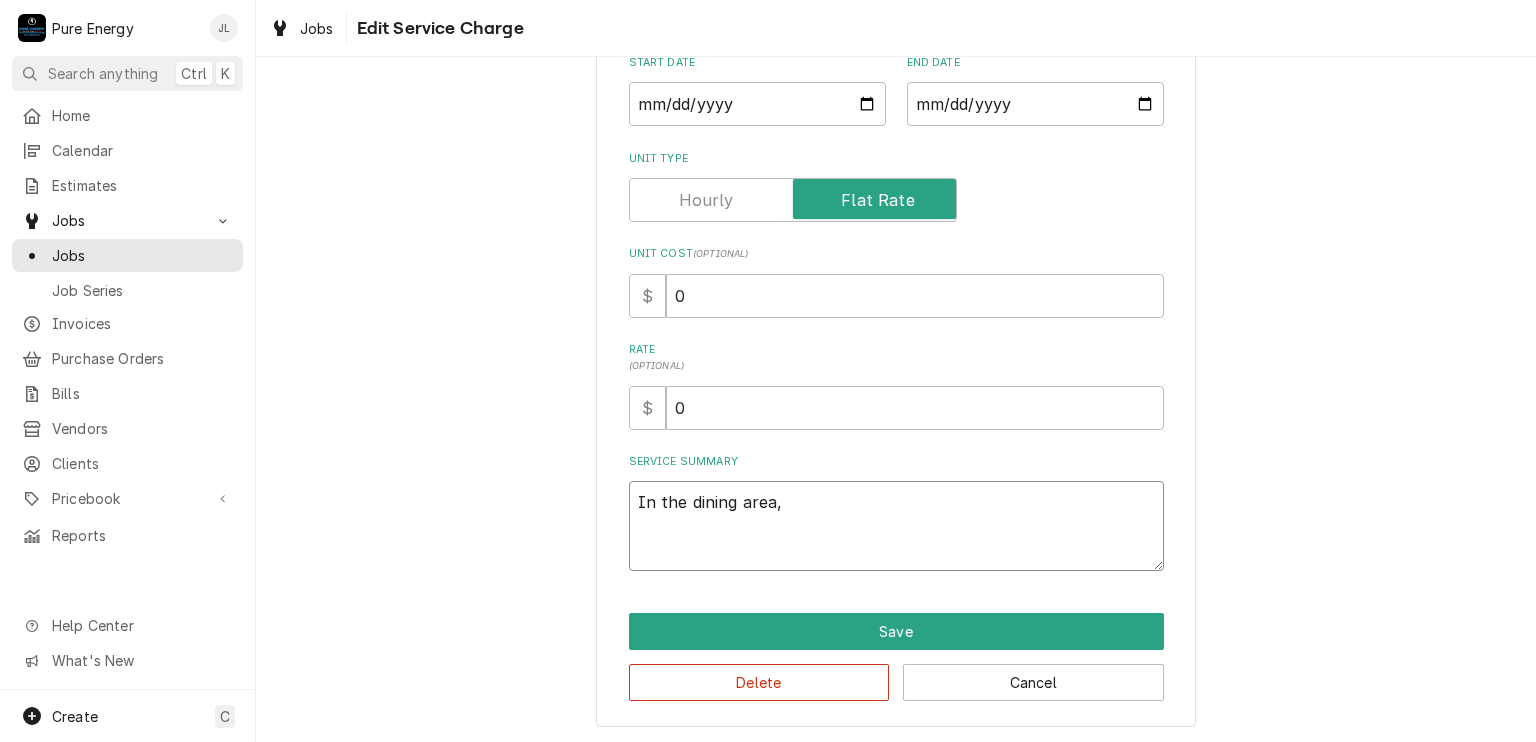 type on "x" 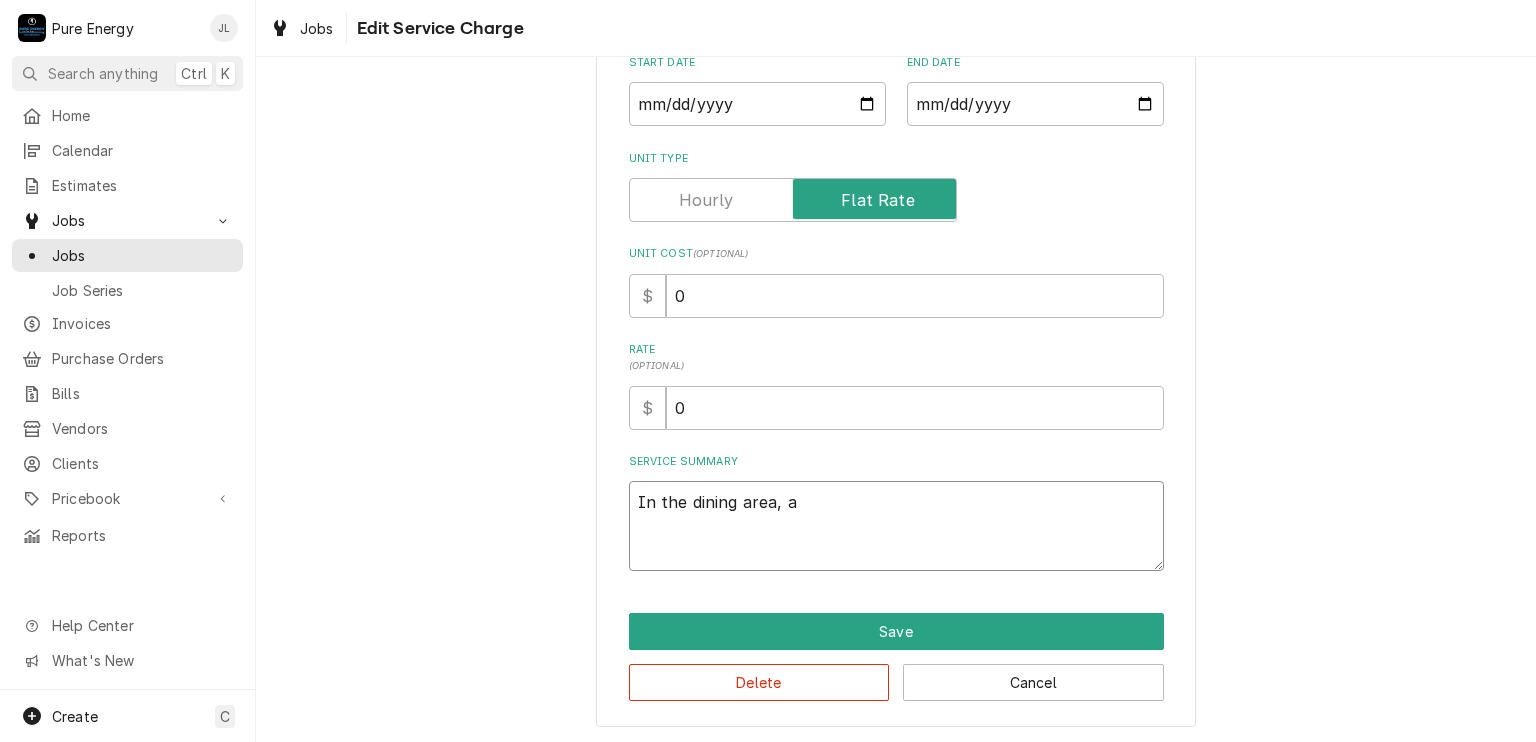 type on "x" 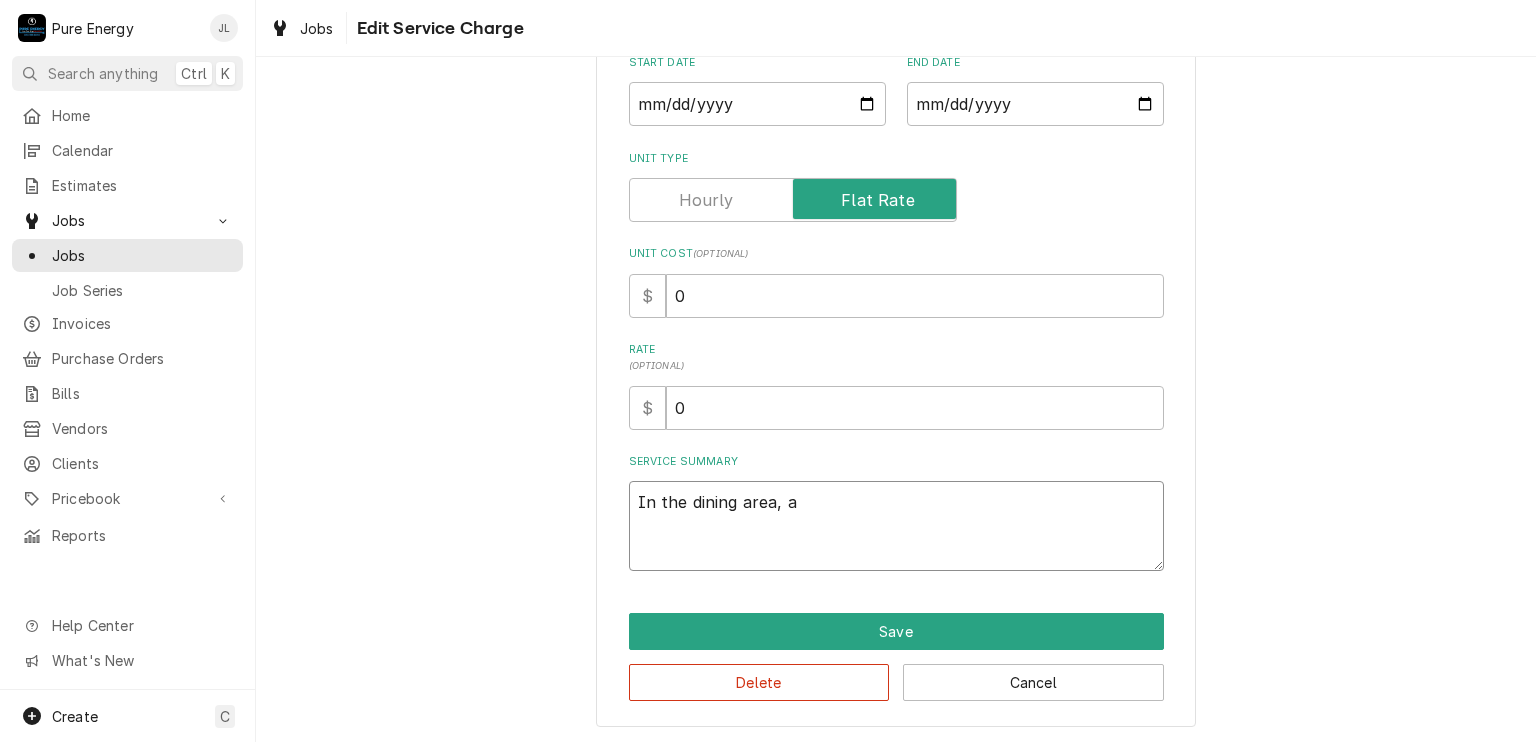 type on "x" 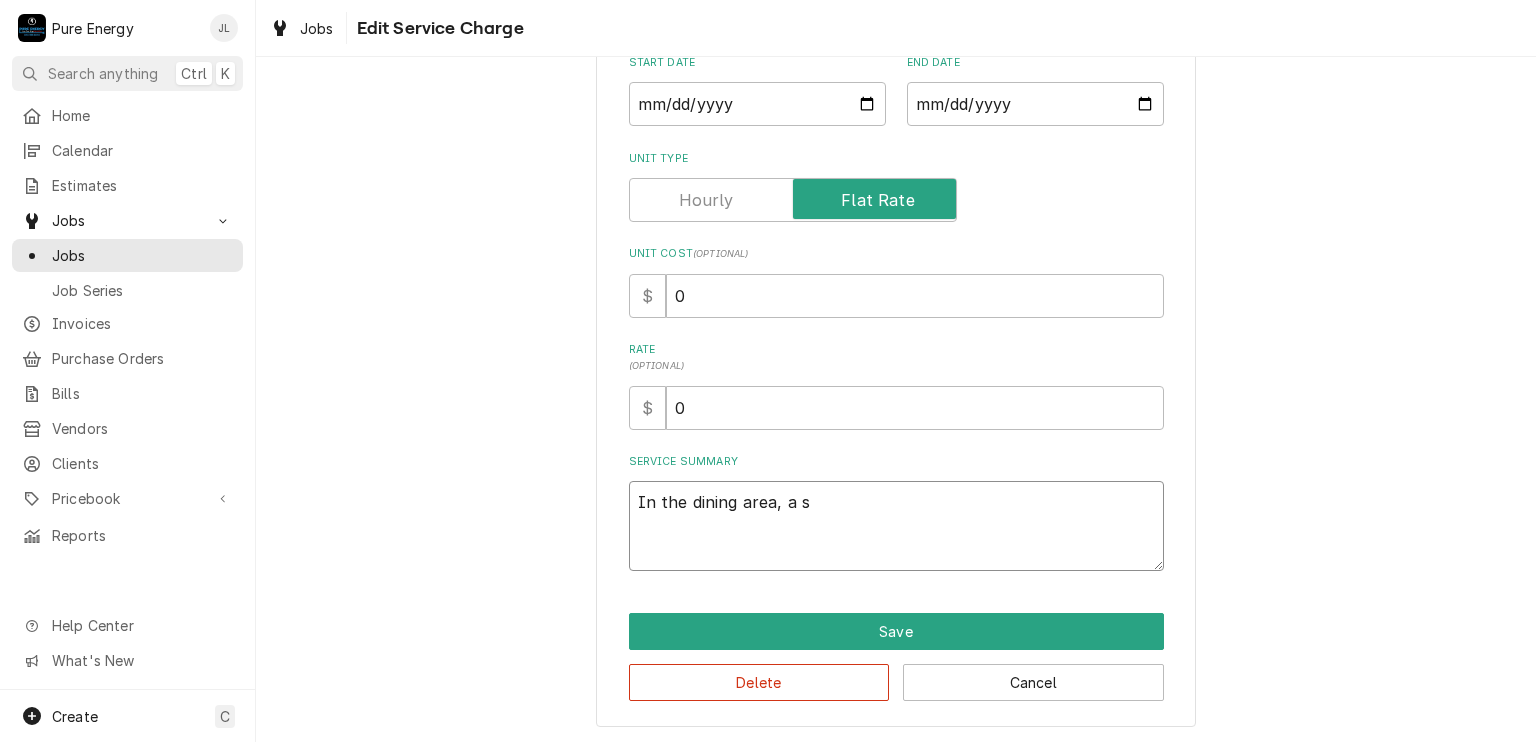 type on "x" 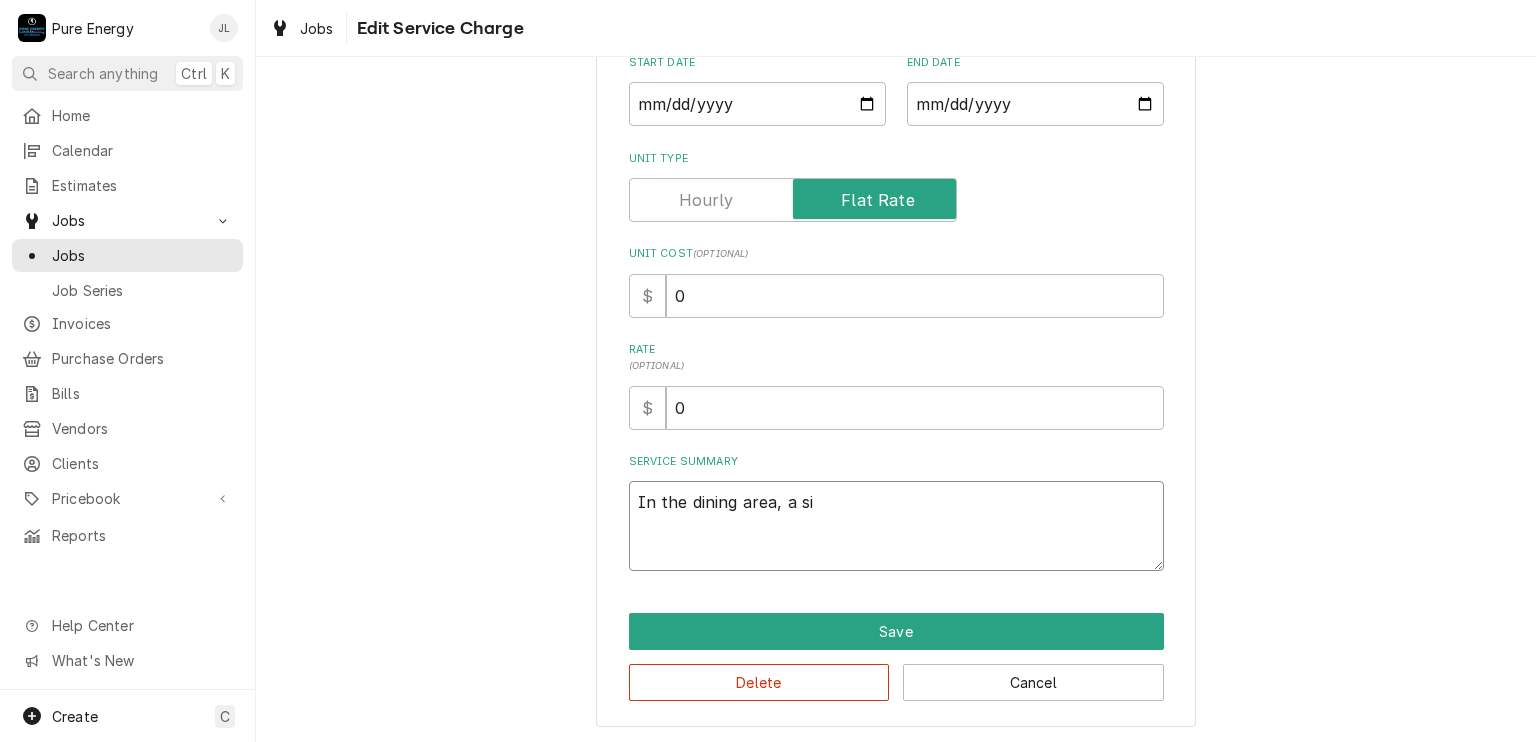 type on "x" 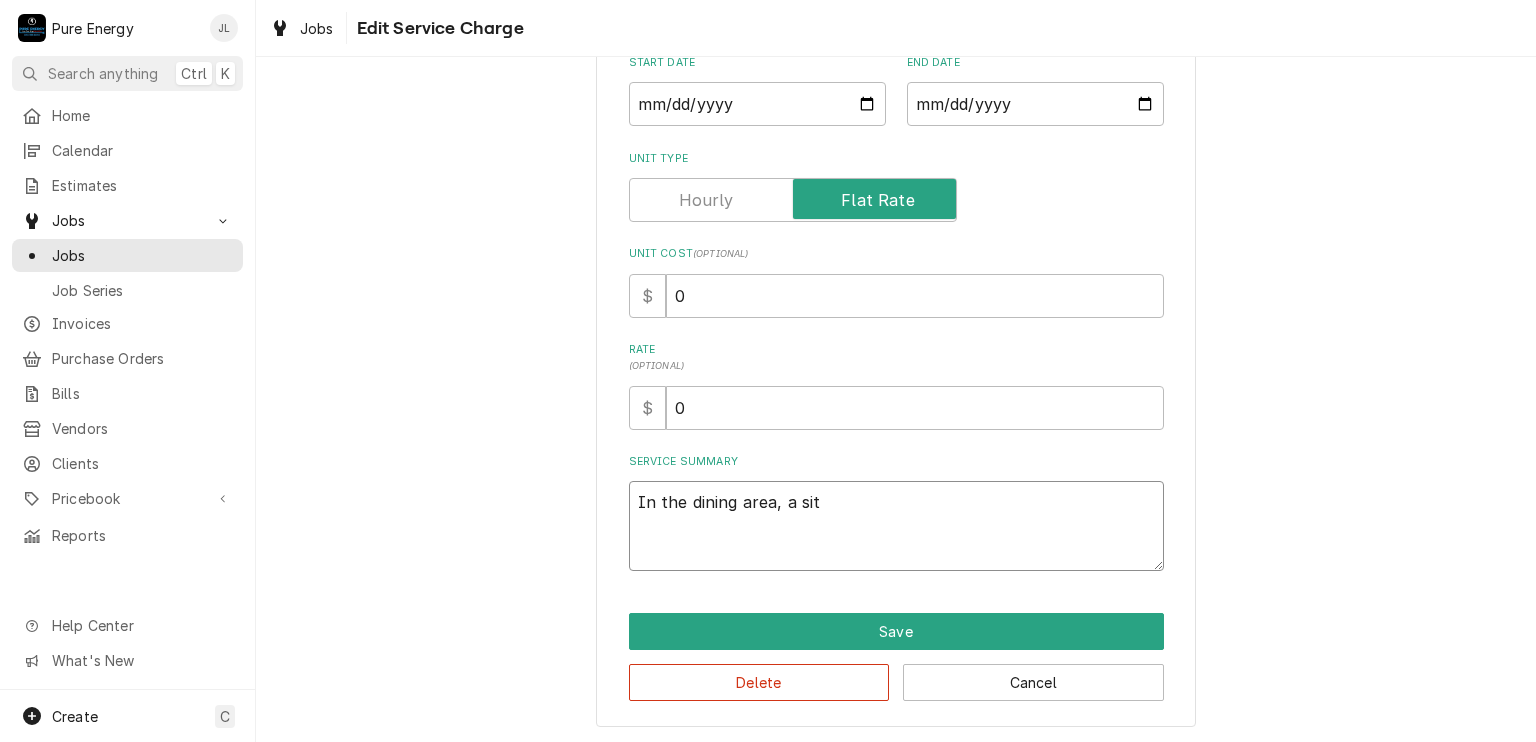 type on "x" 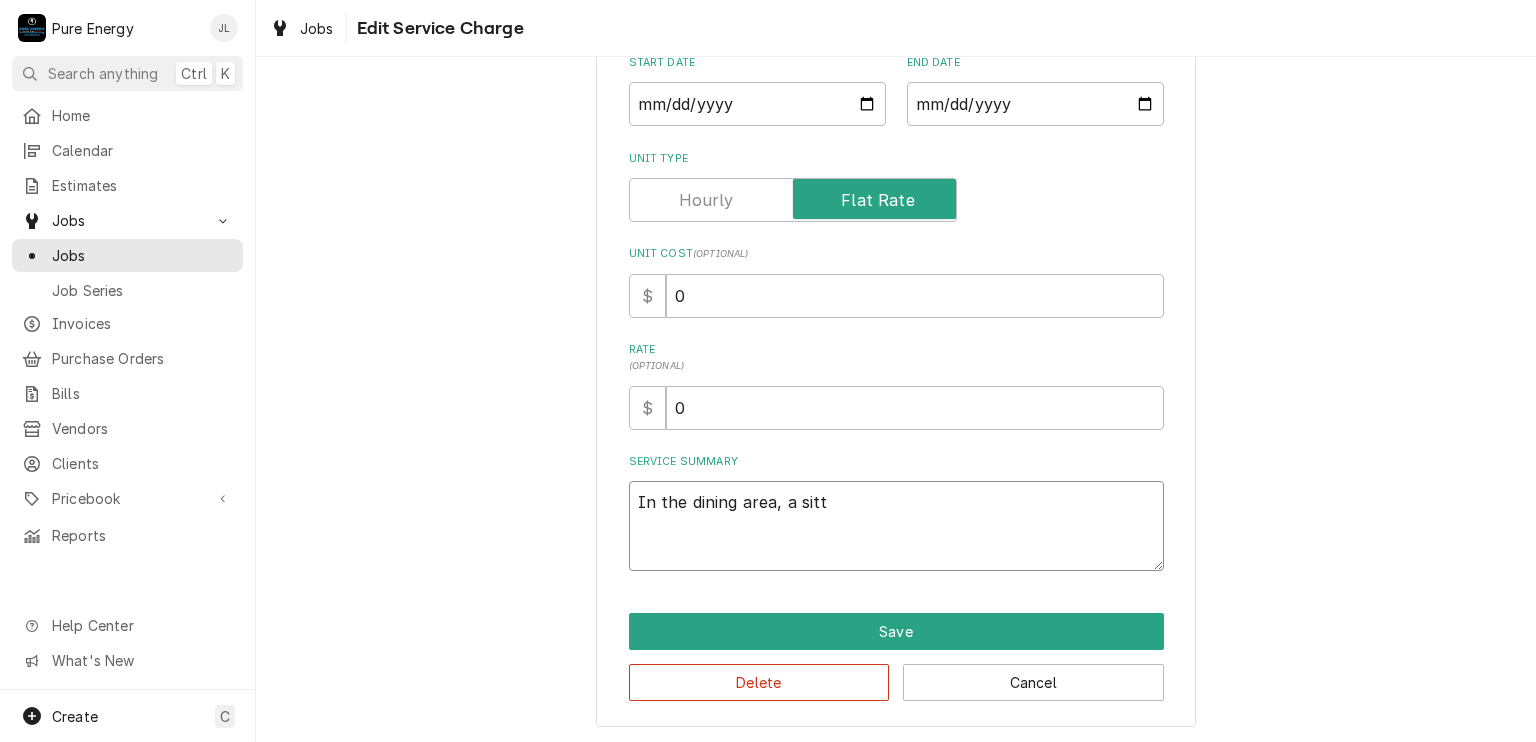 type on "x" 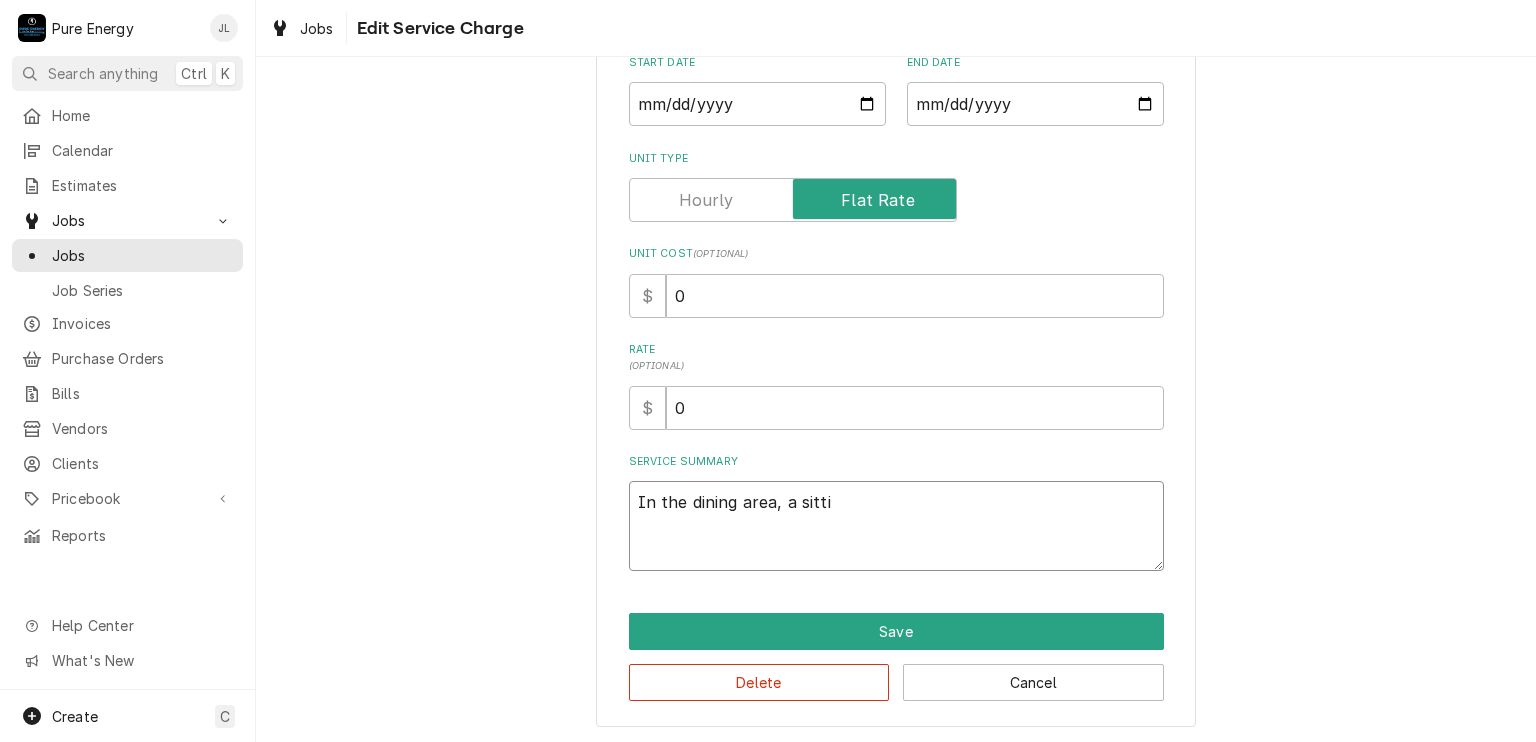 type on "x" 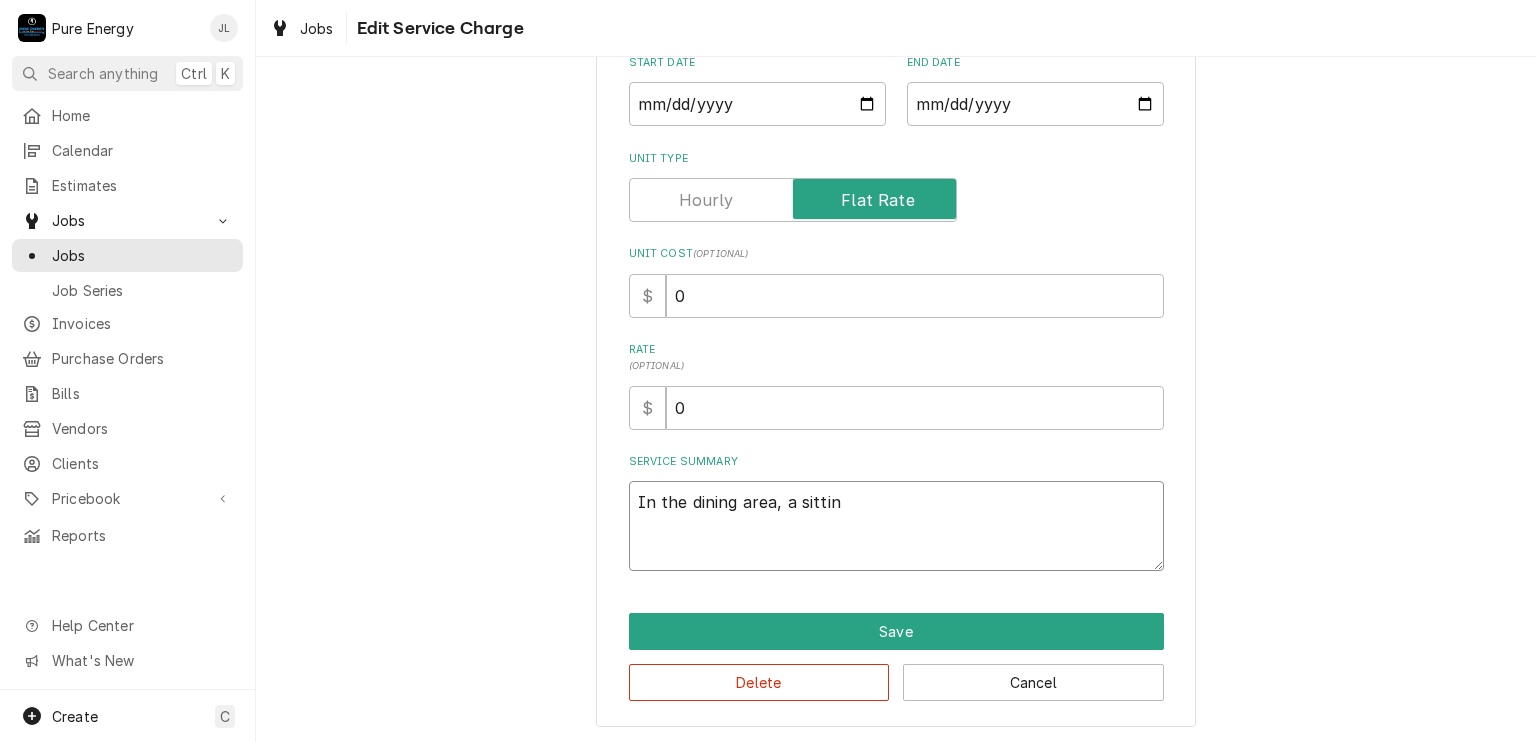 type on "x" 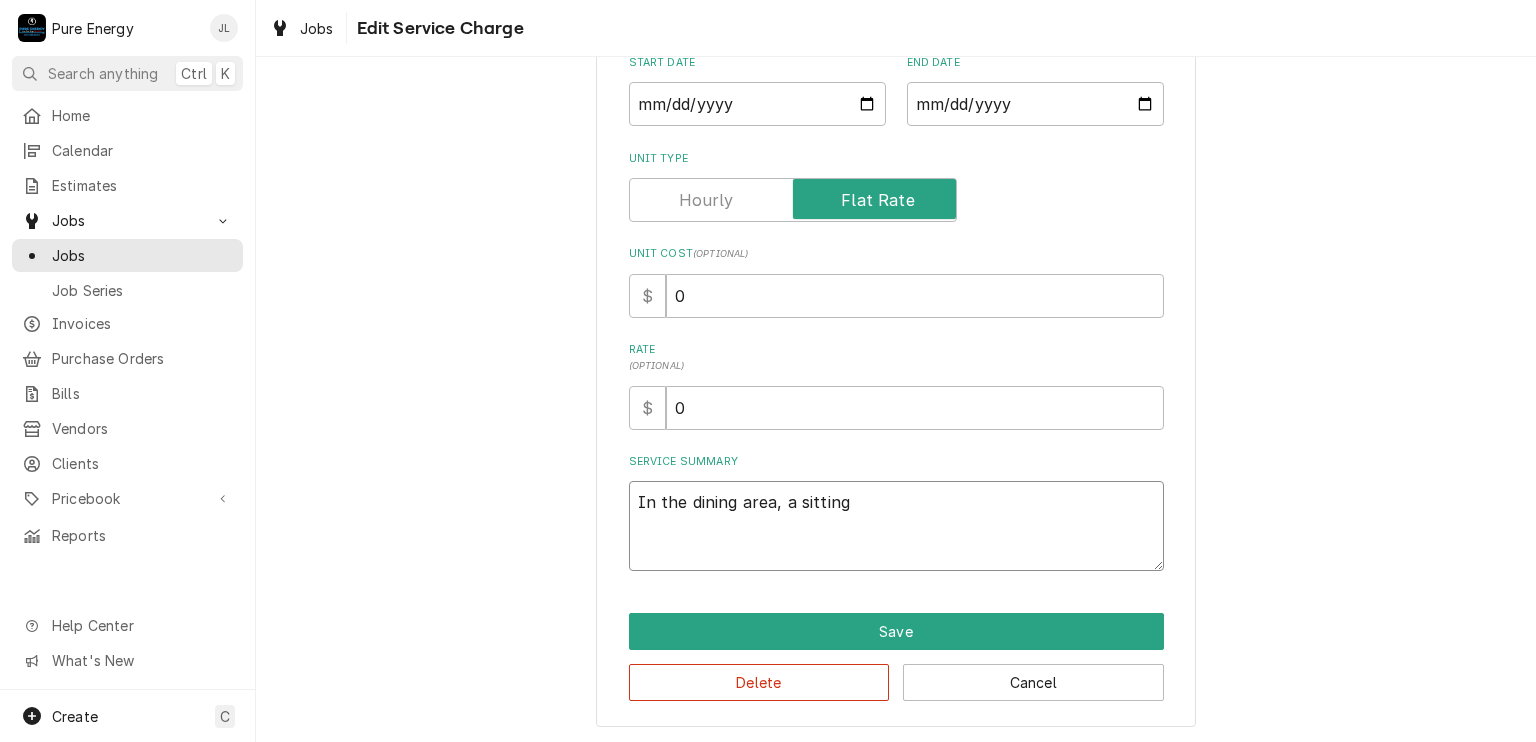 type on "x" 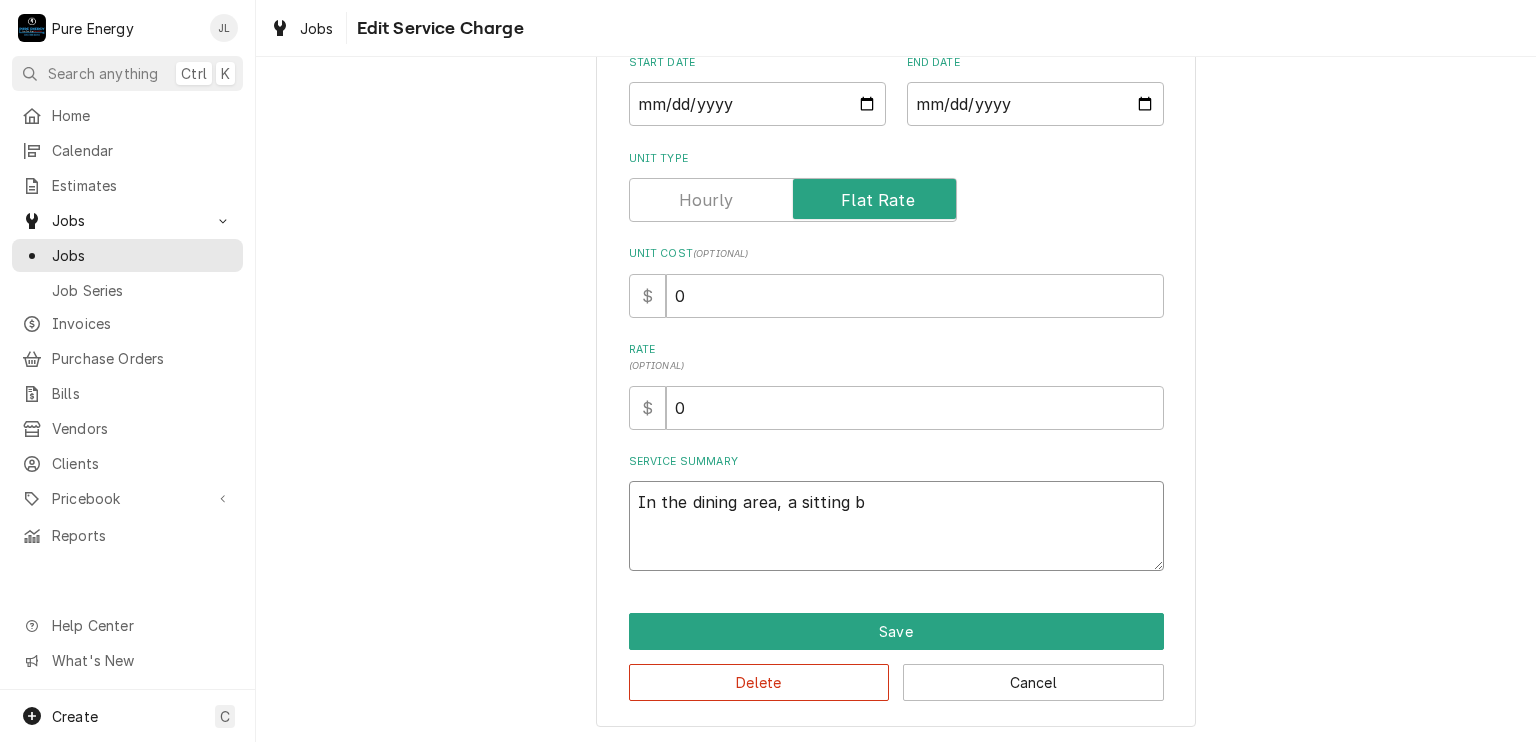 type on "x" 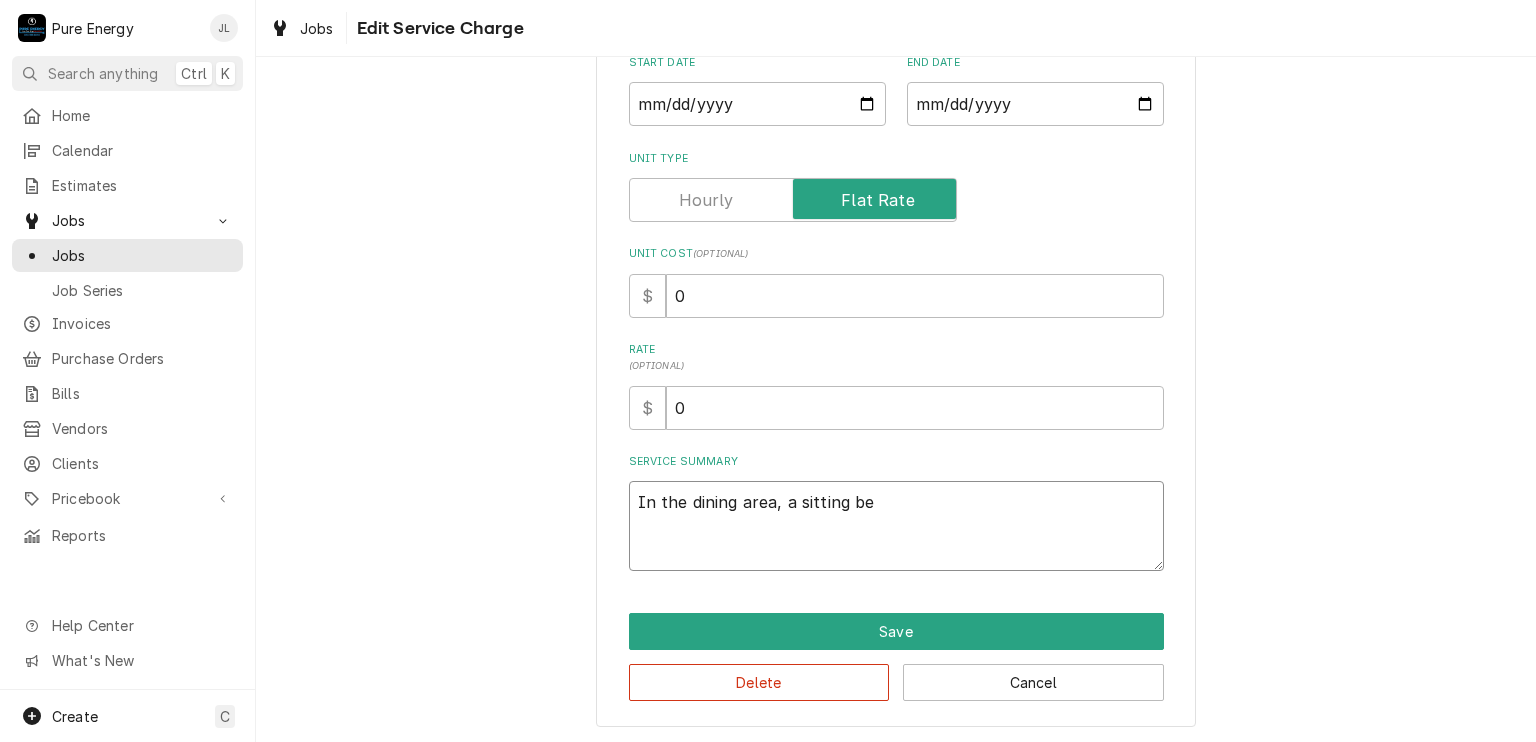 type on "In the dining area, a sitting ben" 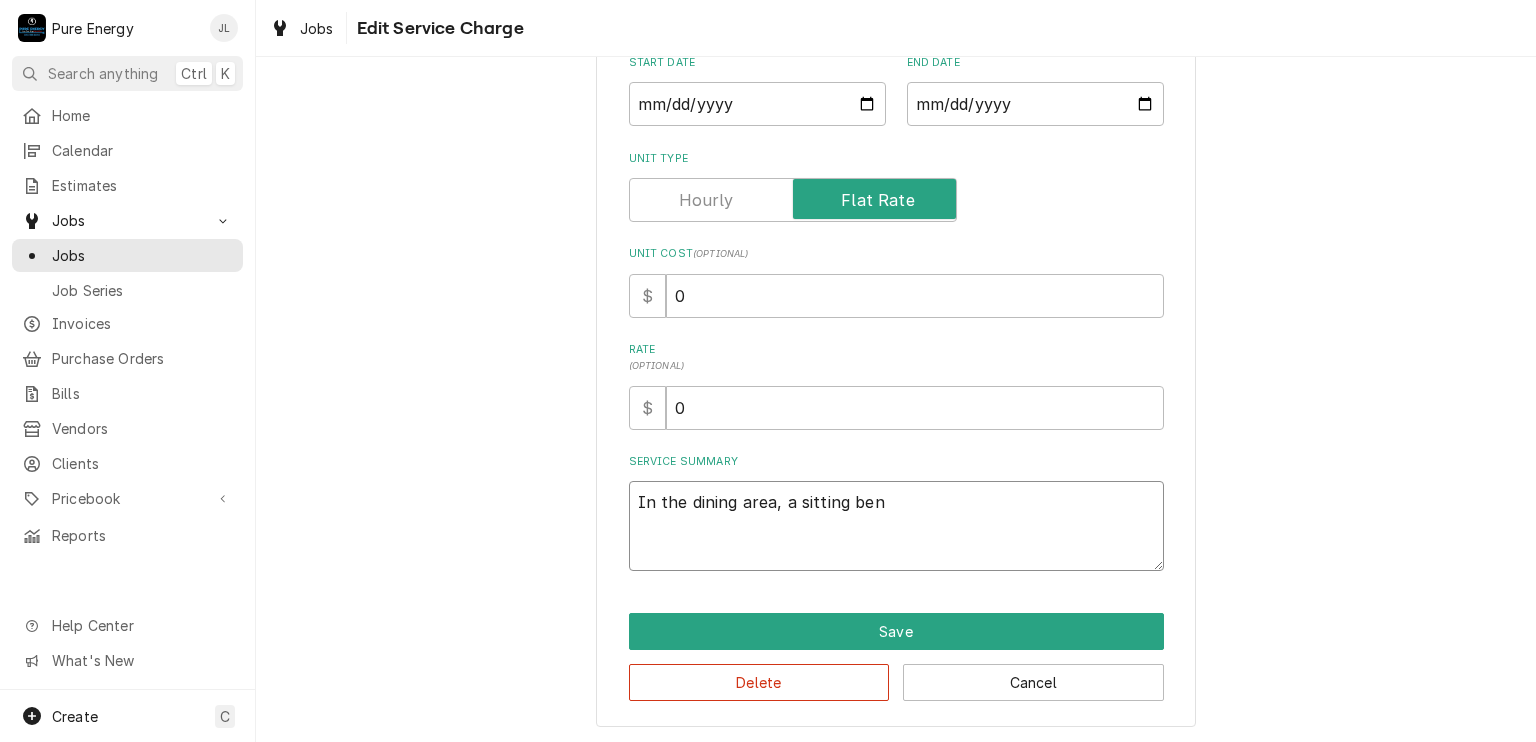 type on "x" 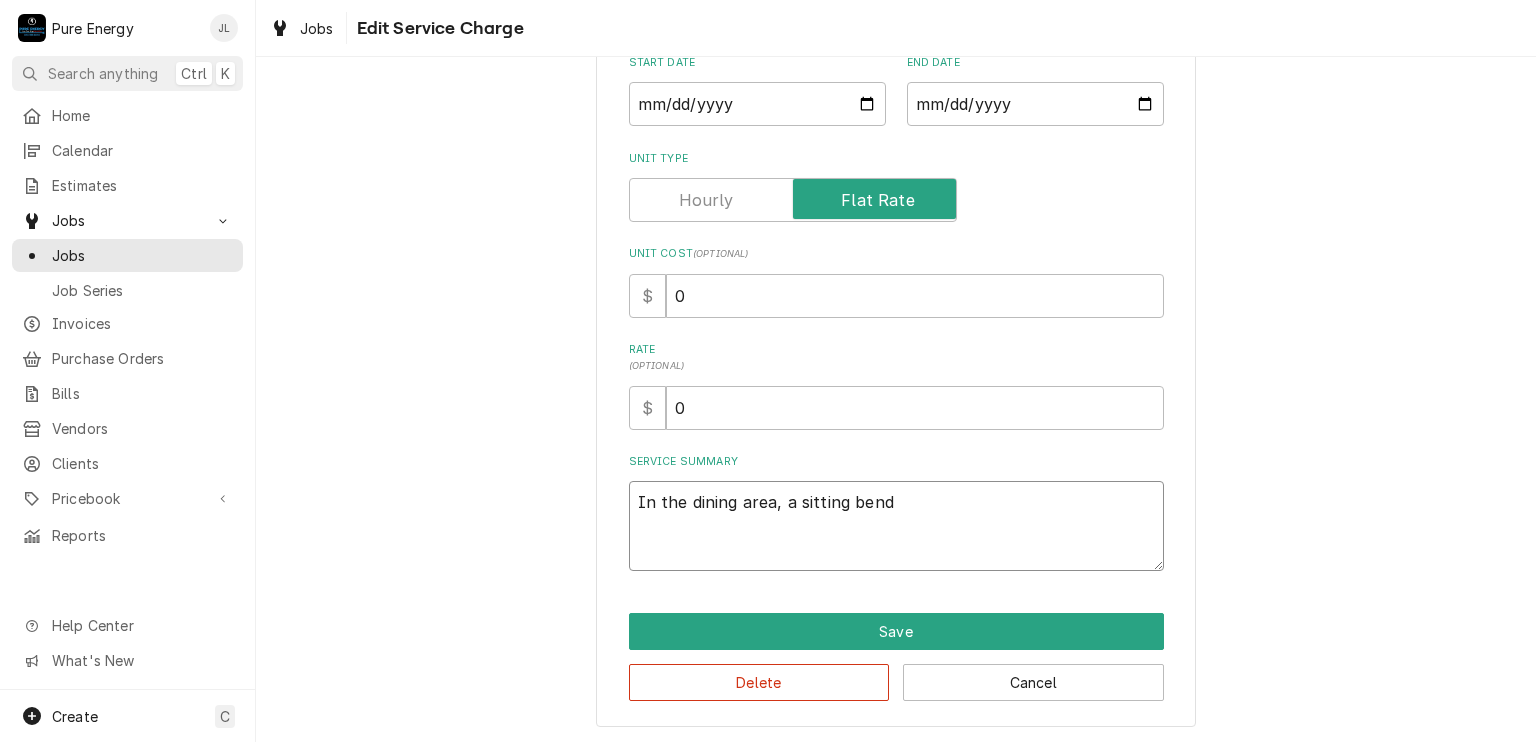 type on "x" 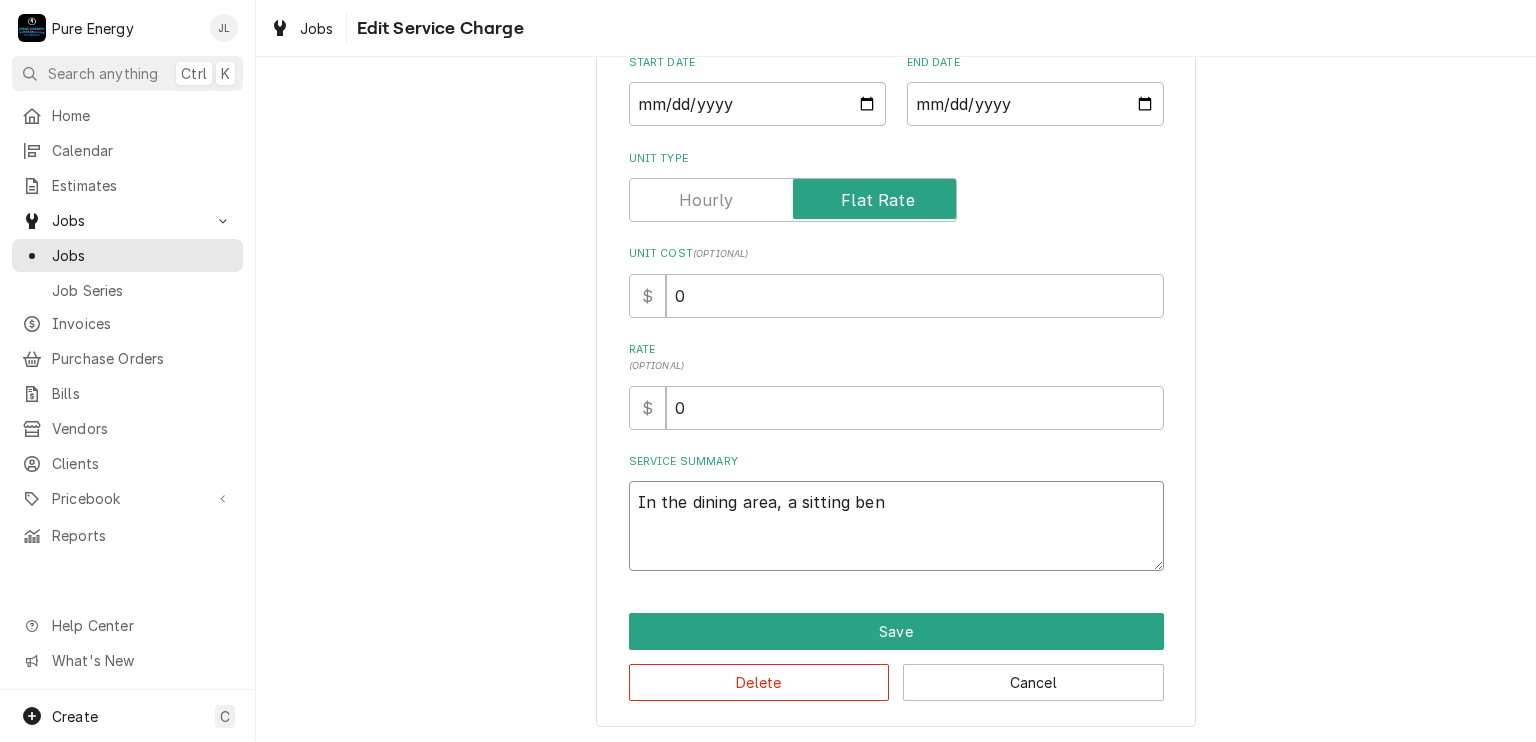 type on "x" 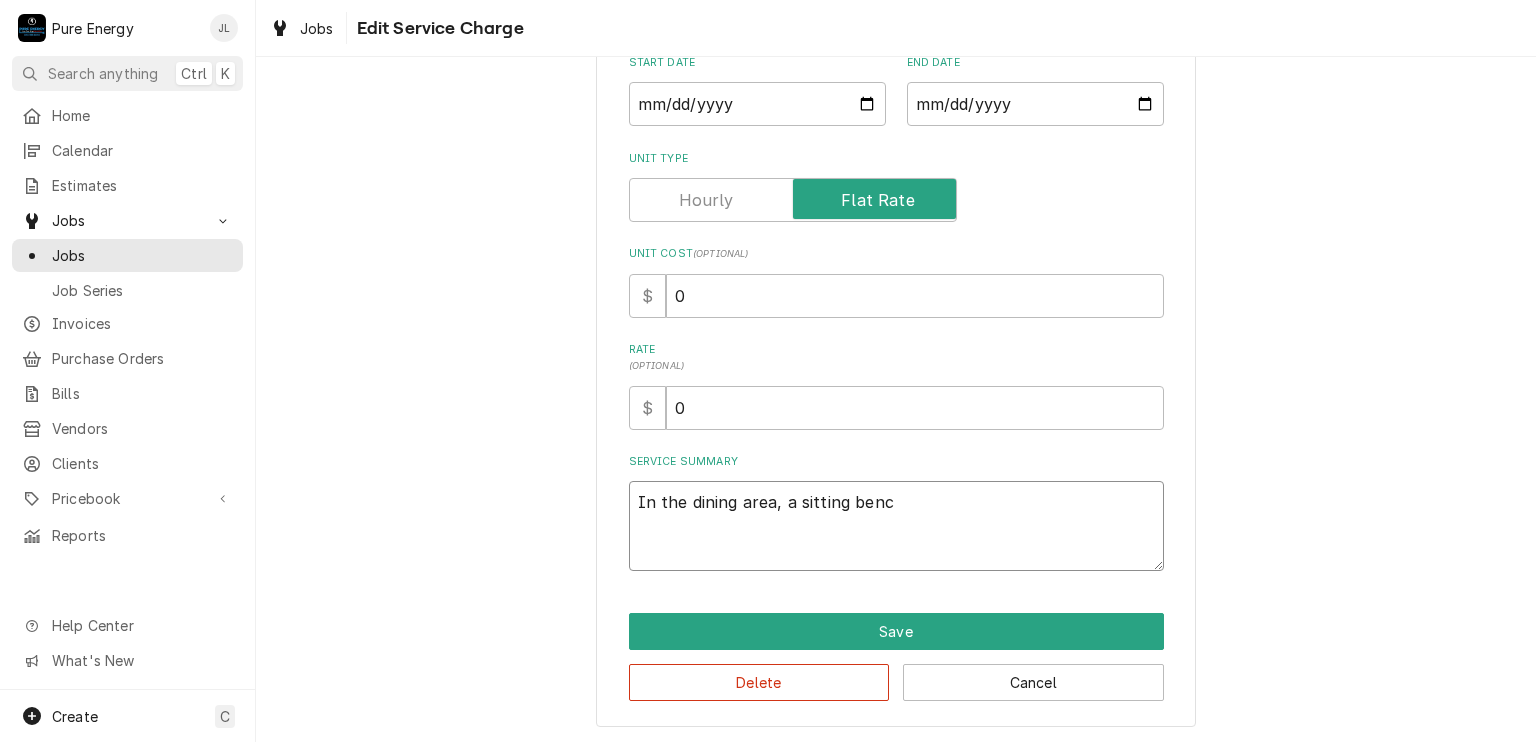type on "x" 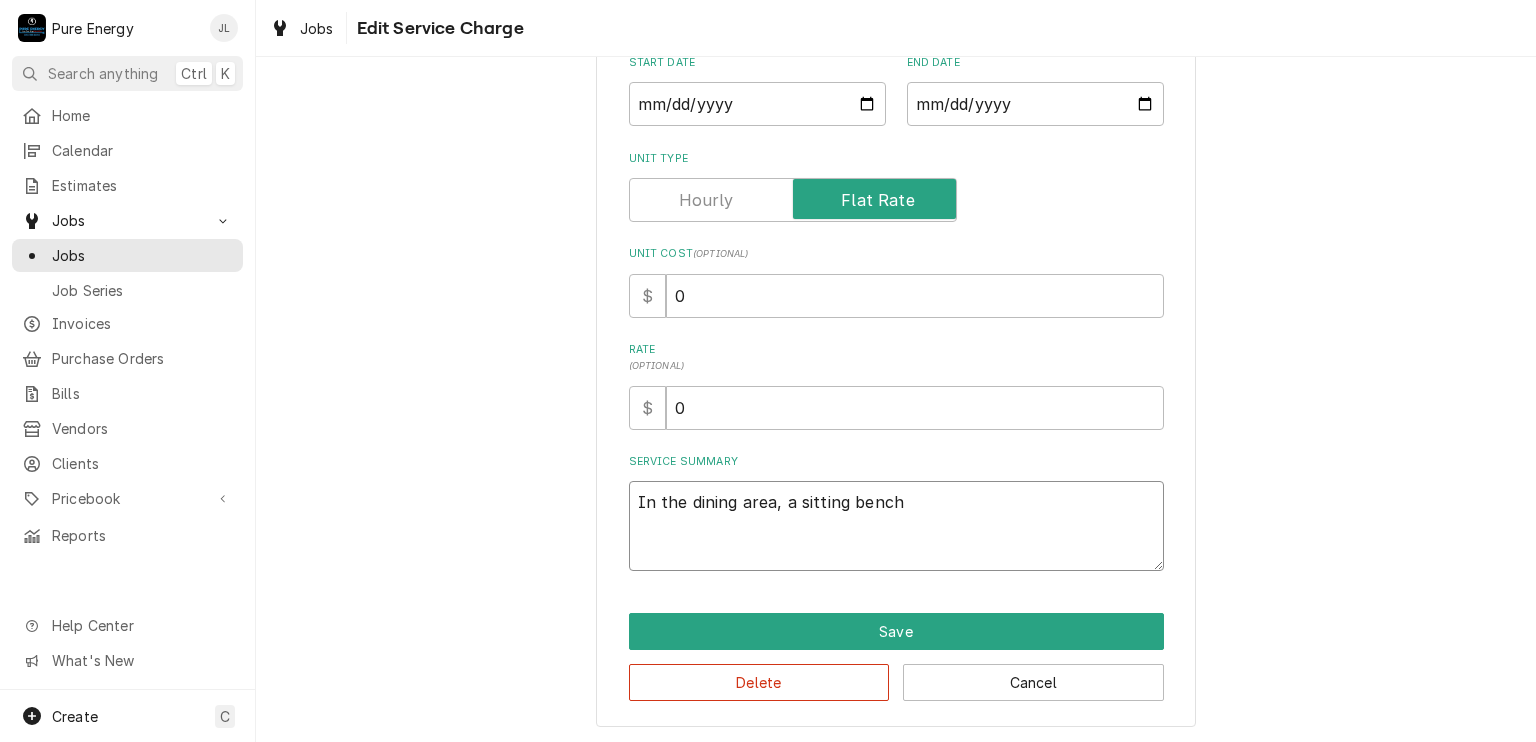 type on "x" 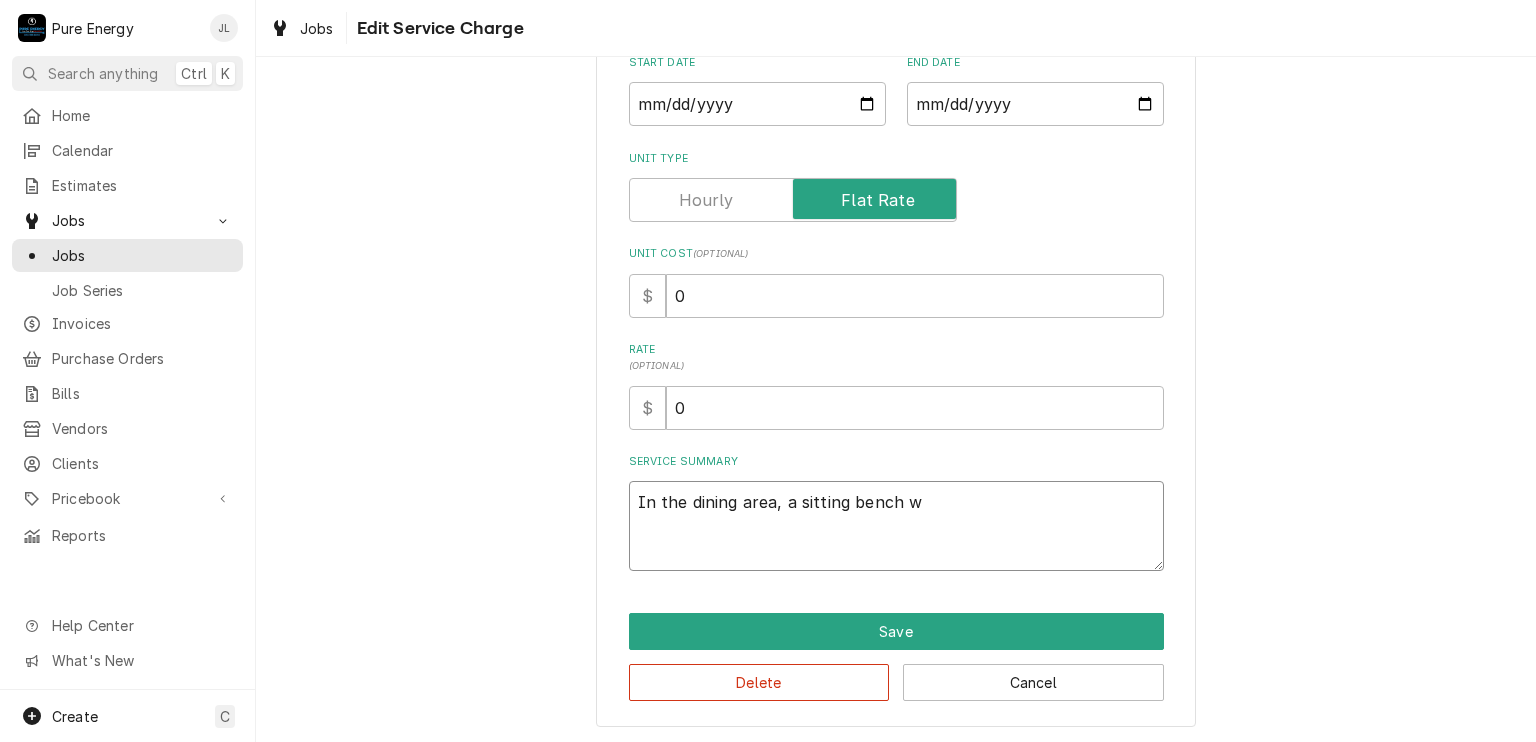 type on "x" 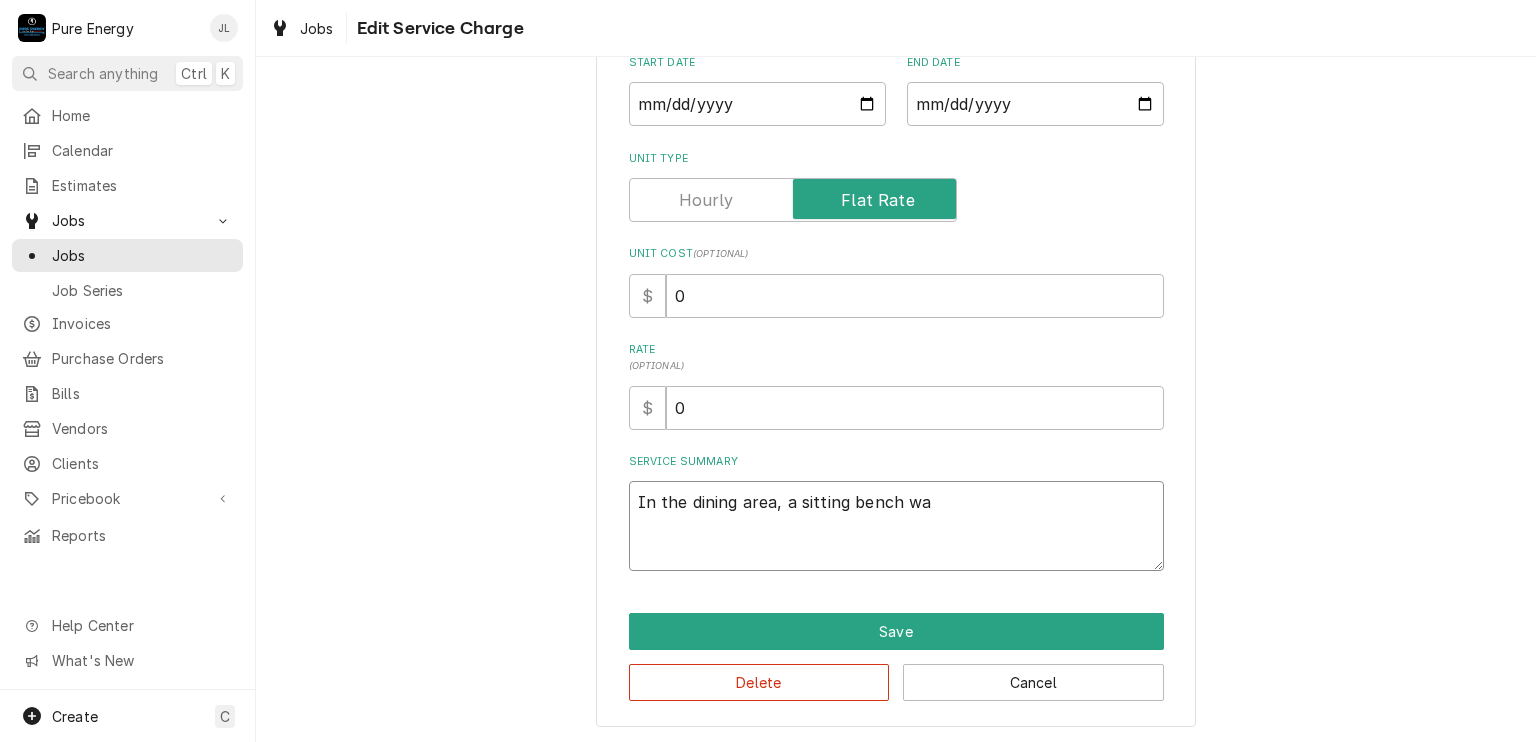 type on "x" 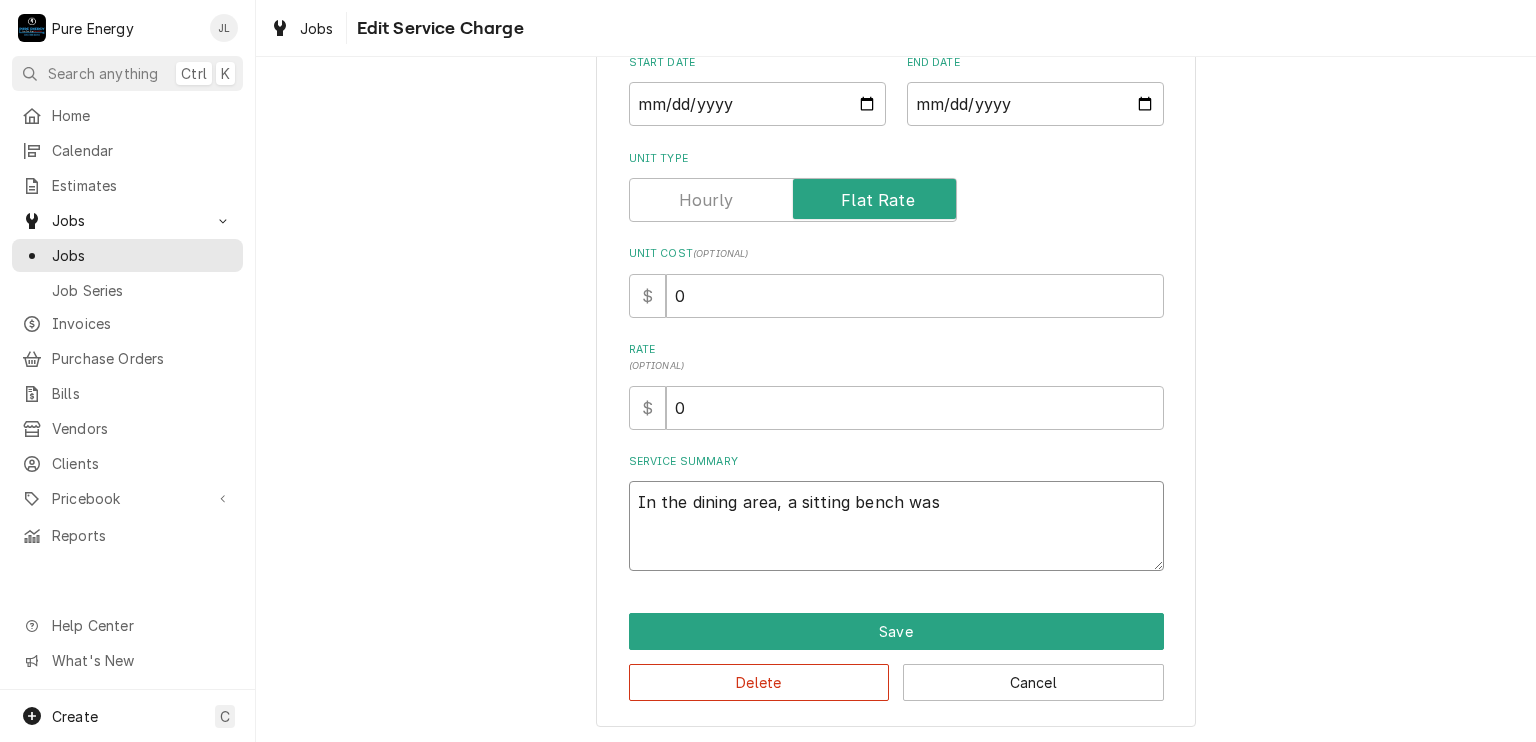 type on "In the dining area, a sitting bench was" 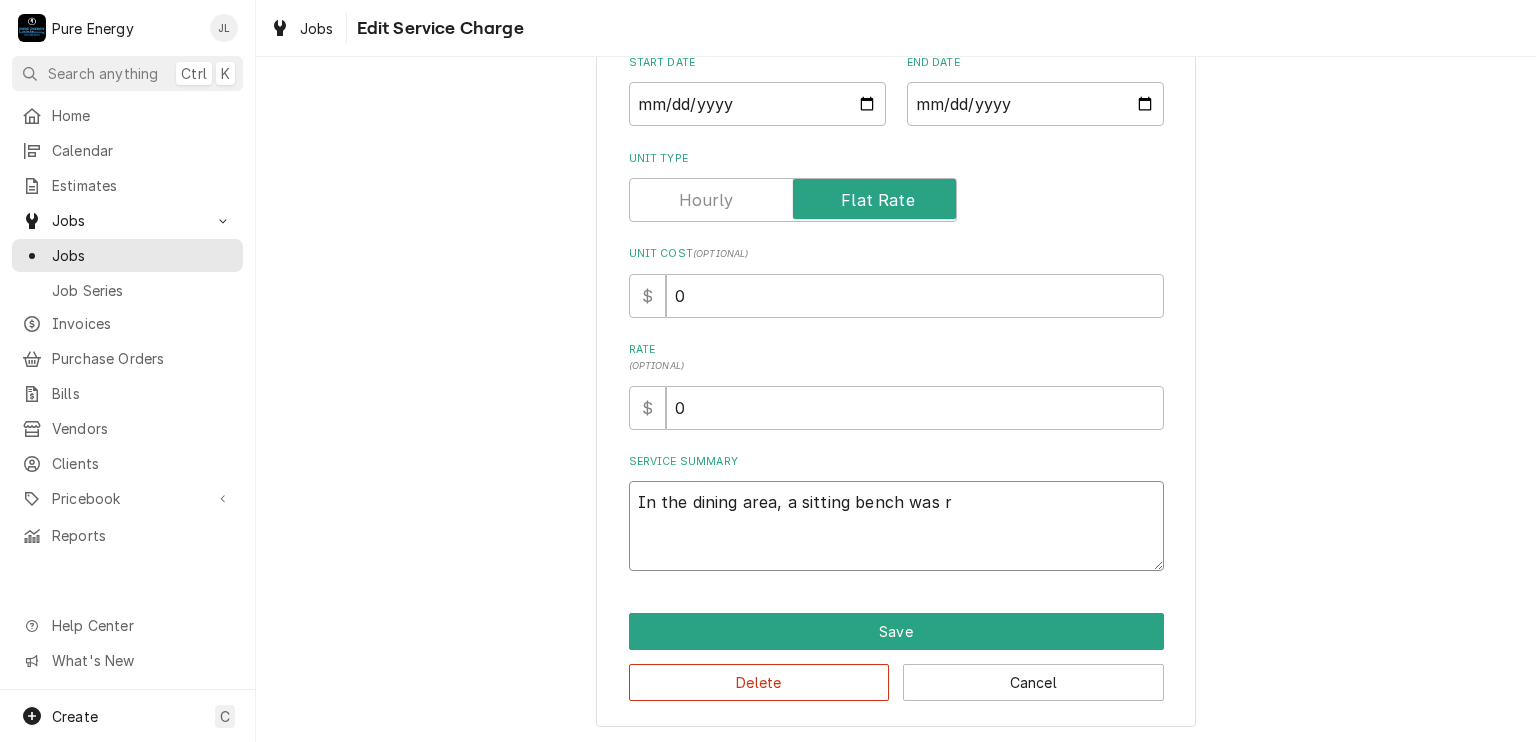 type on "x" 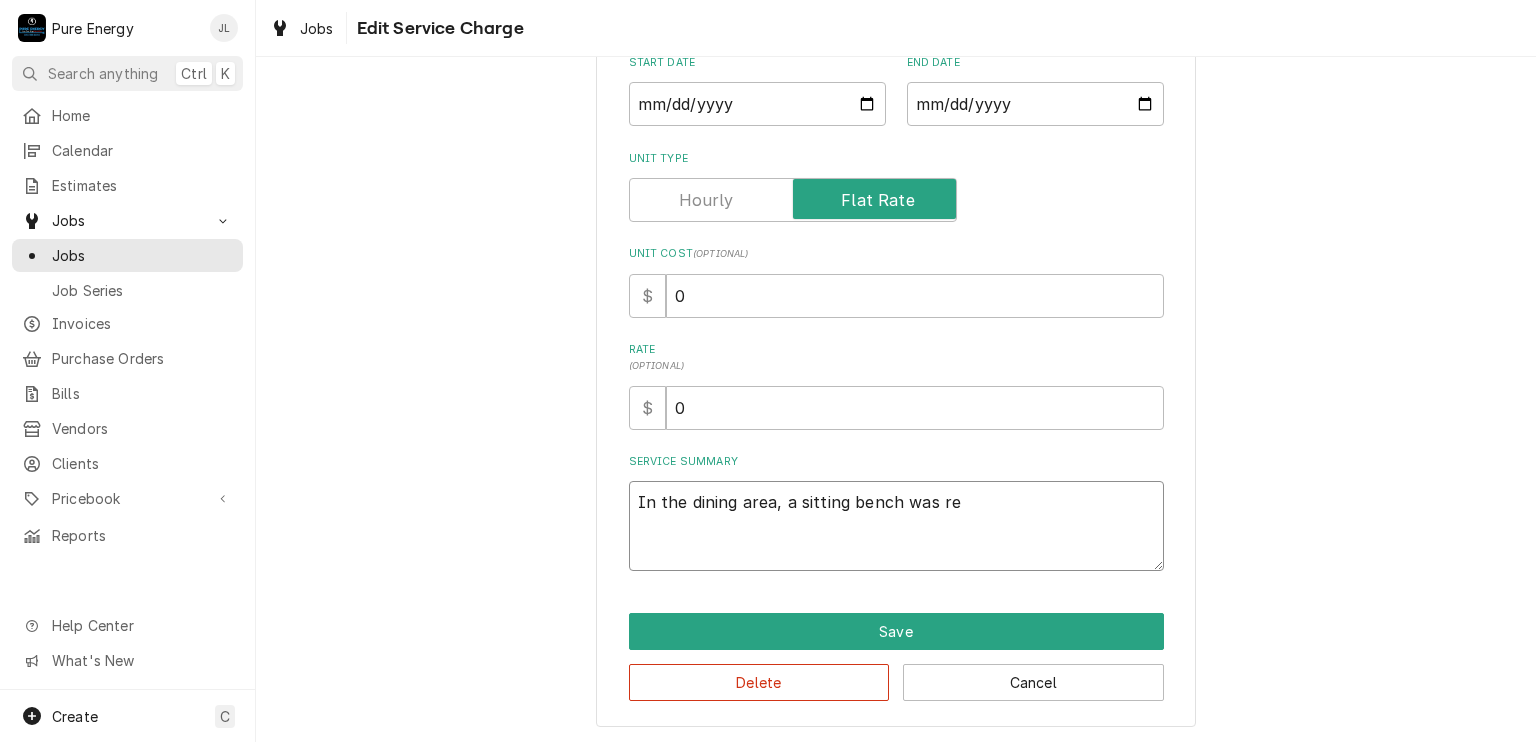 type on "x" 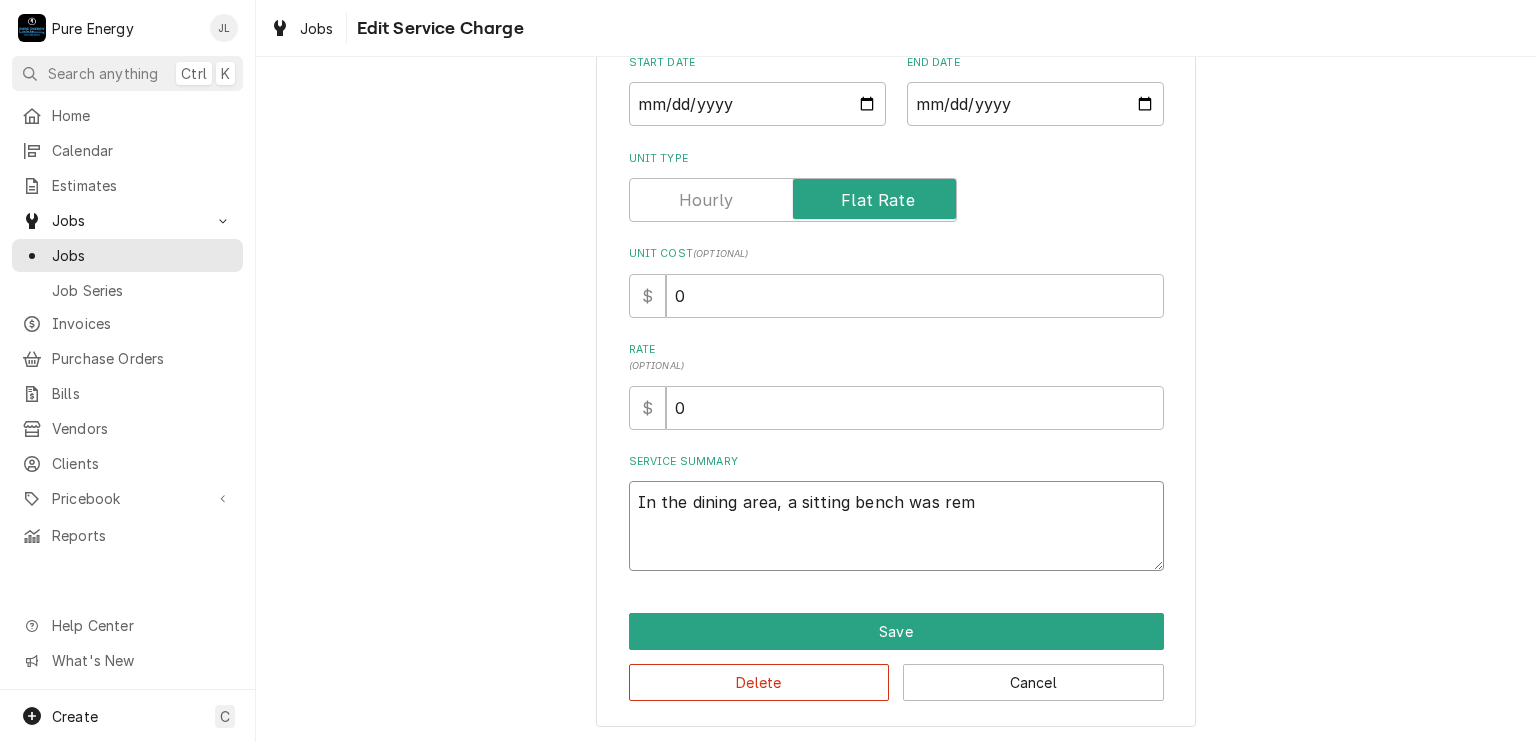 type on "x" 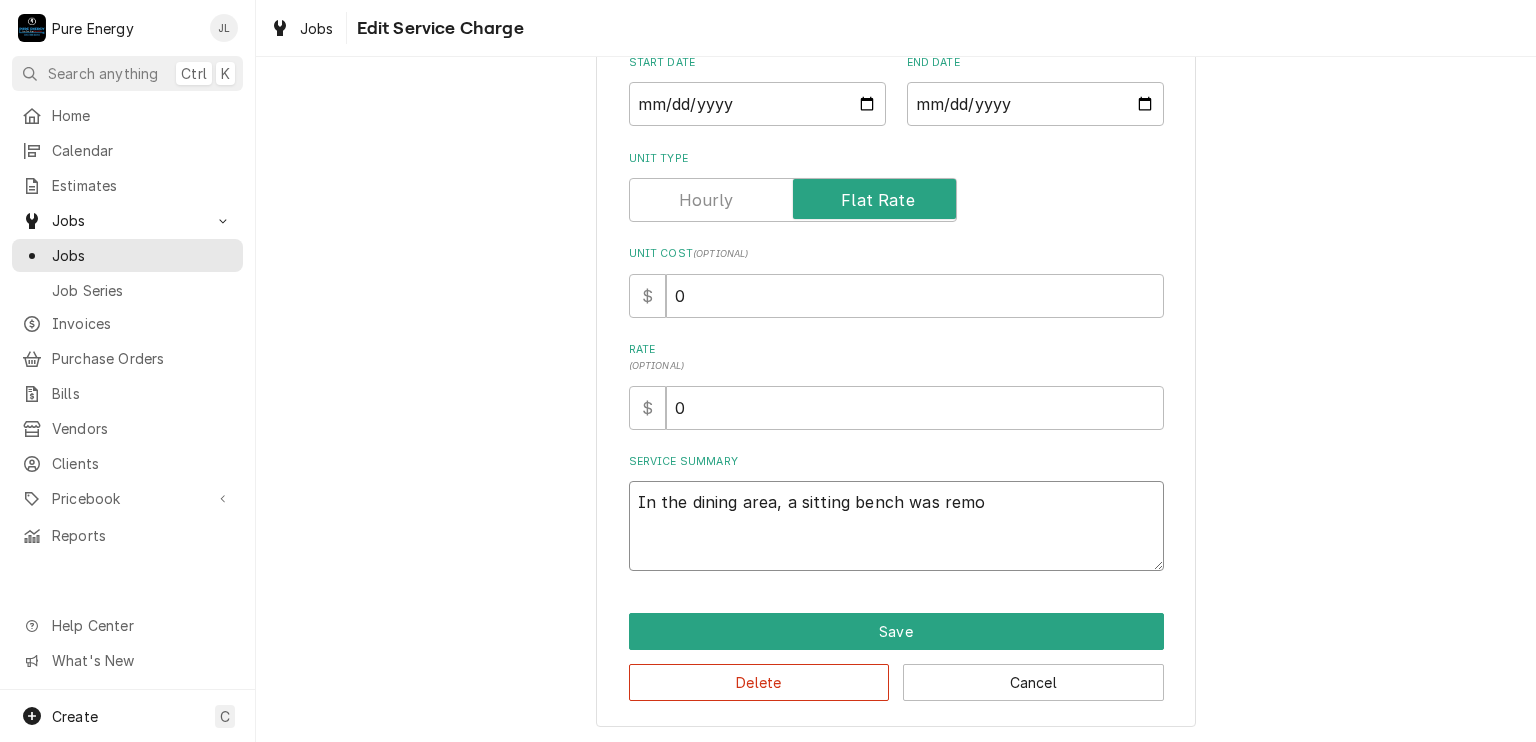type on "x" 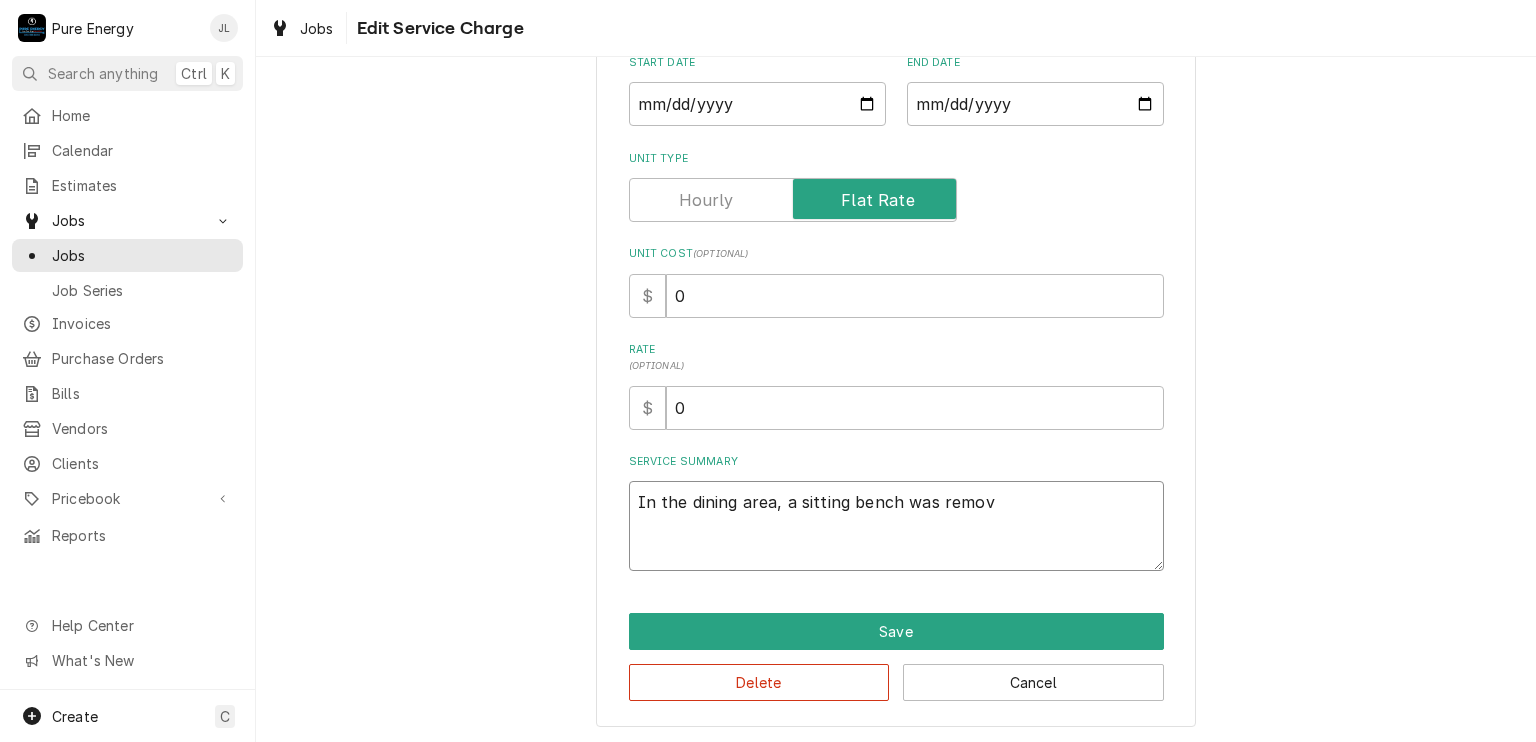 type on "x" 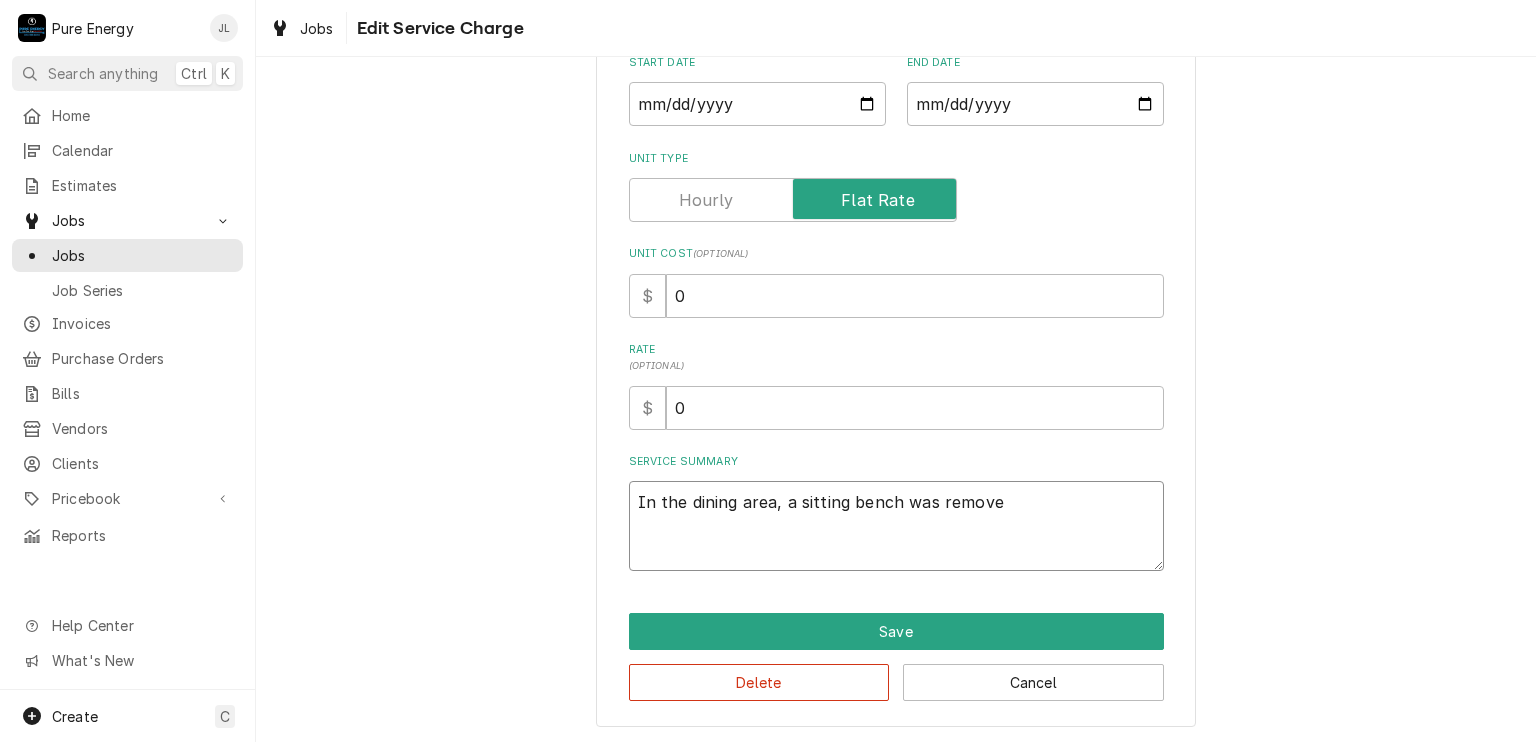 type on "x" 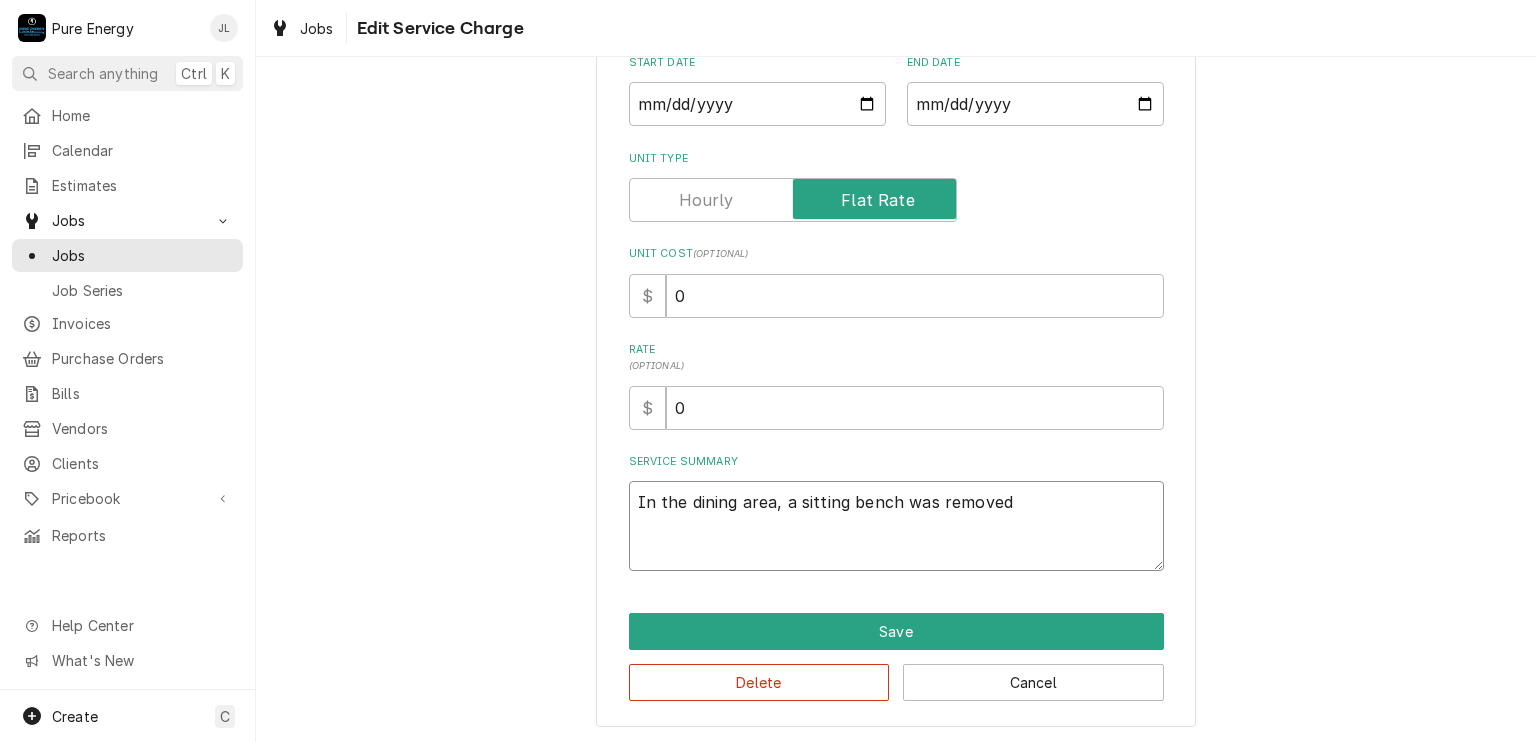 type on "x" 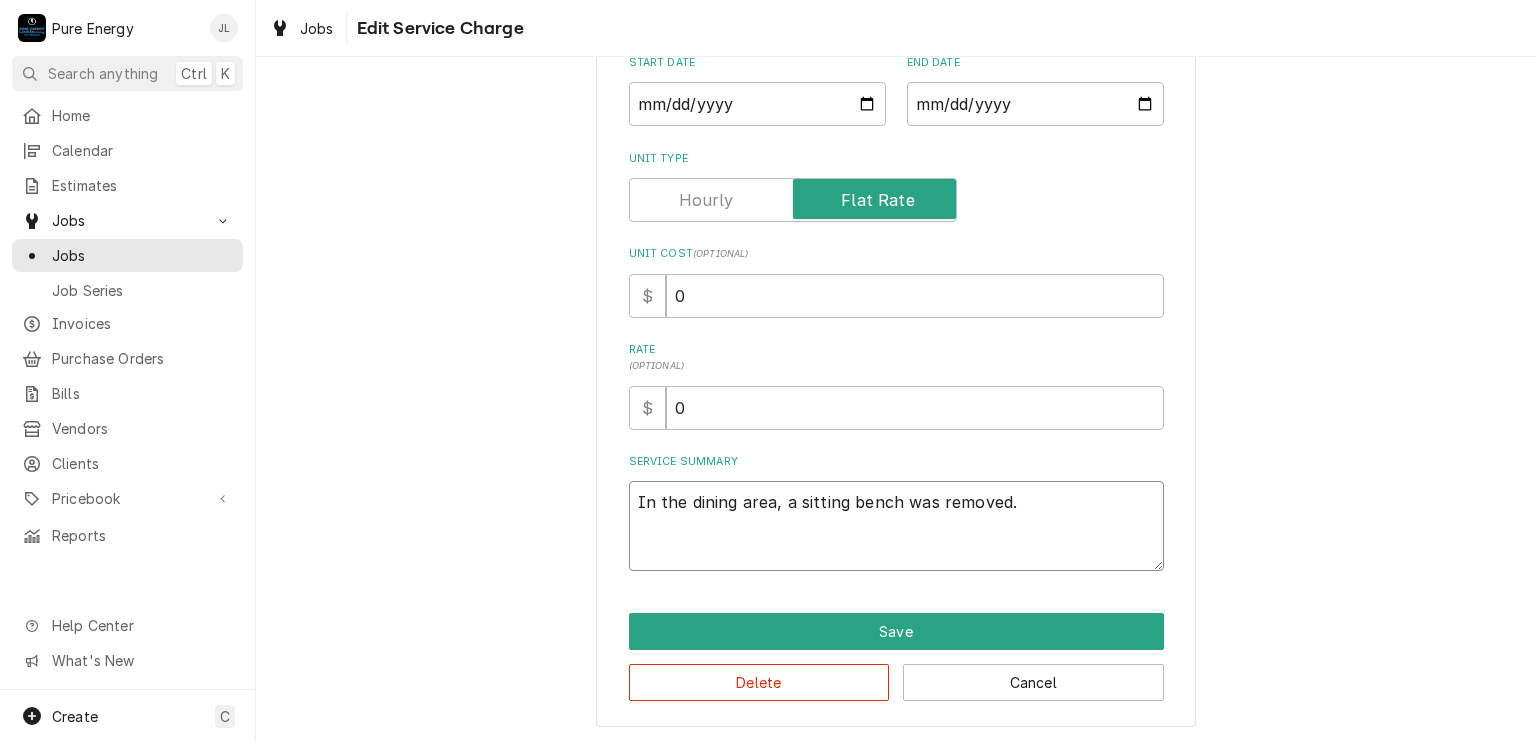 type on "x" 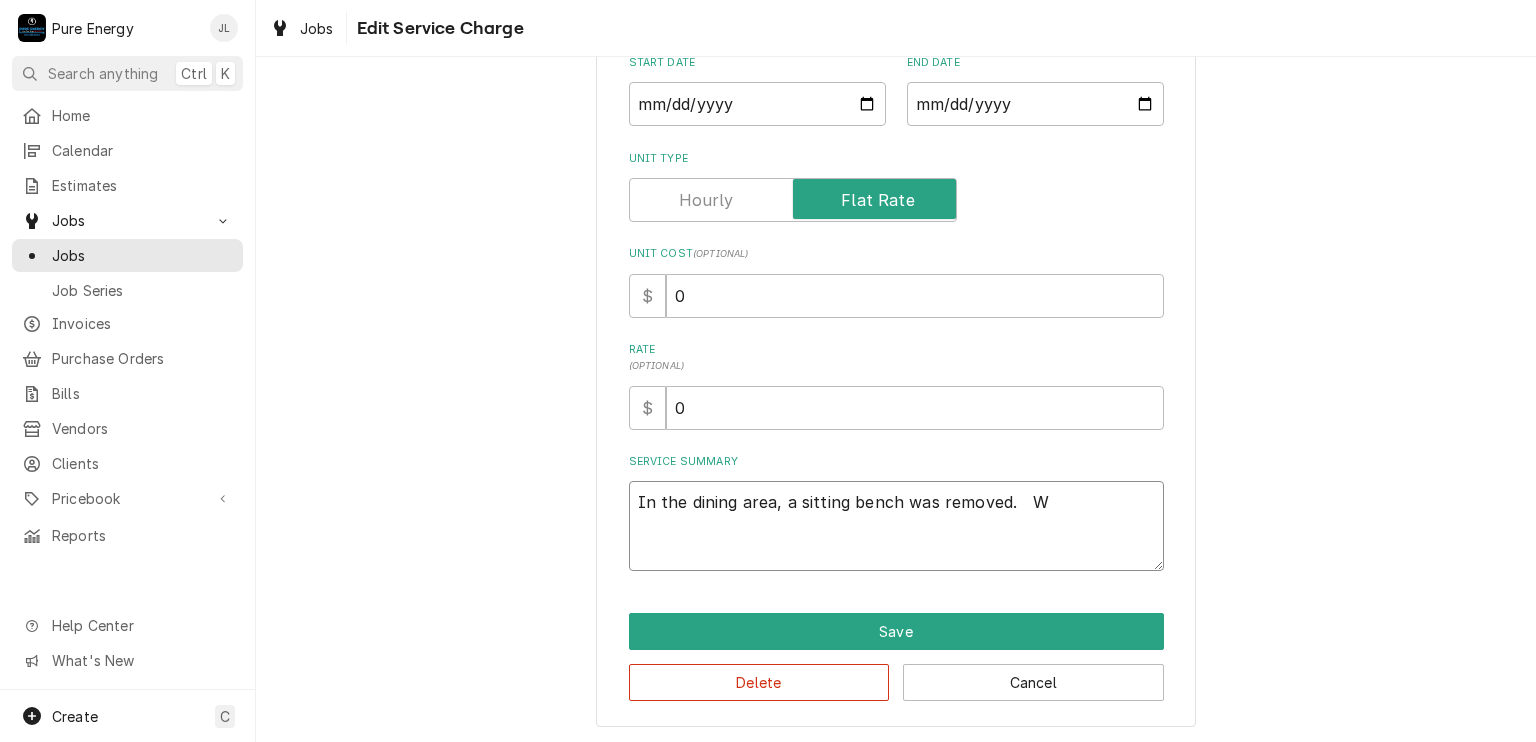 type on "In the dining area, a sitting bench was removed.   Wh" 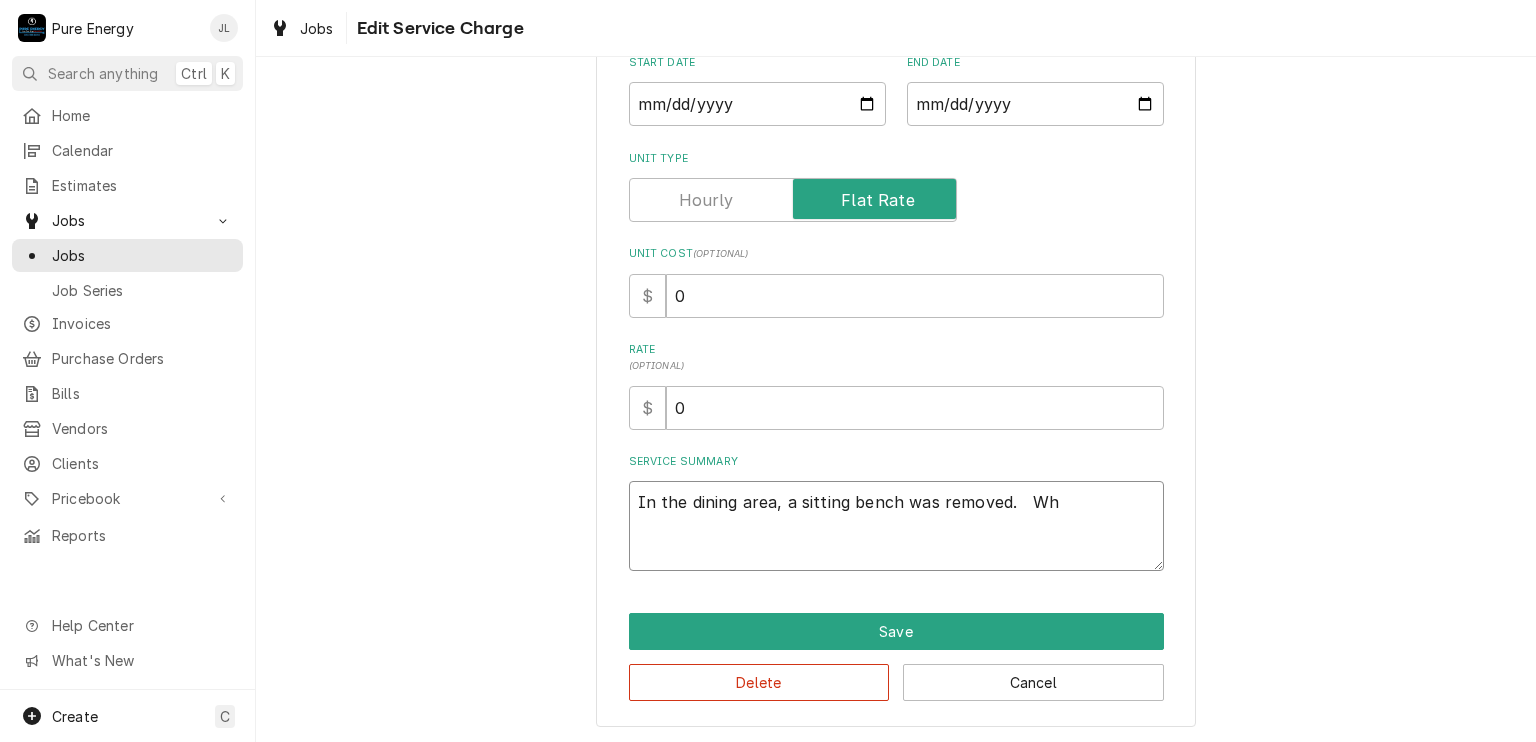 type on "x" 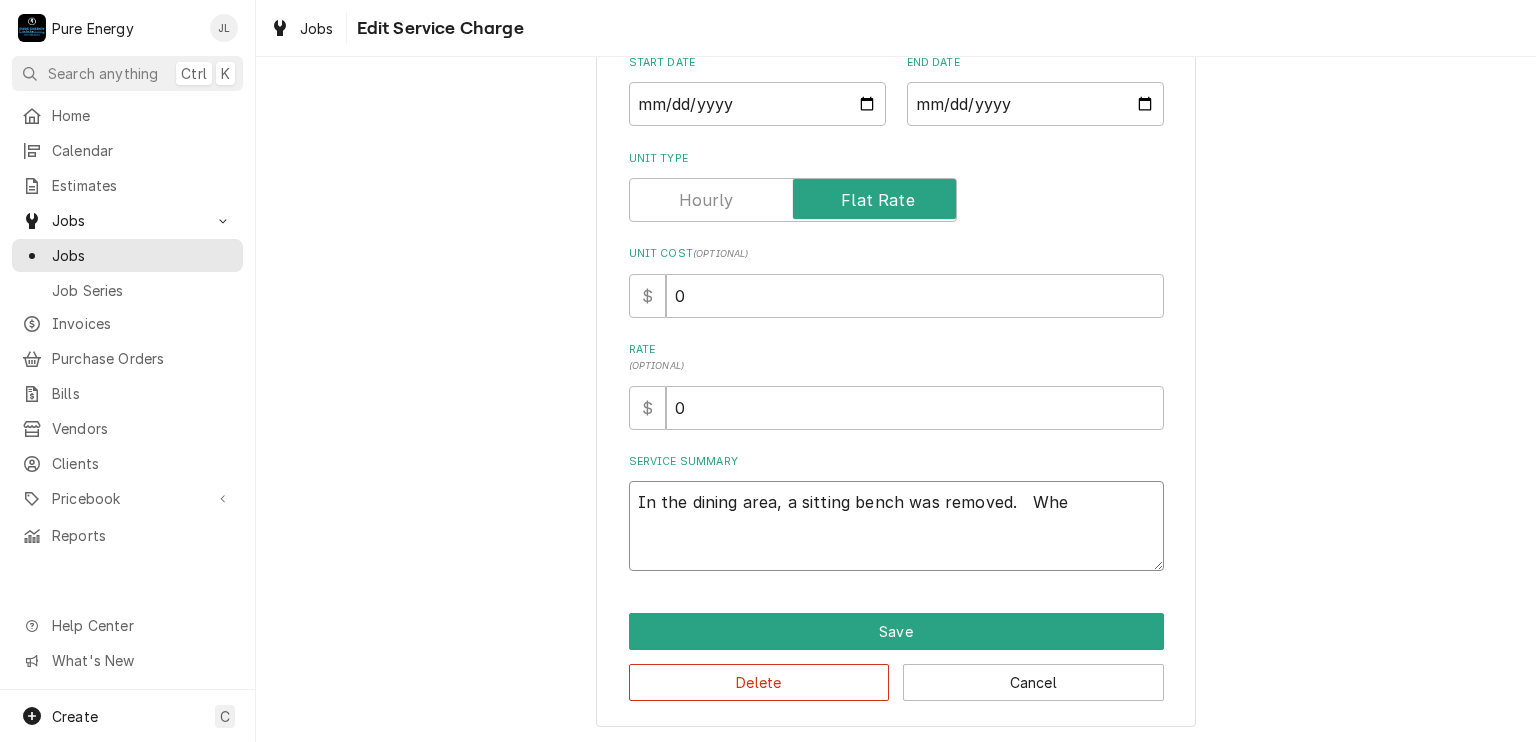 type on "x" 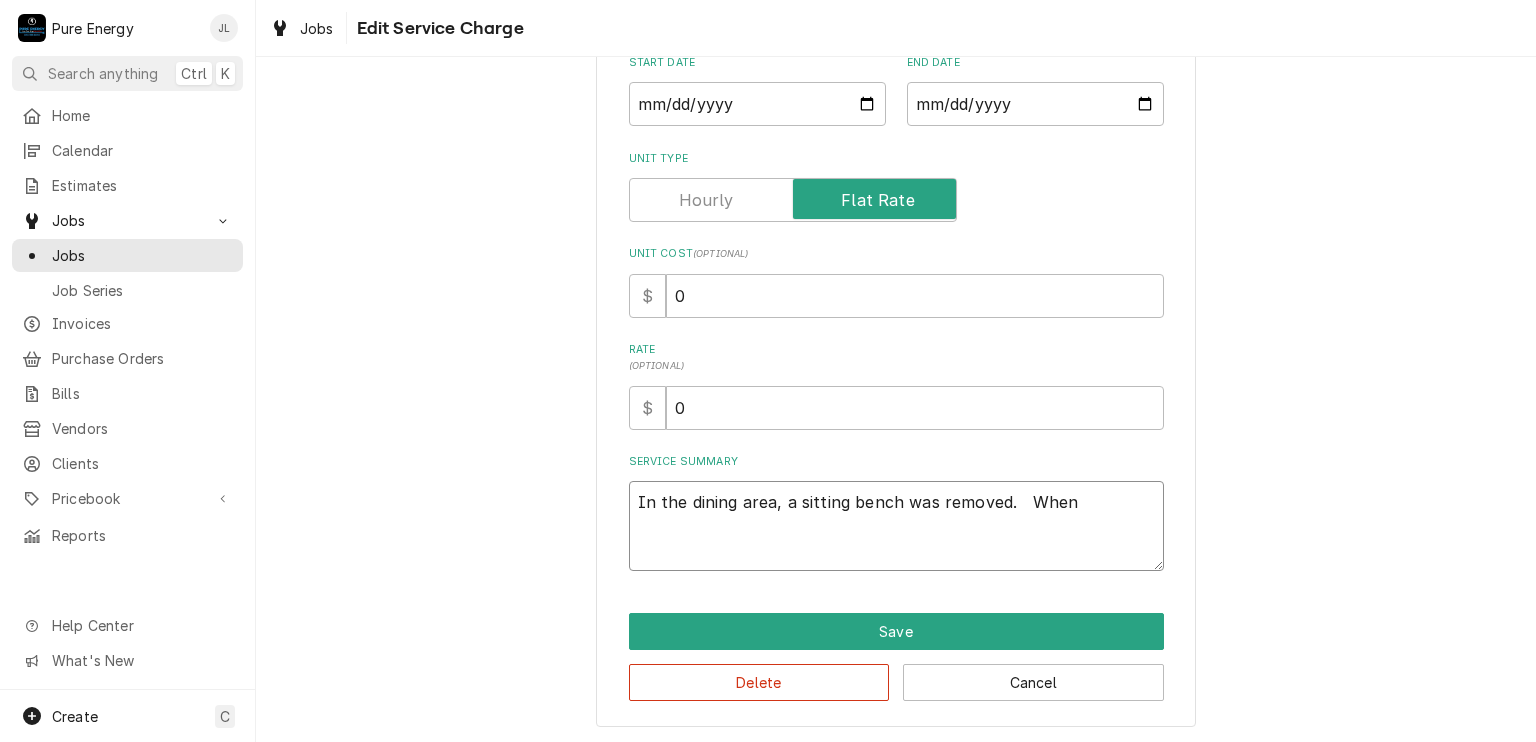 type on "x" 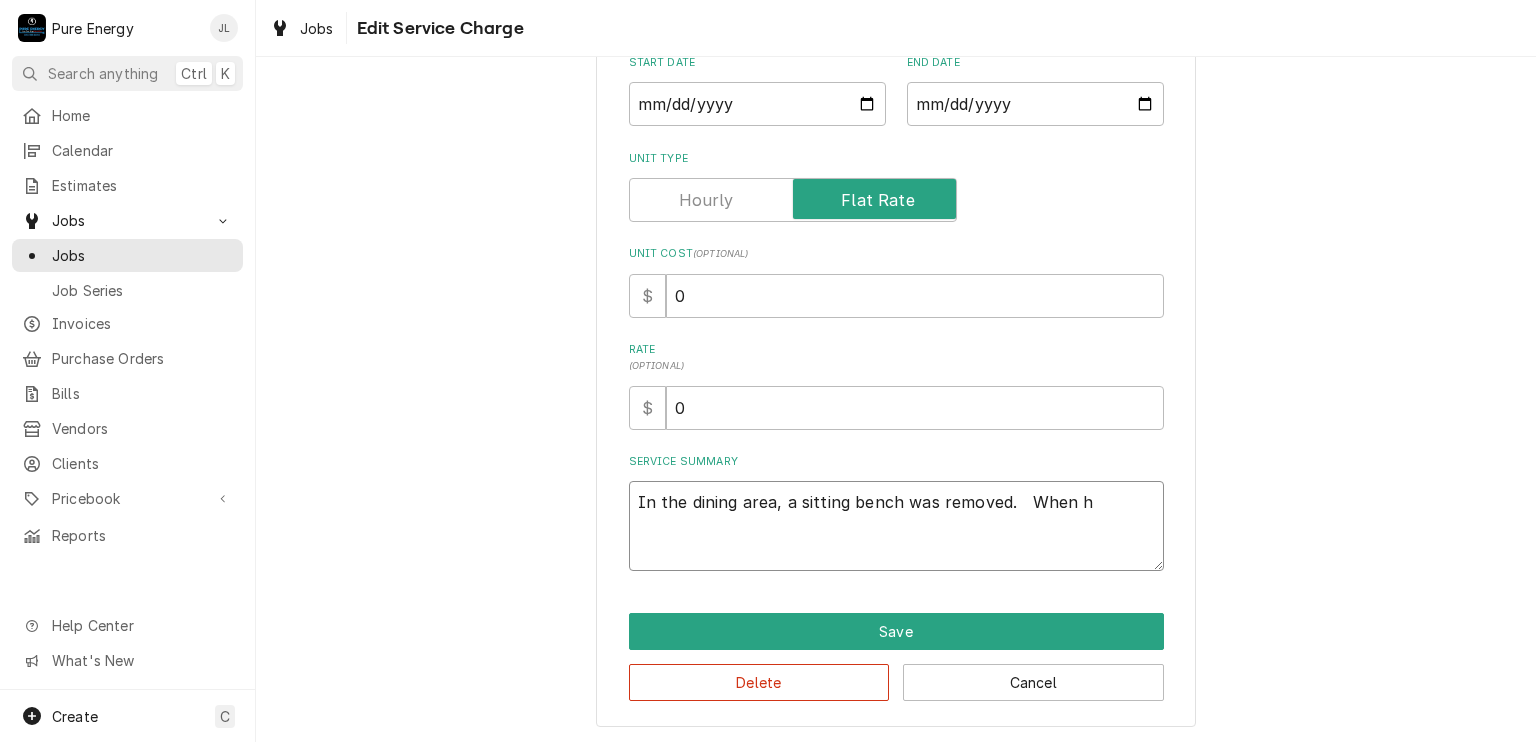 type on "x" 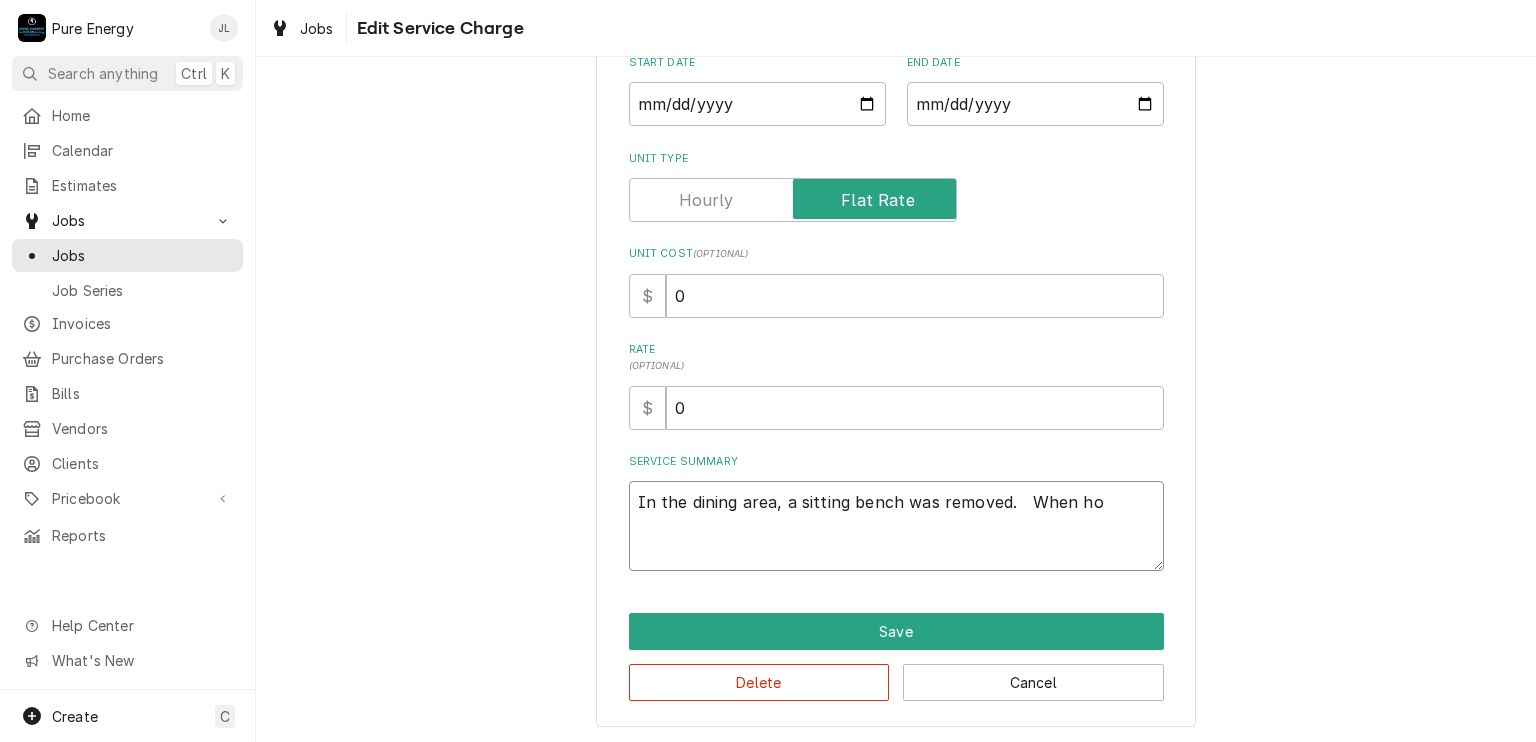 type on "x" 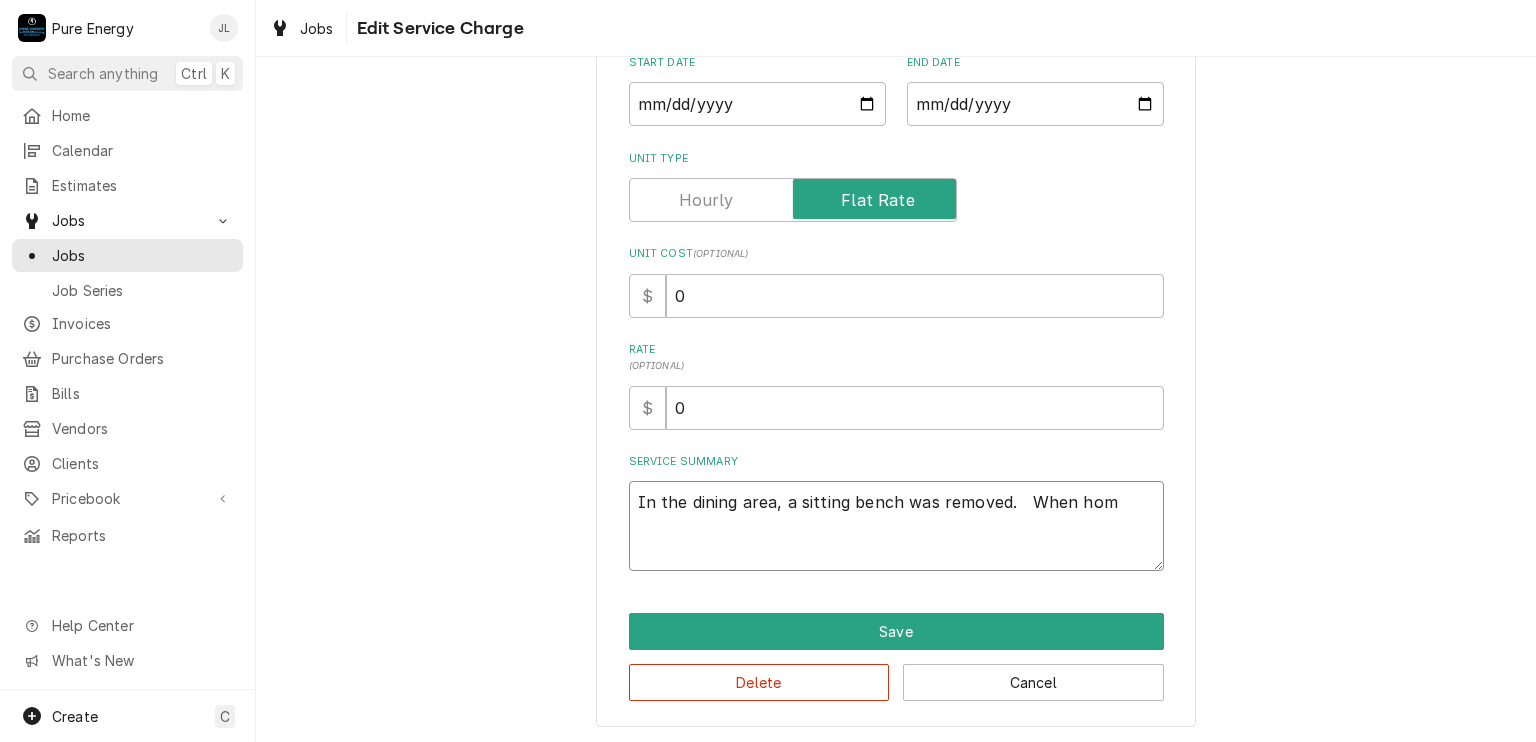 type on "x" 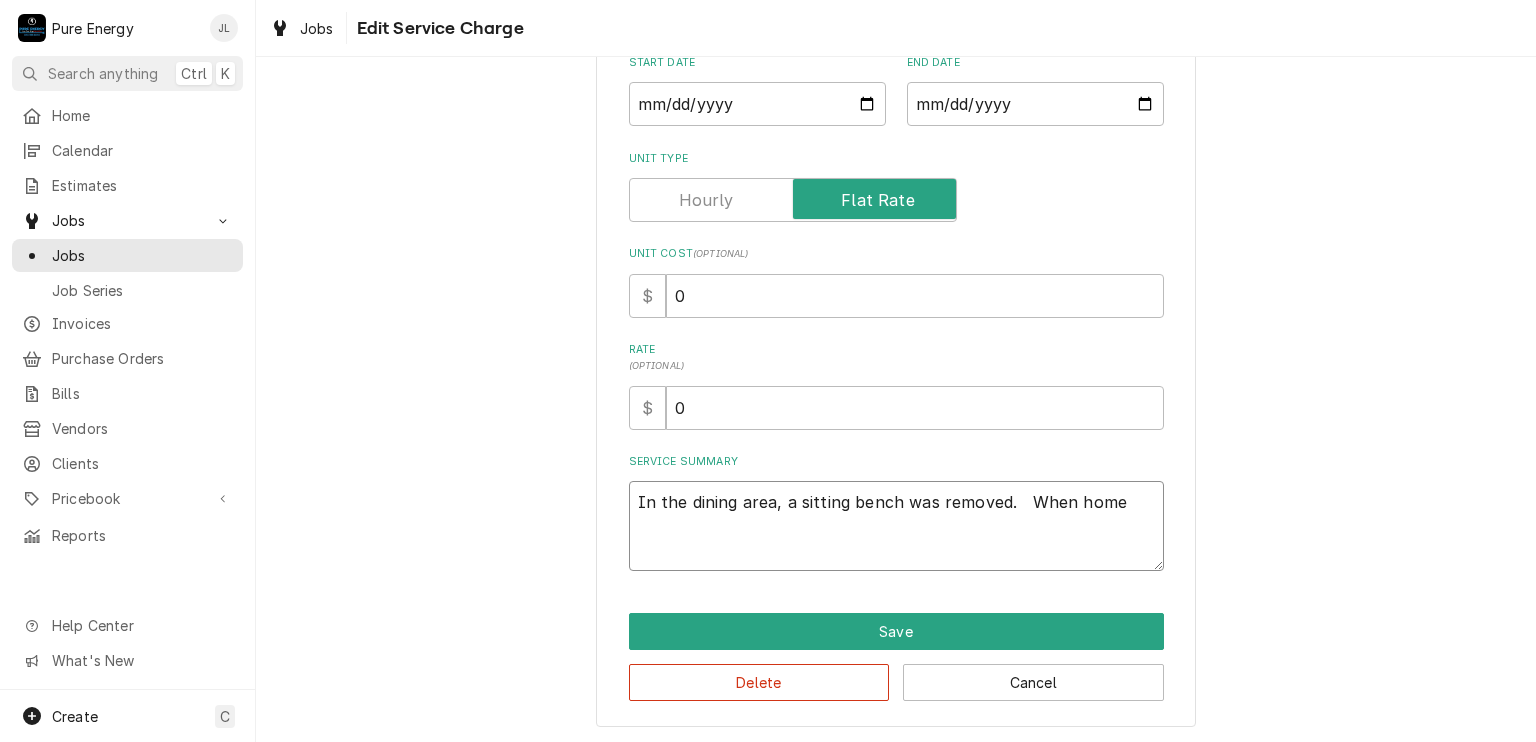 type on "In the dining area, a sitting bench was removed.   When home" 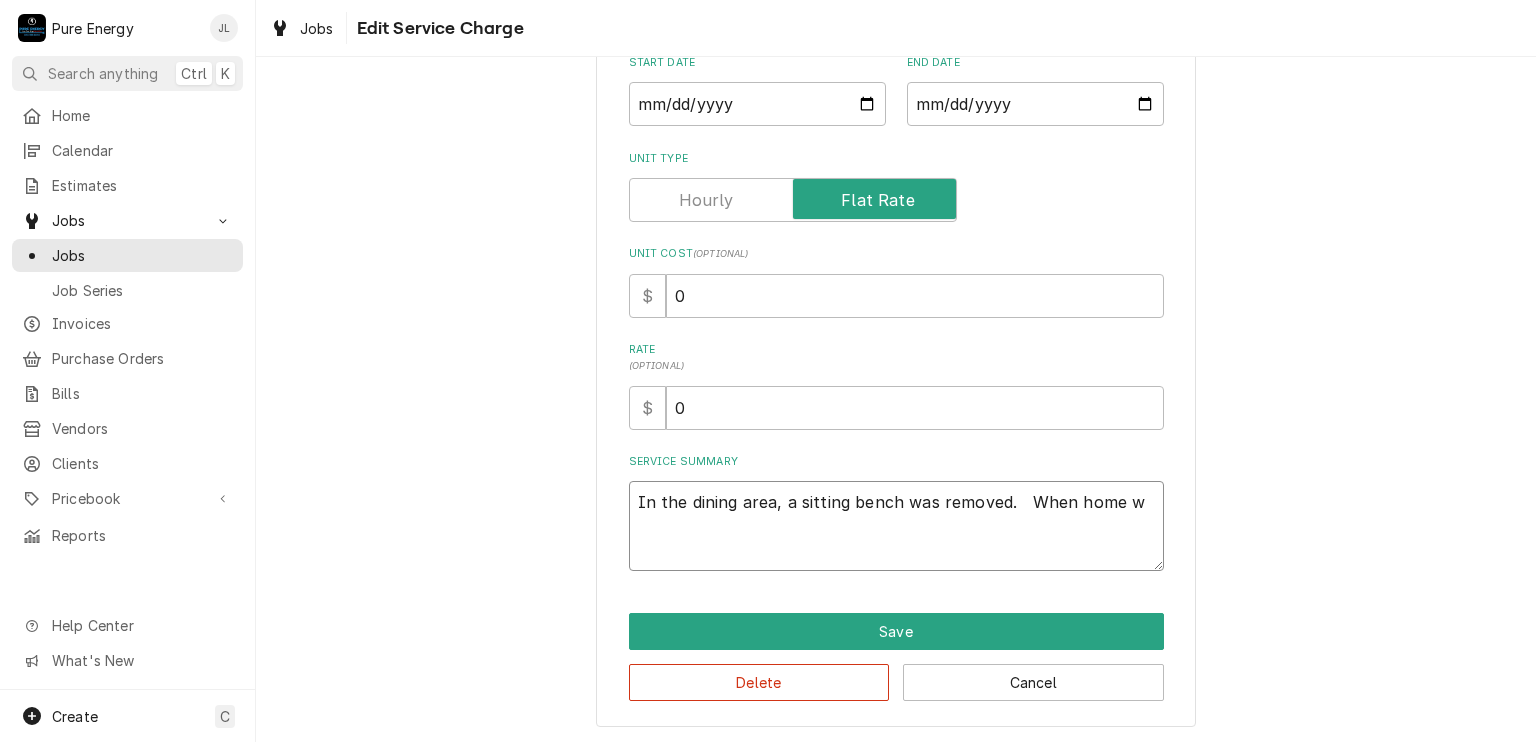 type on "x" 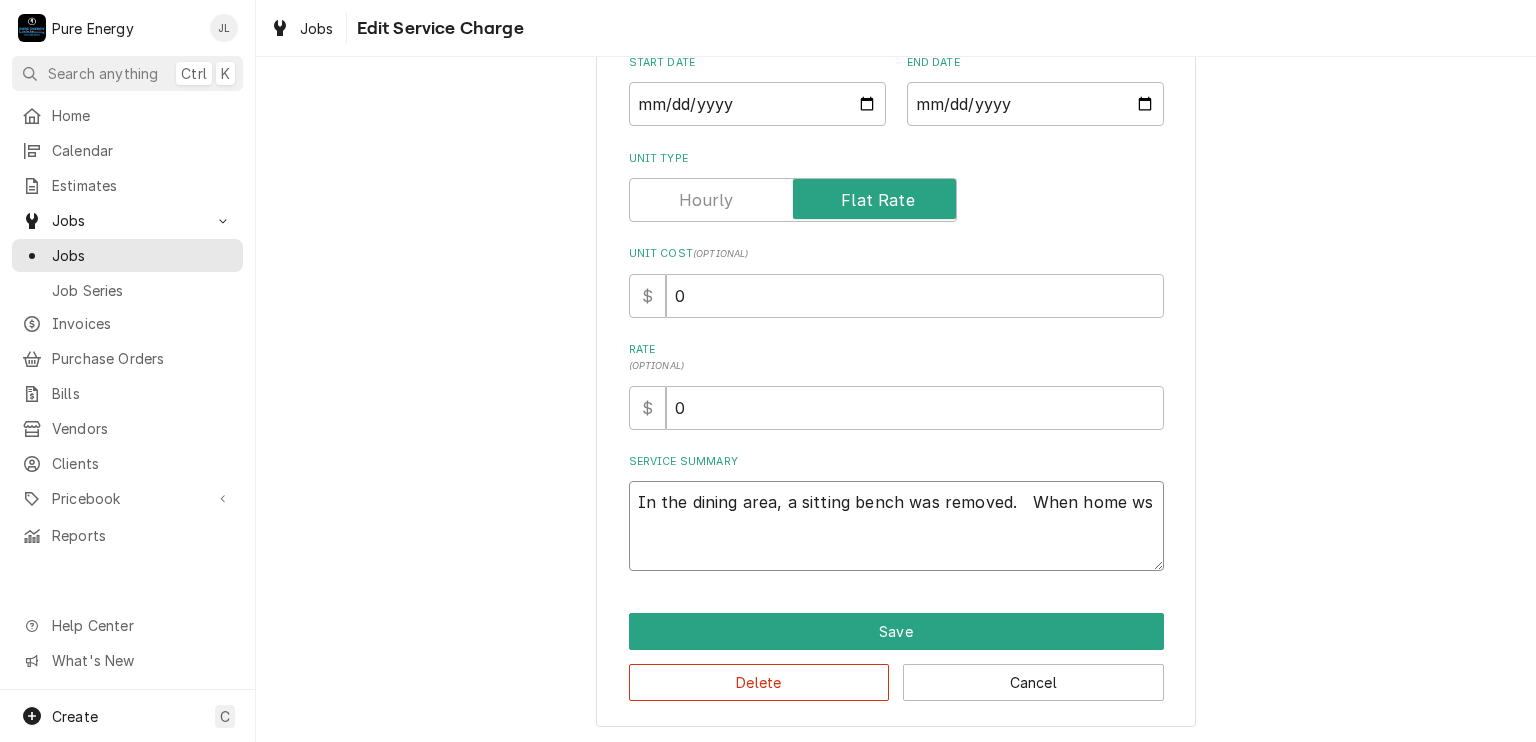 type on "x" 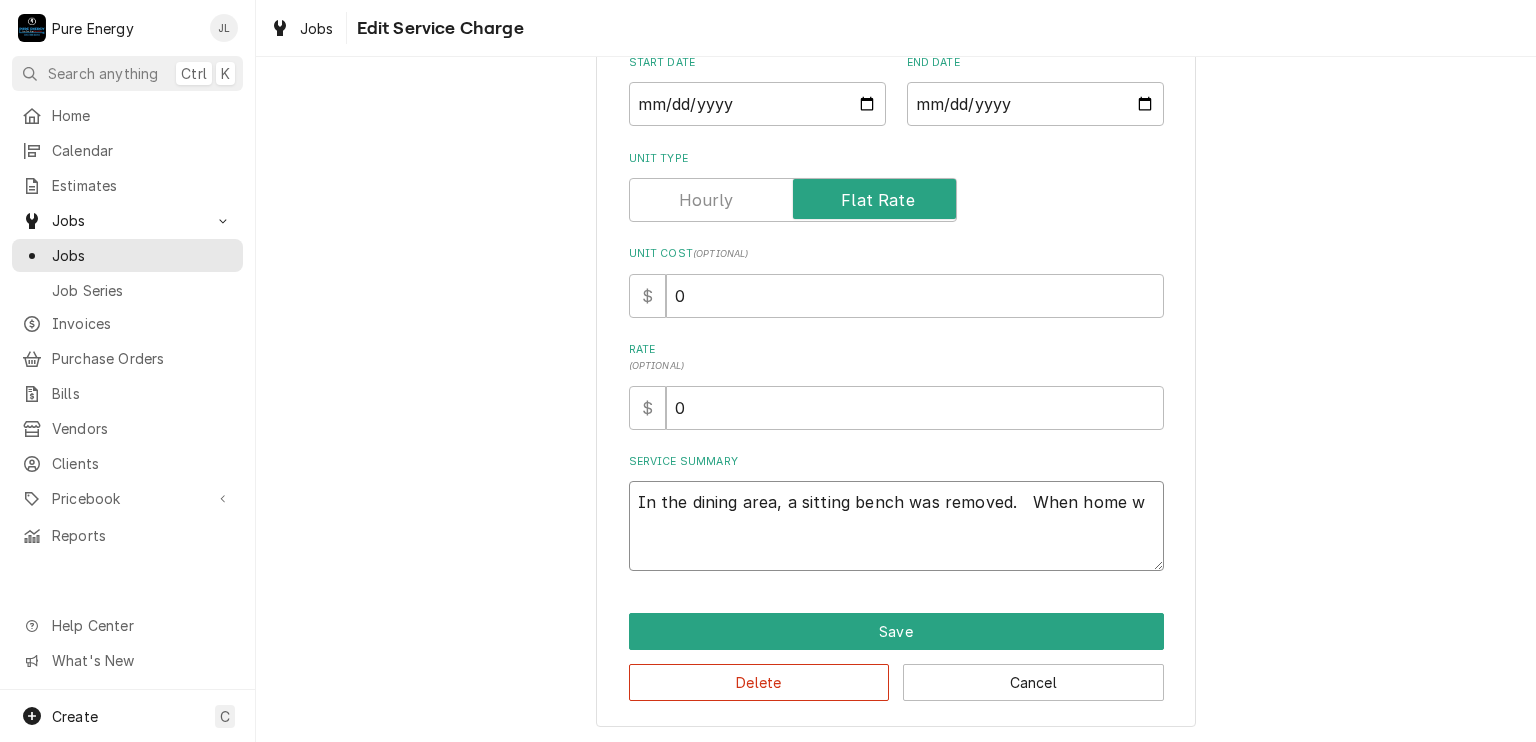 type on "x" 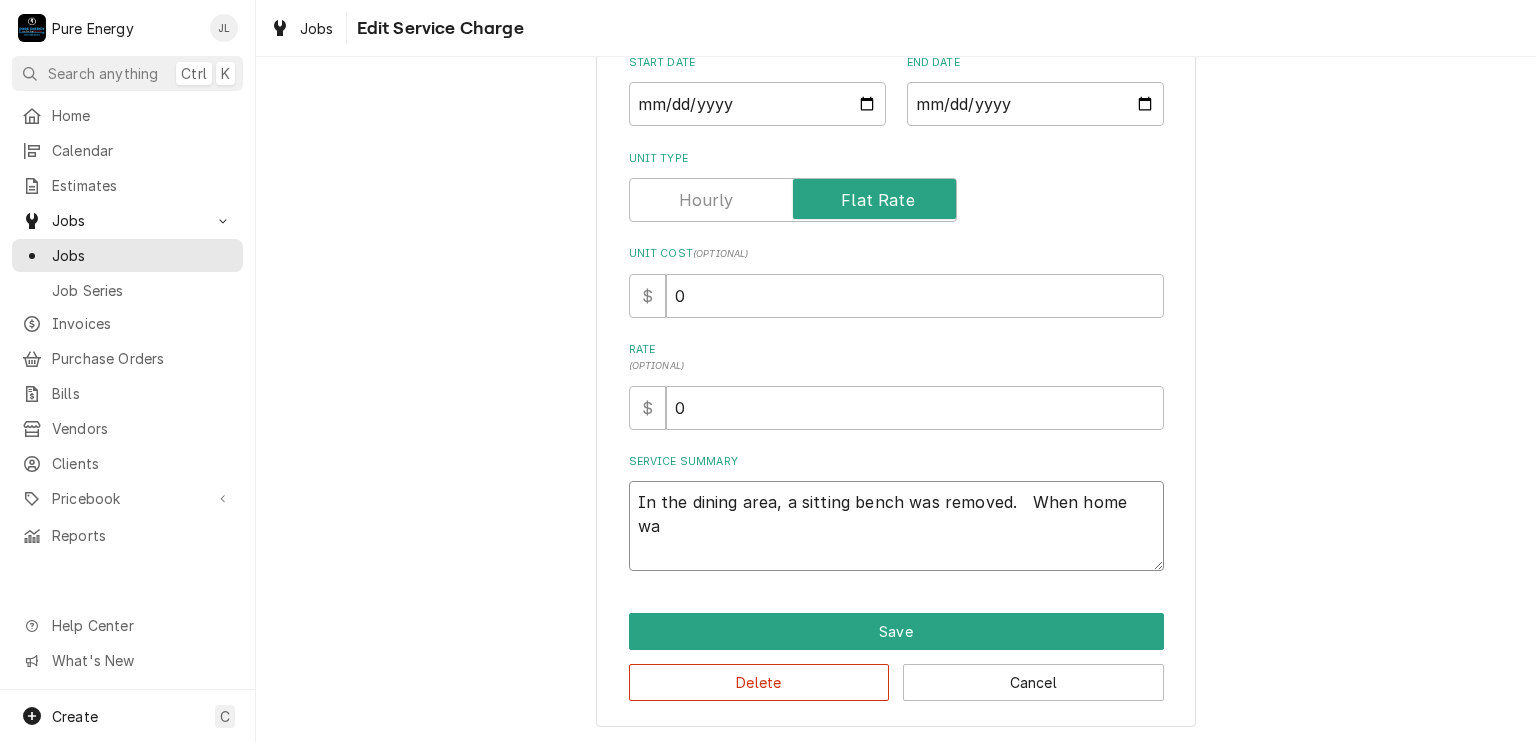 type on "x" 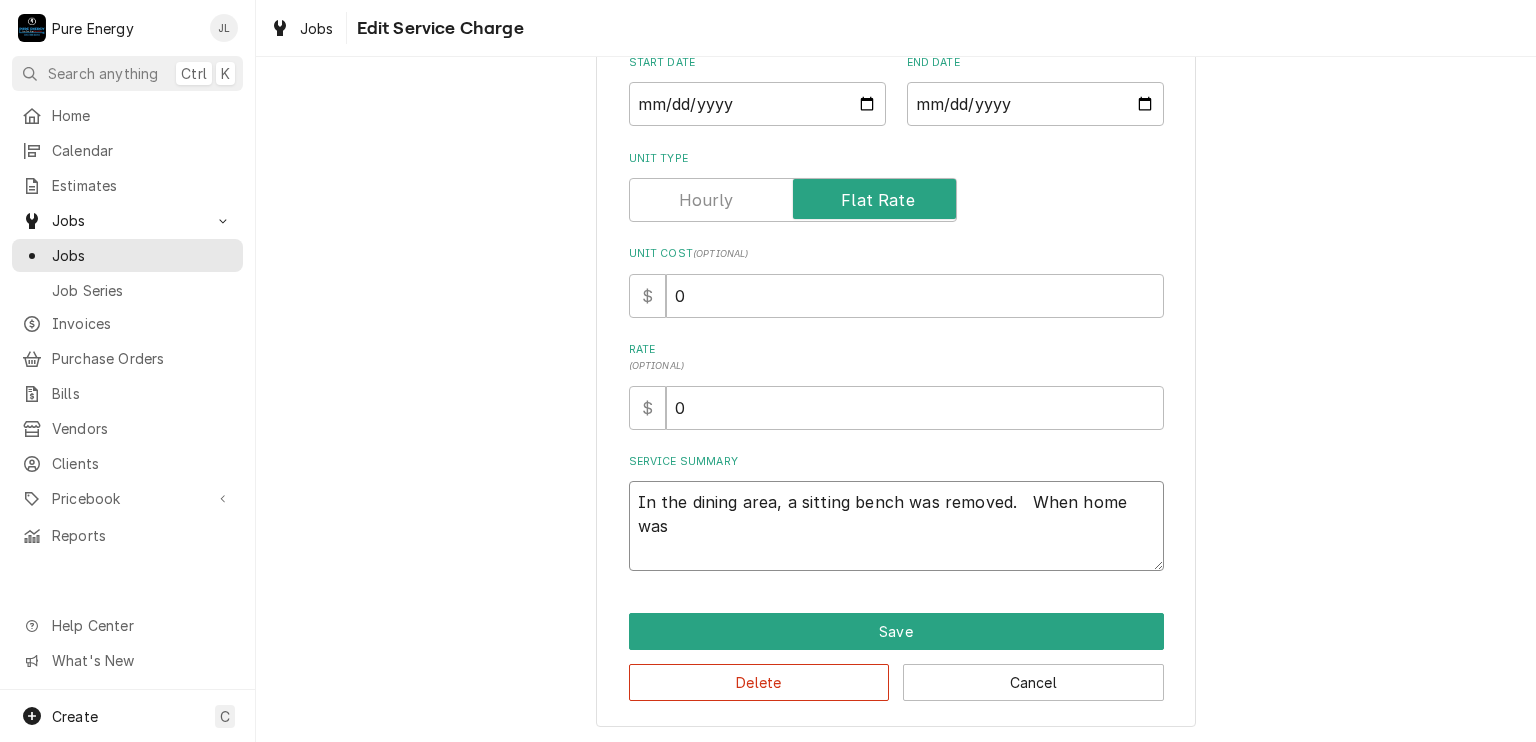 type on "In the dining area, a sitting bench was removed.   When home was" 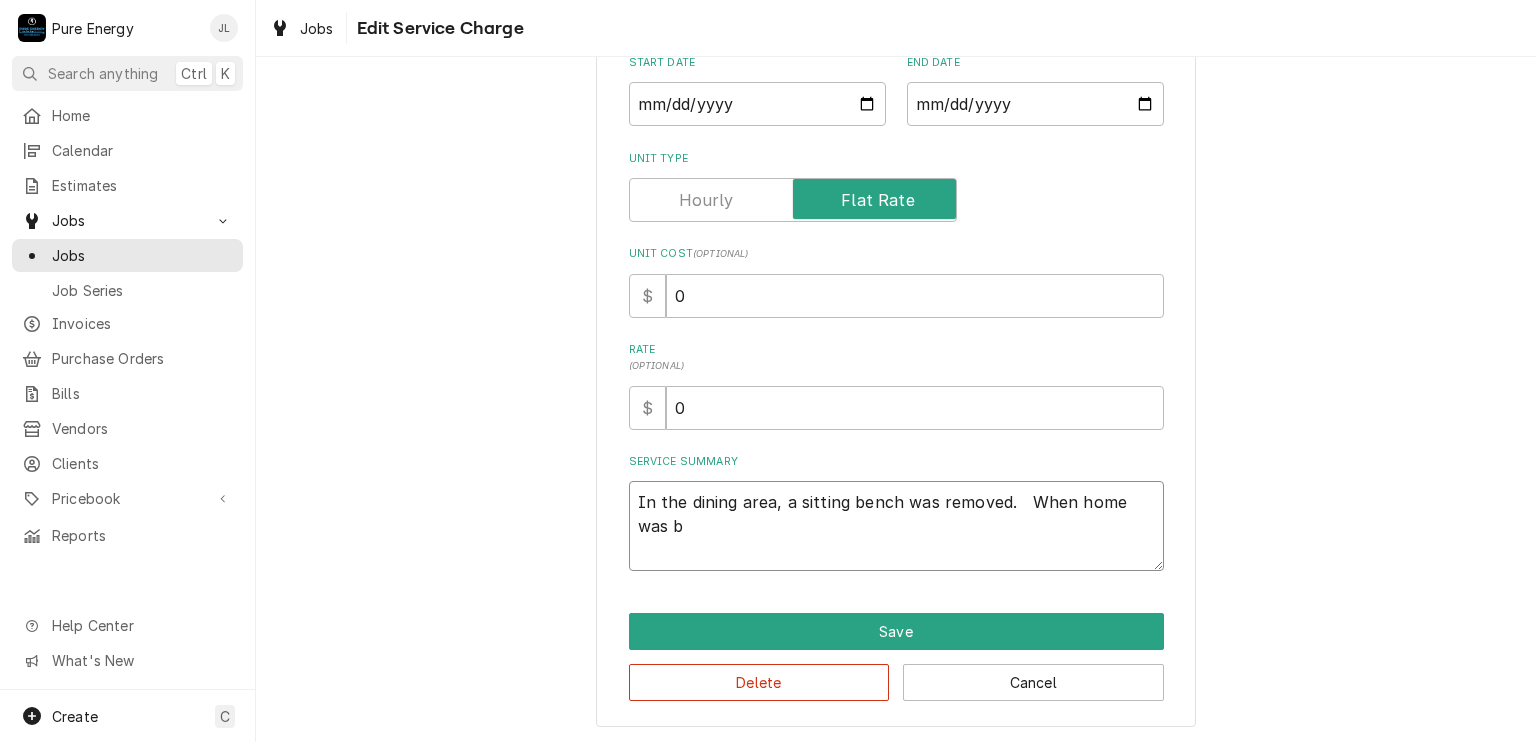 type on "x" 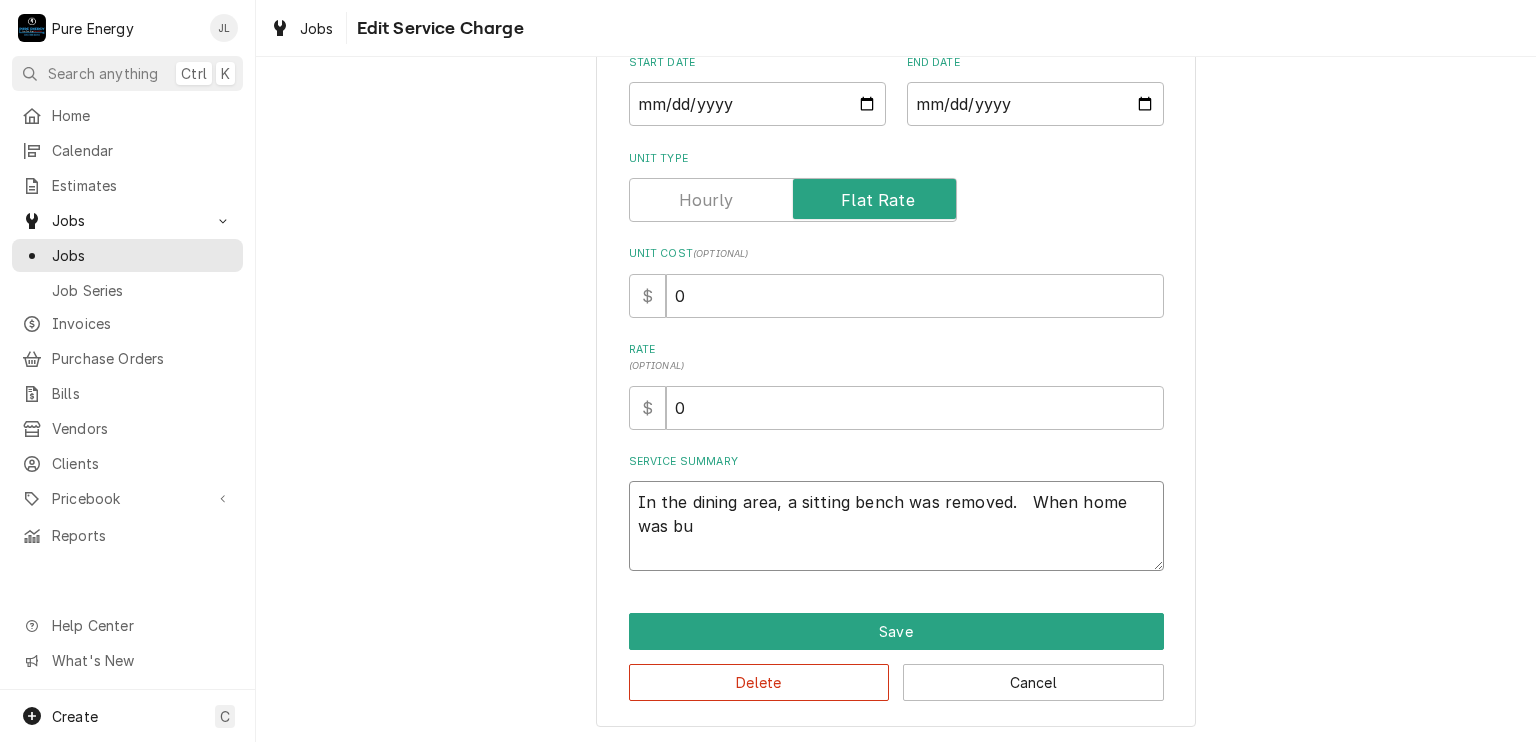 type on "x" 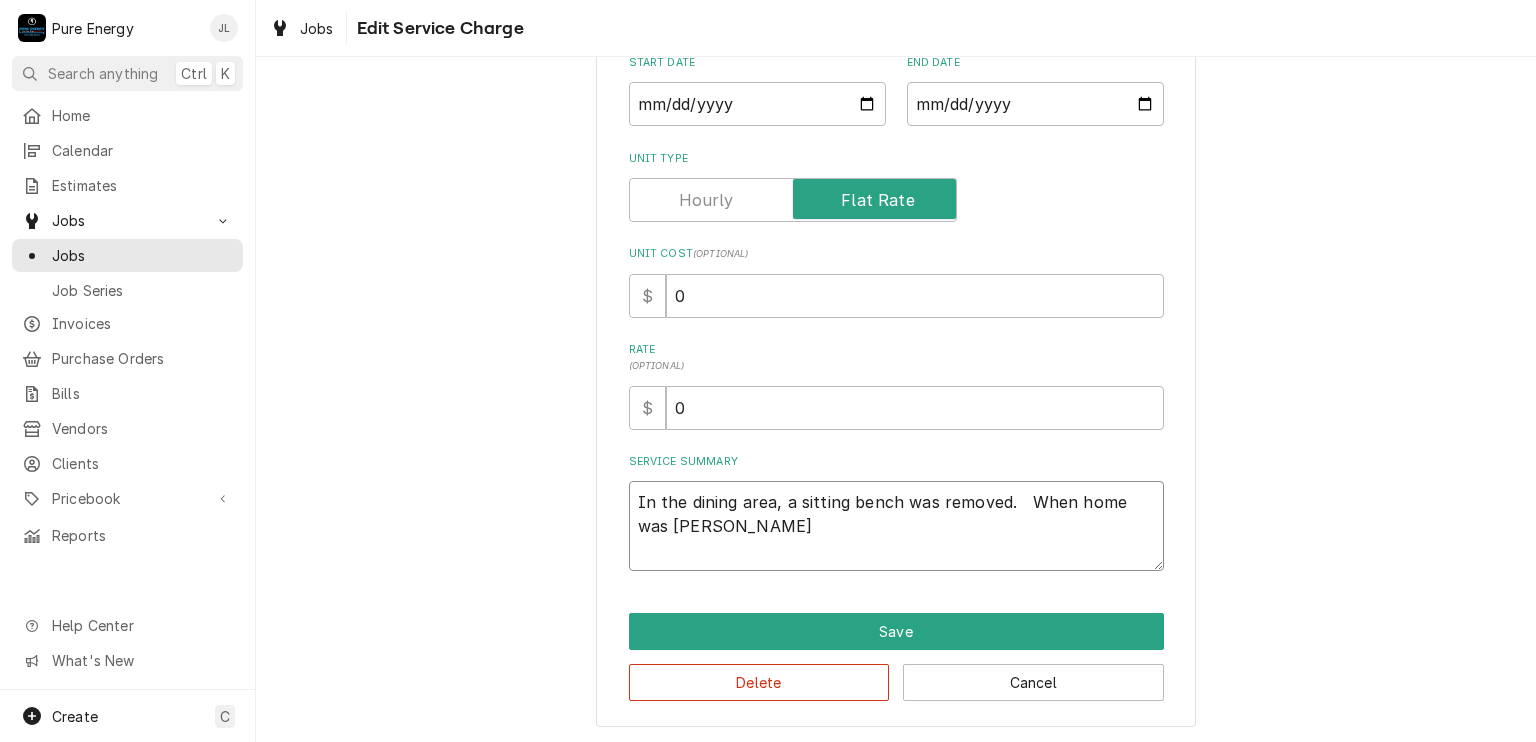 type on "x" 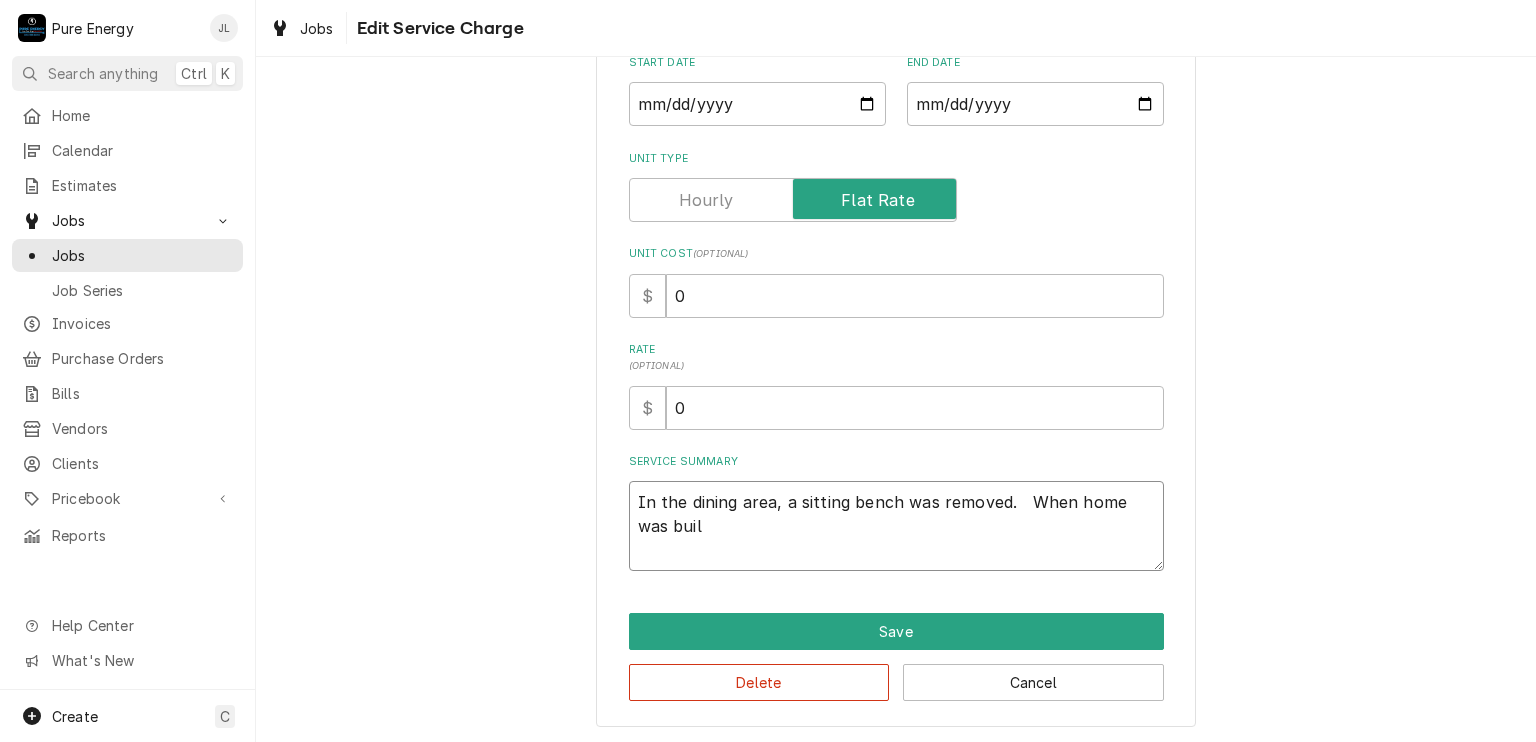 type on "x" 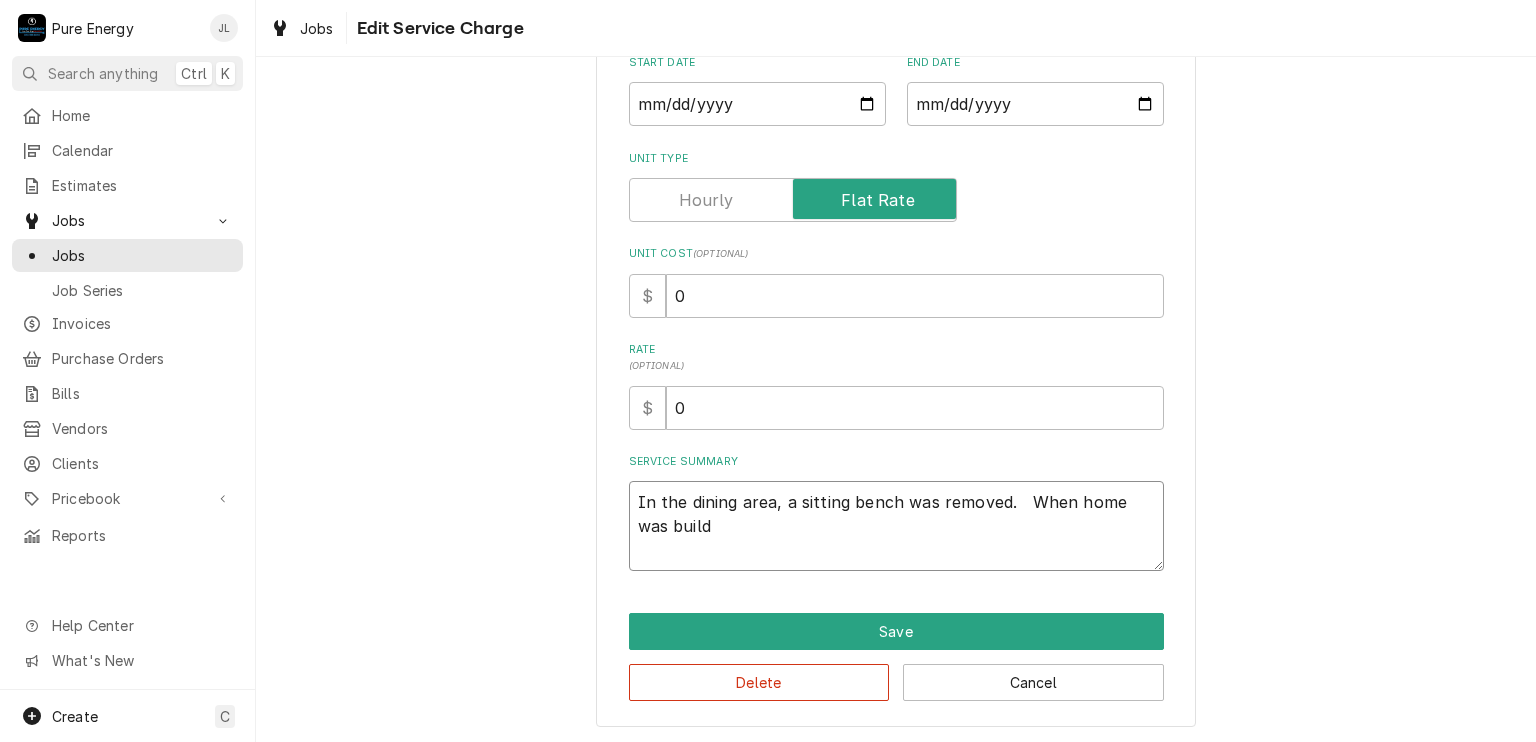 type on "x" 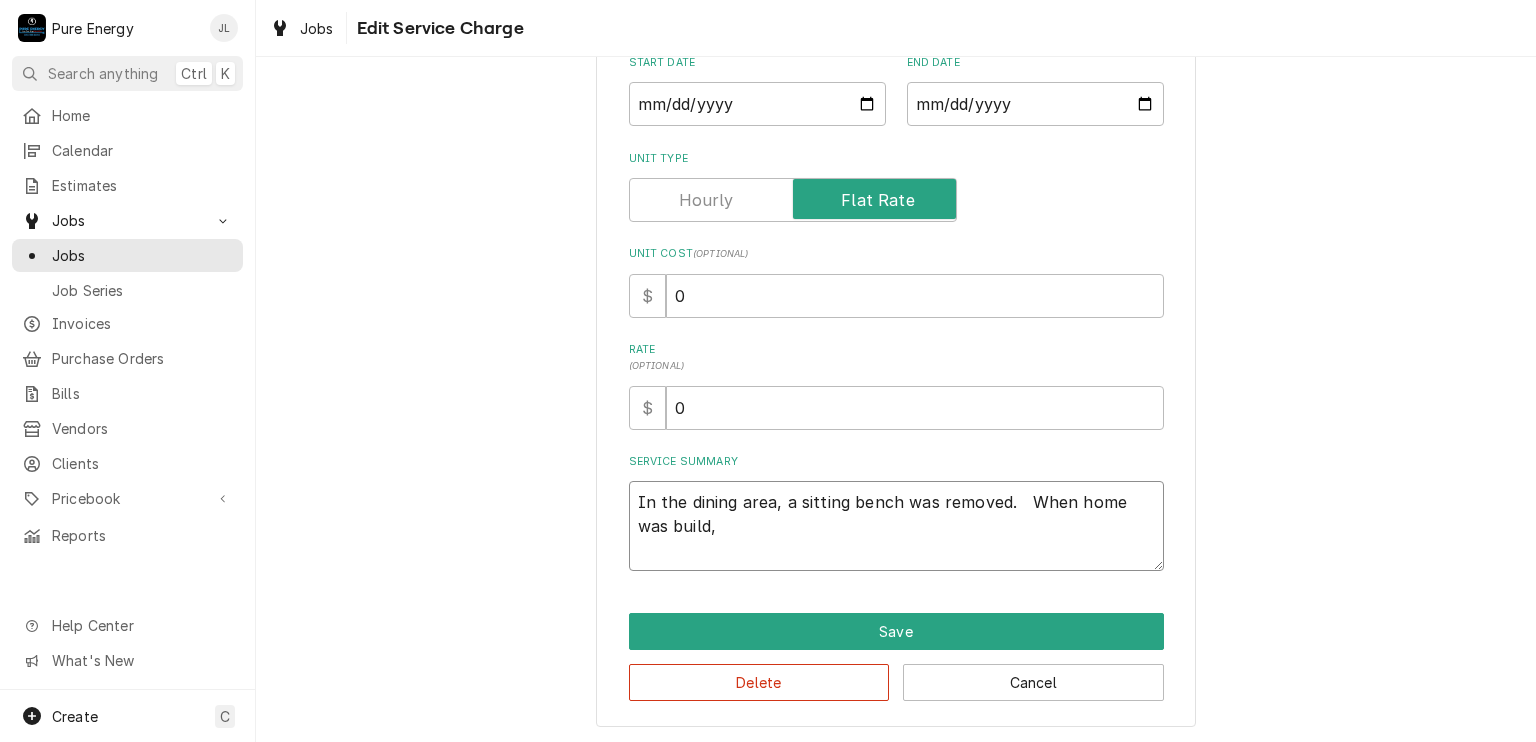 type on "In the dining area, a sitting bench was removed.   When home was build," 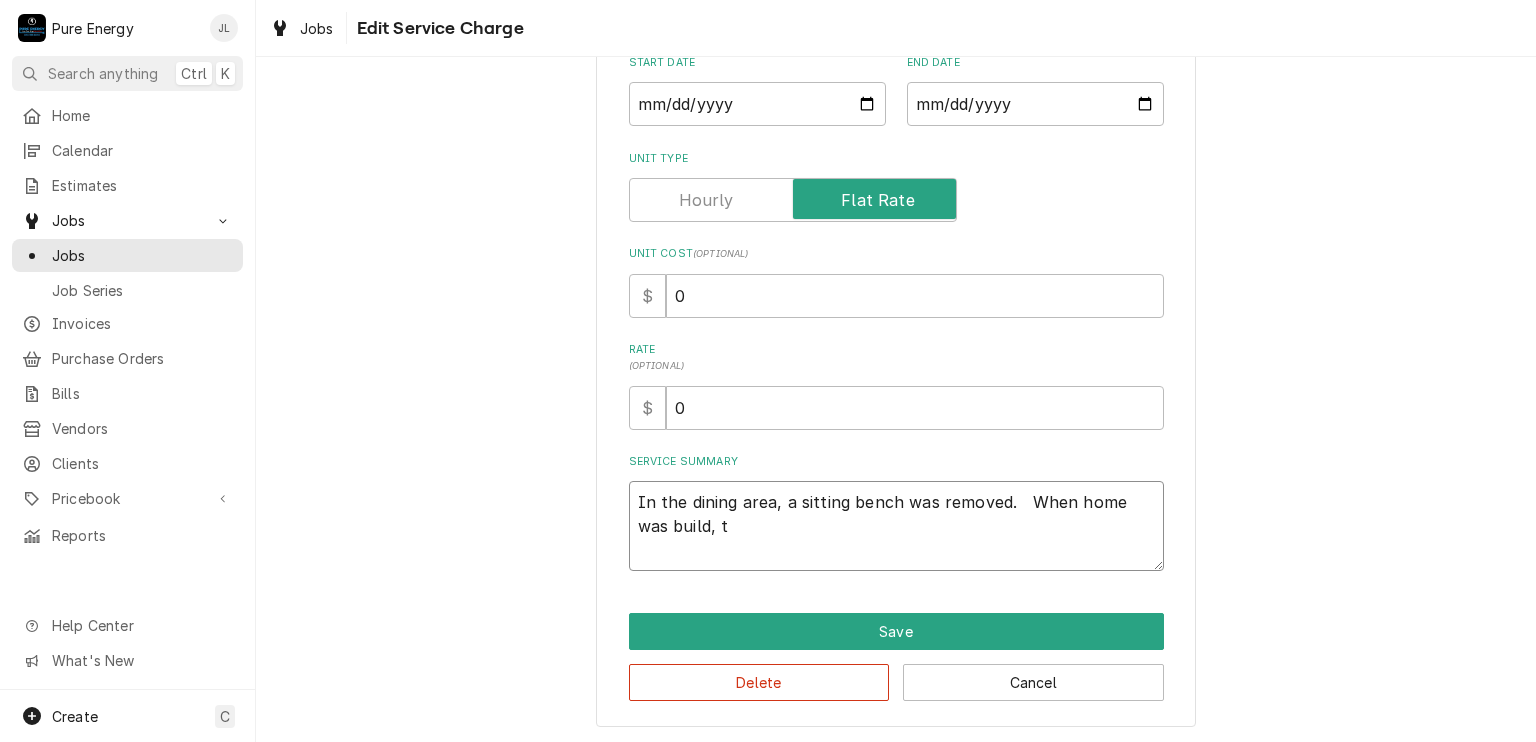 type on "In the dining area, a sitting bench was removed.   When home was build, th" 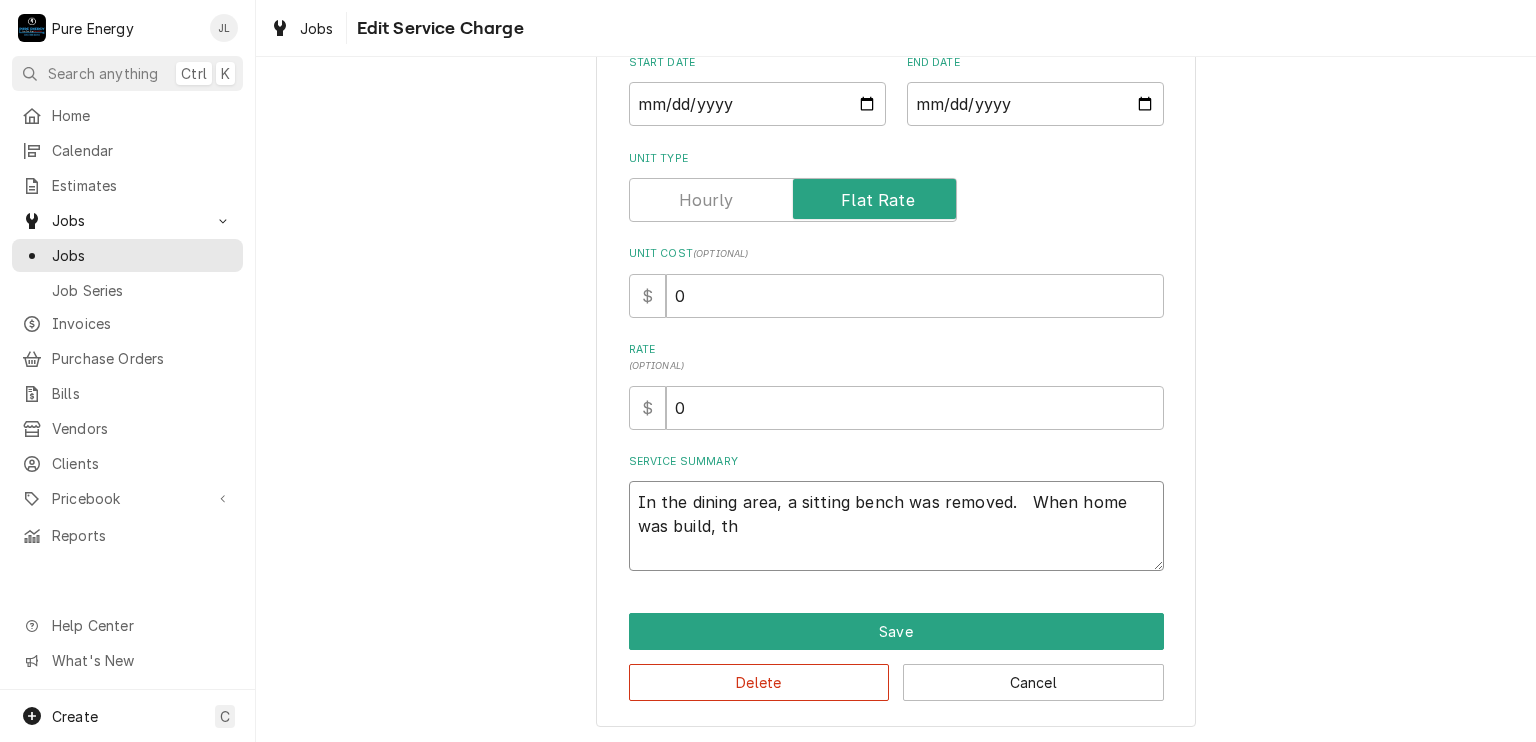 type on "x" 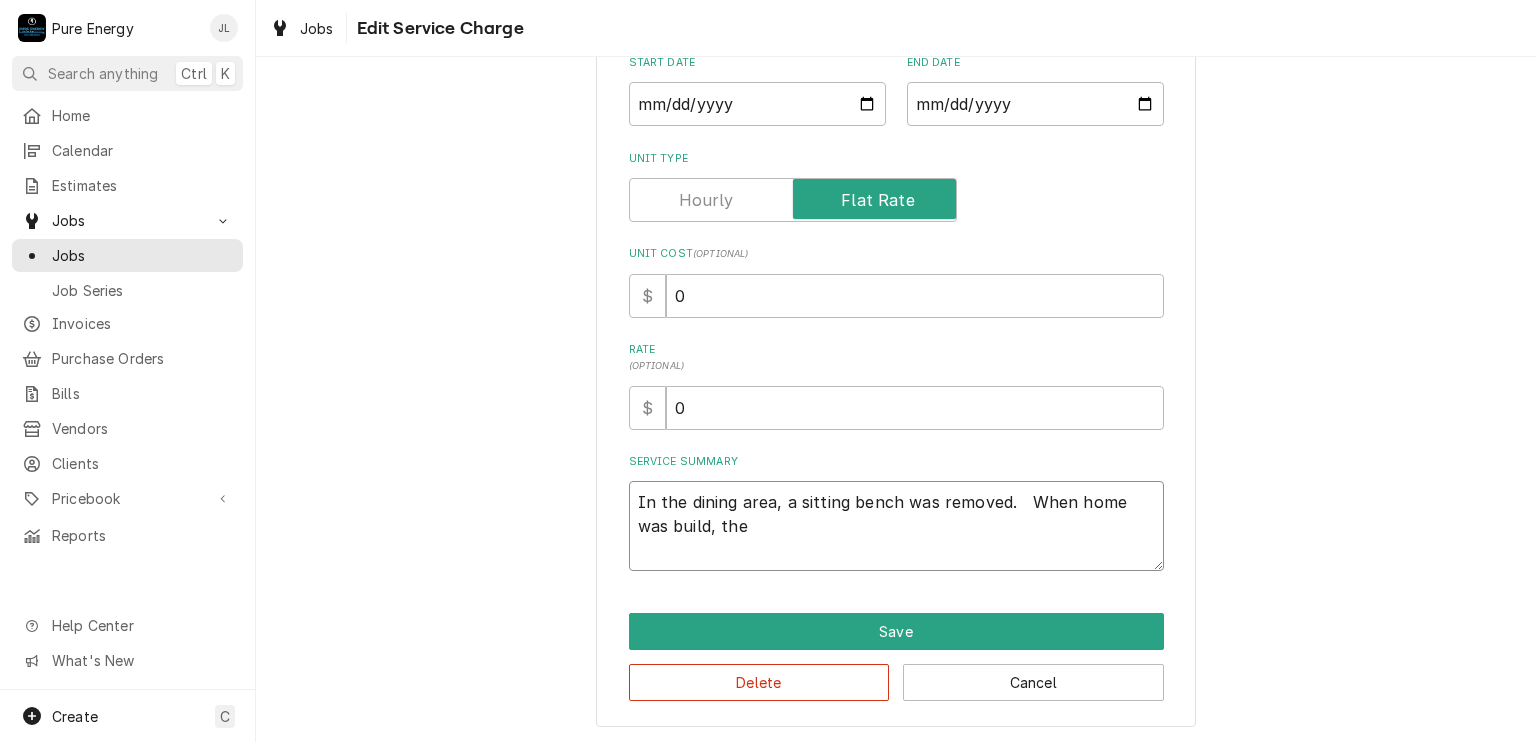 type on "x" 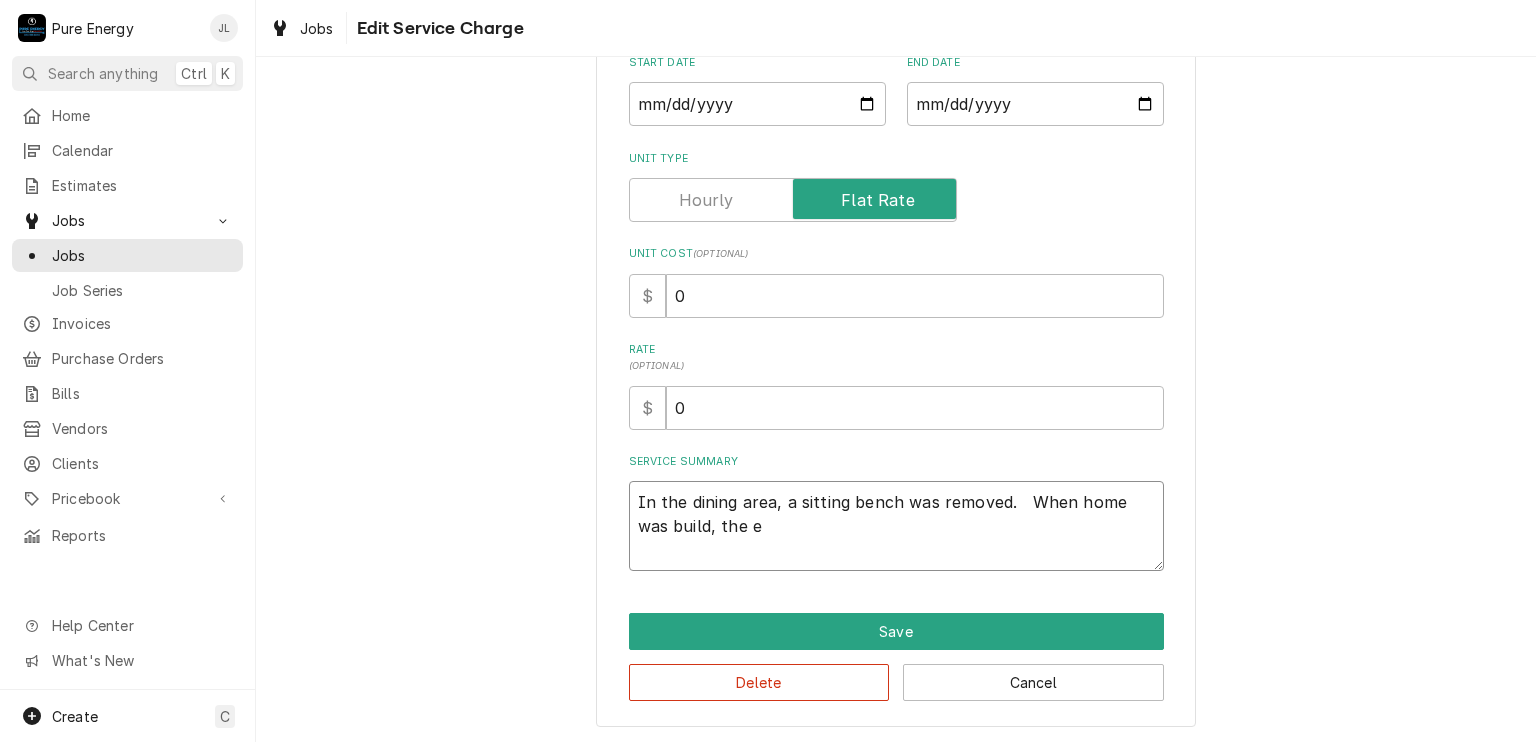 type on "x" 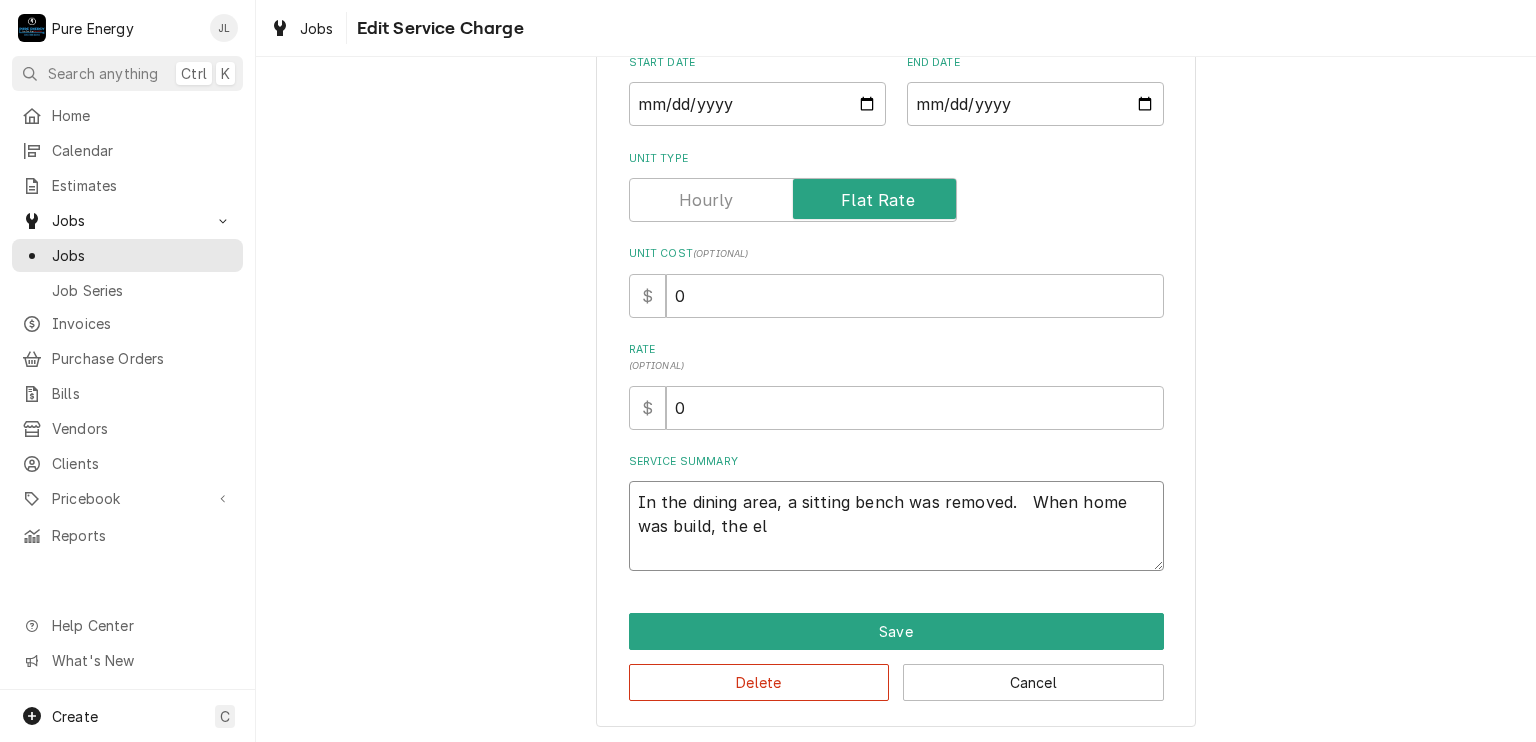 type on "x" 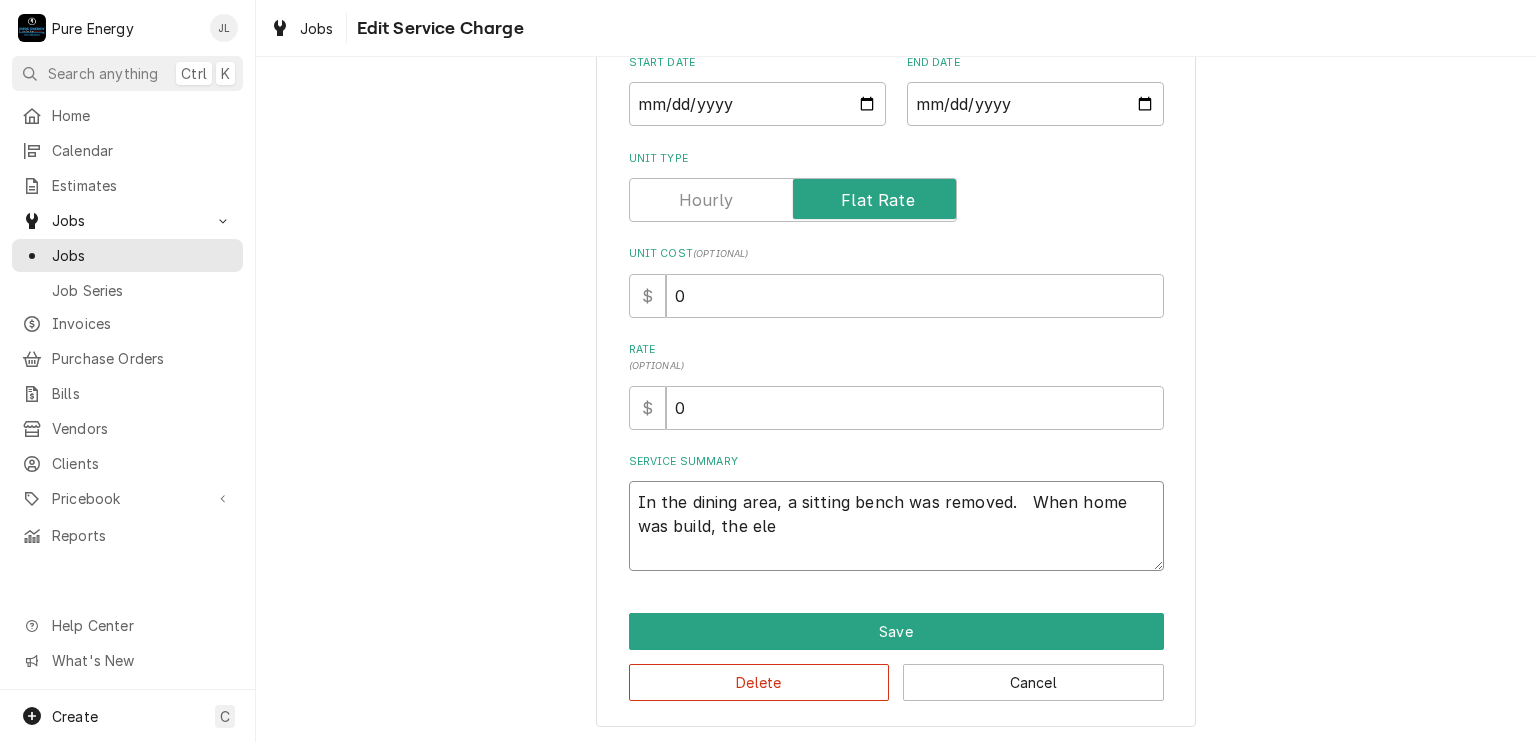 type on "x" 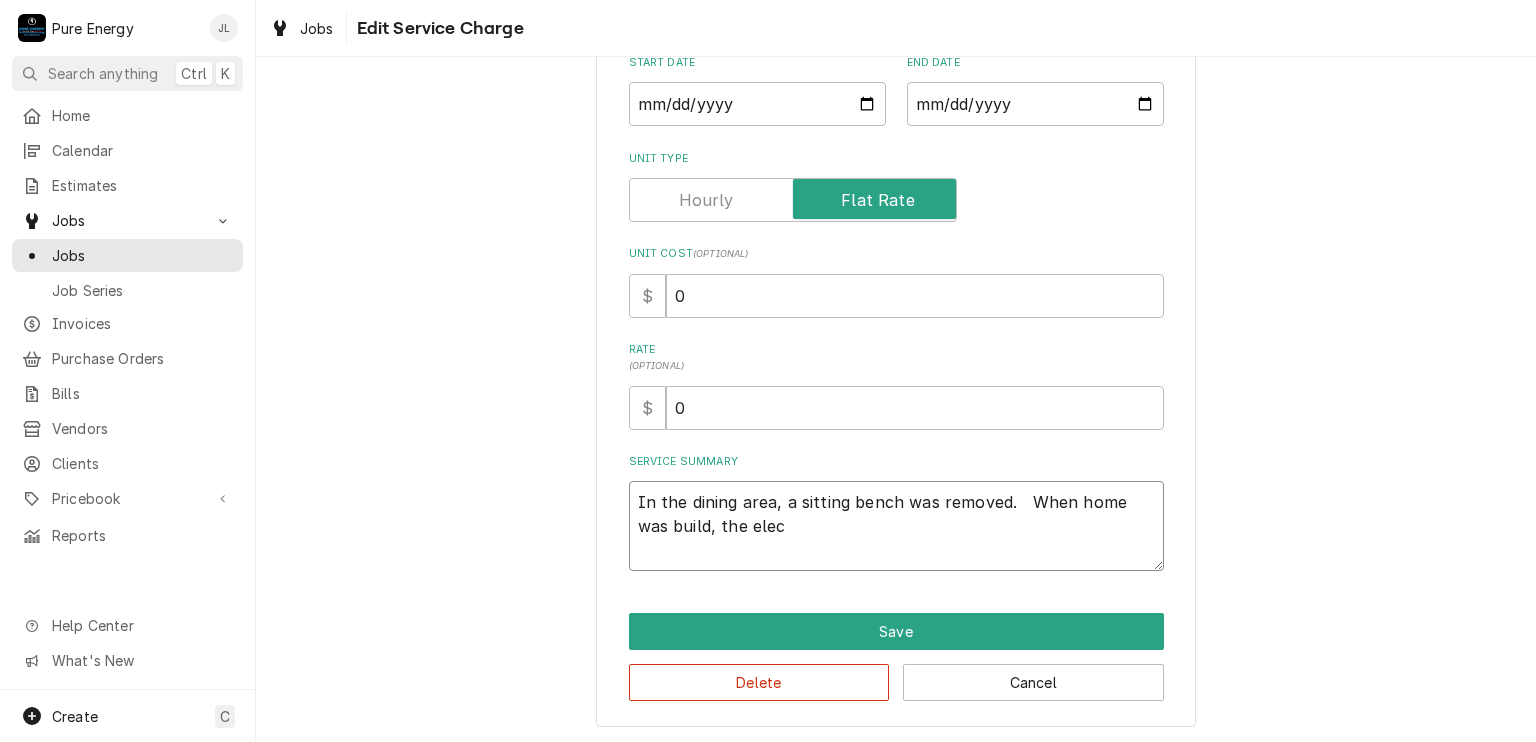 type on "x" 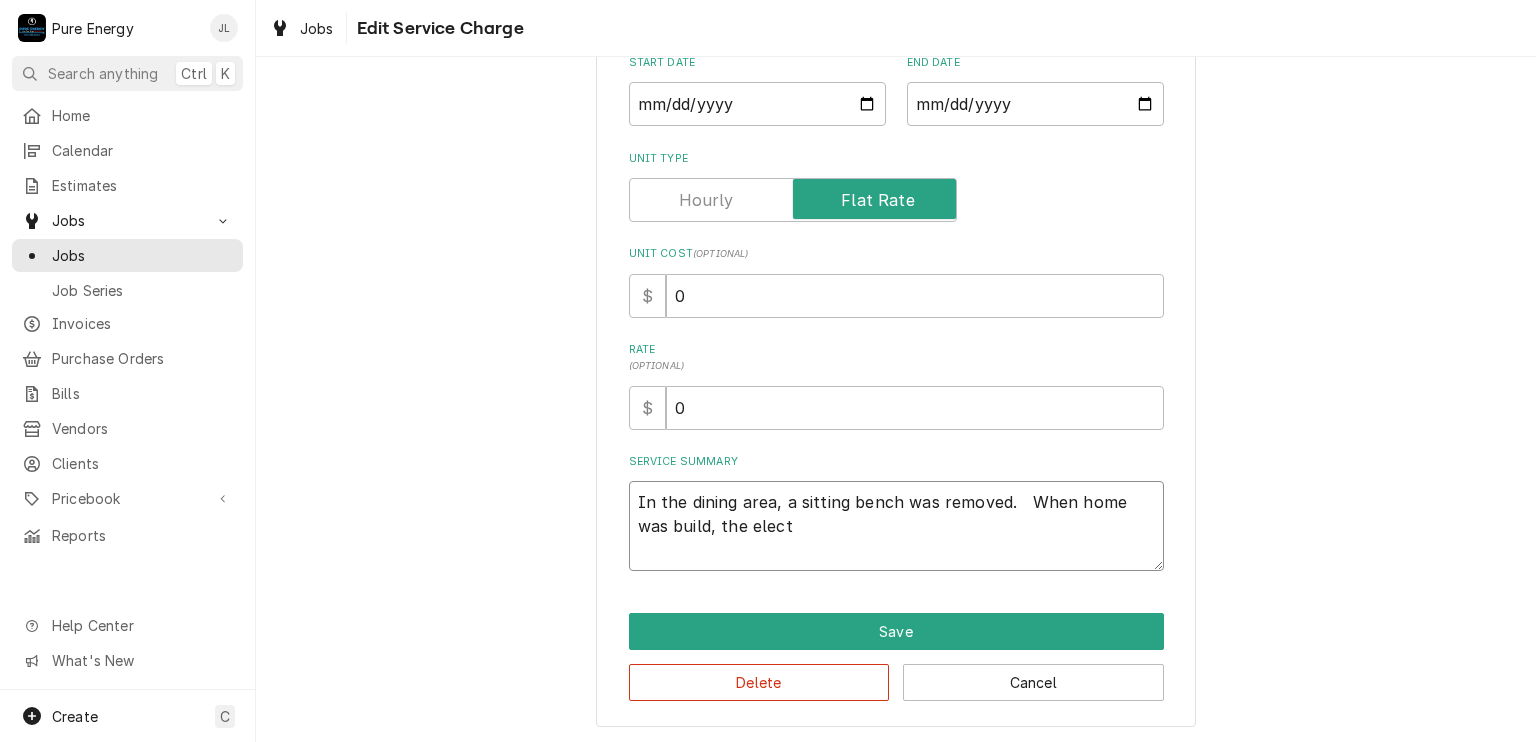 type on "x" 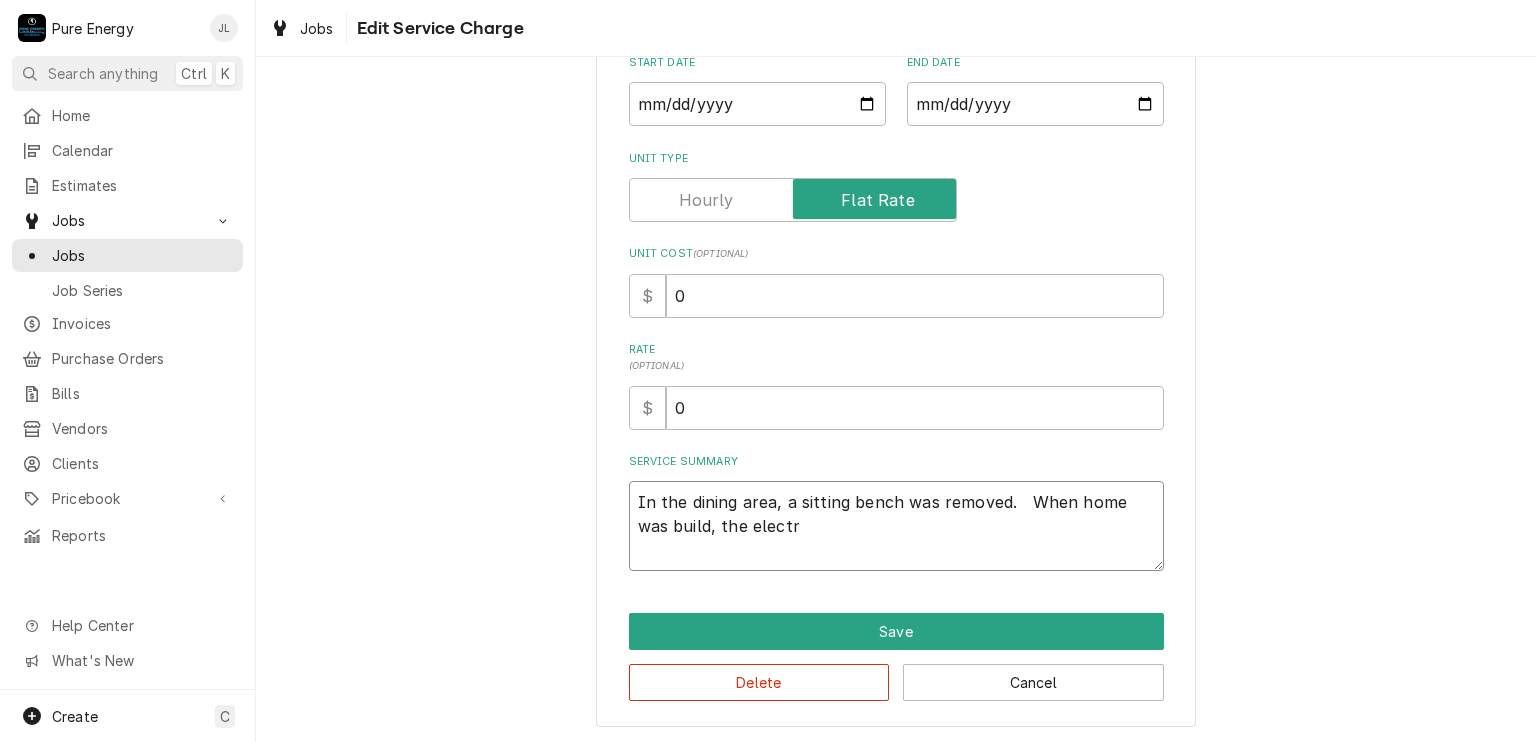 type on "x" 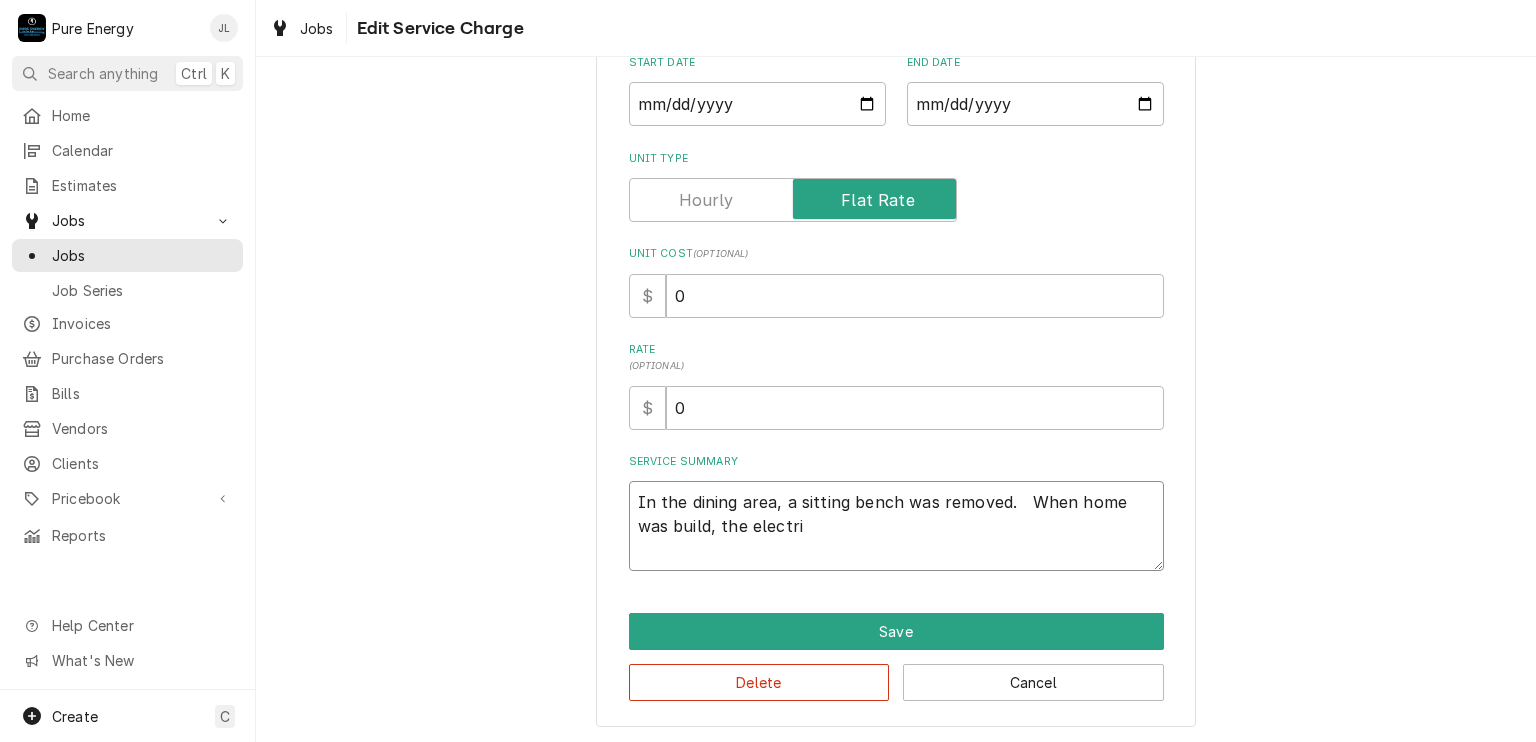 type on "x" 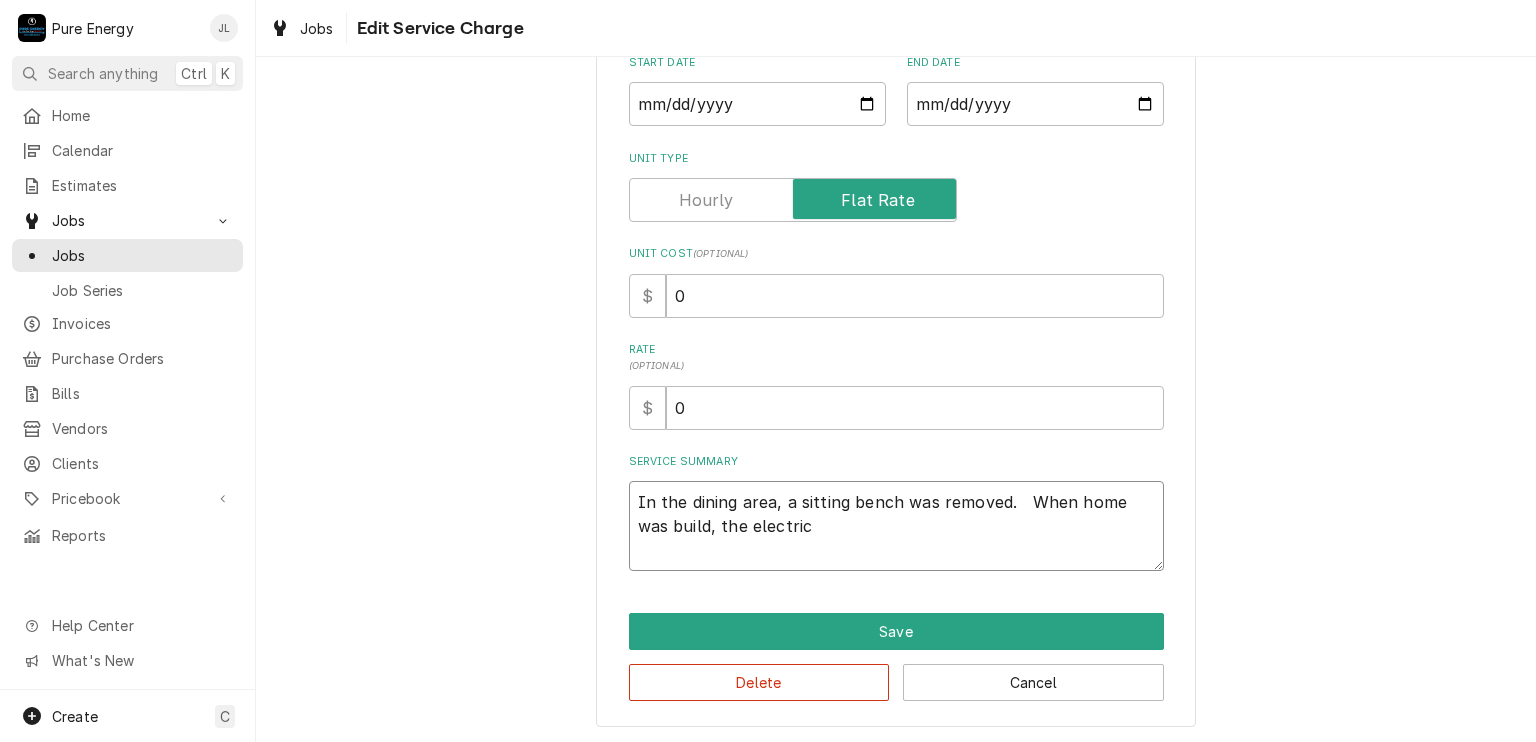 type on "x" 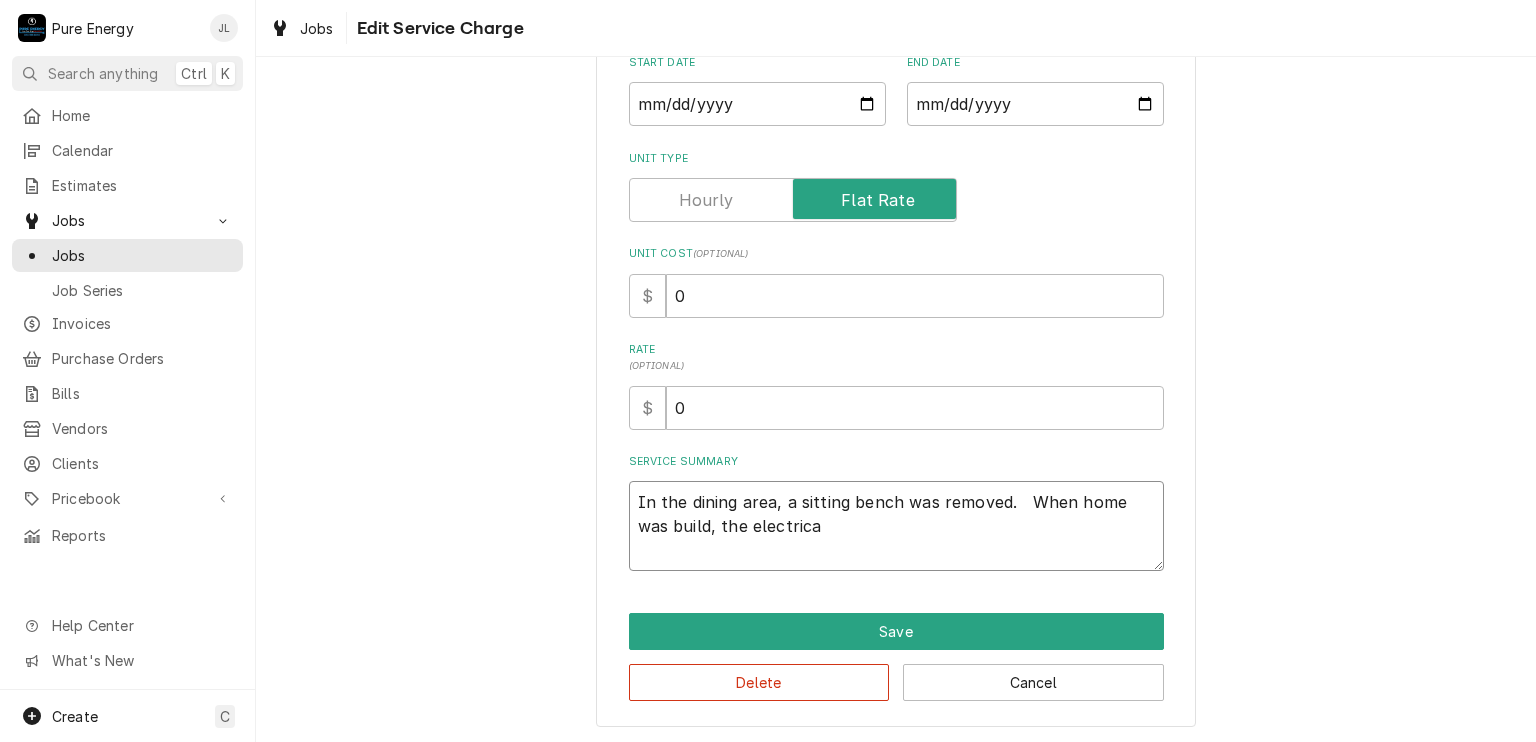 type on "x" 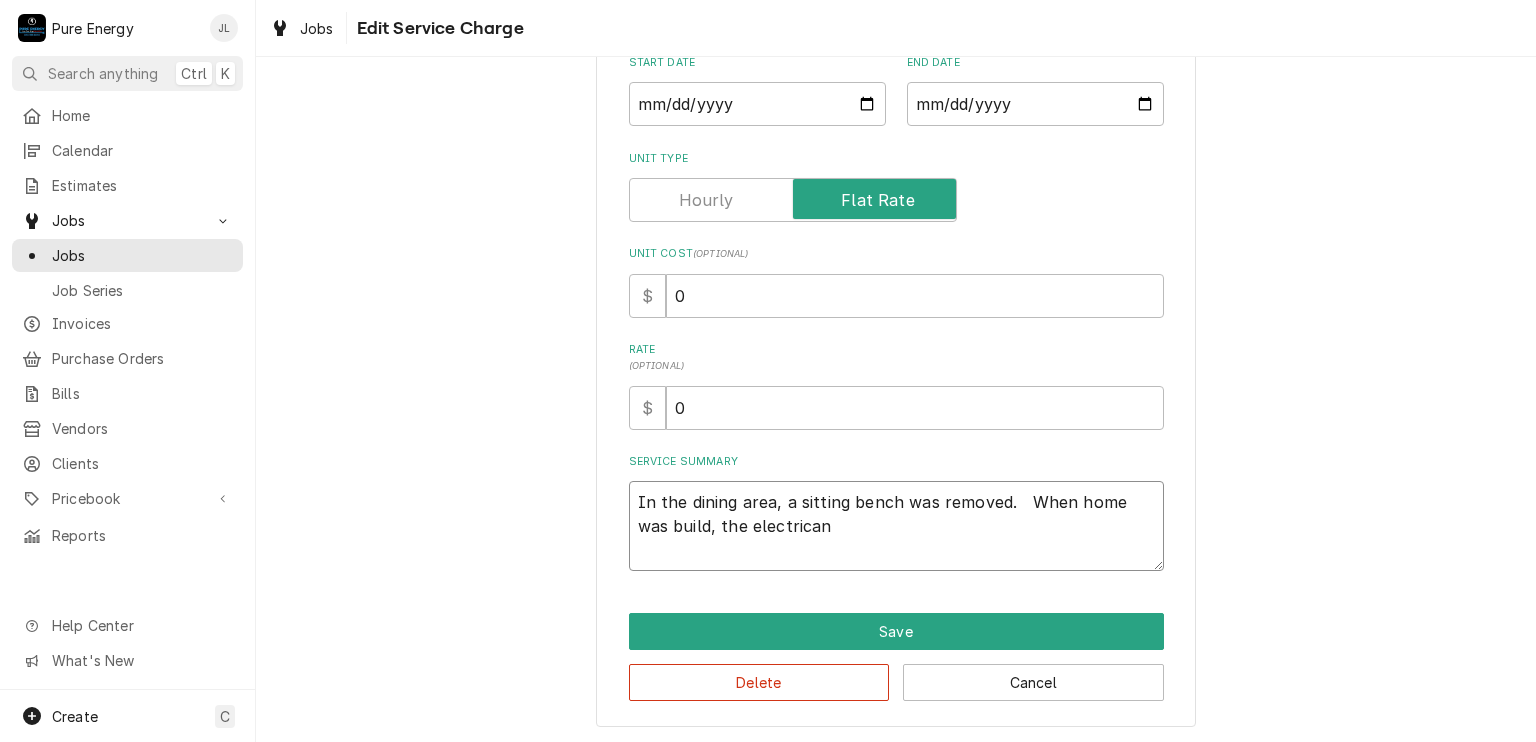 type on "x" 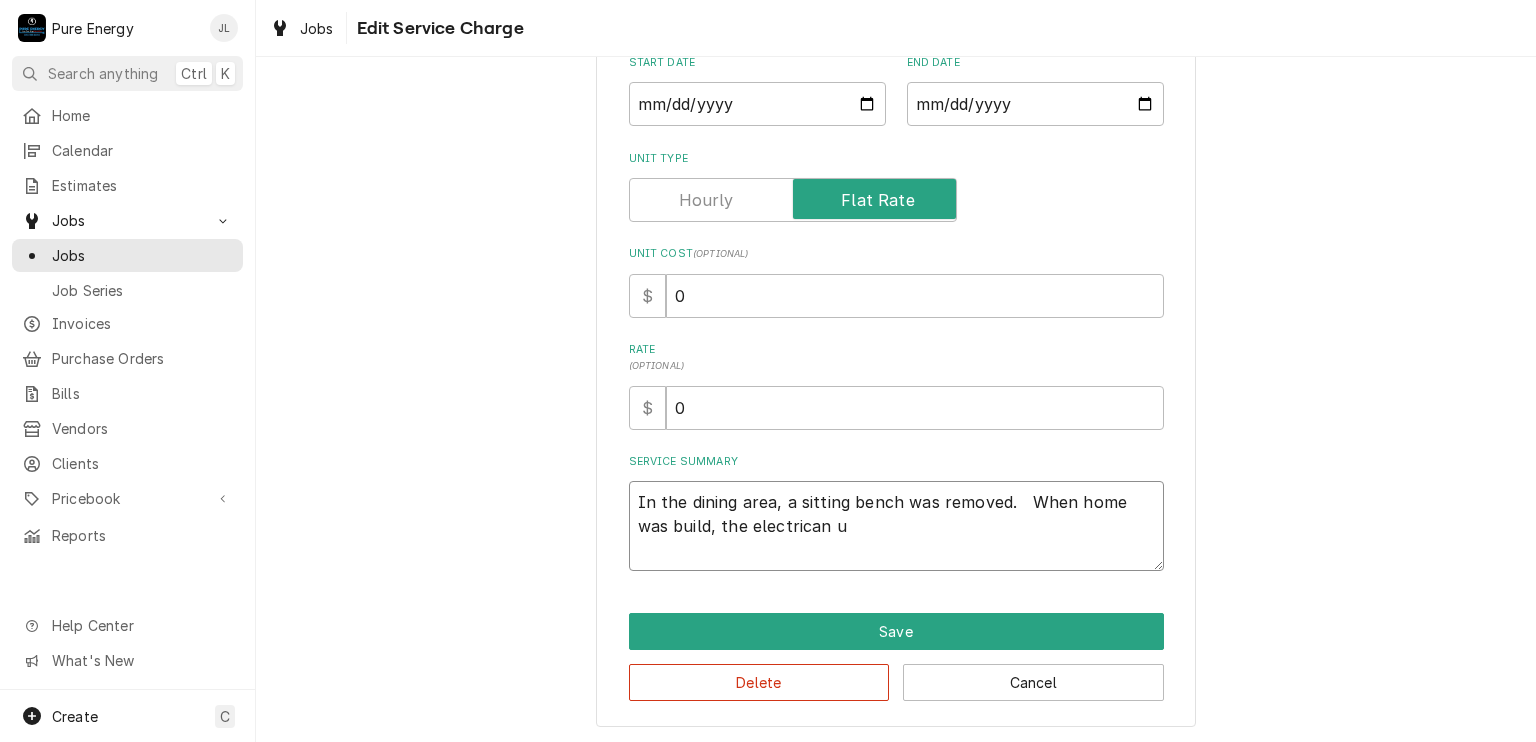 type on "x" 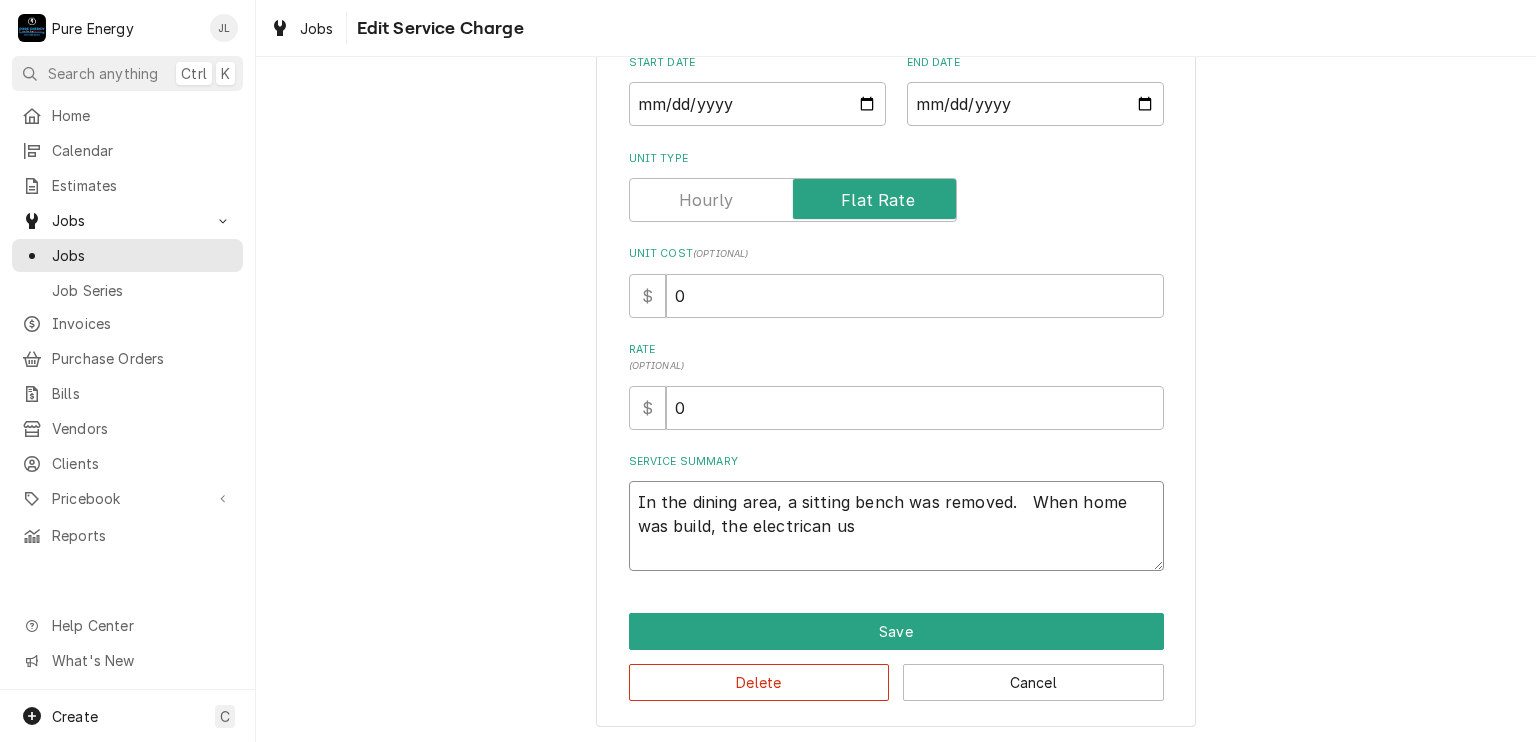 type on "x" 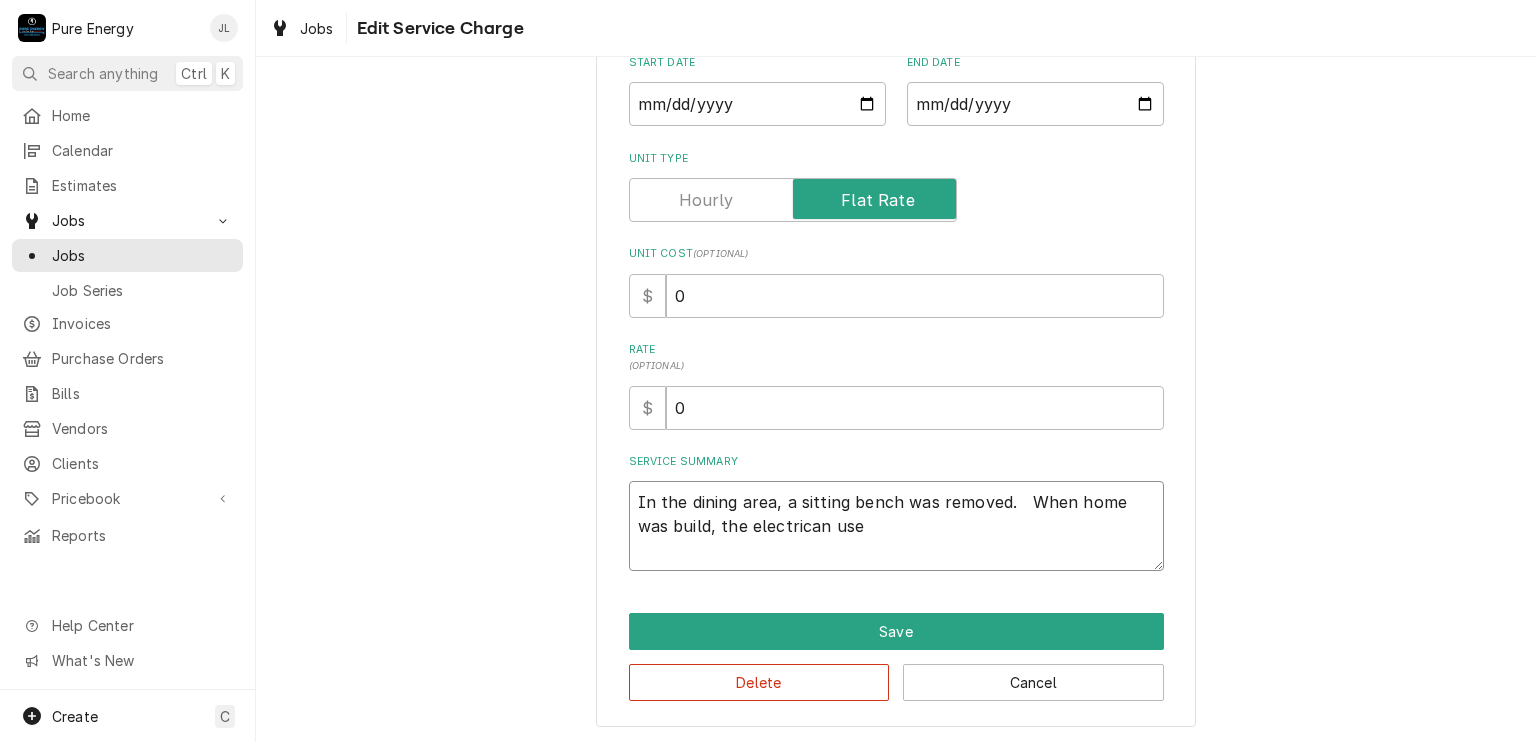 type on "x" 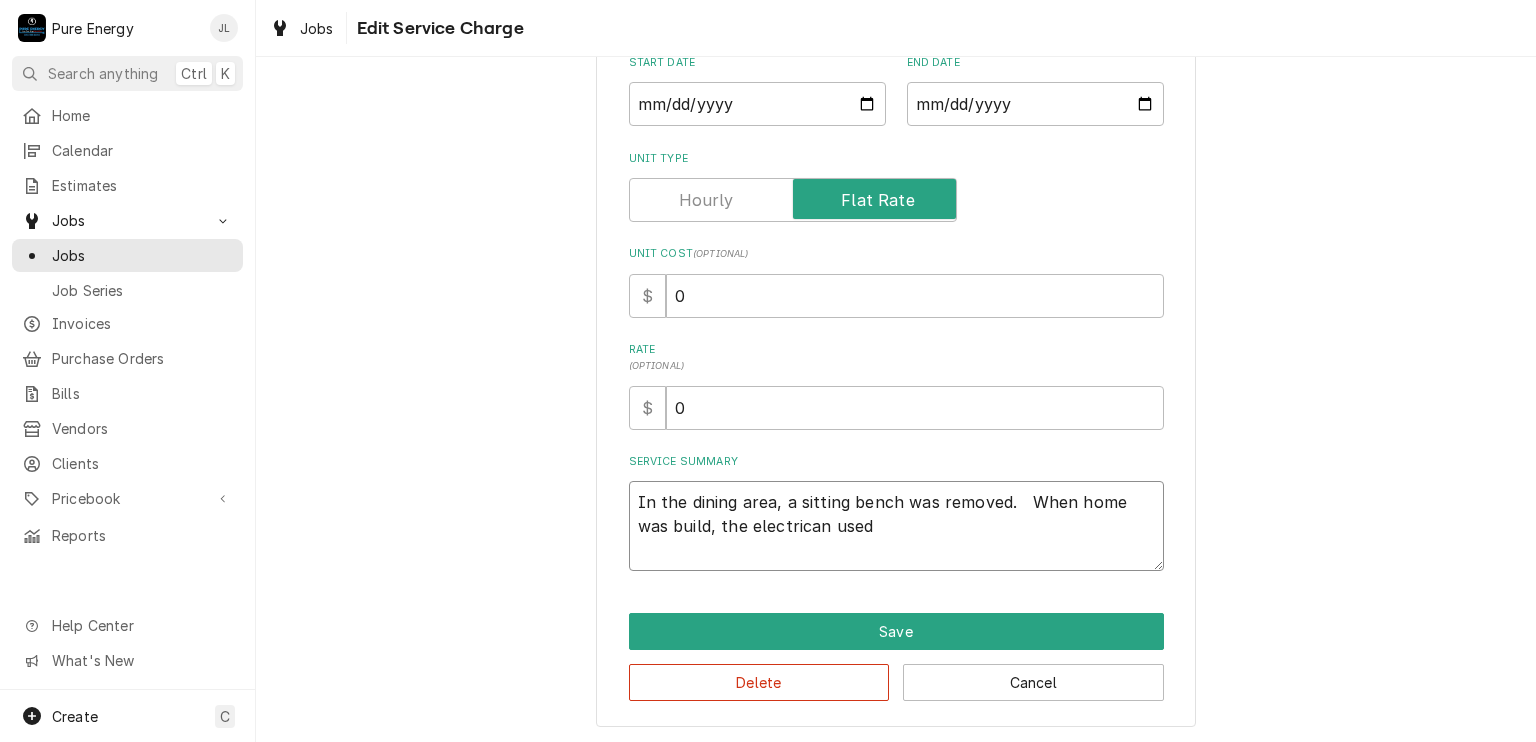 type on "x" 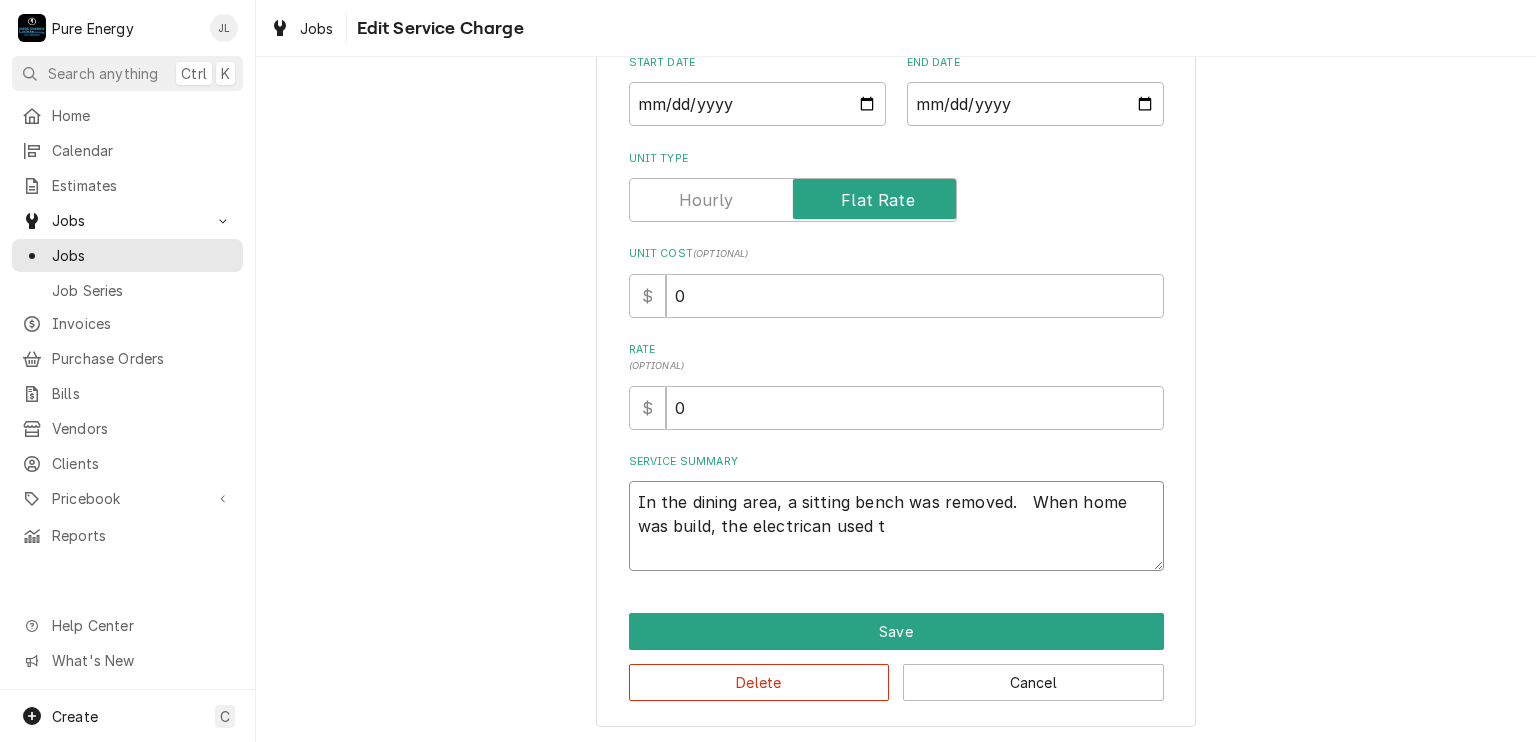 type on "In the dining area, a sitting bench was removed.   When home was build, the electrican used th" 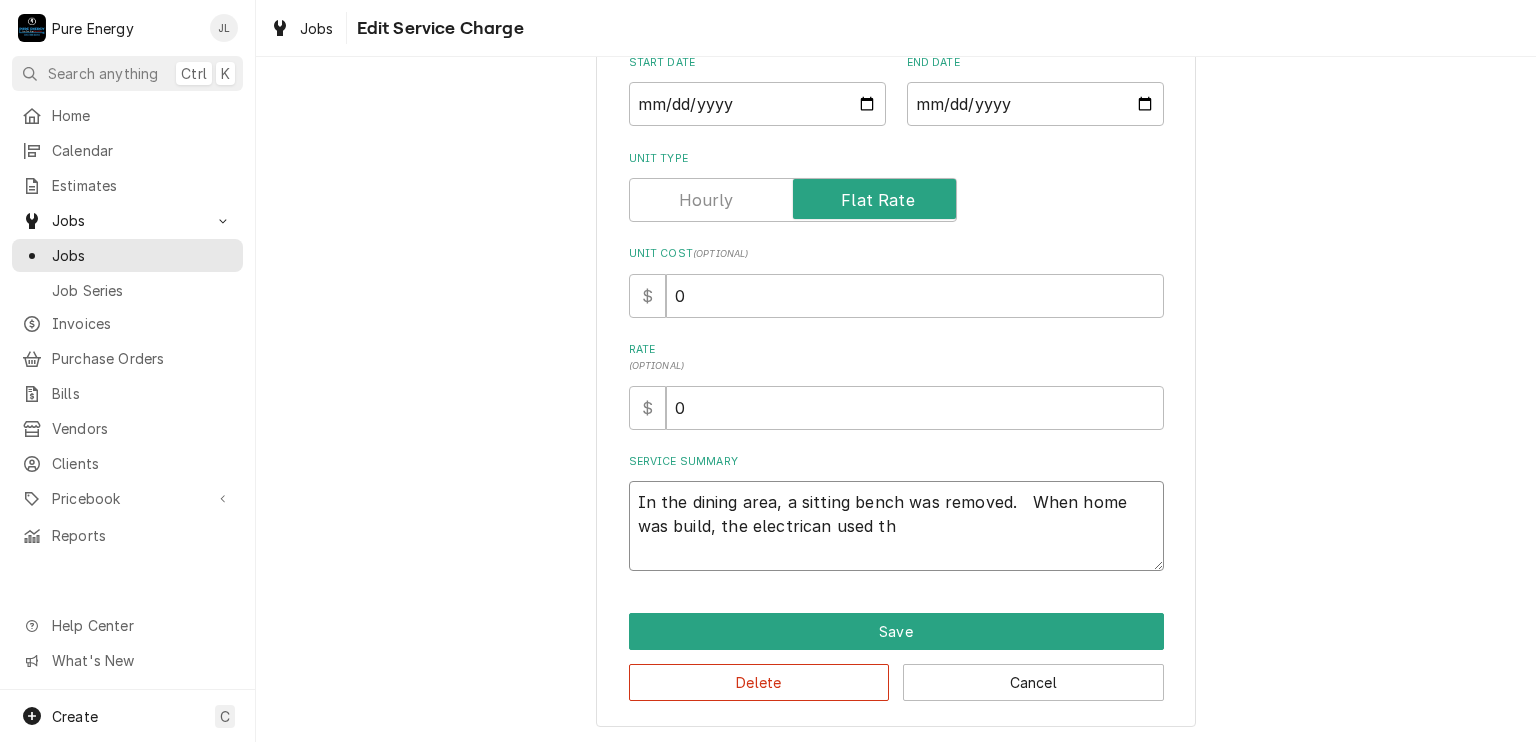 type on "x" 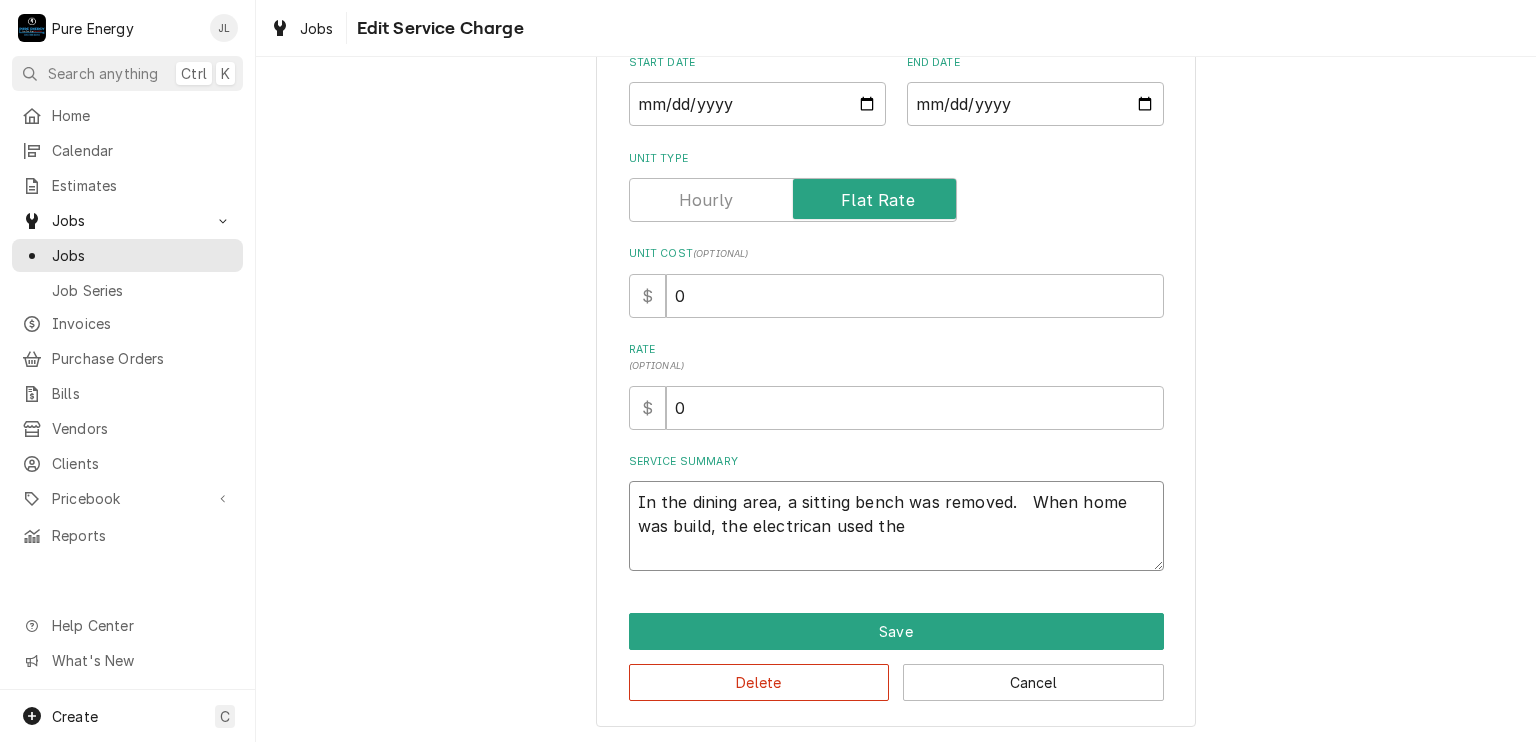 type on "x" 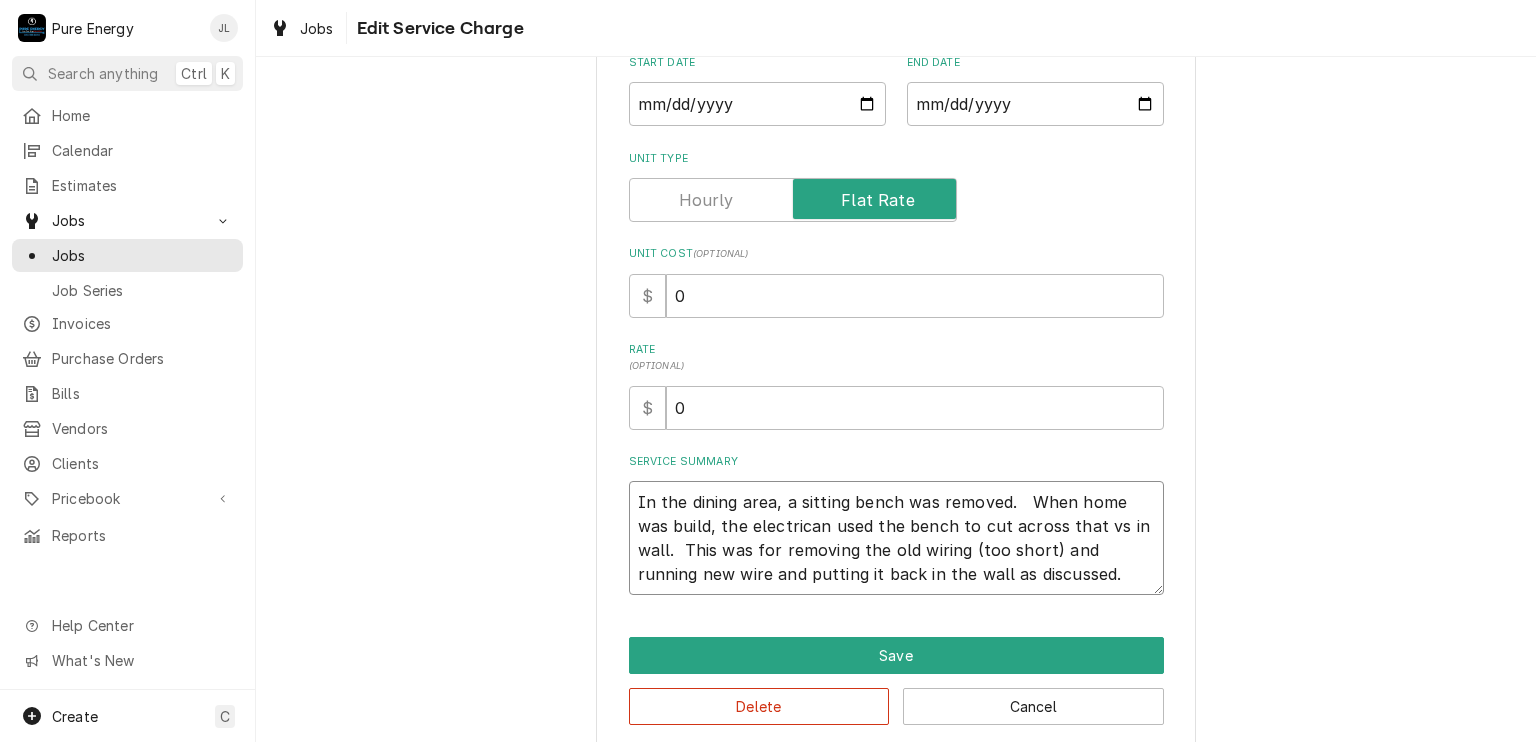 scroll, scrollTop: 263, scrollLeft: 0, axis: vertical 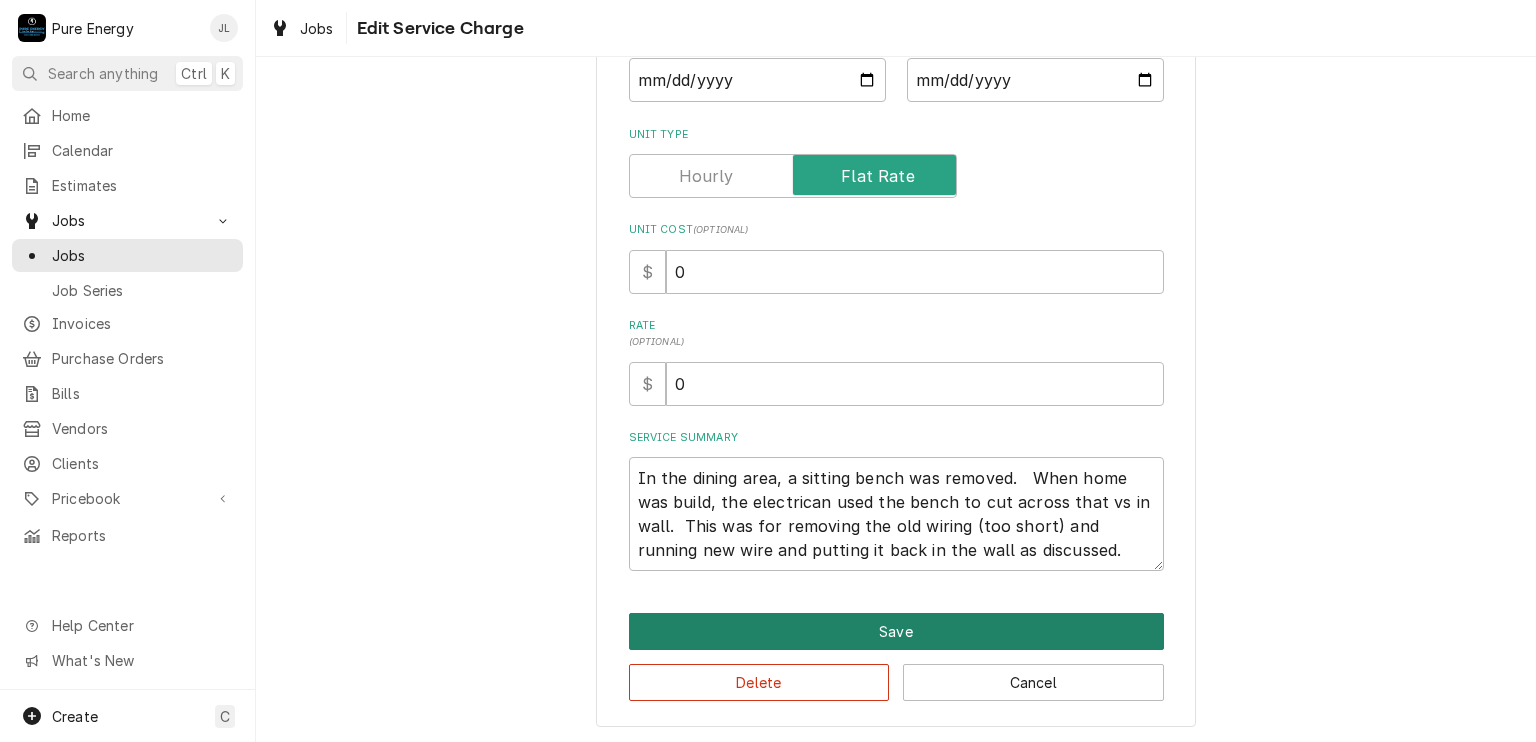 click on "Save" at bounding box center [896, 631] 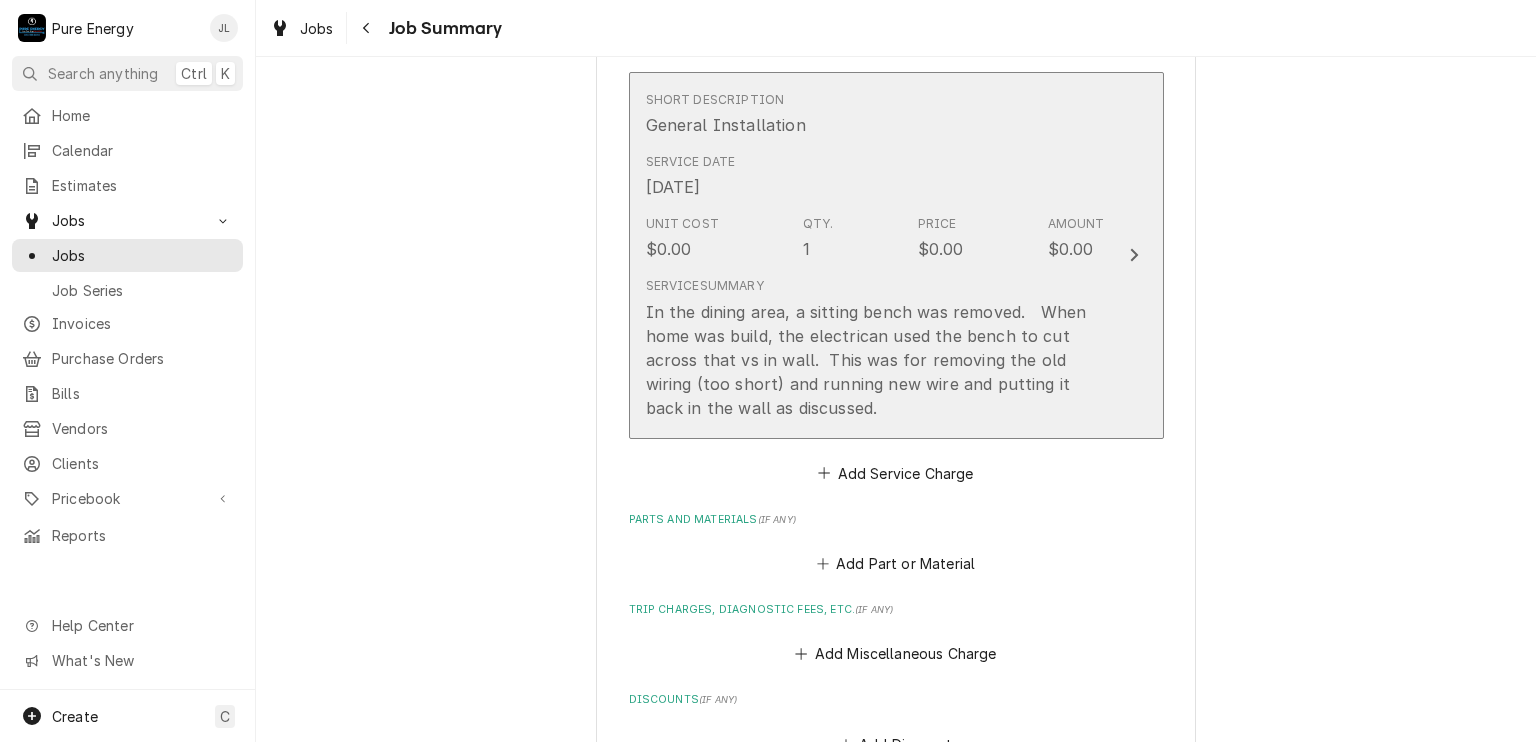click on "Service Date Jul 17, 2025" at bounding box center [875, 176] 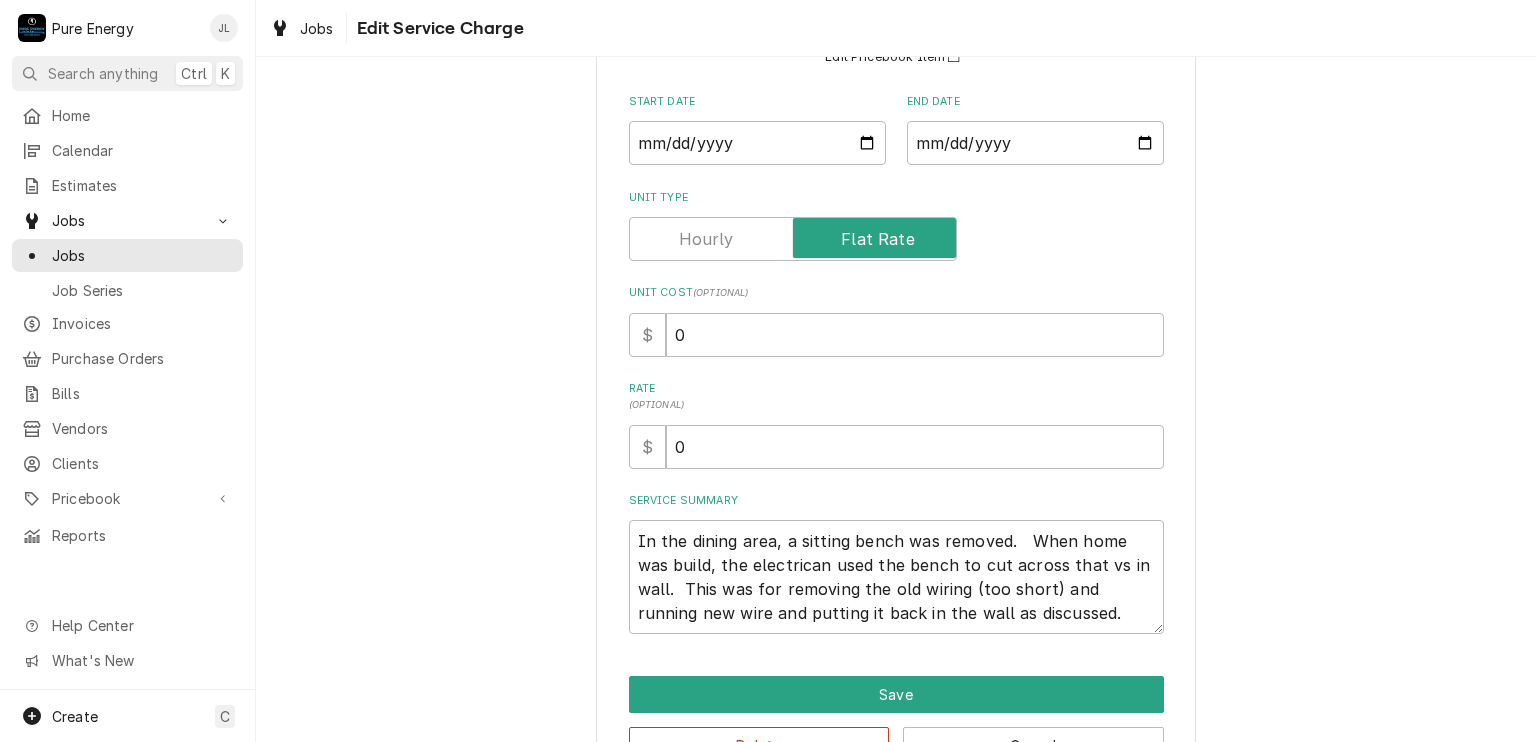 scroll, scrollTop: 263, scrollLeft: 0, axis: vertical 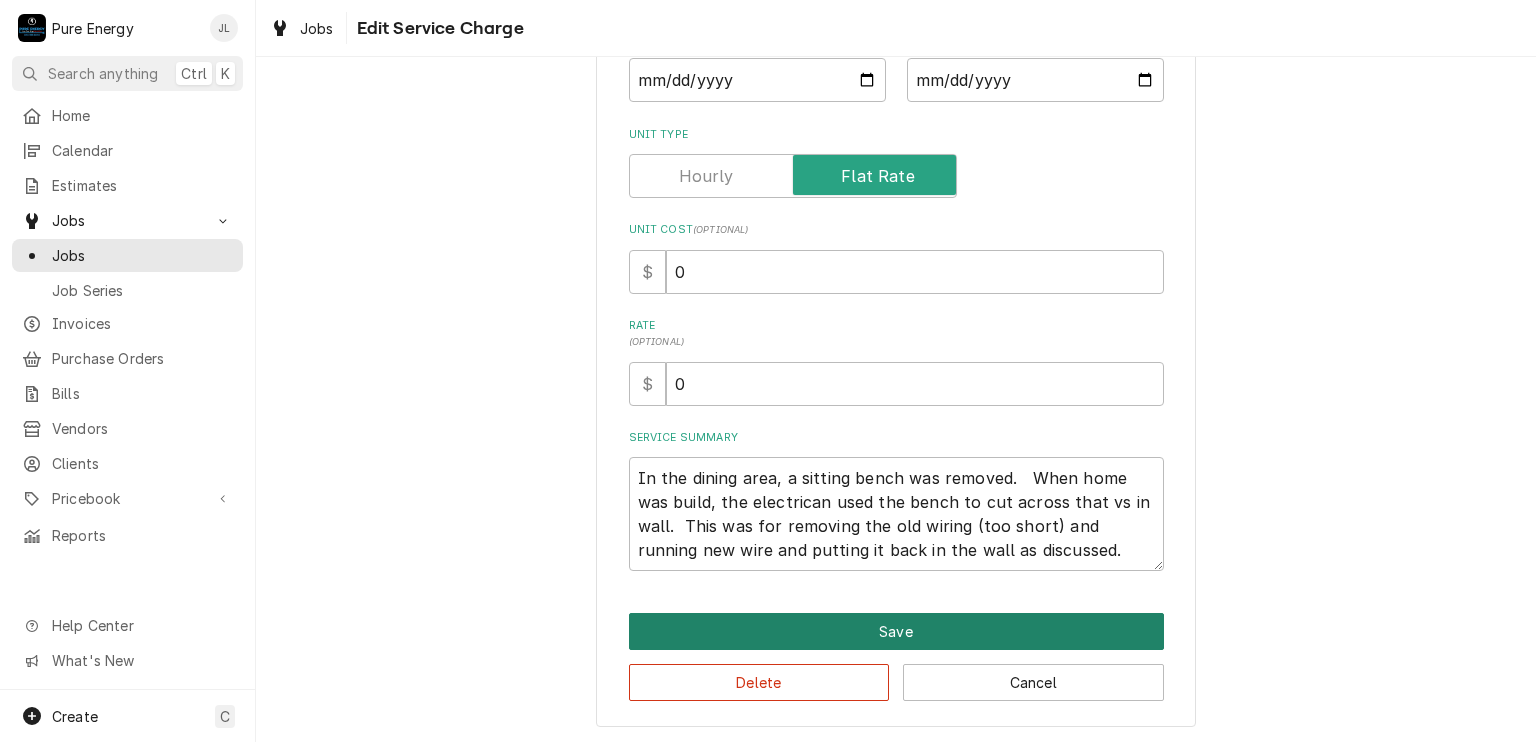 click on "Save" at bounding box center [896, 631] 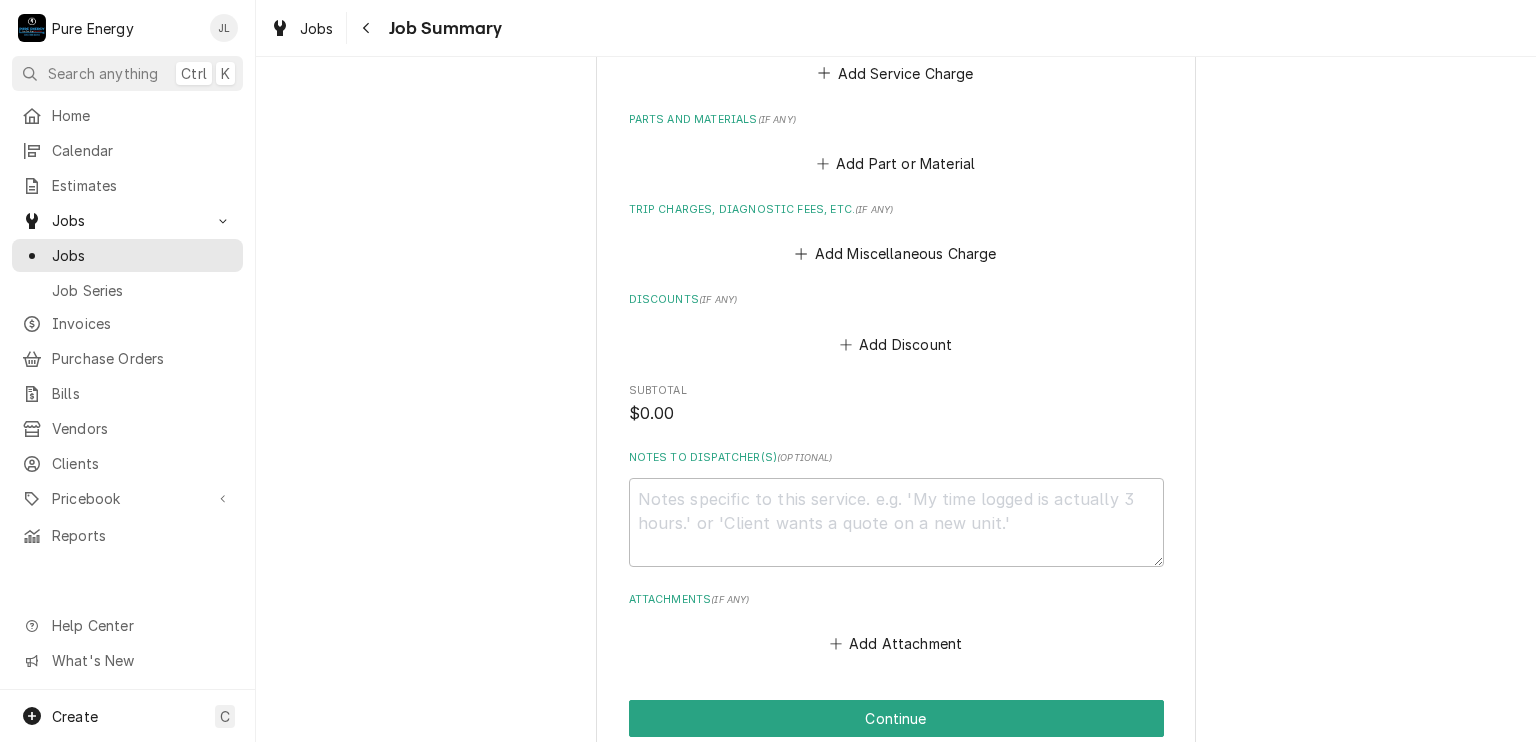 scroll, scrollTop: 1030, scrollLeft: 0, axis: vertical 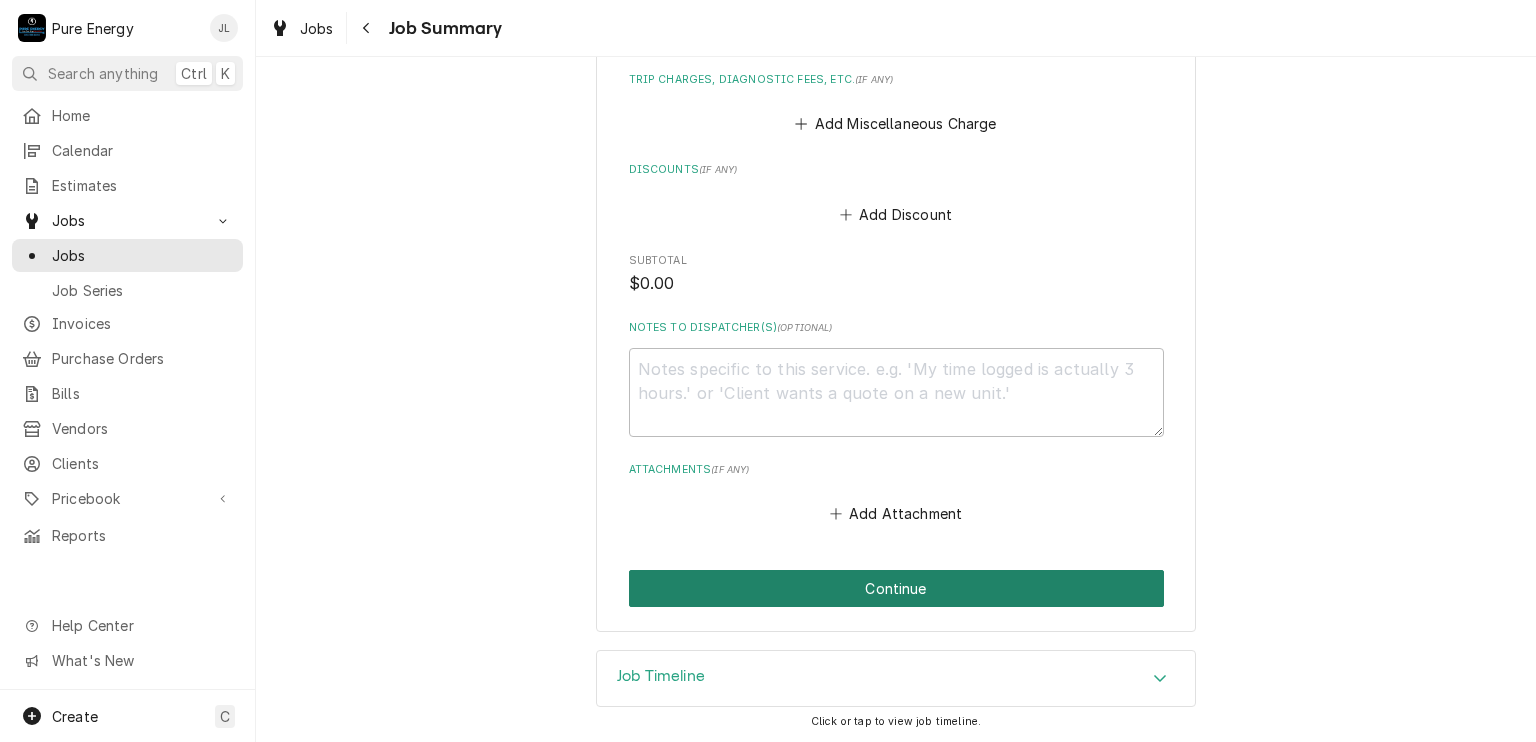 click on "Continue" at bounding box center [896, 588] 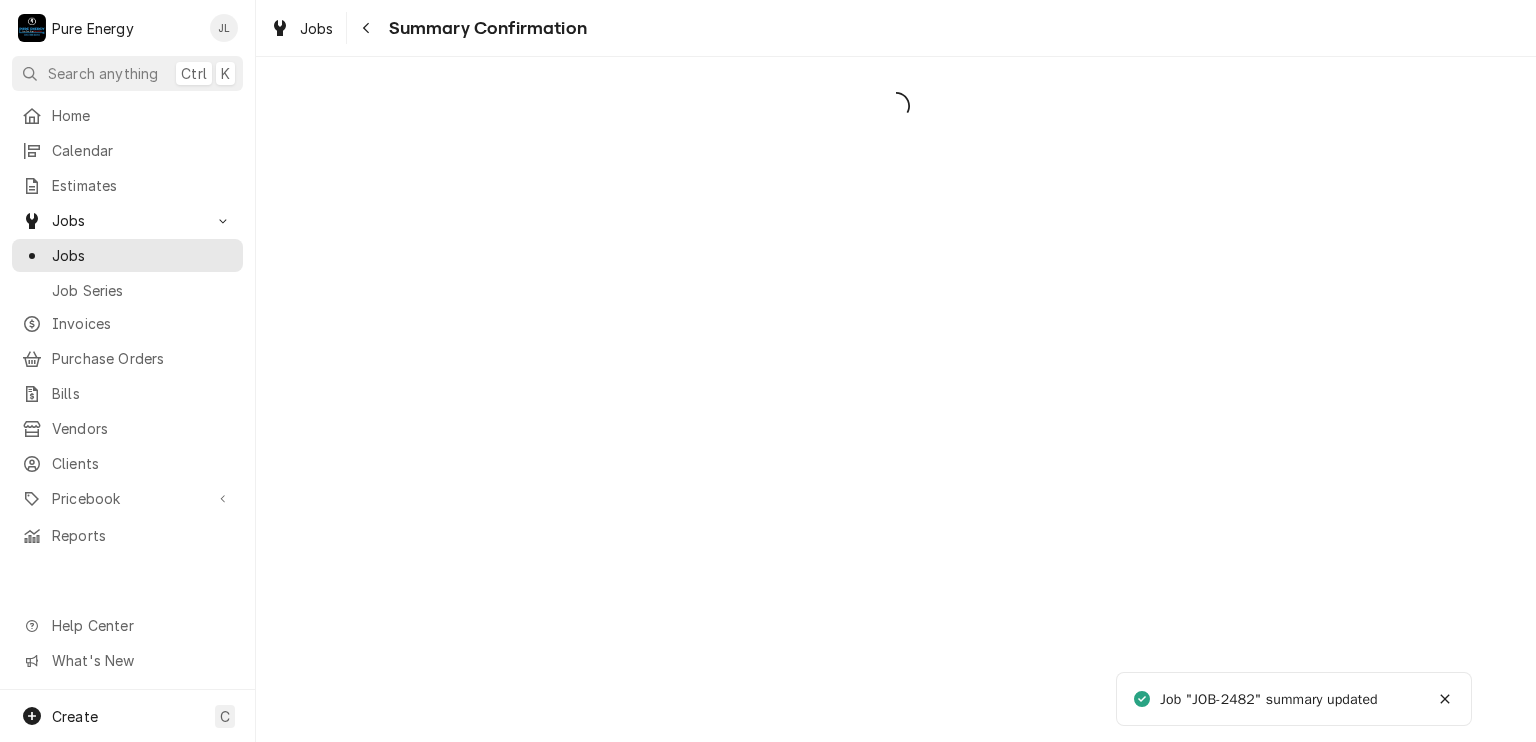 scroll, scrollTop: 0, scrollLeft: 0, axis: both 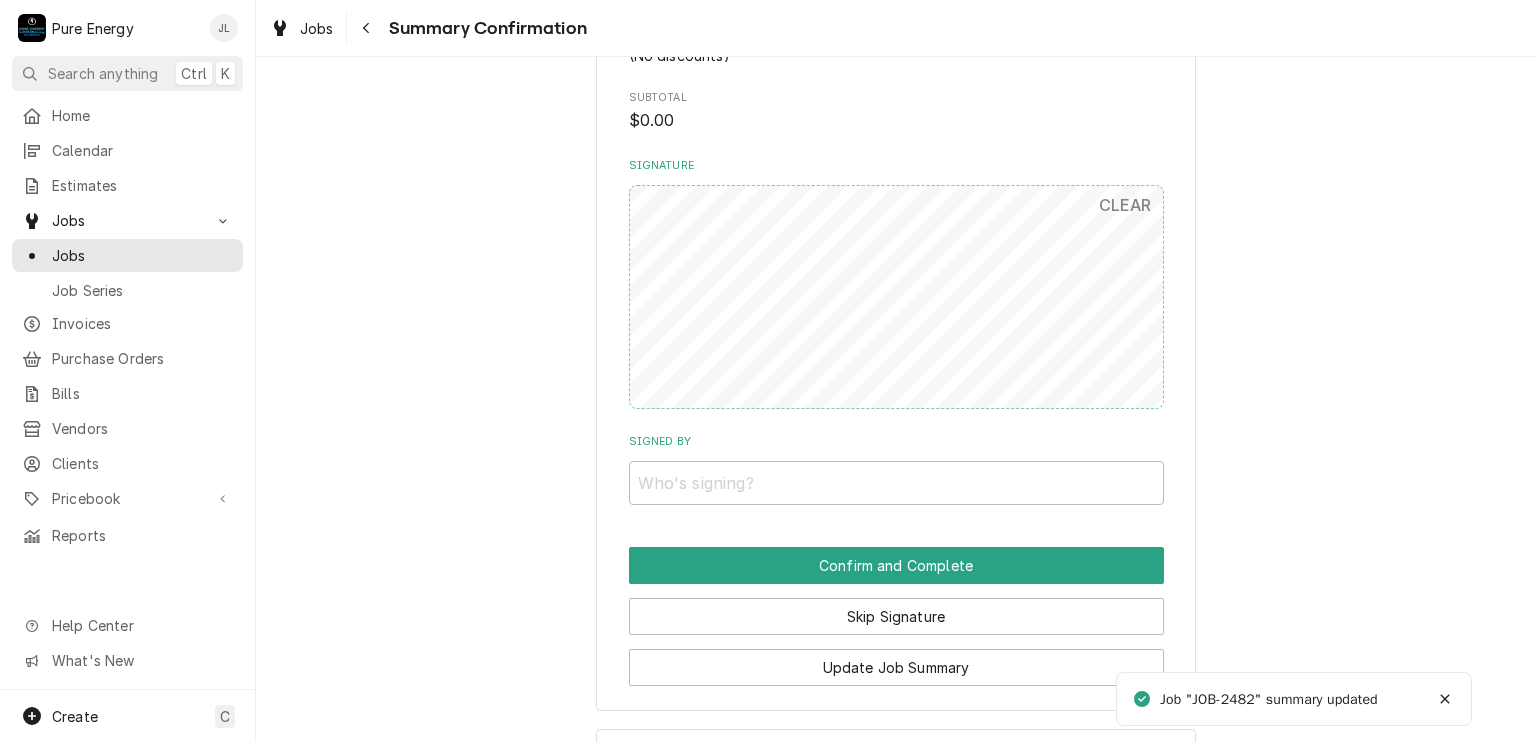 click on "Please have Legacy Built review the work summary and provide a signature to complete this service: Roopairs Job ID JOB-2482 Service Type General Installation Job Type Service Total Time Logged 5min Service Charges Short Description General Installation Service Date [DATE] Qty. 1 Price $0.00 Amount $0.00 Service  Summary In the dining area, a sitting bench was removed.   When home was build, the electrican used the bench to cut across that vs in wall.  This was for removing the old wiring (too short) and running new wire and putting it back in the wall as discussed. Parts and Materials (No parts and materials charges) Trip Charges, Diagnostic Fees, etc. (No miscellaneous charges) Discounts (No discounts) Subtotal $0.00 Signature CLEAR Signed By" at bounding box center (896, -144) 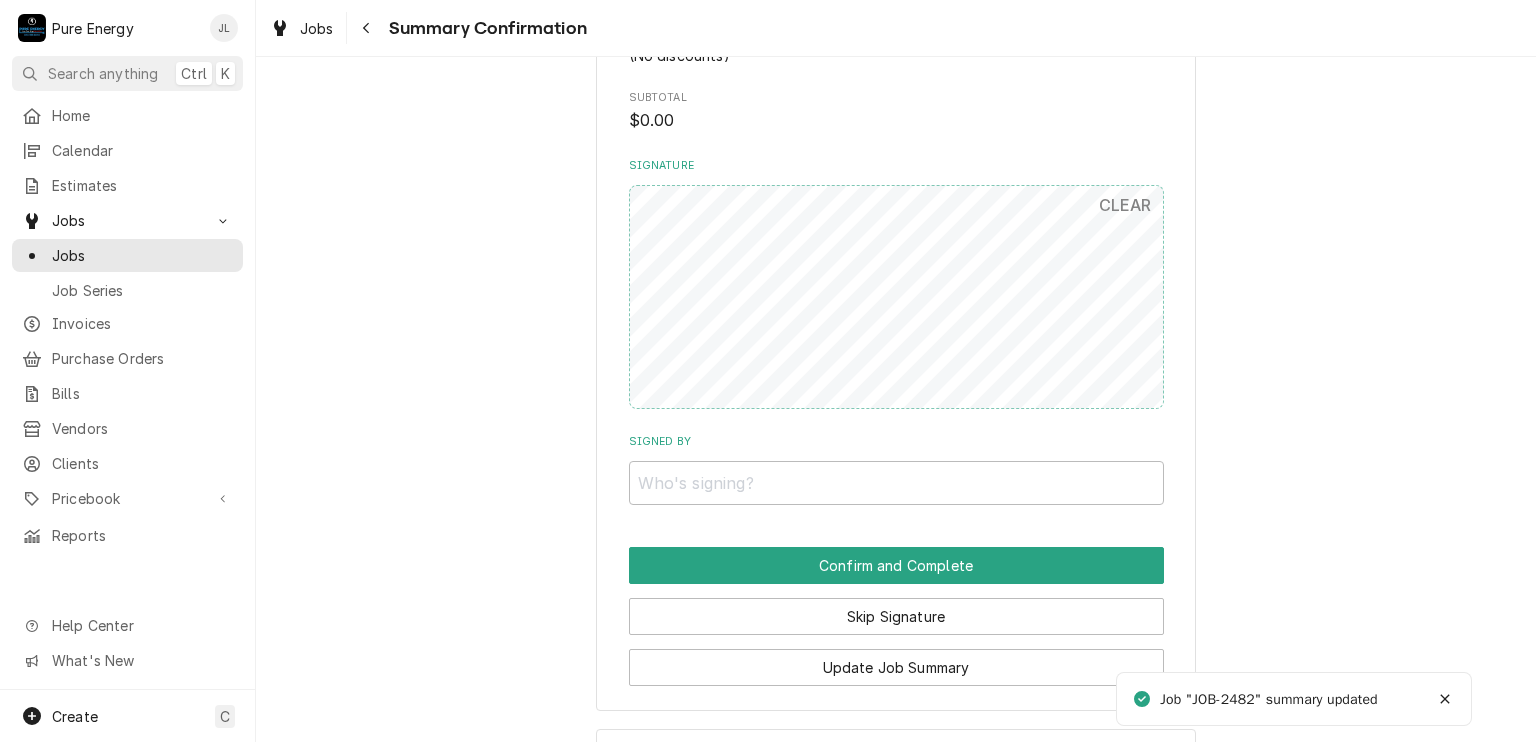 click on "Legacy Built [STREET_ADDRESS][PERSON_NAME] Please have Legacy Built review the work summary and provide a signature to complete this service: Roopairs Job ID JOB-2482 Service Type General Installation Job Type Service Total Time Logged 5min Service Charges Short Description General Installation Service Date [DATE] Qty. 1 Price $0.00 Amount $0.00 Service  Summary In the dining area, a sitting bench was removed.   When home was build, the electrican used the bench to cut across that vs in wall.  This was for removing the old wiring (too short) and running new wire and putting it back in the wall as discussed. Parts and Materials (No parts and materials charges) Trip Charges, Diagnostic Fees, etc. (No miscellaneous charges) Discounts (No discounts) Subtotal $0.00 Signature CLEAR Signed By Confirm and Complete Skip Signature Update Job Summary" at bounding box center (896, -96) 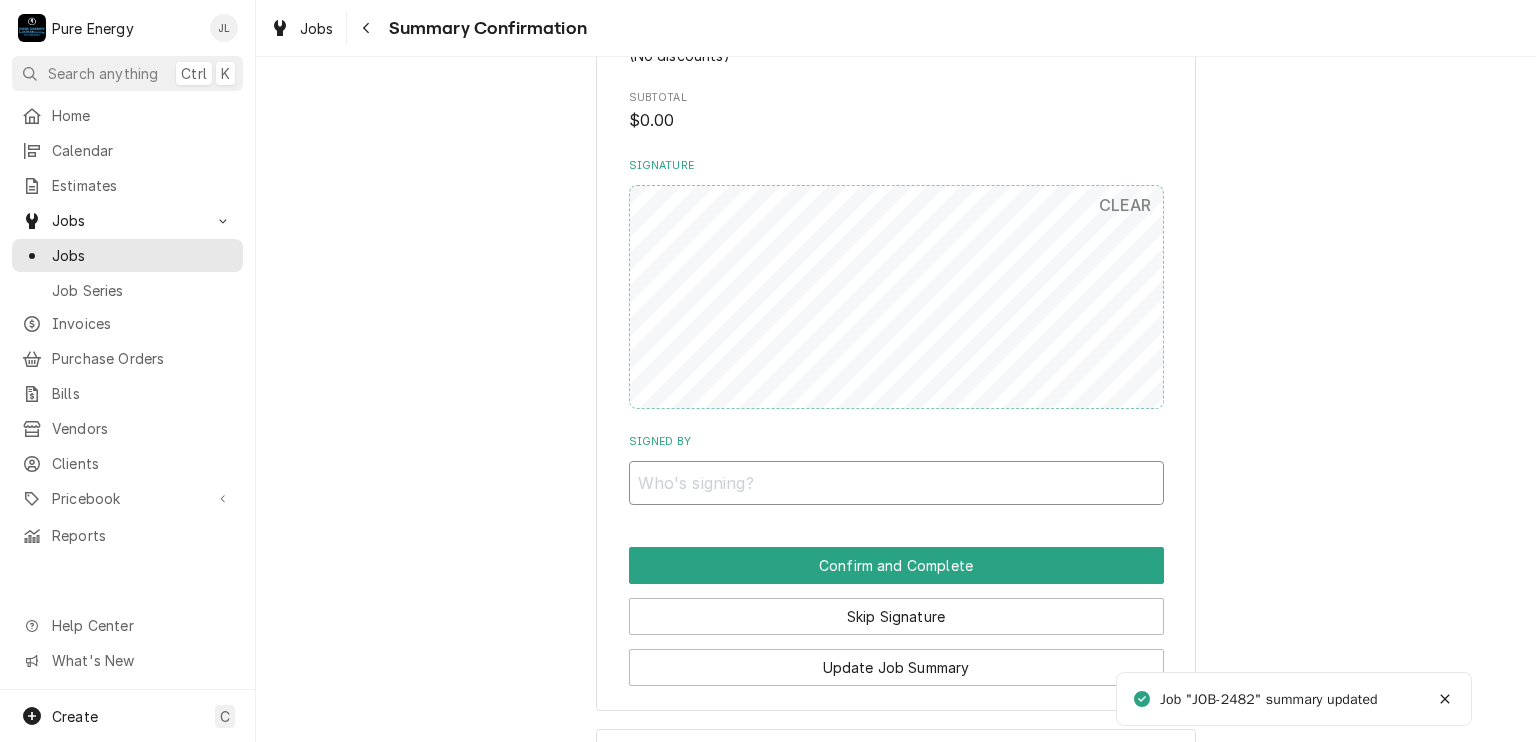 click on "Signed By" at bounding box center [896, 483] 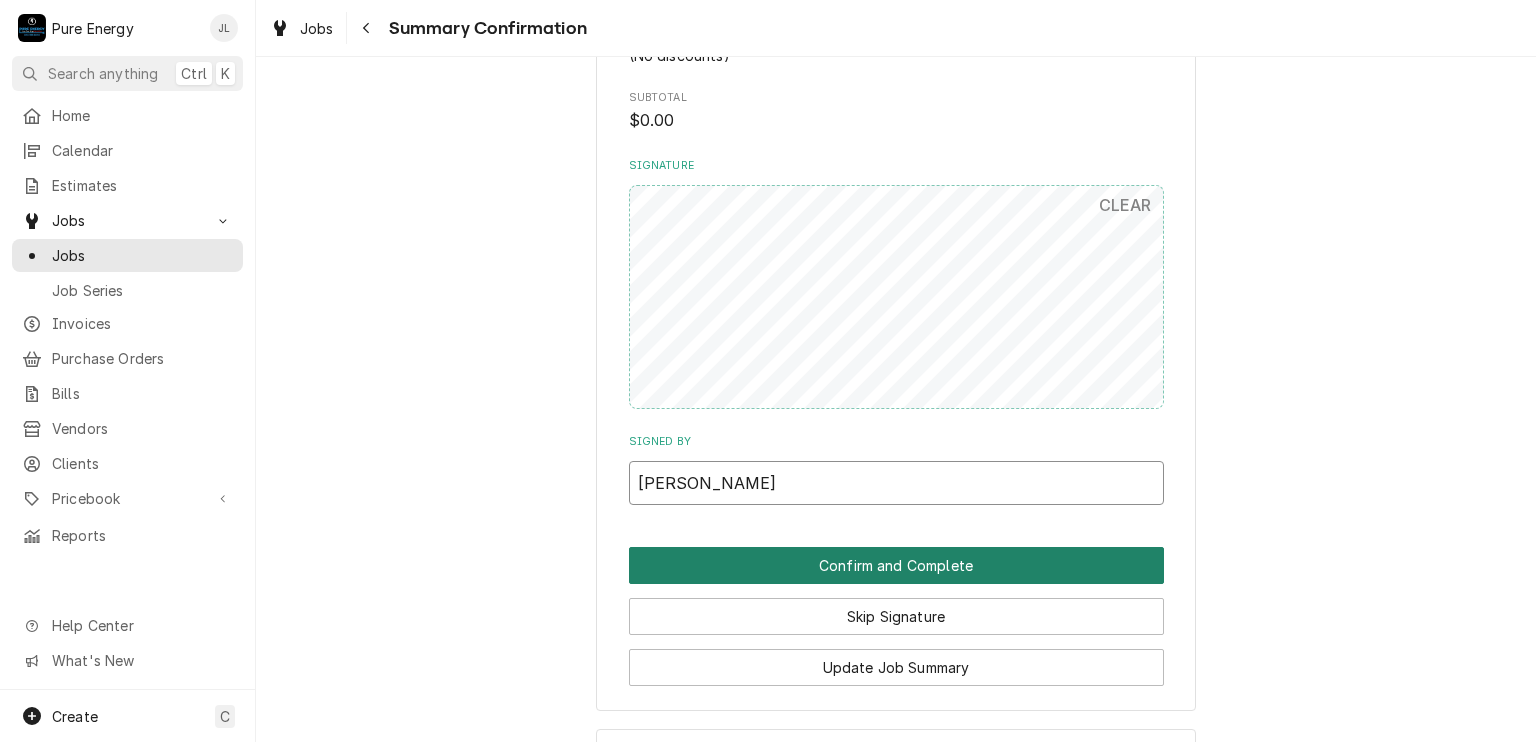 type on "[PERSON_NAME]" 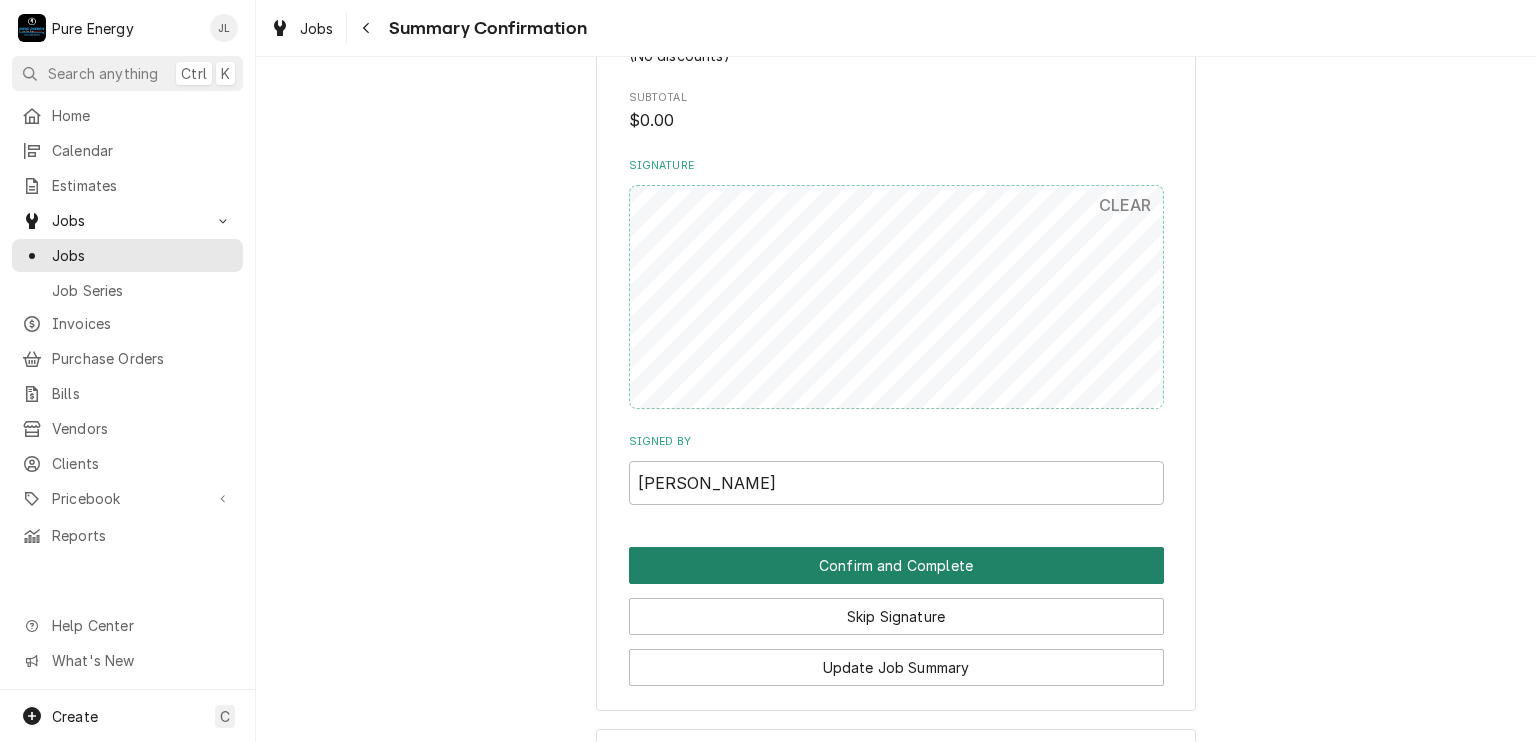 click on "Confirm and Complete" at bounding box center [896, 565] 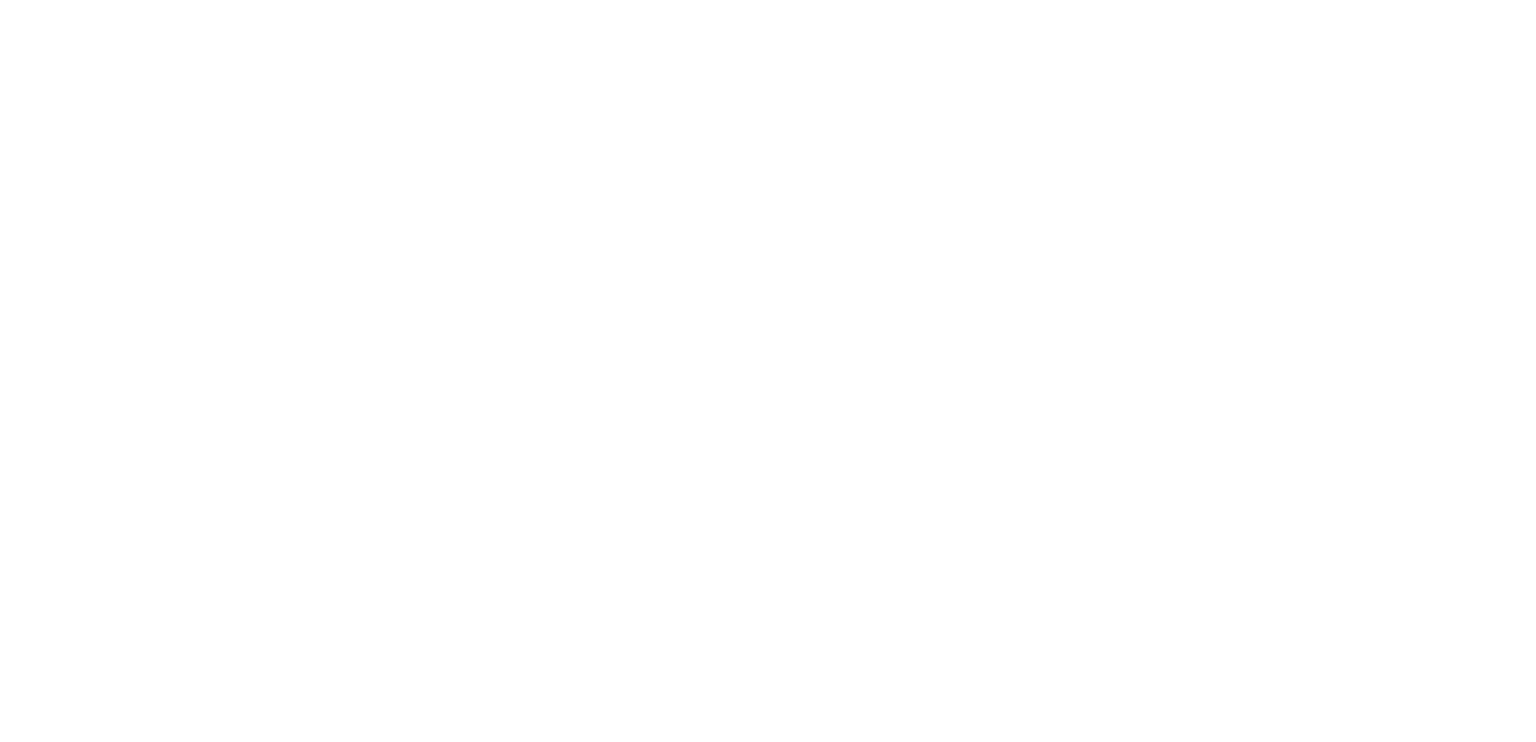 scroll, scrollTop: 0, scrollLeft: 0, axis: both 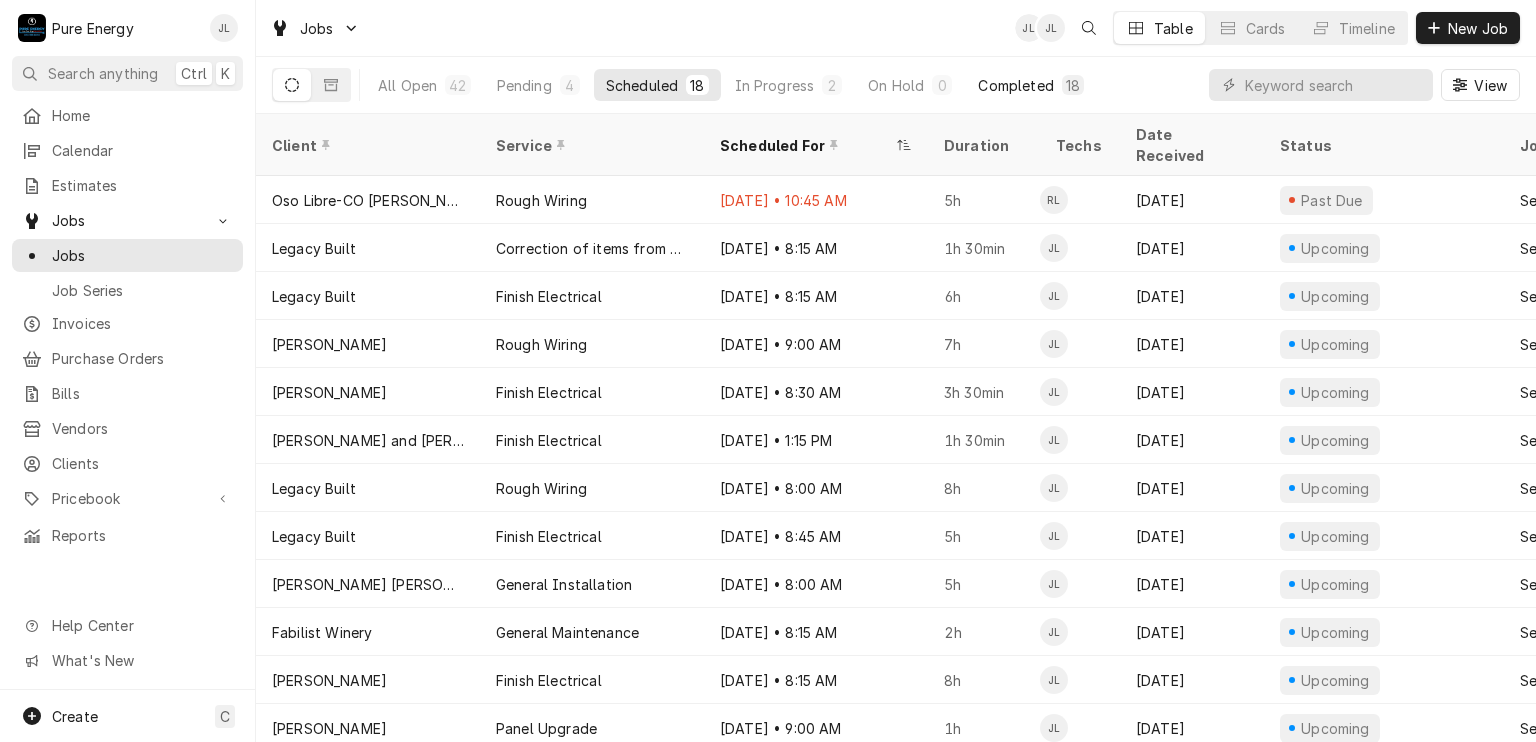 click on "Completed" at bounding box center (1015, 85) 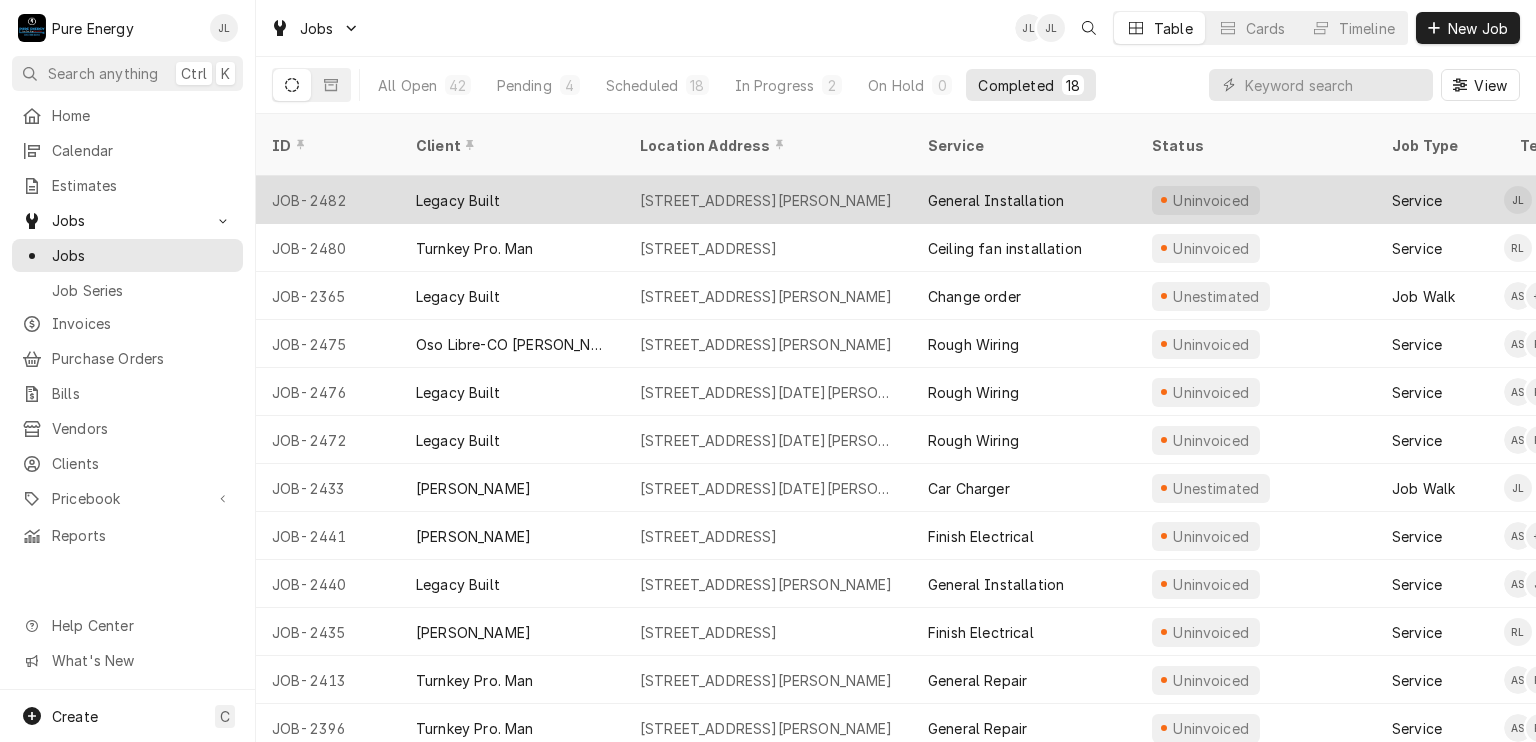 click on "General Installation" at bounding box center (1024, 200) 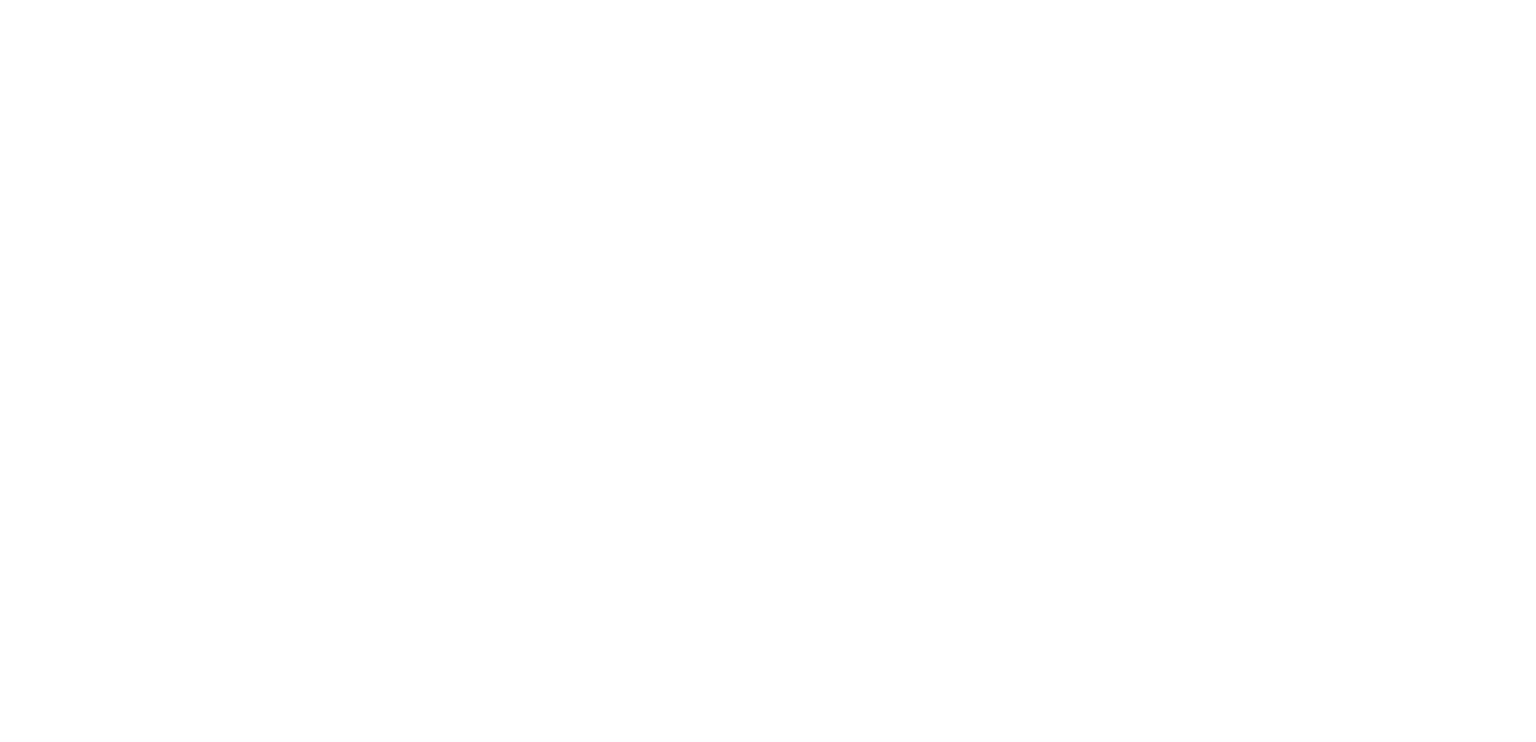 scroll, scrollTop: 0, scrollLeft: 0, axis: both 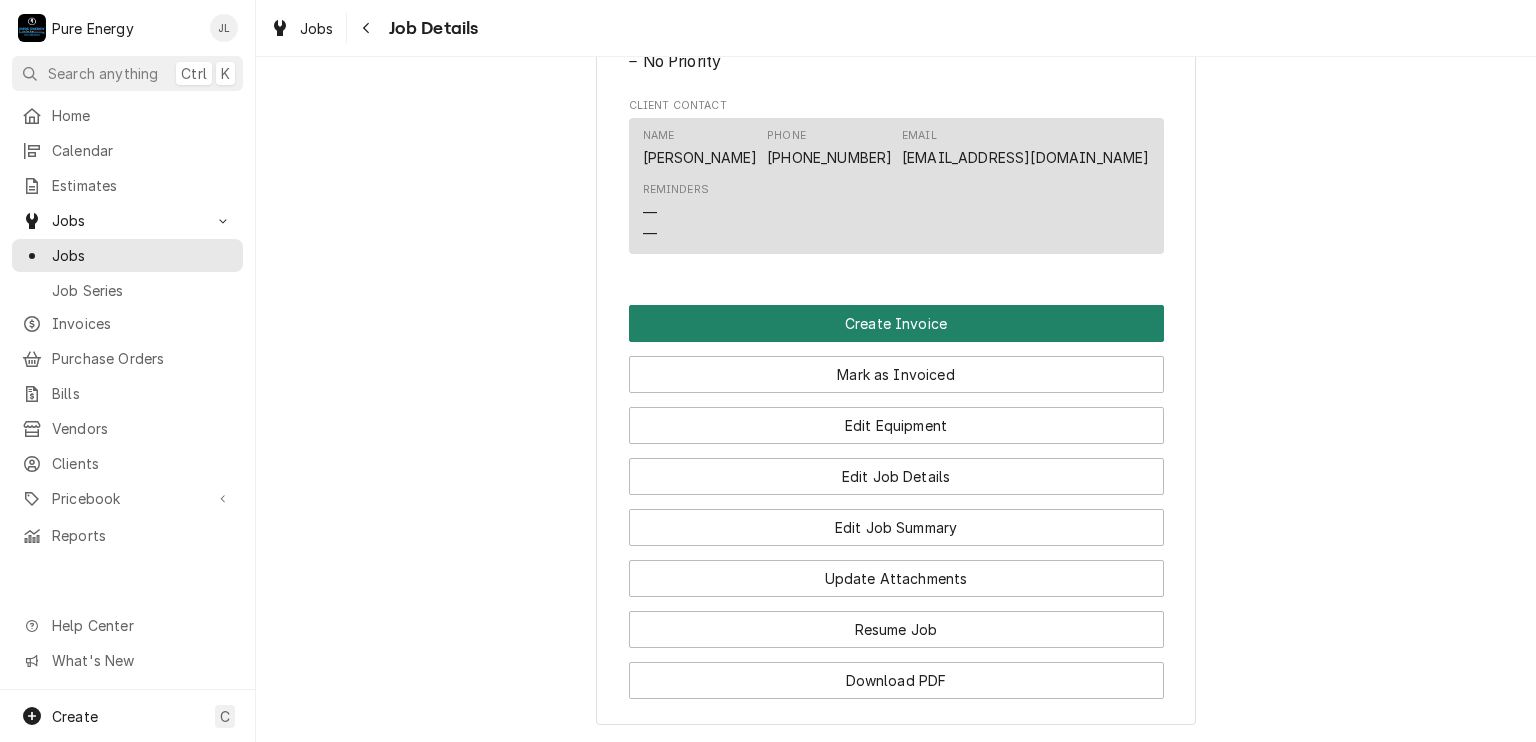 click on "Create Invoice" at bounding box center [896, 323] 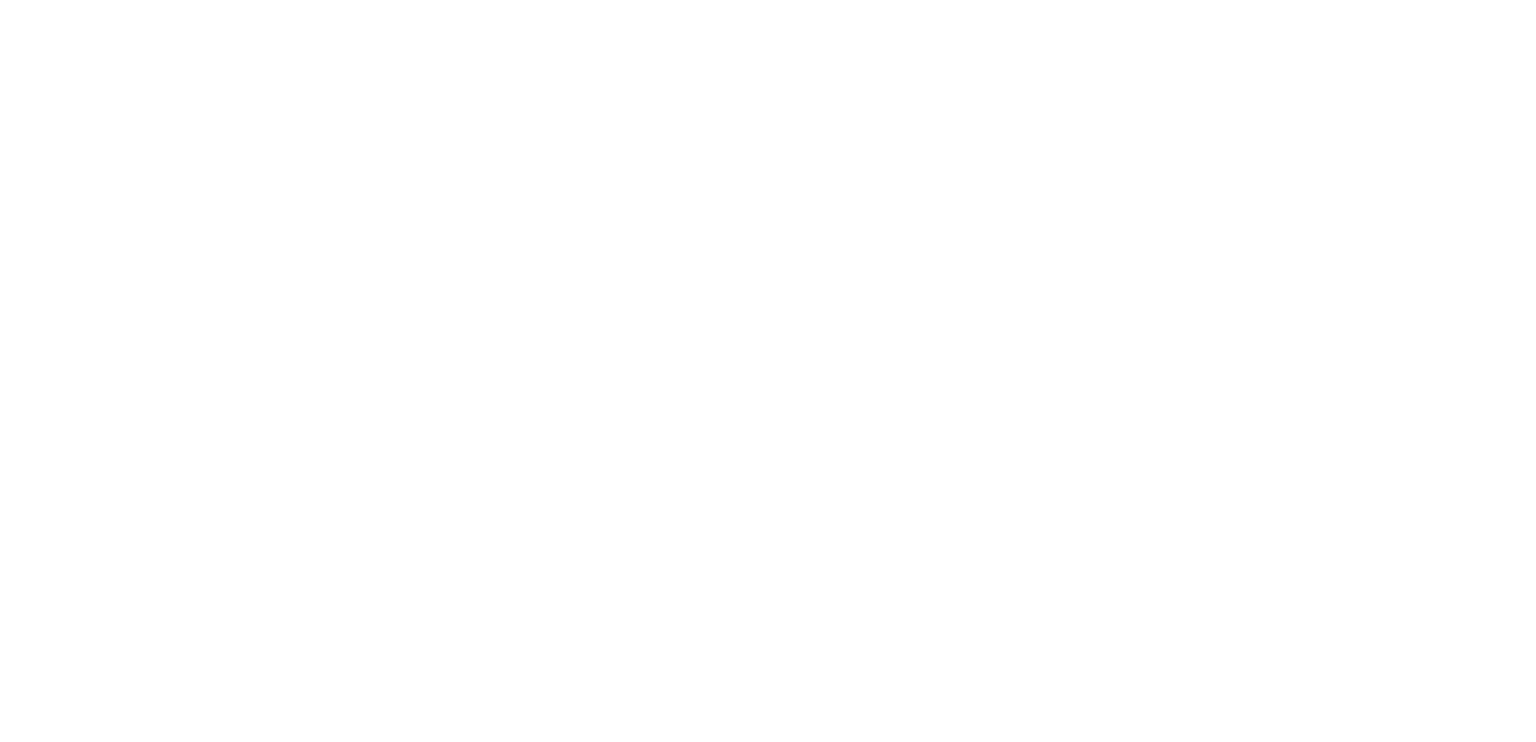 scroll, scrollTop: 0, scrollLeft: 0, axis: both 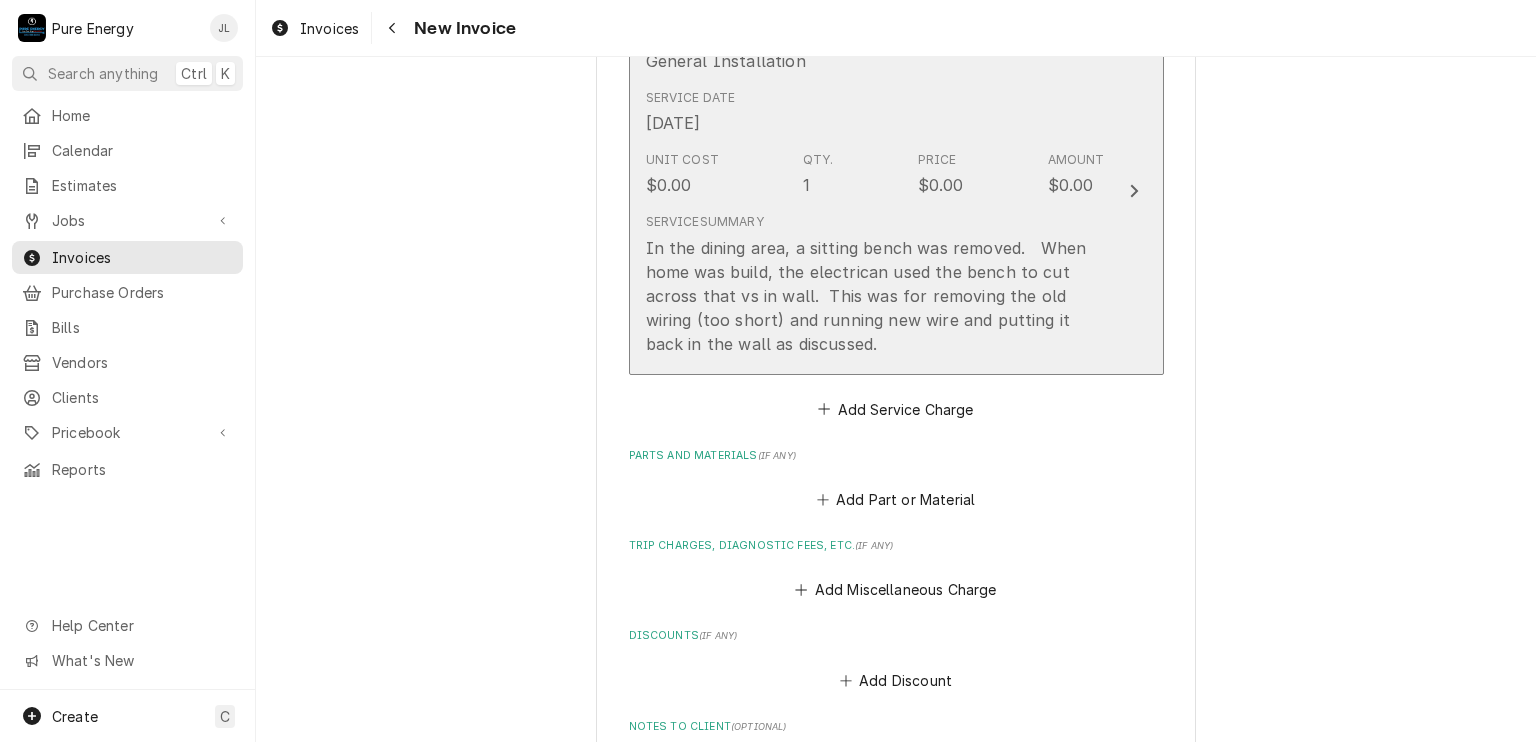 click on "Service Date [DATE]" at bounding box center [875, 112] 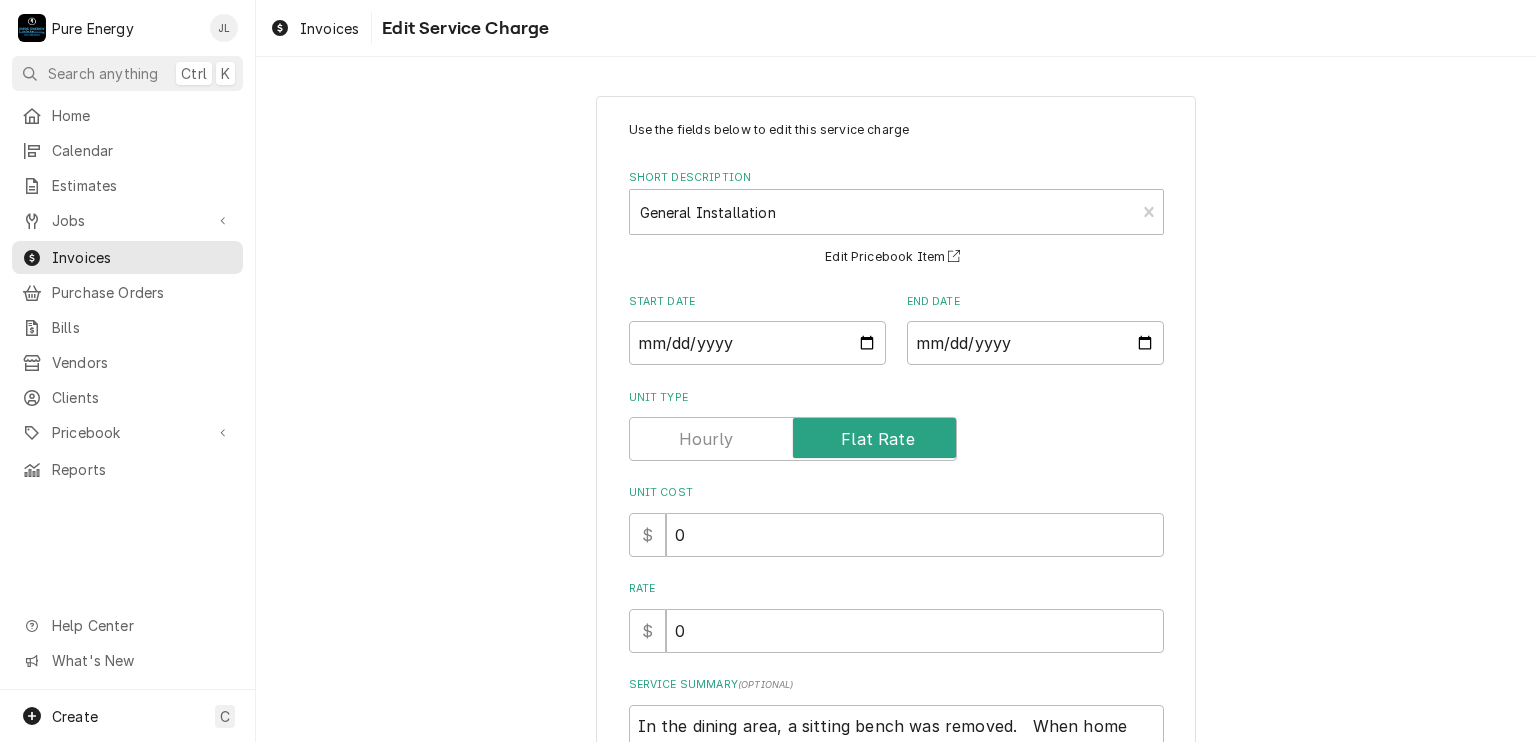 scroll, scrollTop: 247, scrollLeft: 0, axis: vertical 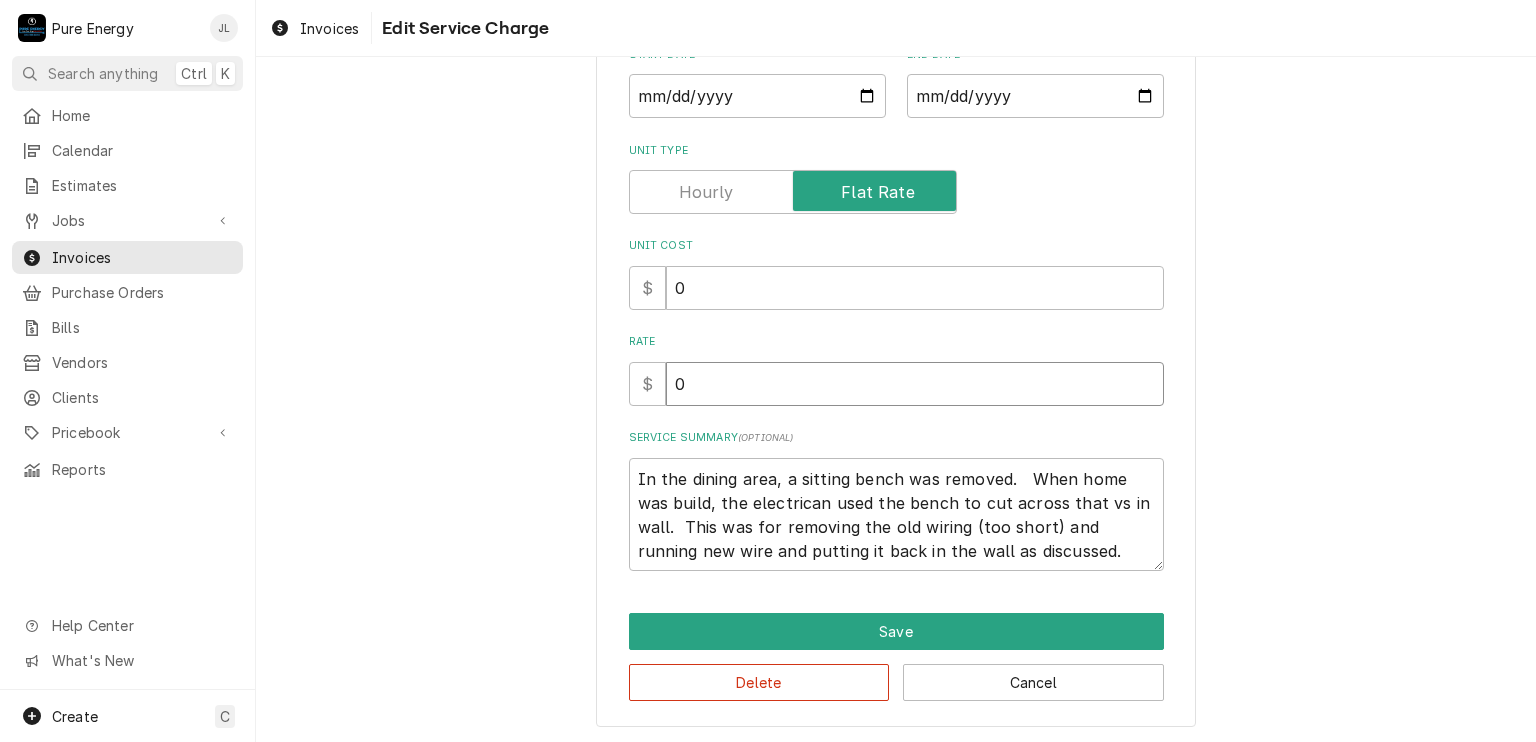 click on "0" at bounding box center (915, 384) 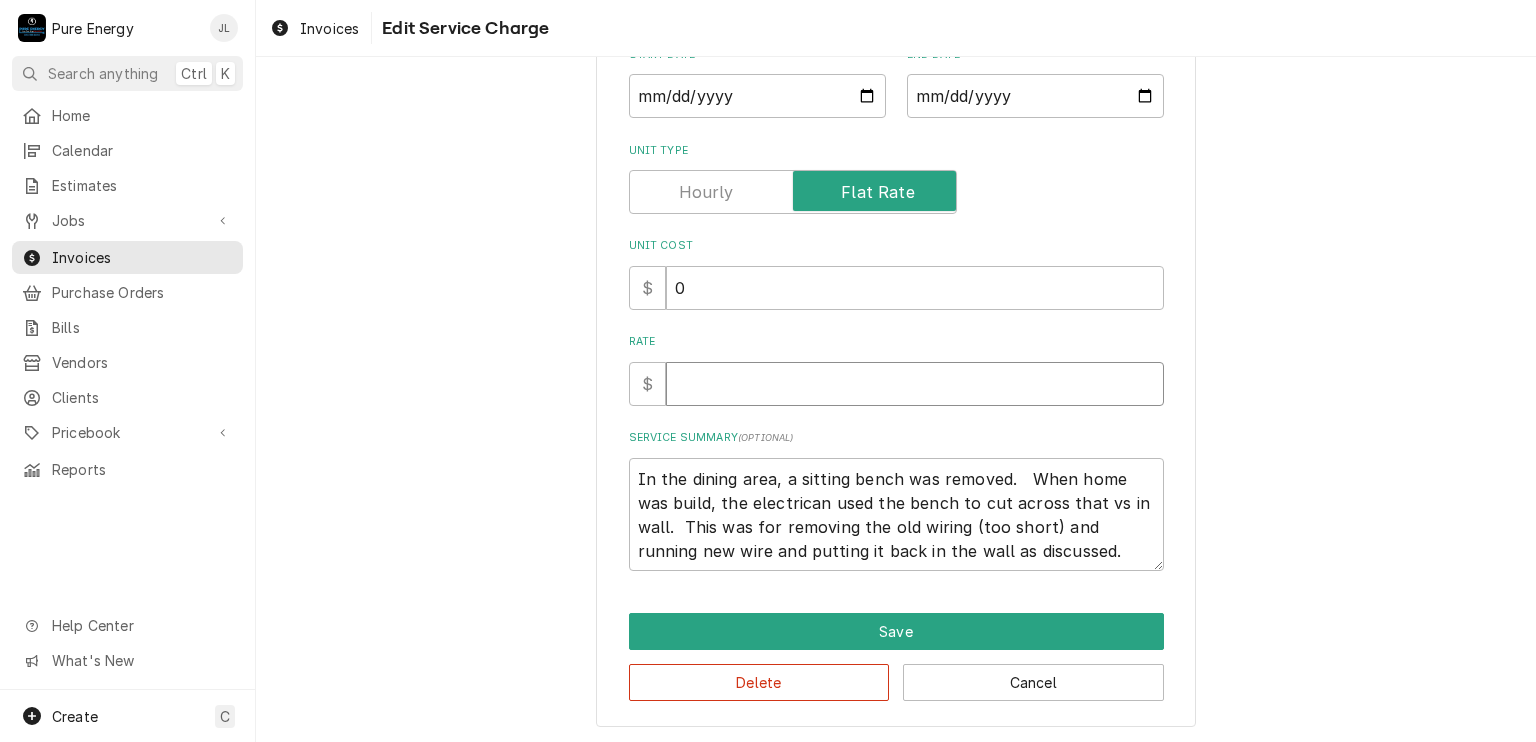 type on "x" 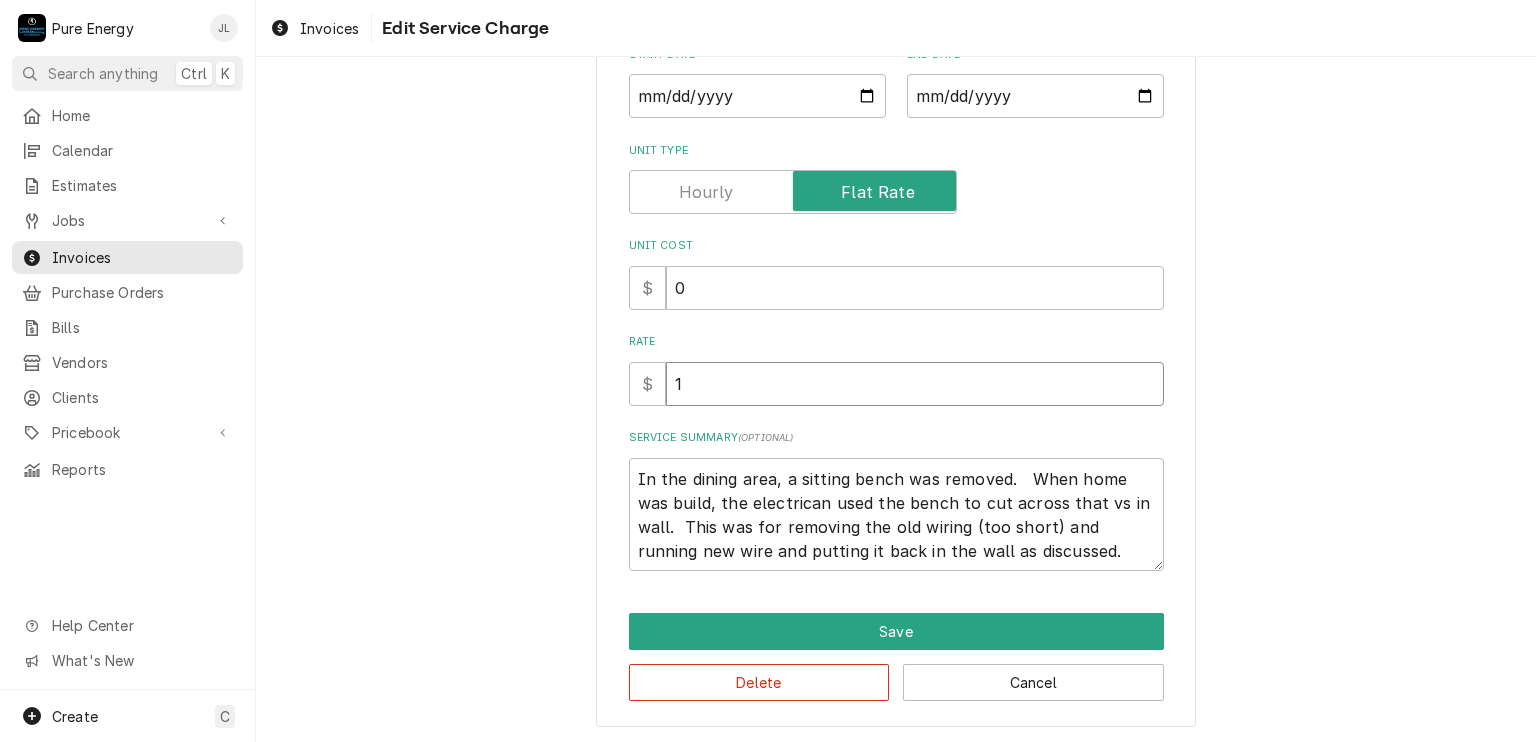 type on "x" 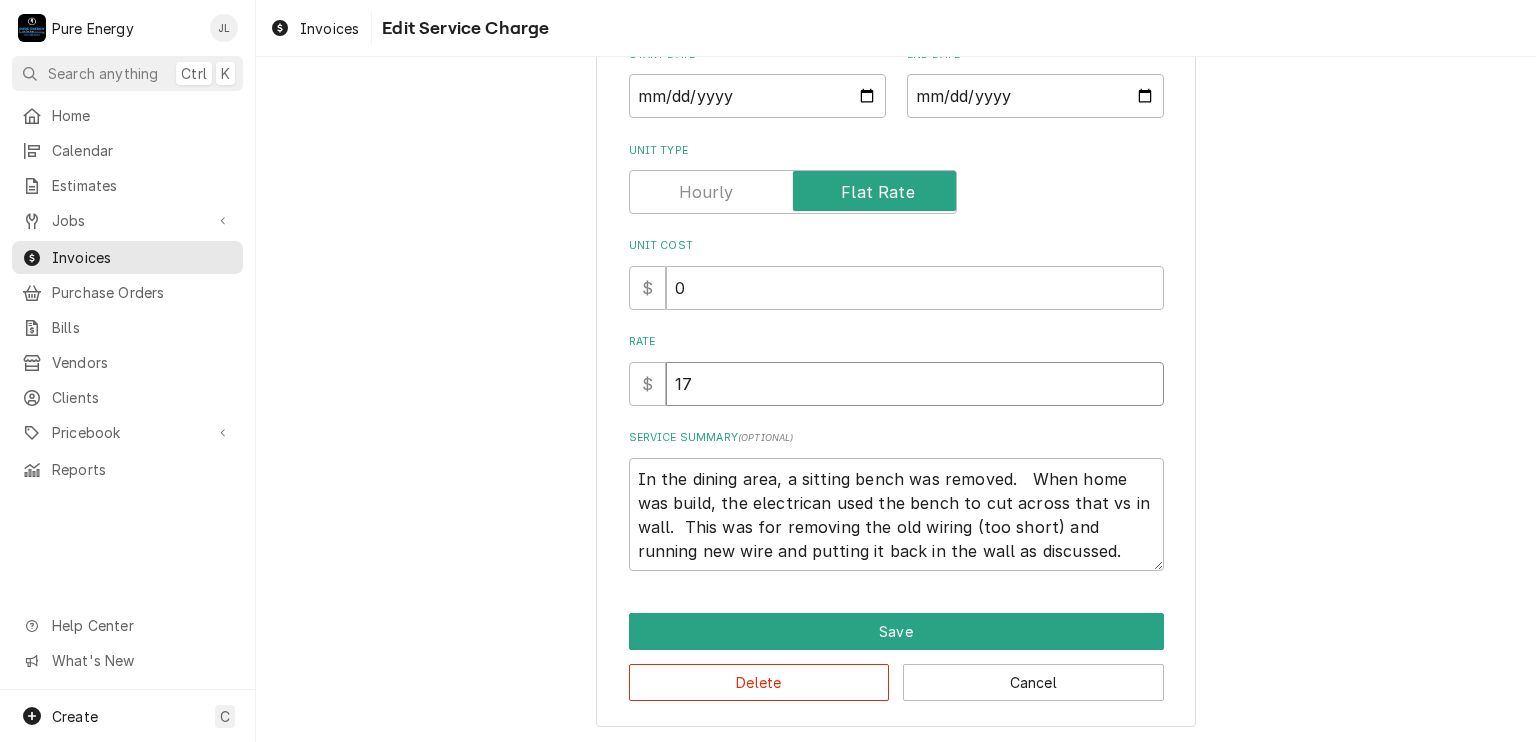 type on "x" 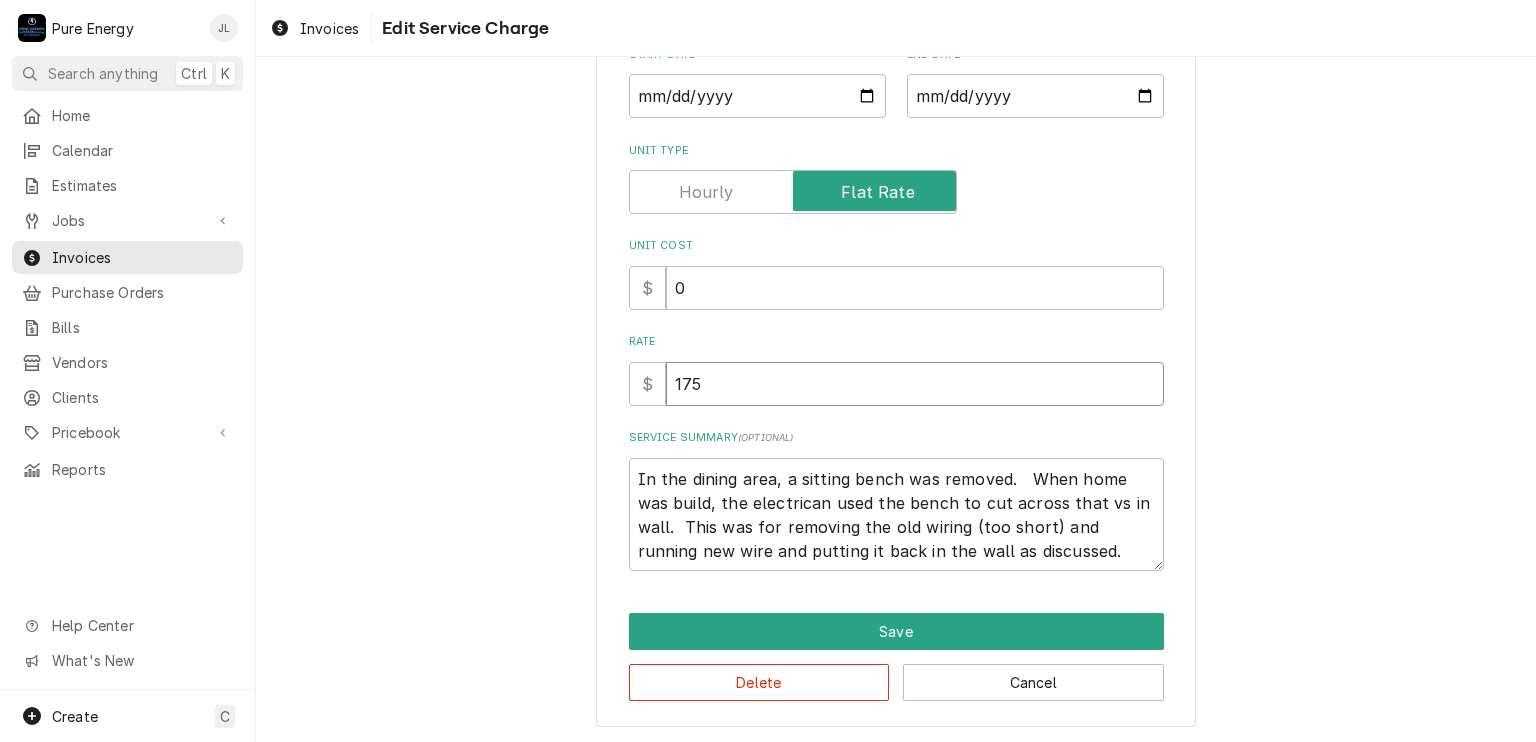 type on "x" 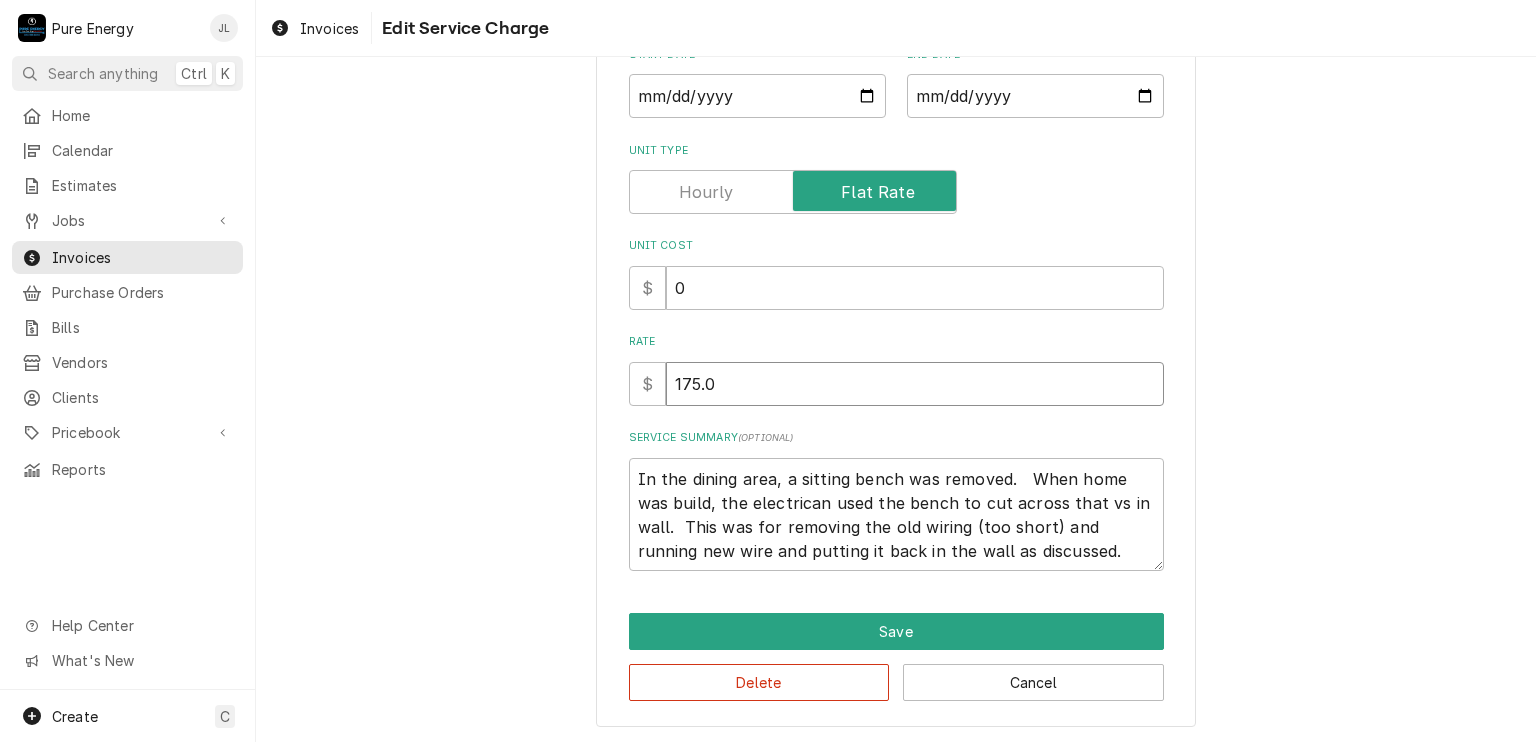 type on "x" 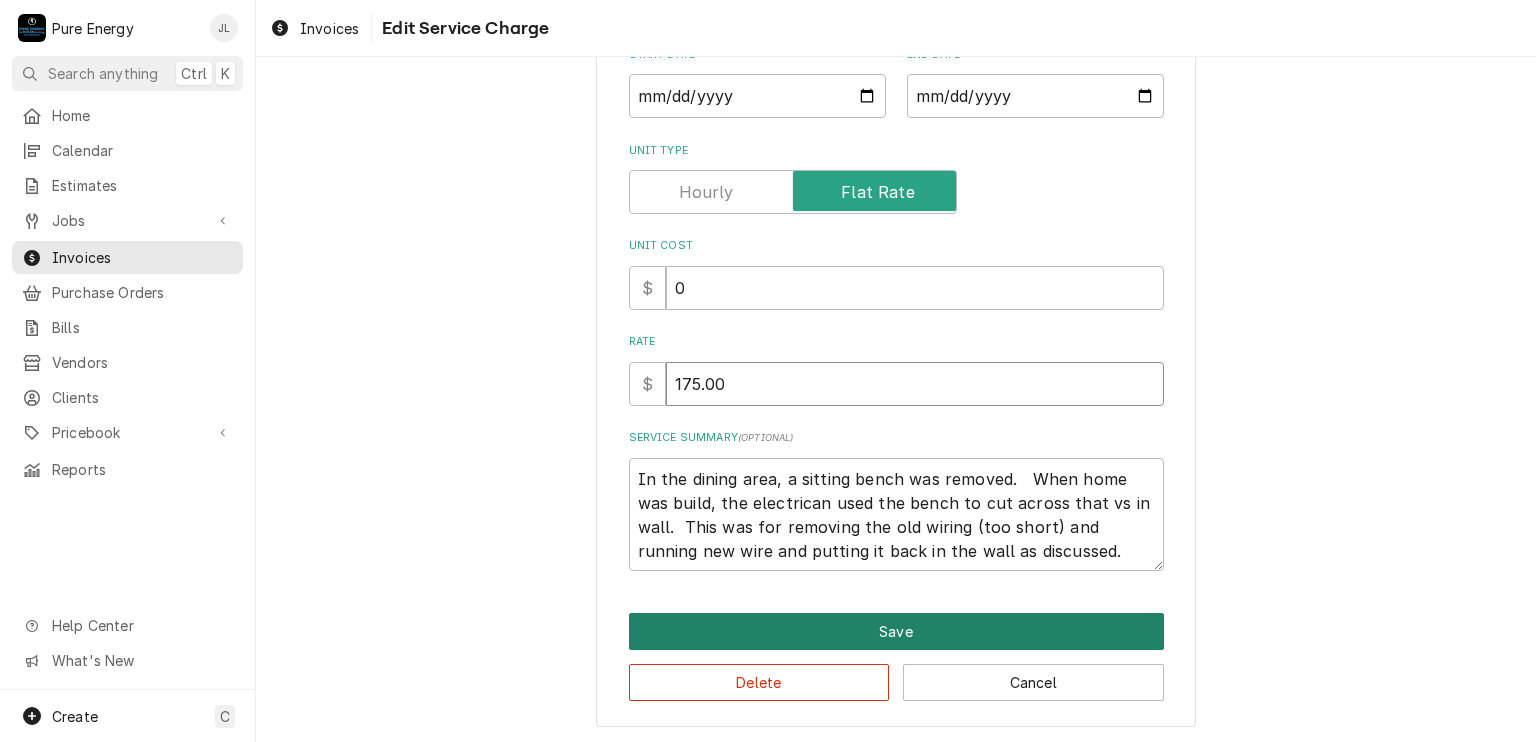 type on "175.00" 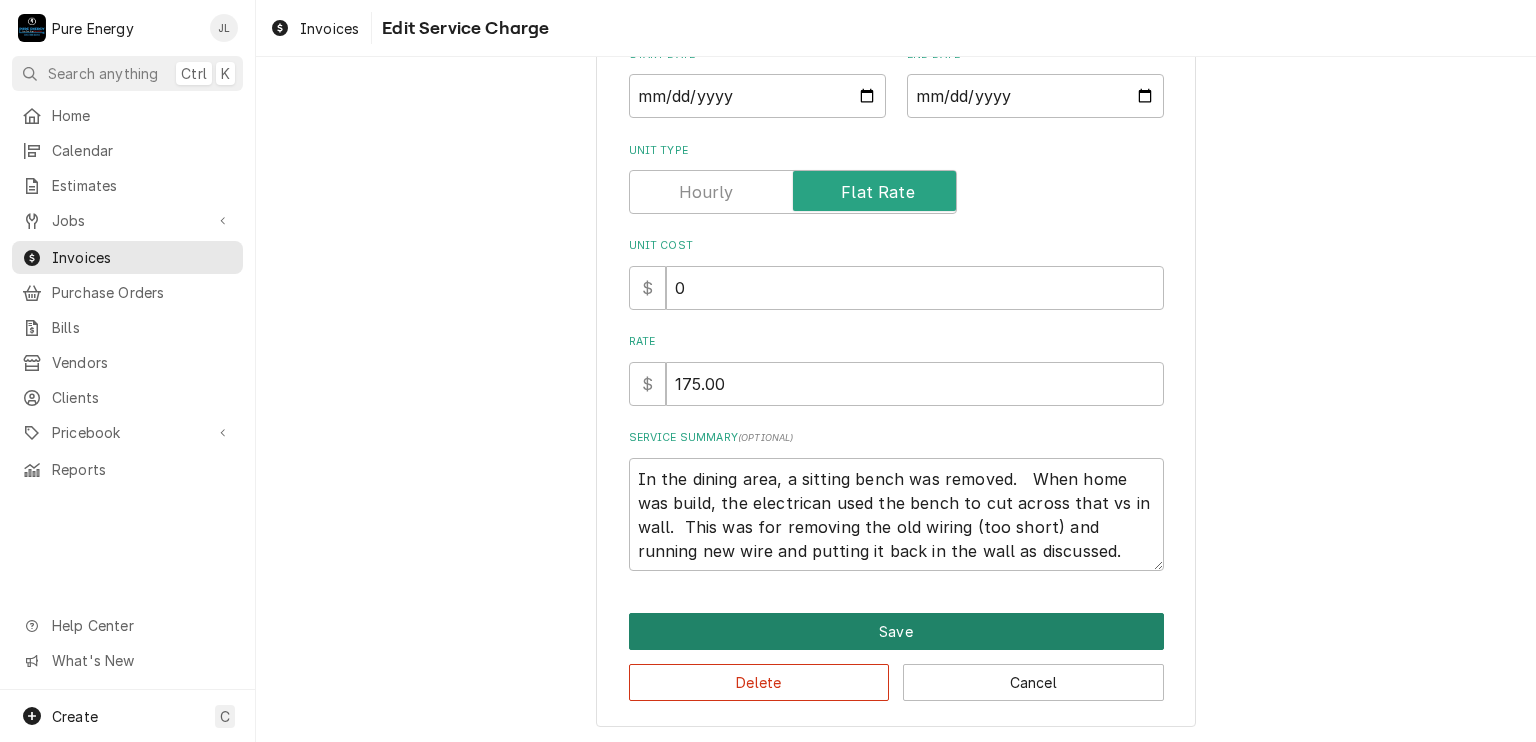 click on "Save" at bounding box center [896, 631] 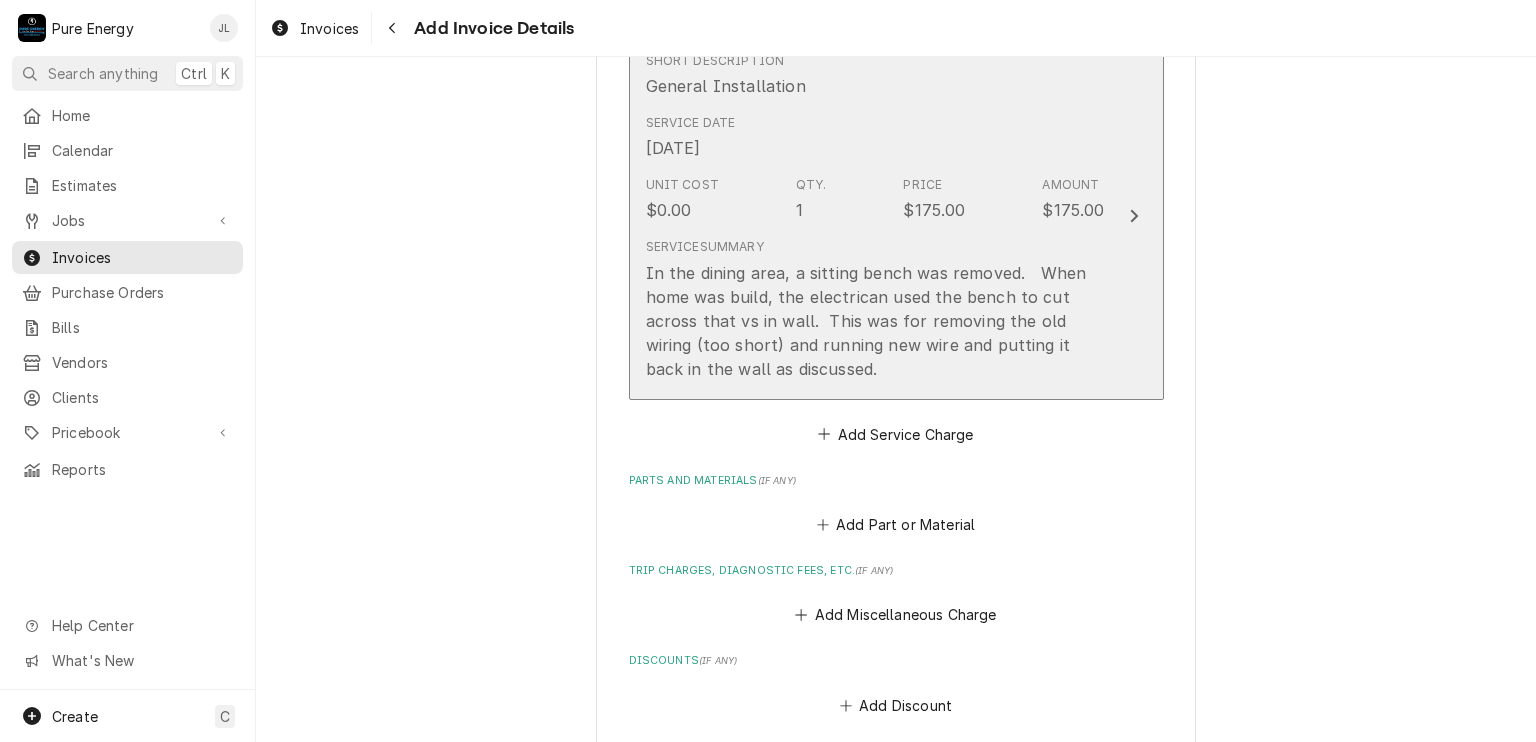 scroll, scrollTop: 1775, scrollLeft: 0, axis: vertical 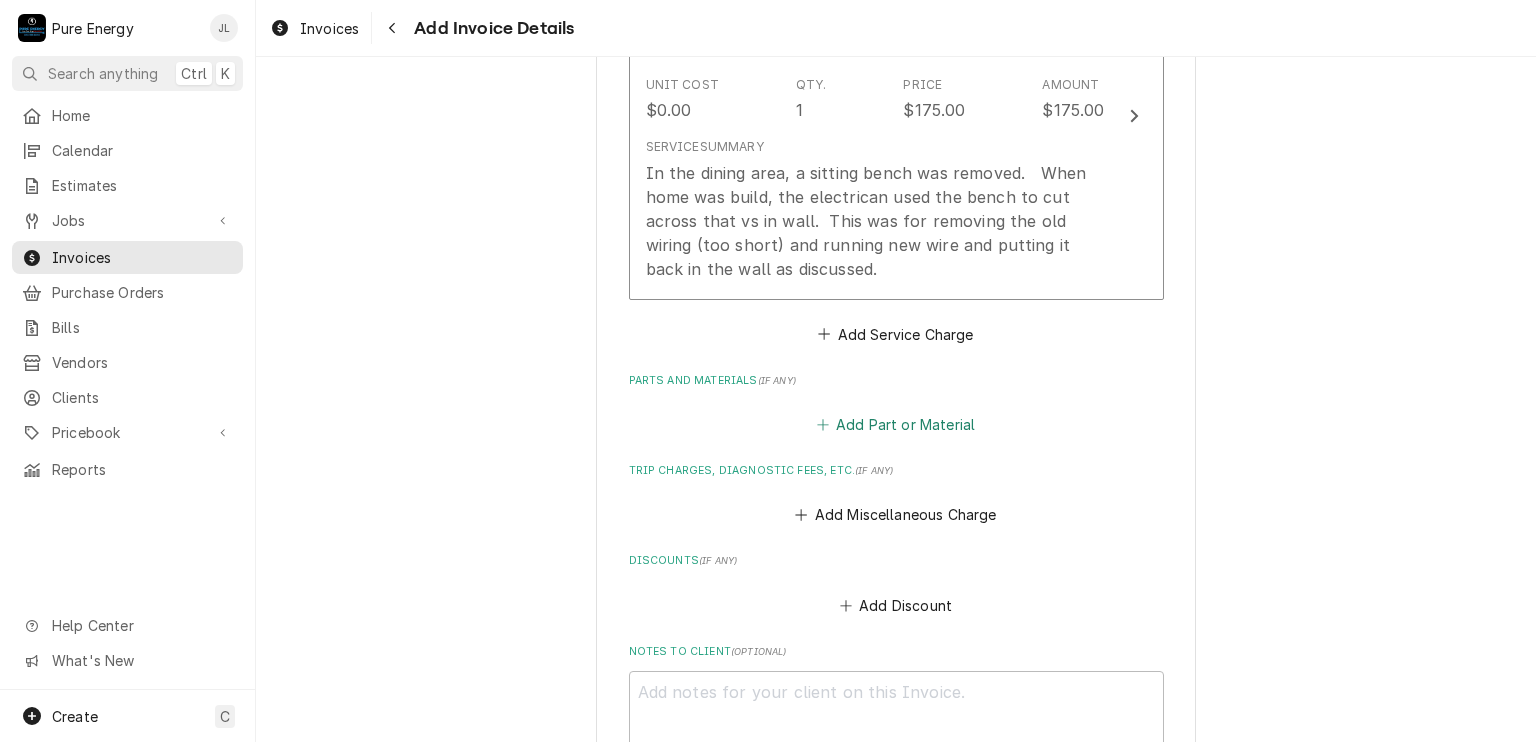 click on "Add Part or Material" at bounding box center [895, 424] 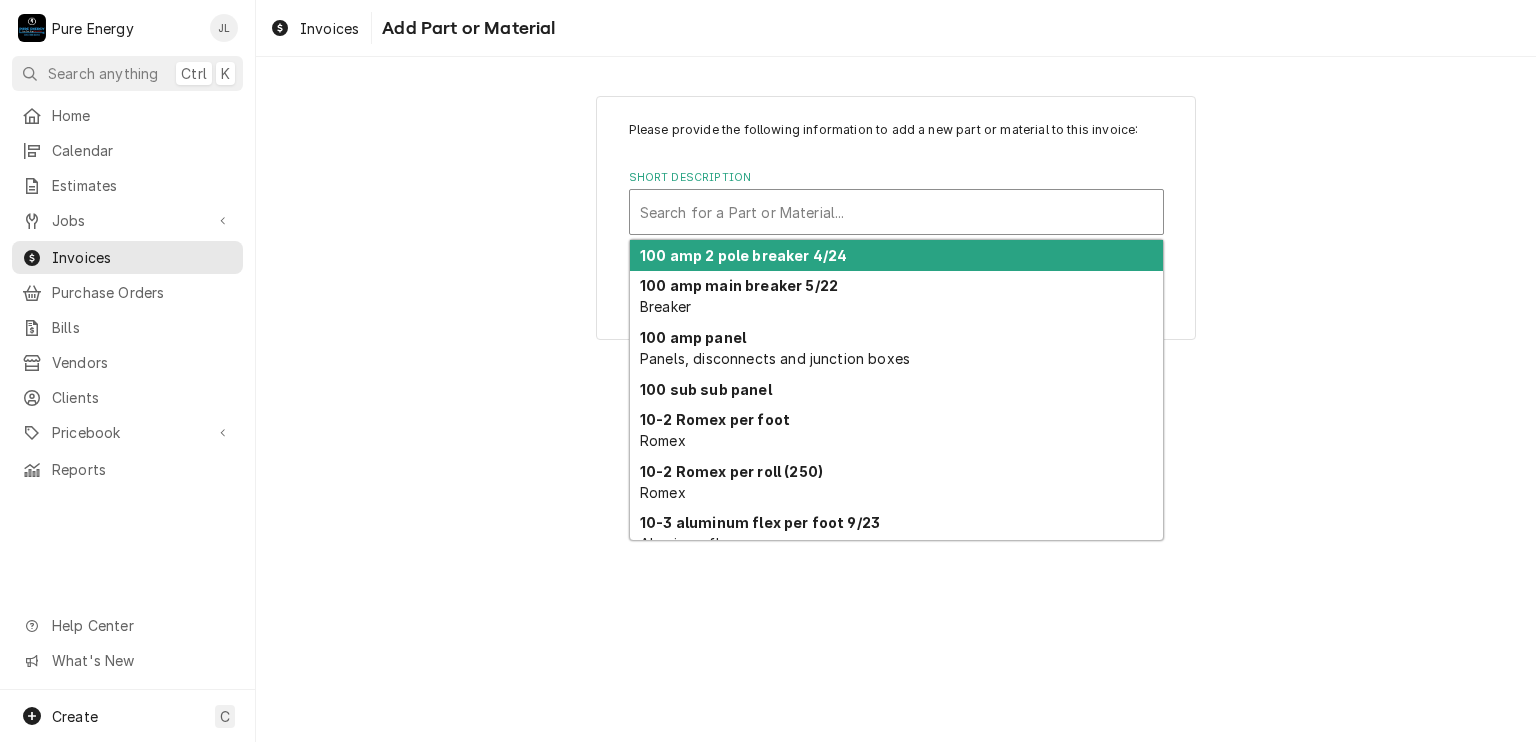 click at bounding box center (896, 212) 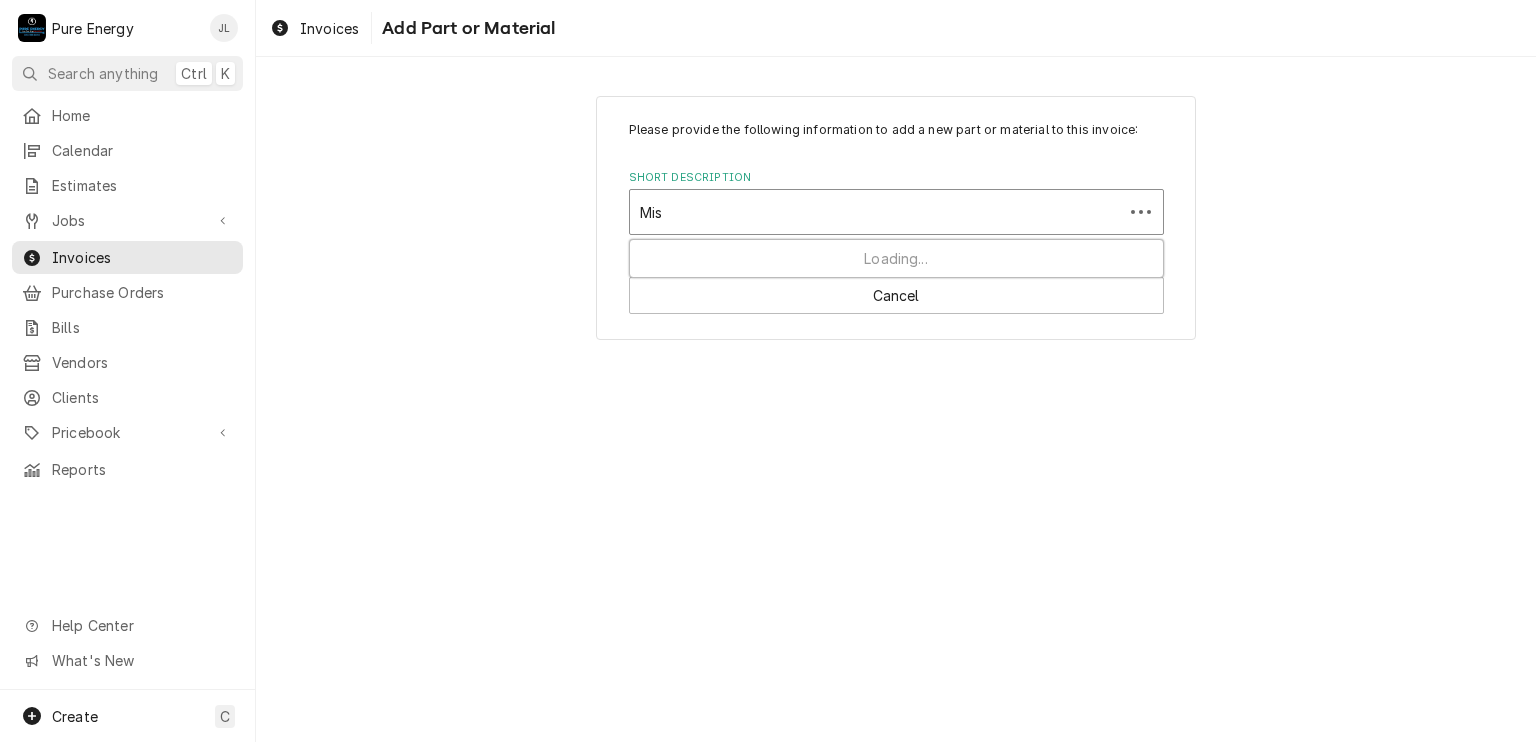 type on "Misc" 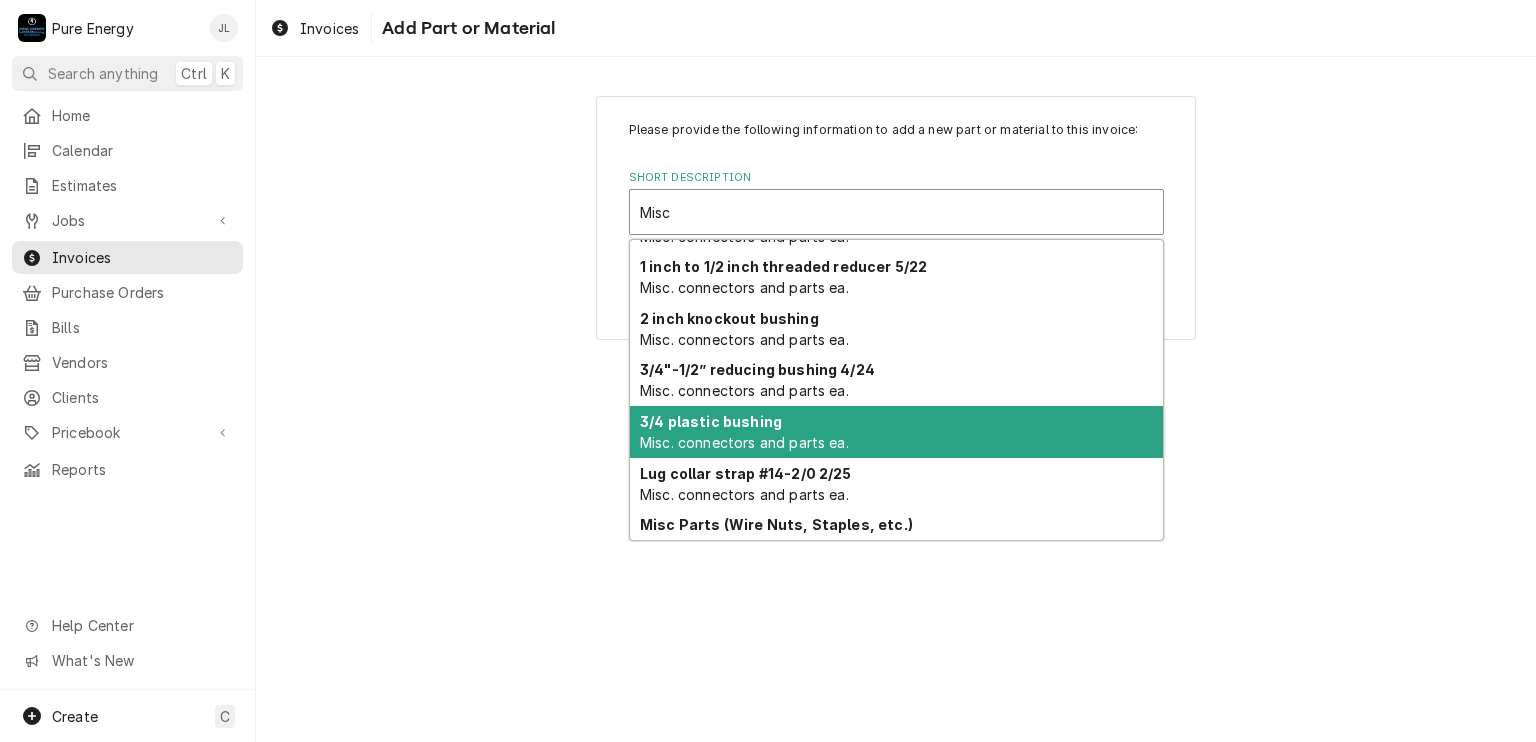 scroll, scrollTop: 225, scrollLeft: 0, axis: vertical 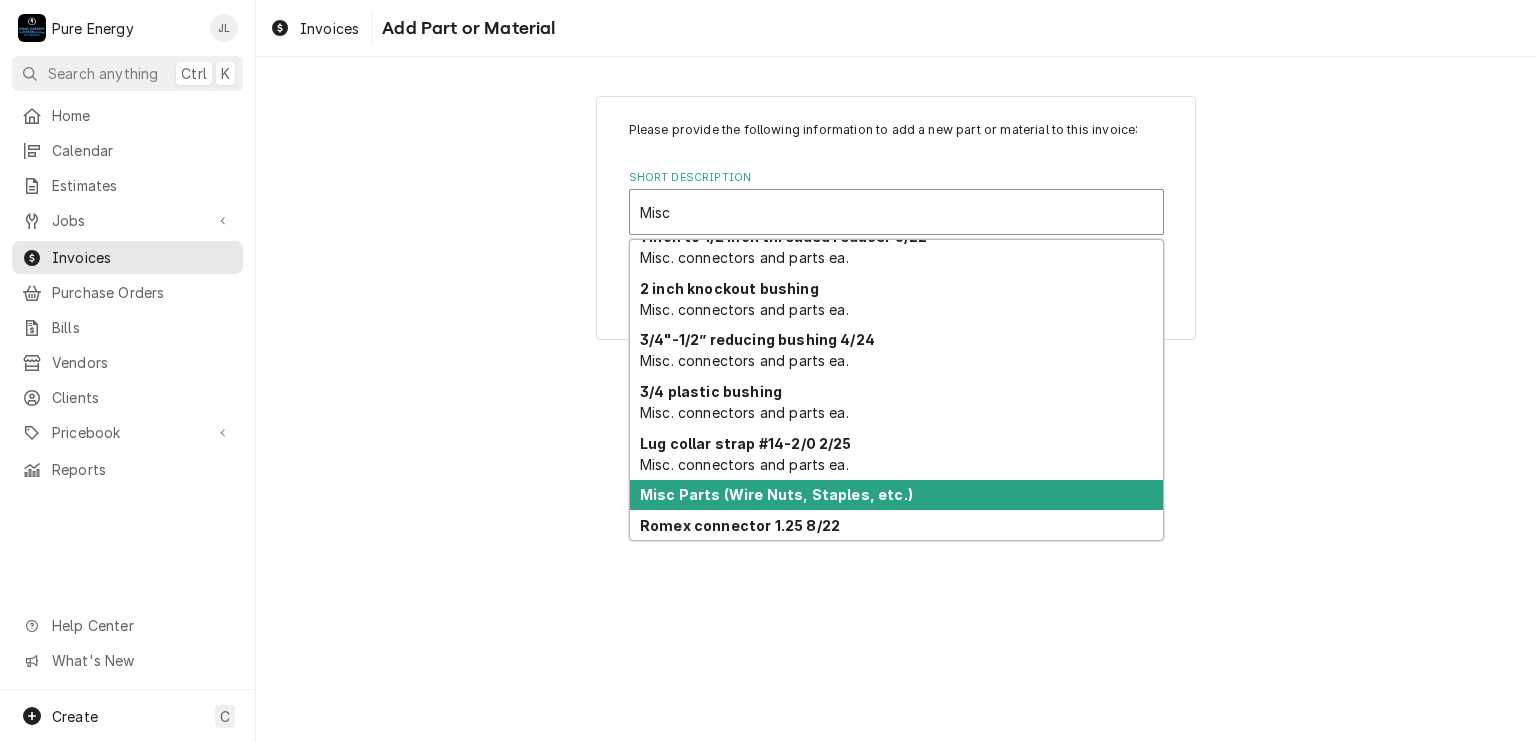 click on "Misc Parts (Wire Nuts, Staples, etc.)" at bounding box center [776, 494] 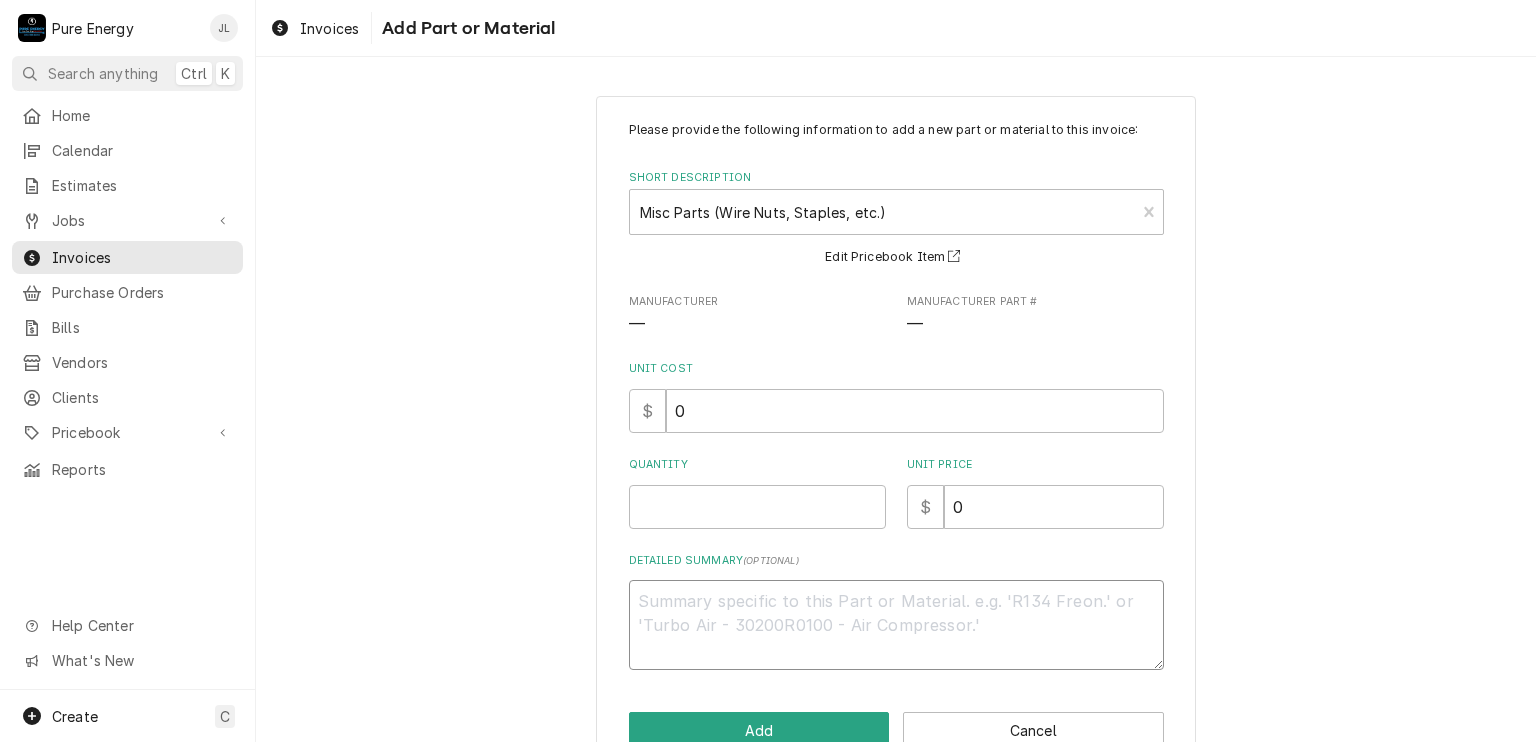 click on "Detailed Summary  ( optional )" at bounding box center [896, 625] 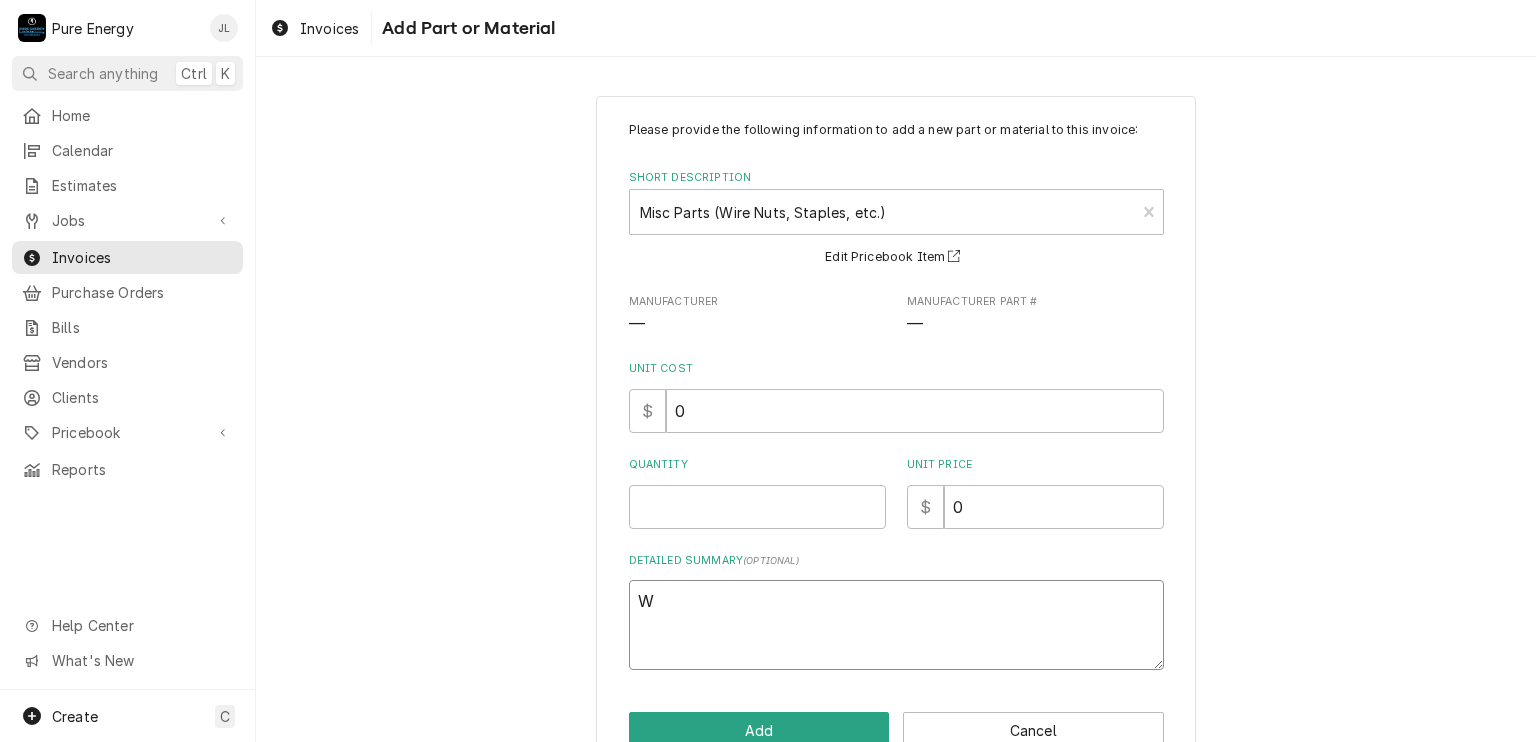 type on "x" 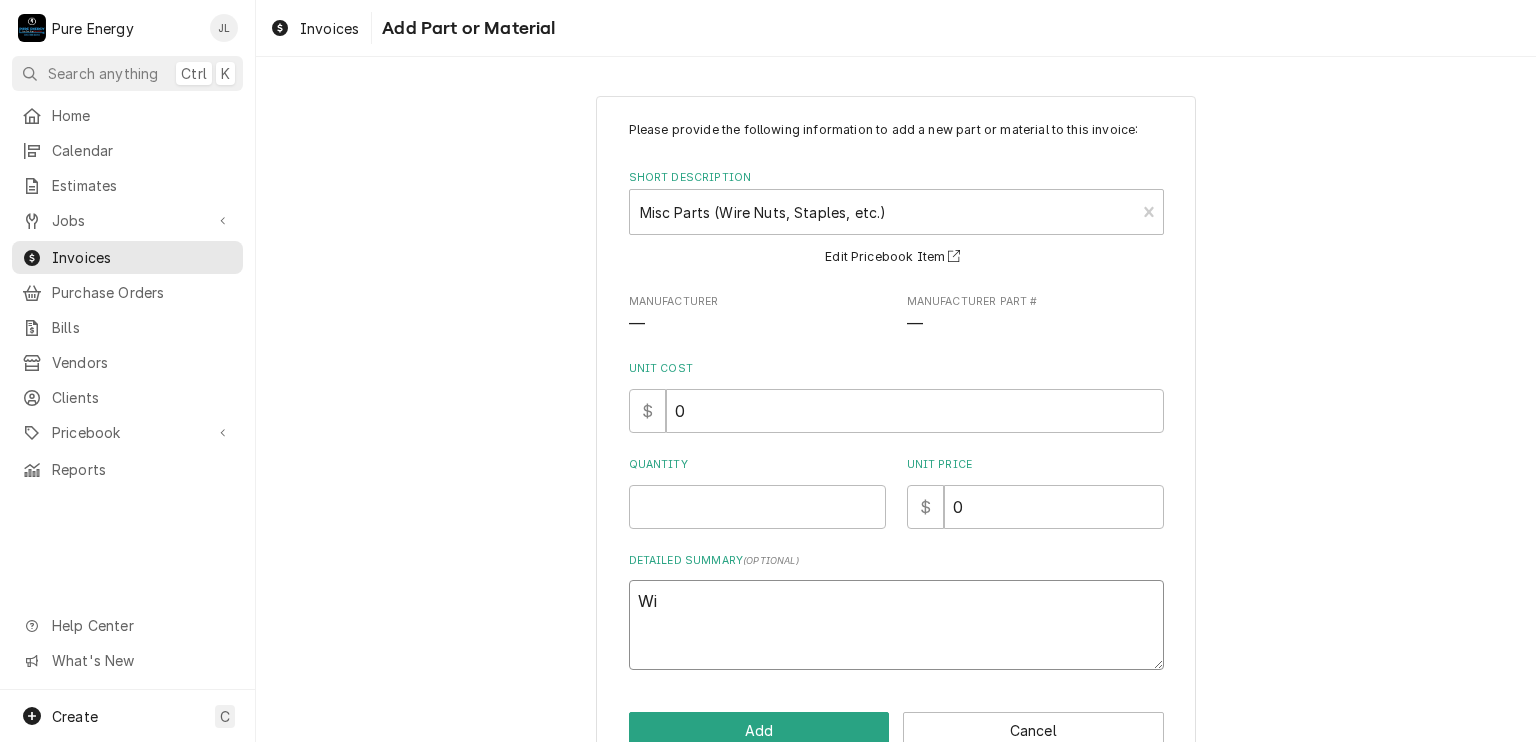 type on "x" 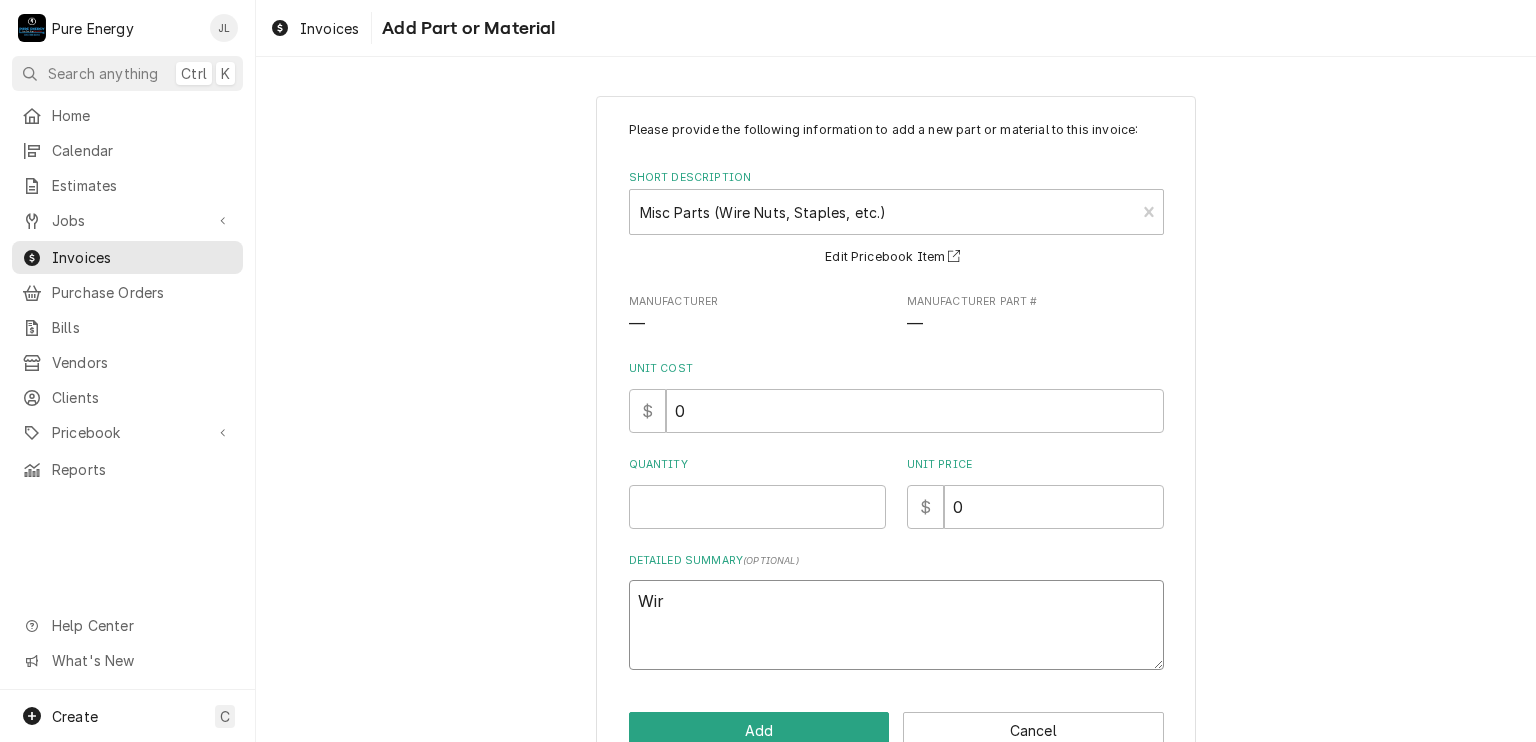 type on "x" 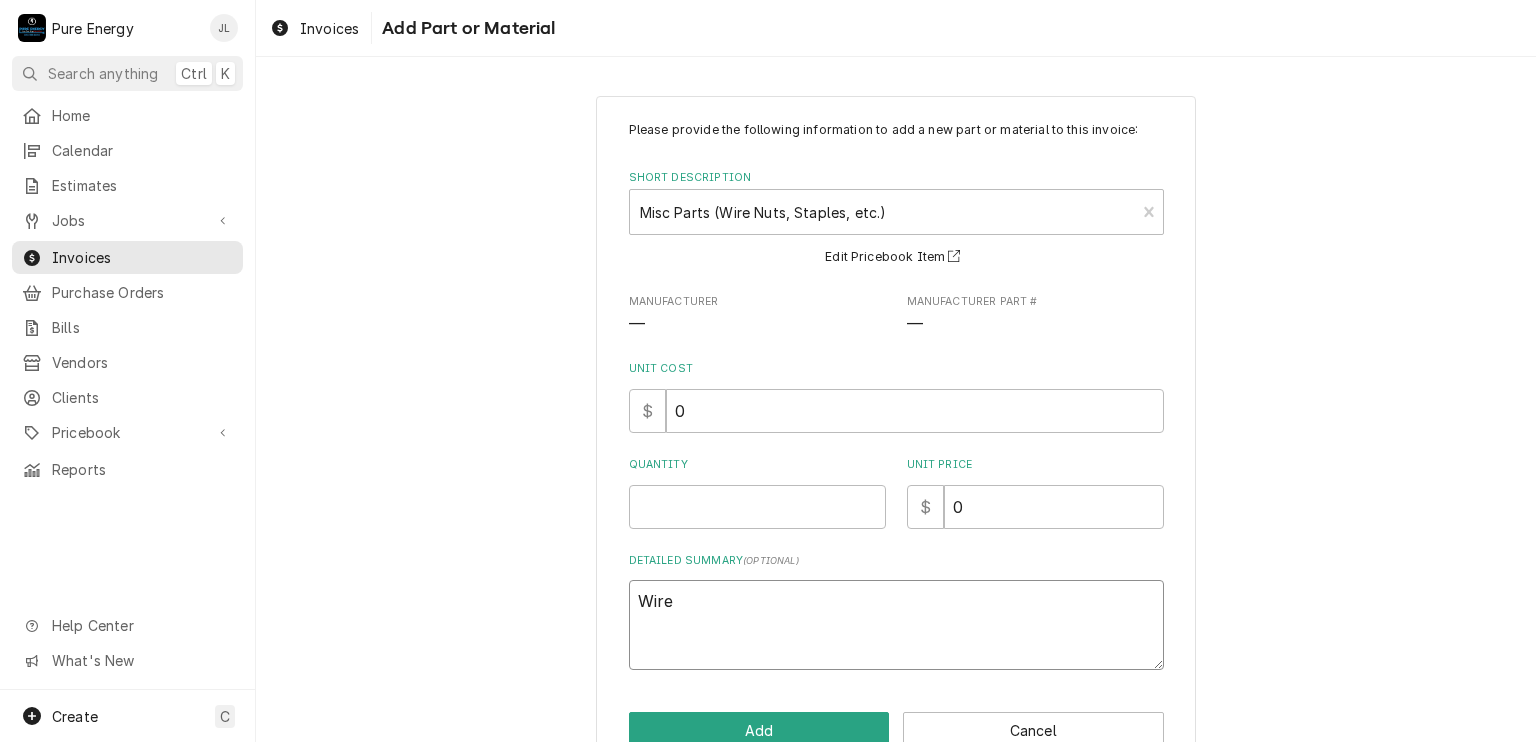 type on "x" 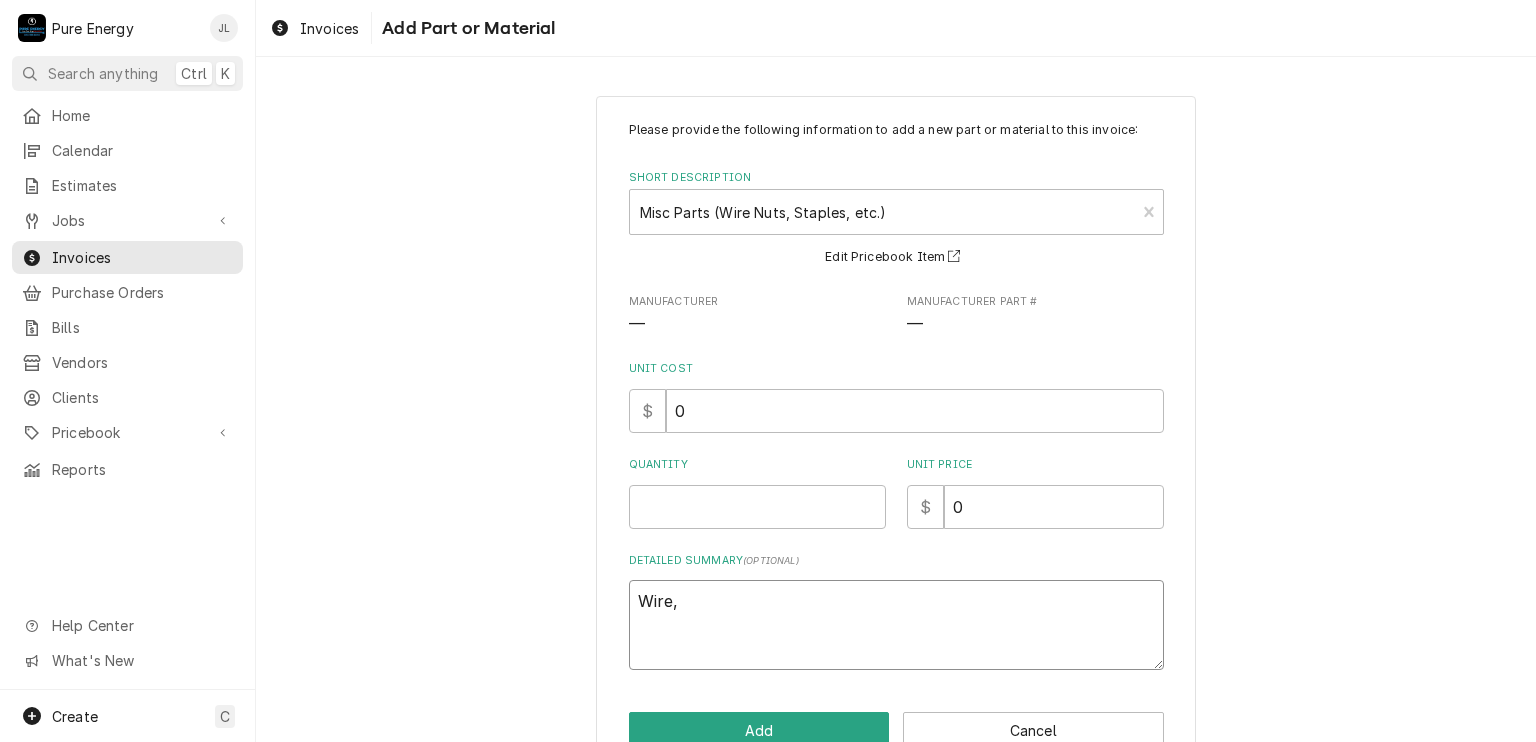type on "Wire," 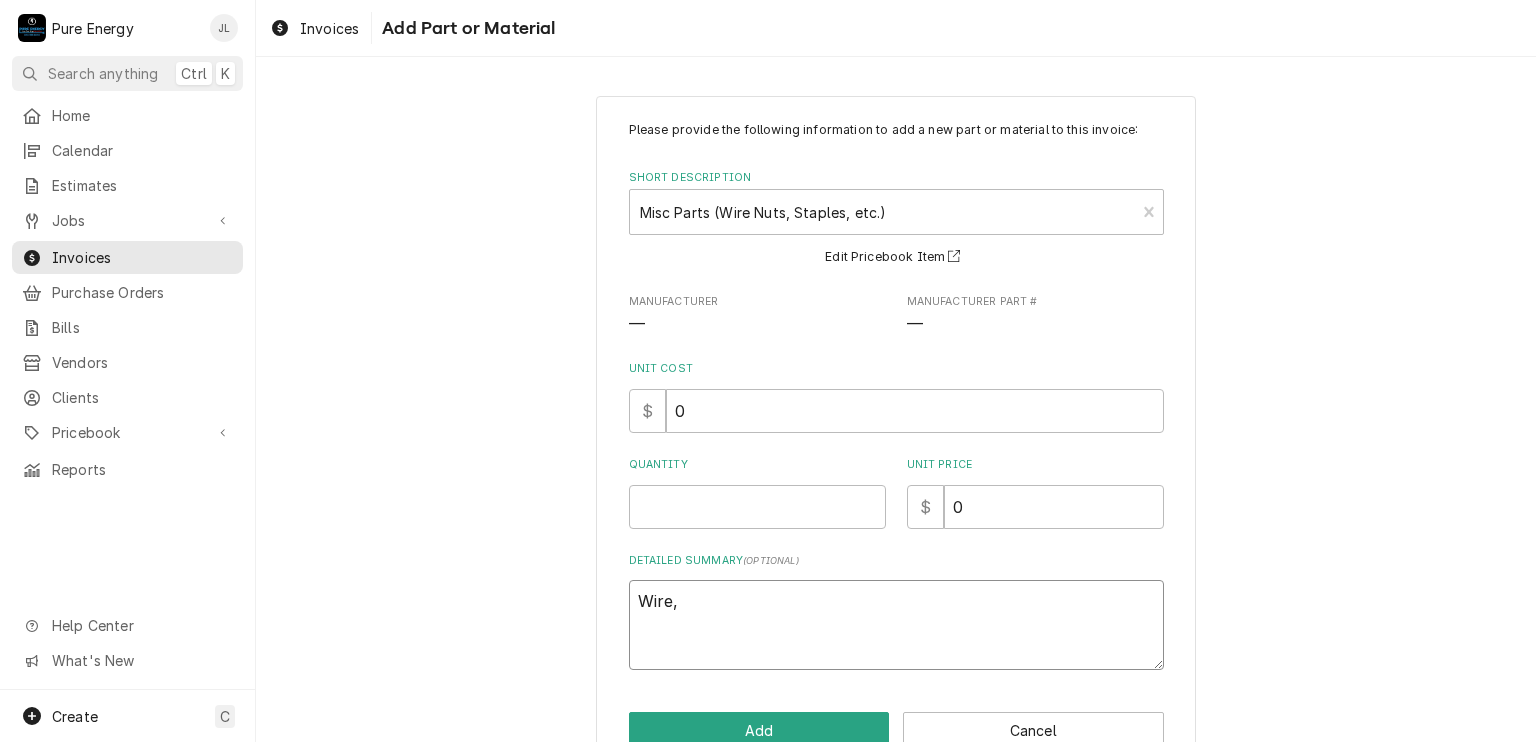 type on "x" 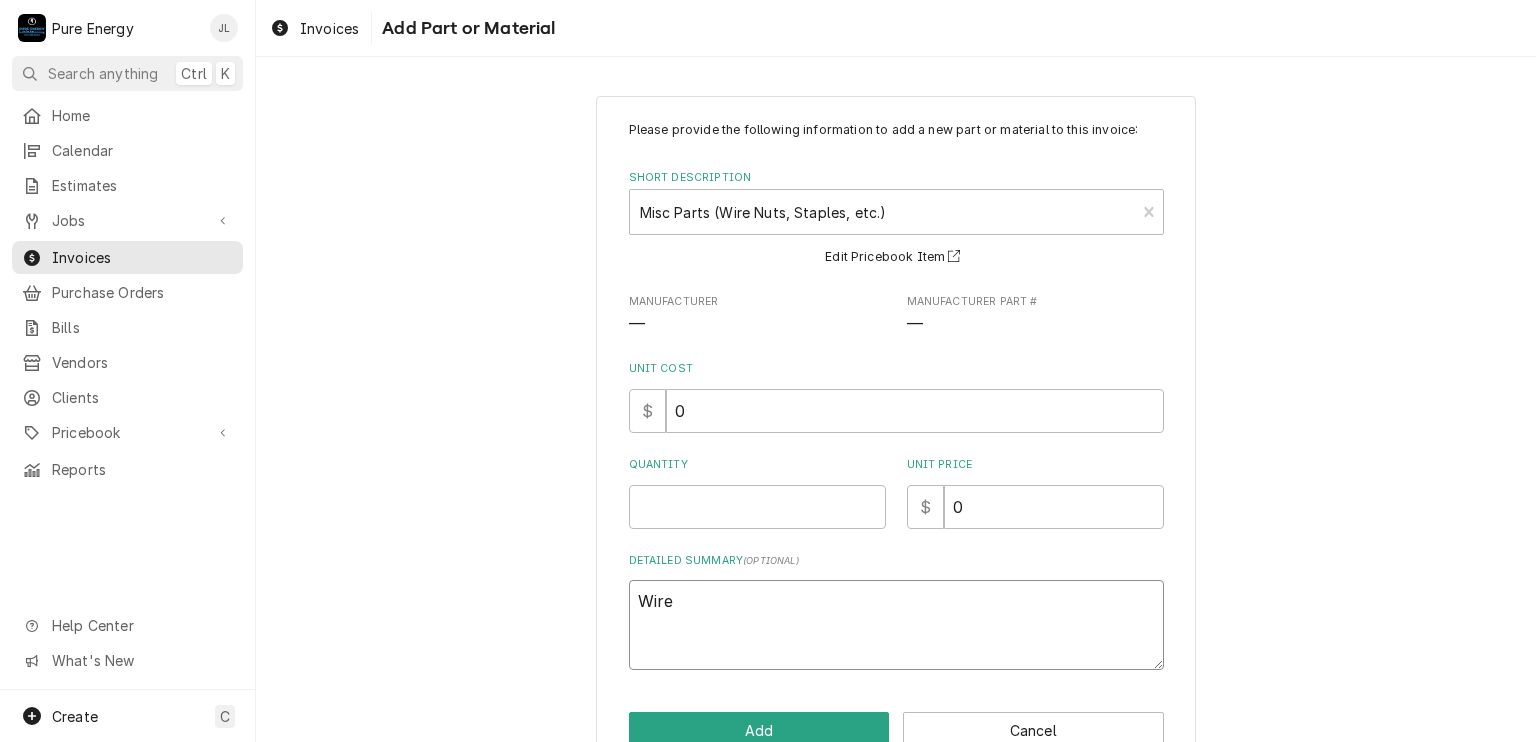 type on "x" 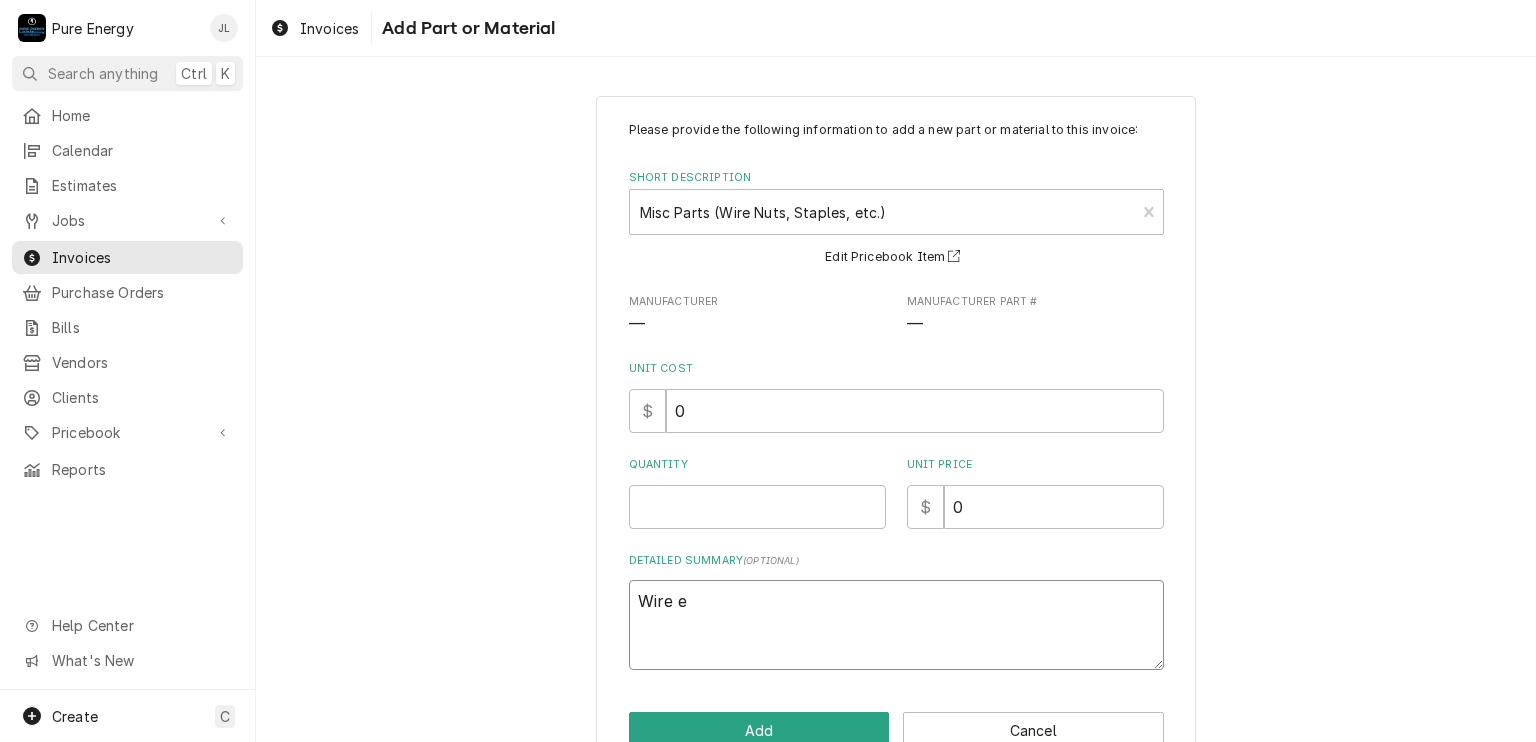 type on "x" 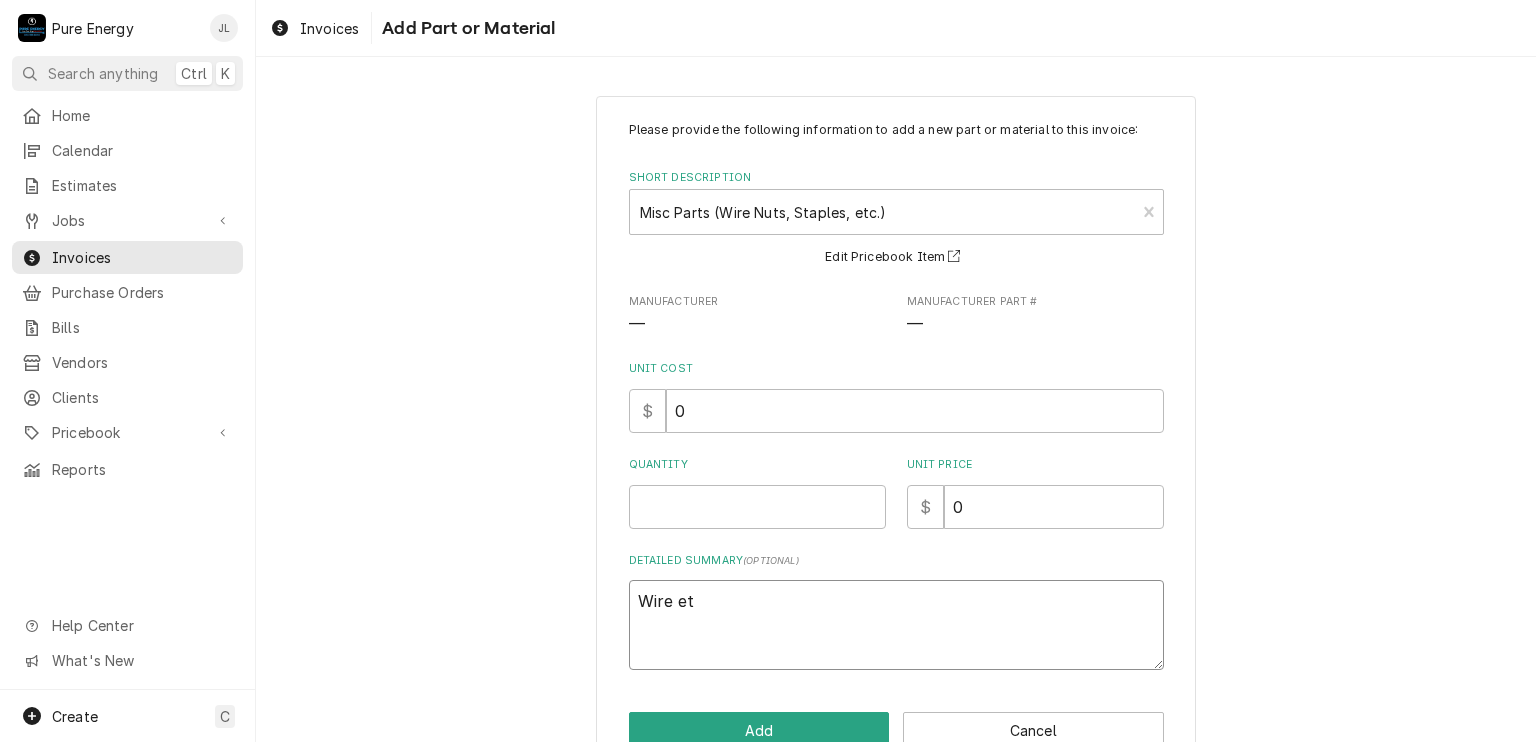 type on "x" 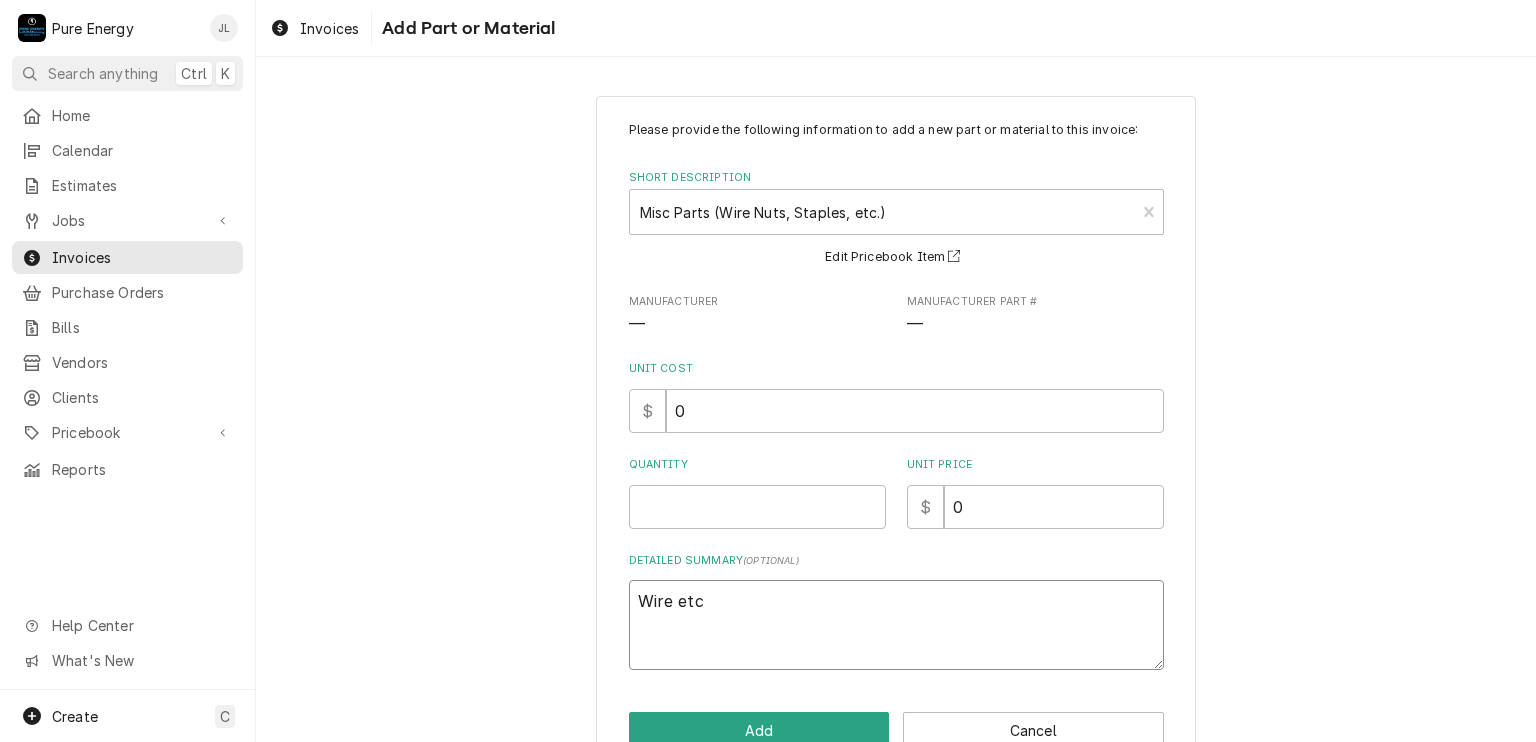 scroll, scrollTop: 48, scrollLeft: 0, axis: vertical 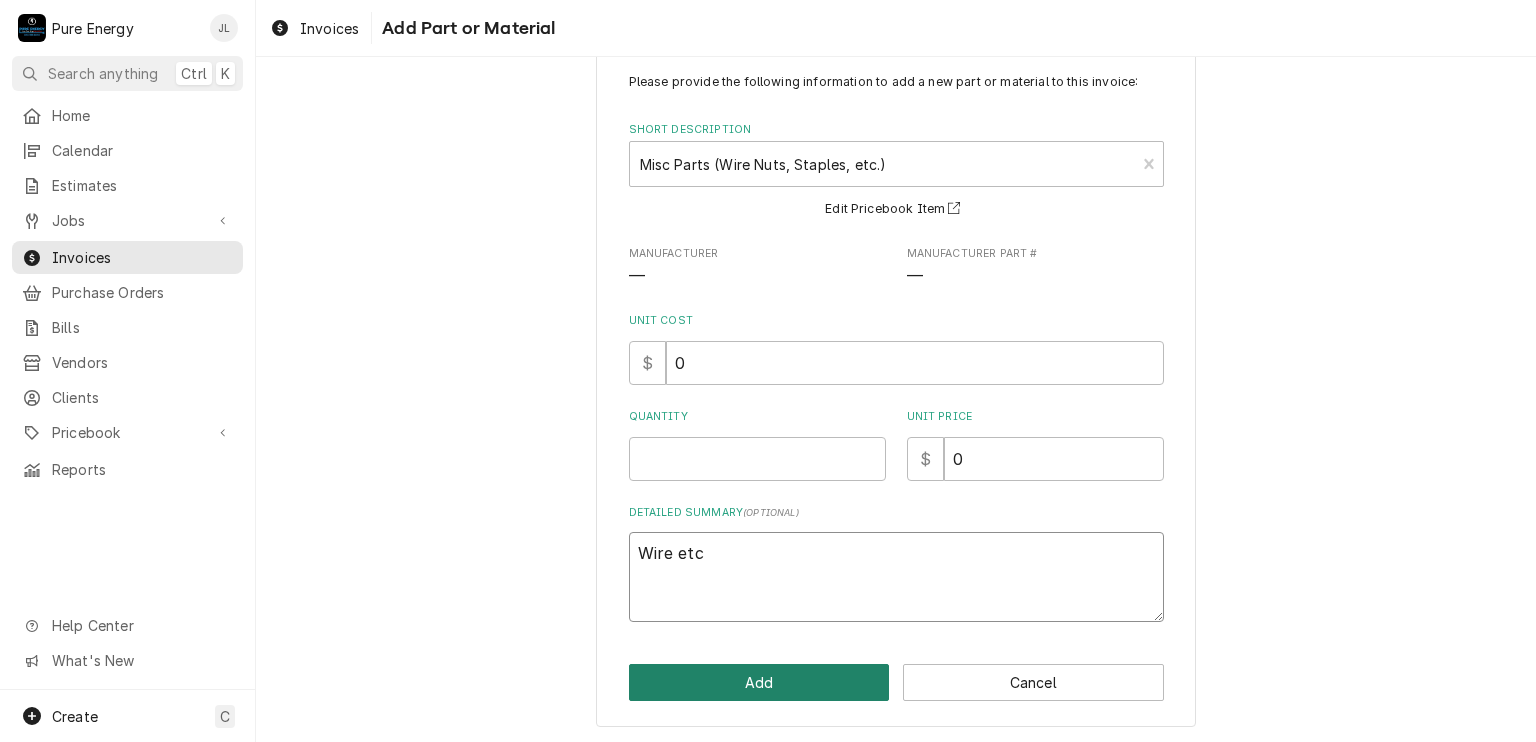 type on "Wire etc" 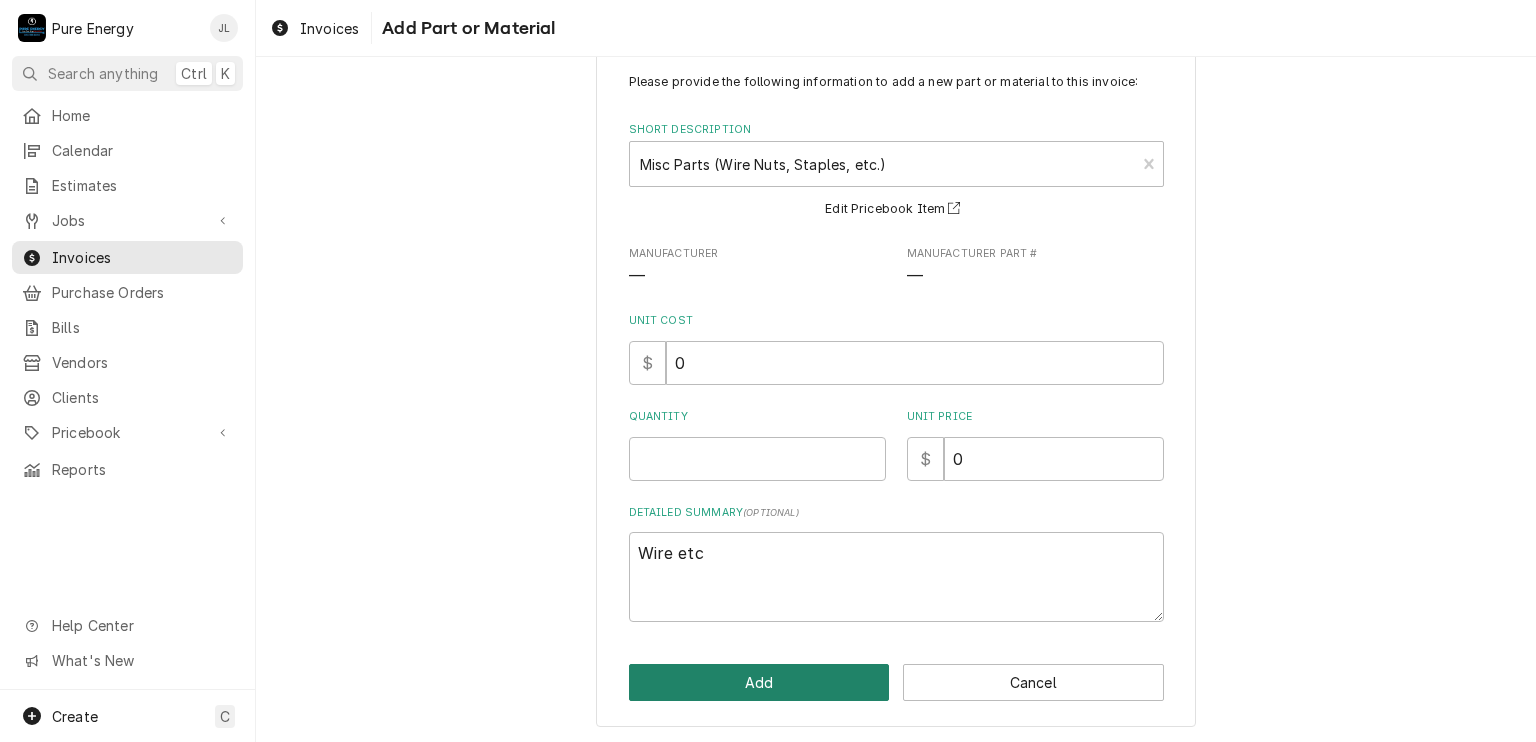 click on "Add" at bounding box center (759, 682) 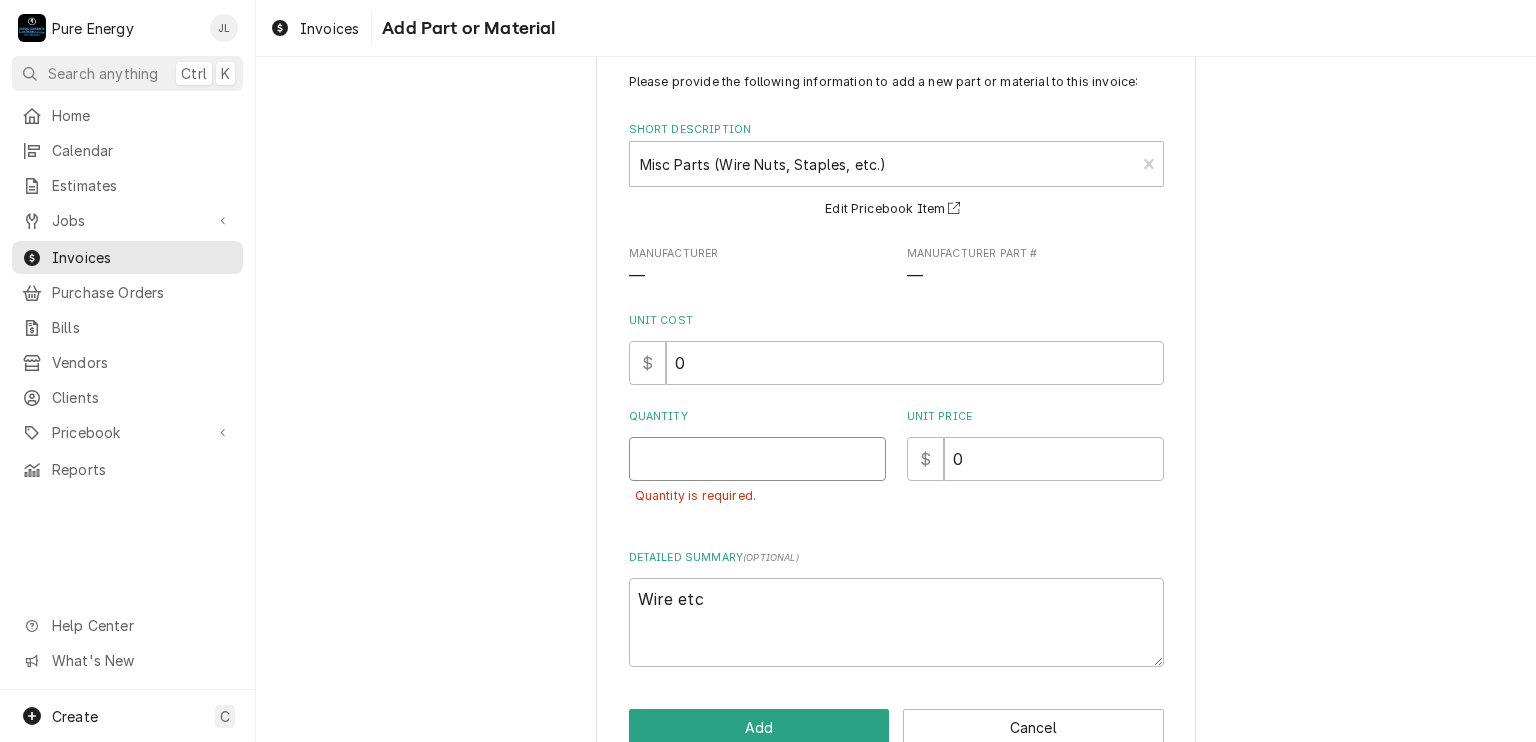 click on "Quantity" at bounding box center (757, 459) 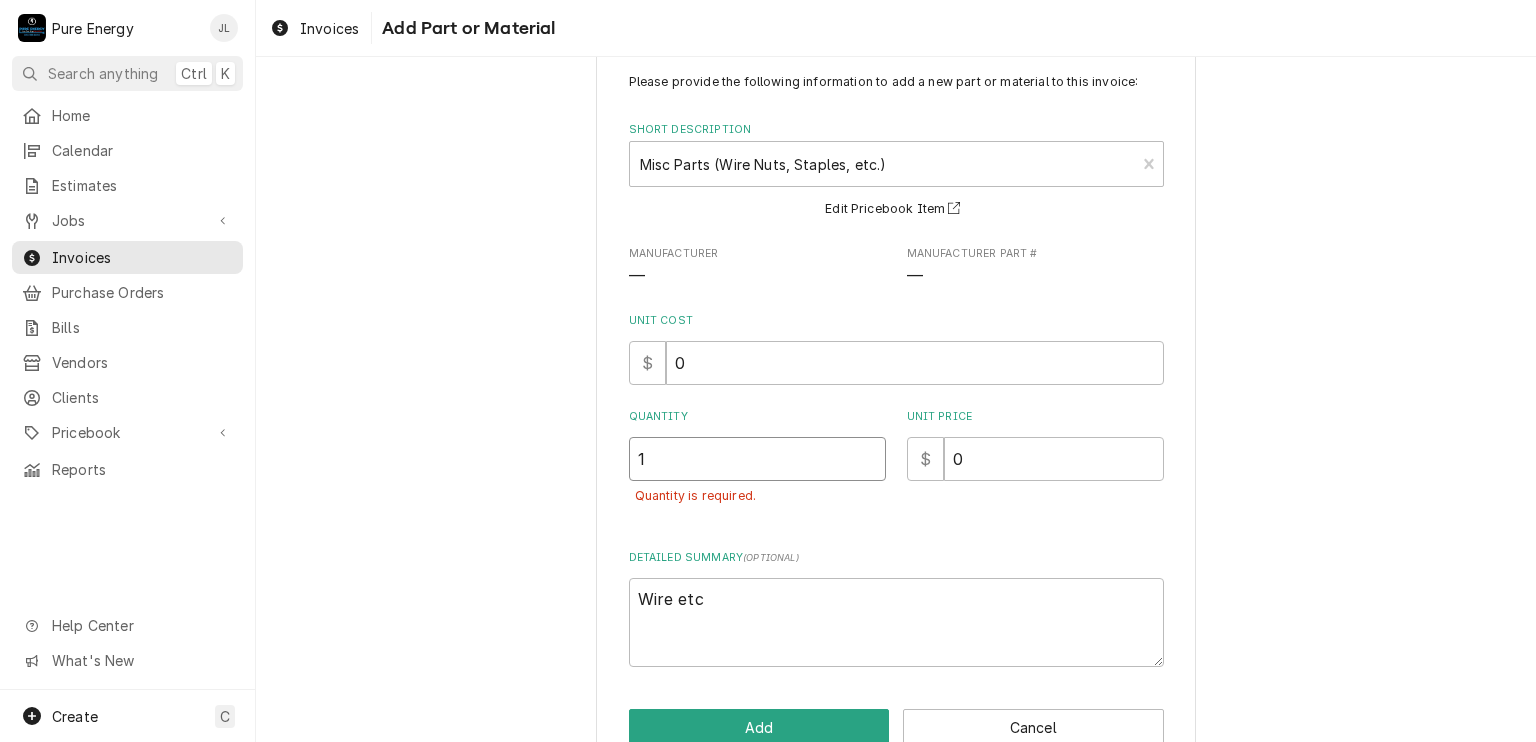 type on "1" 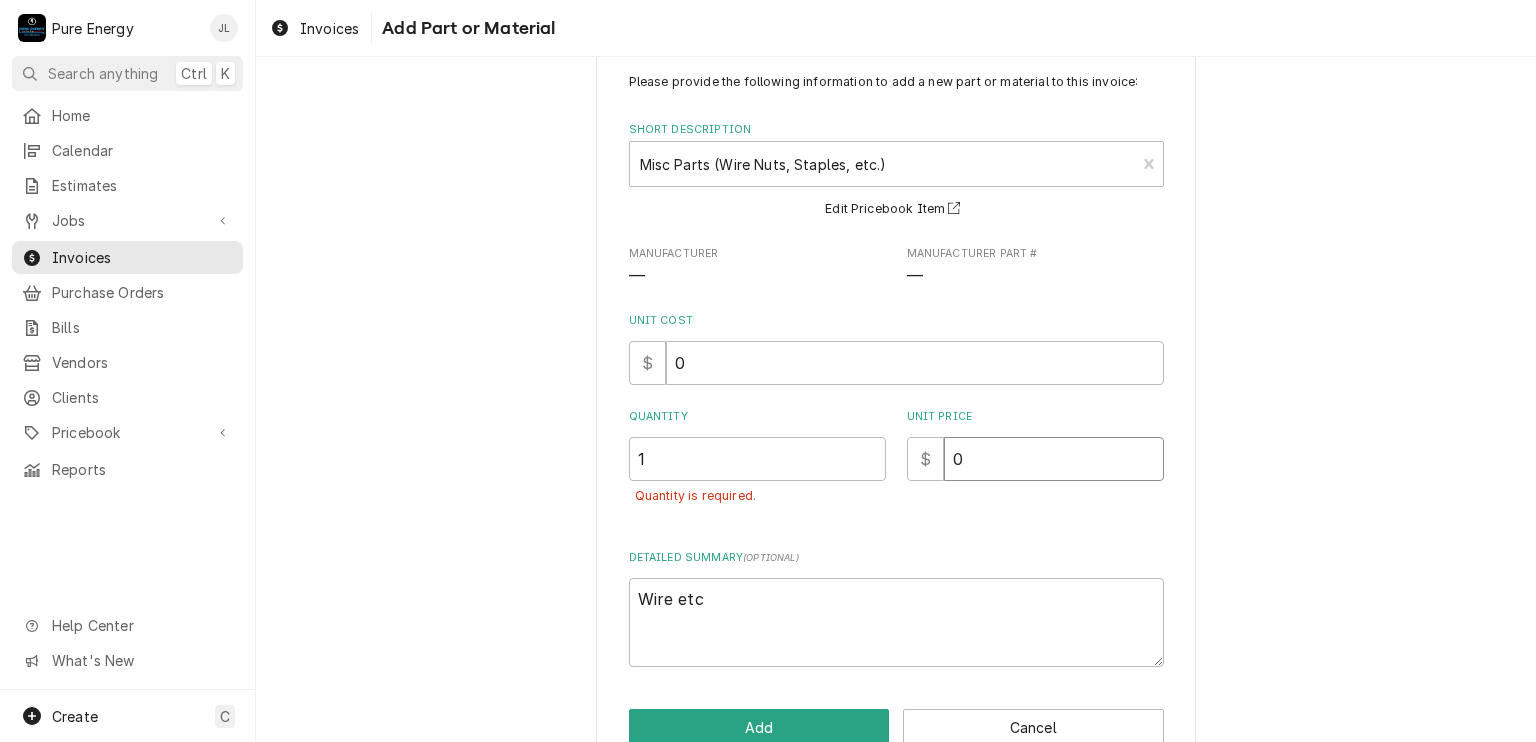 click on "0" at bounding box center [1054, 459] 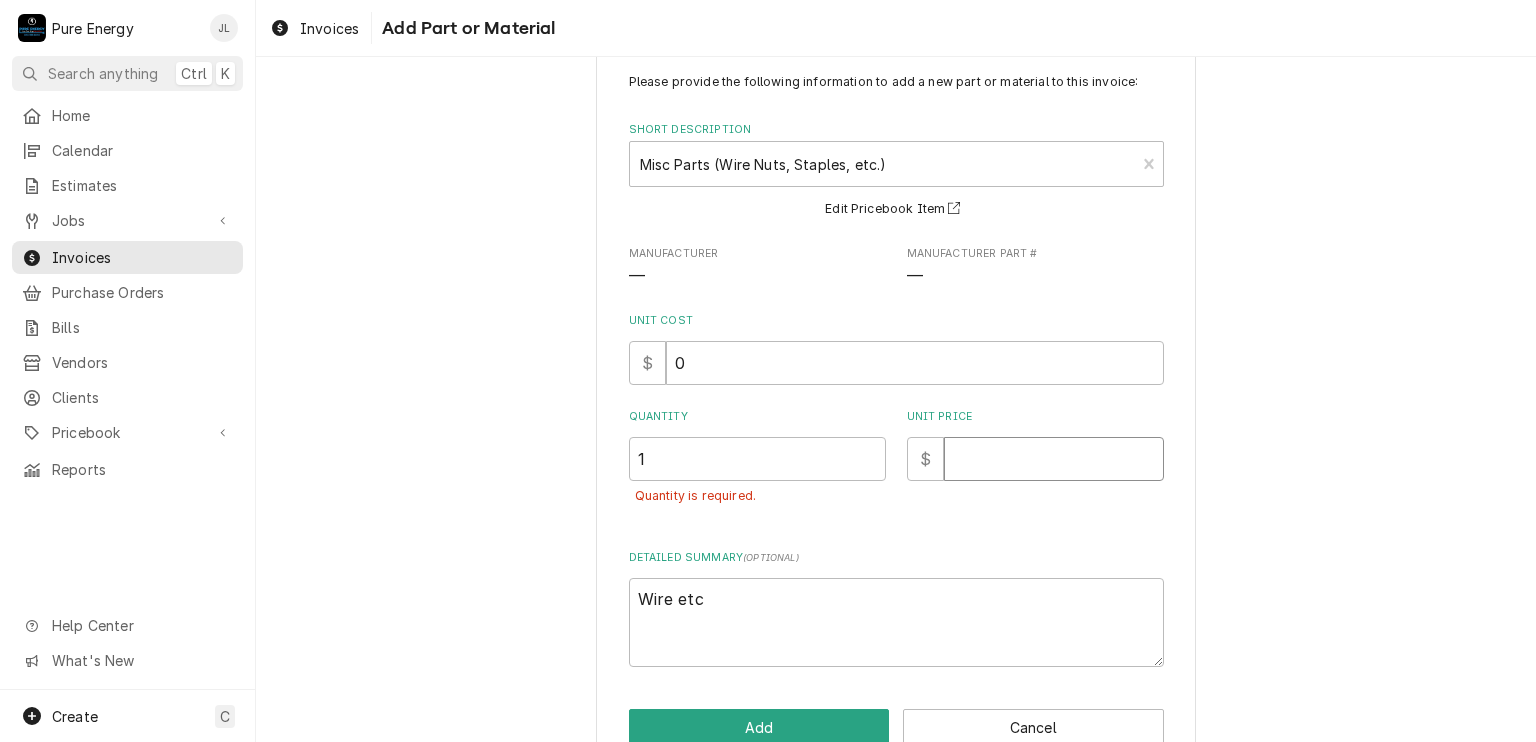 type 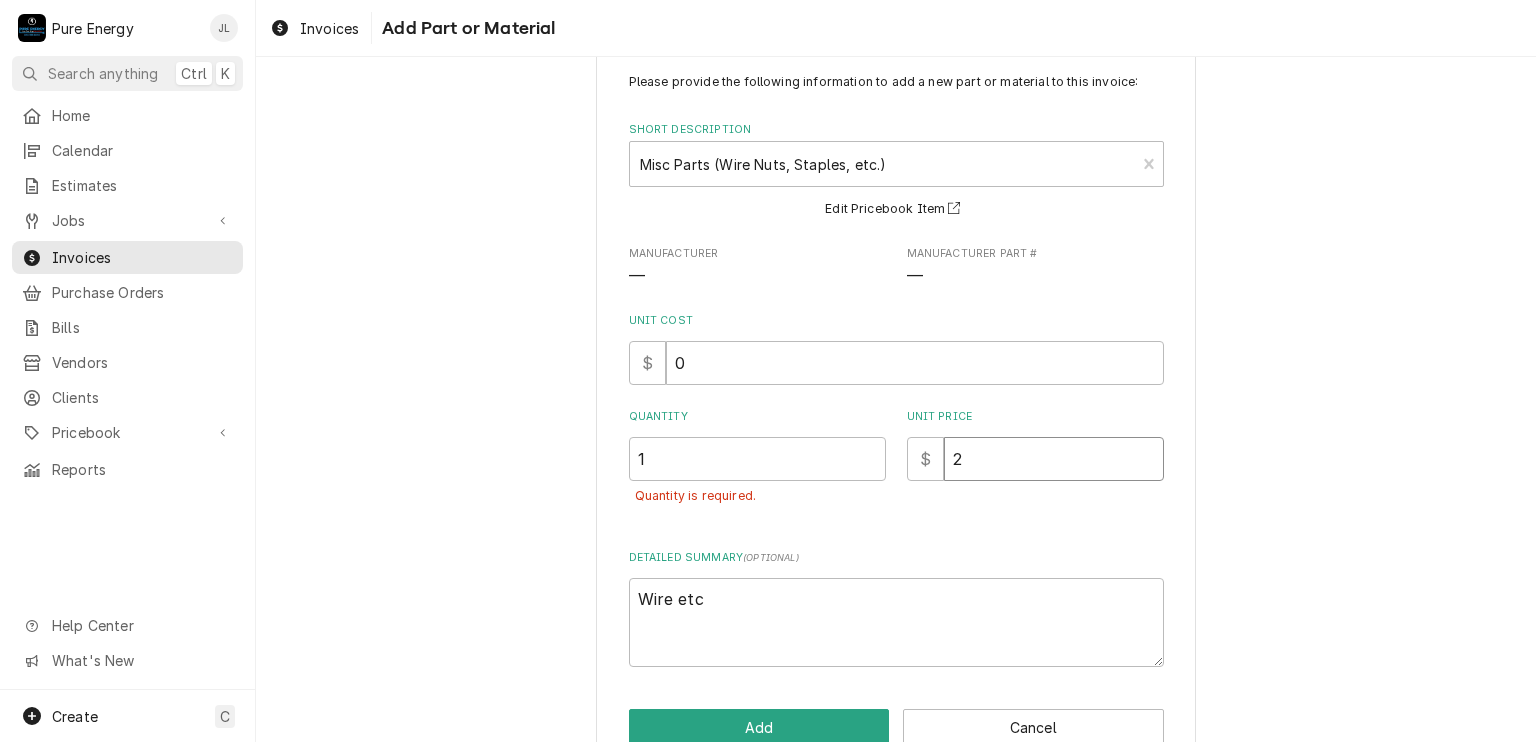 type on "x" 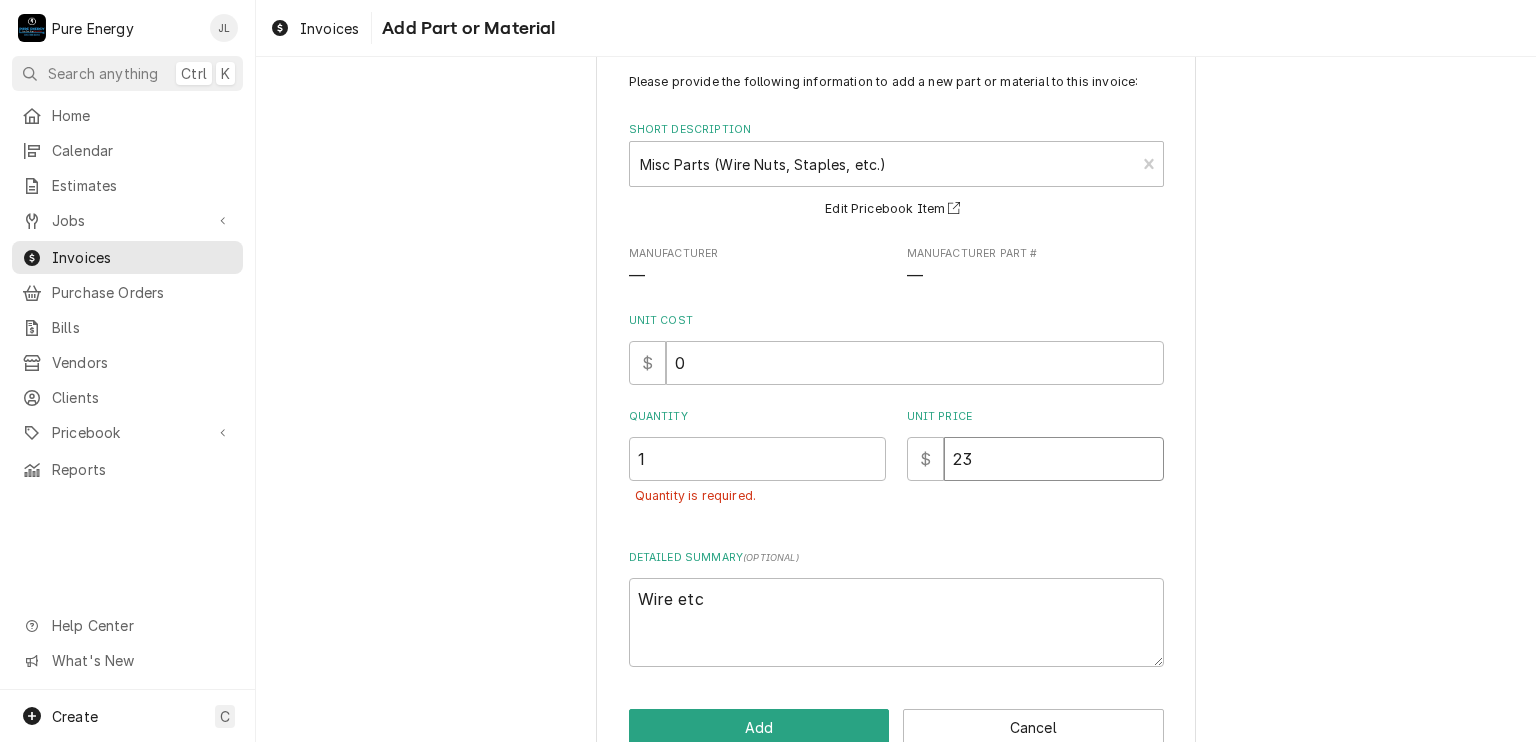 type on "x" 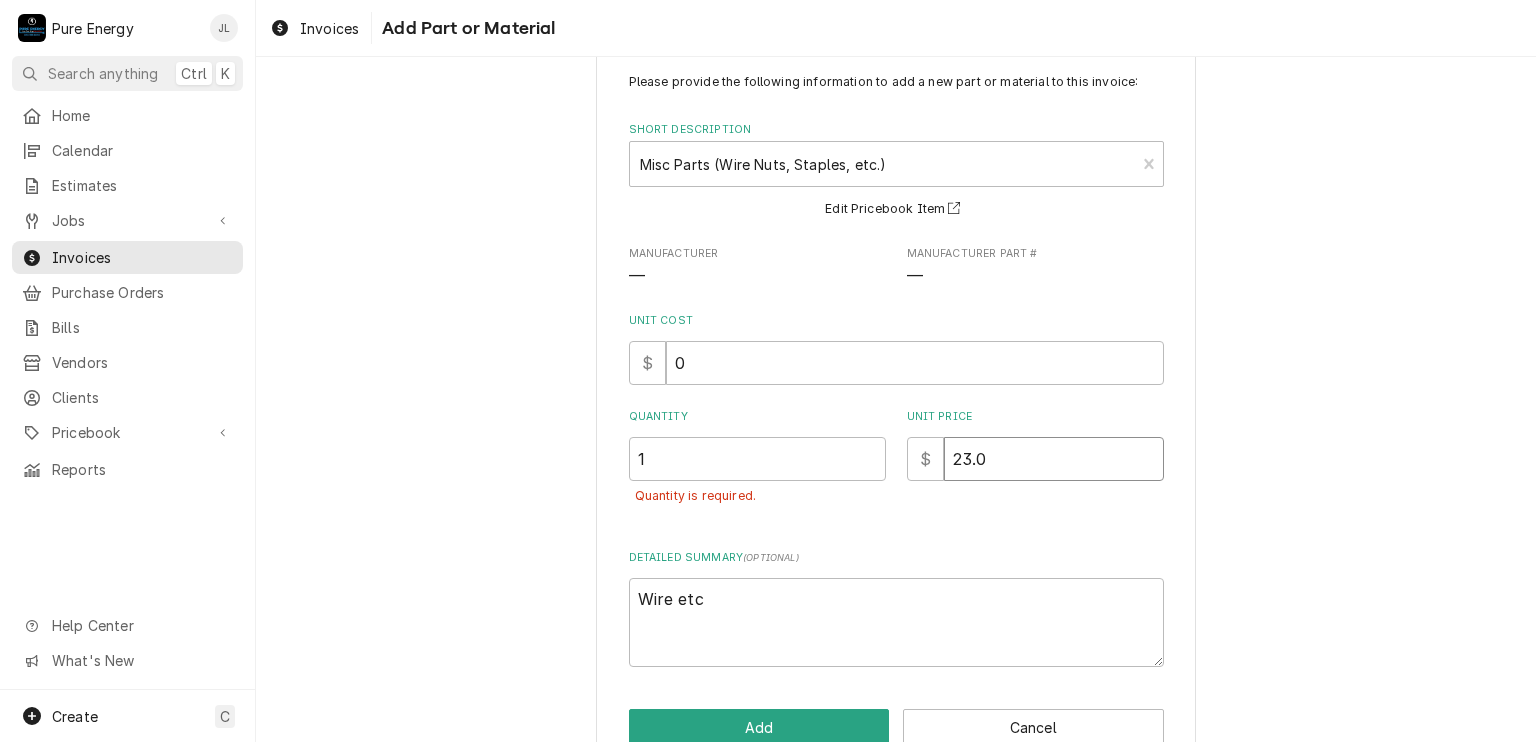type on "x" 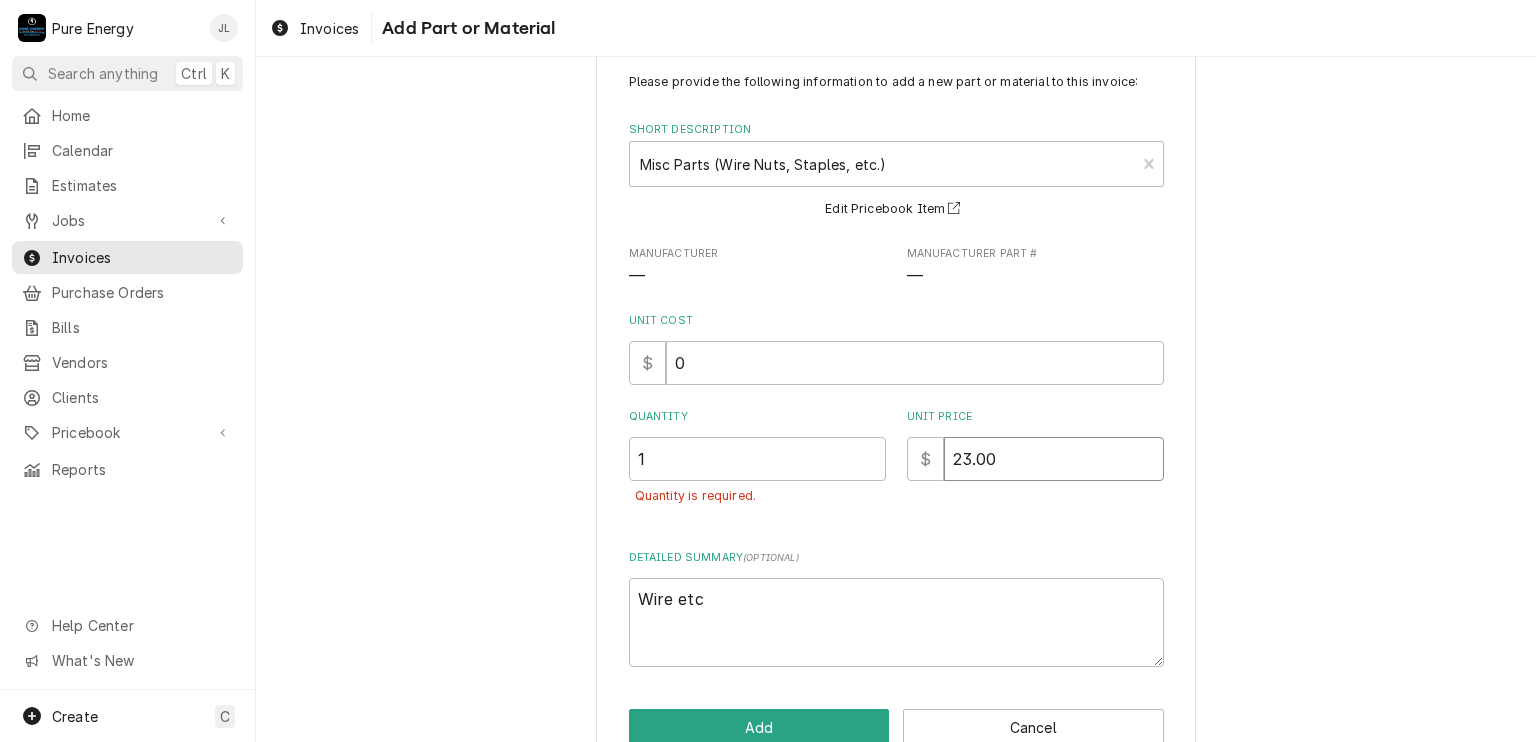 type on "23.00" 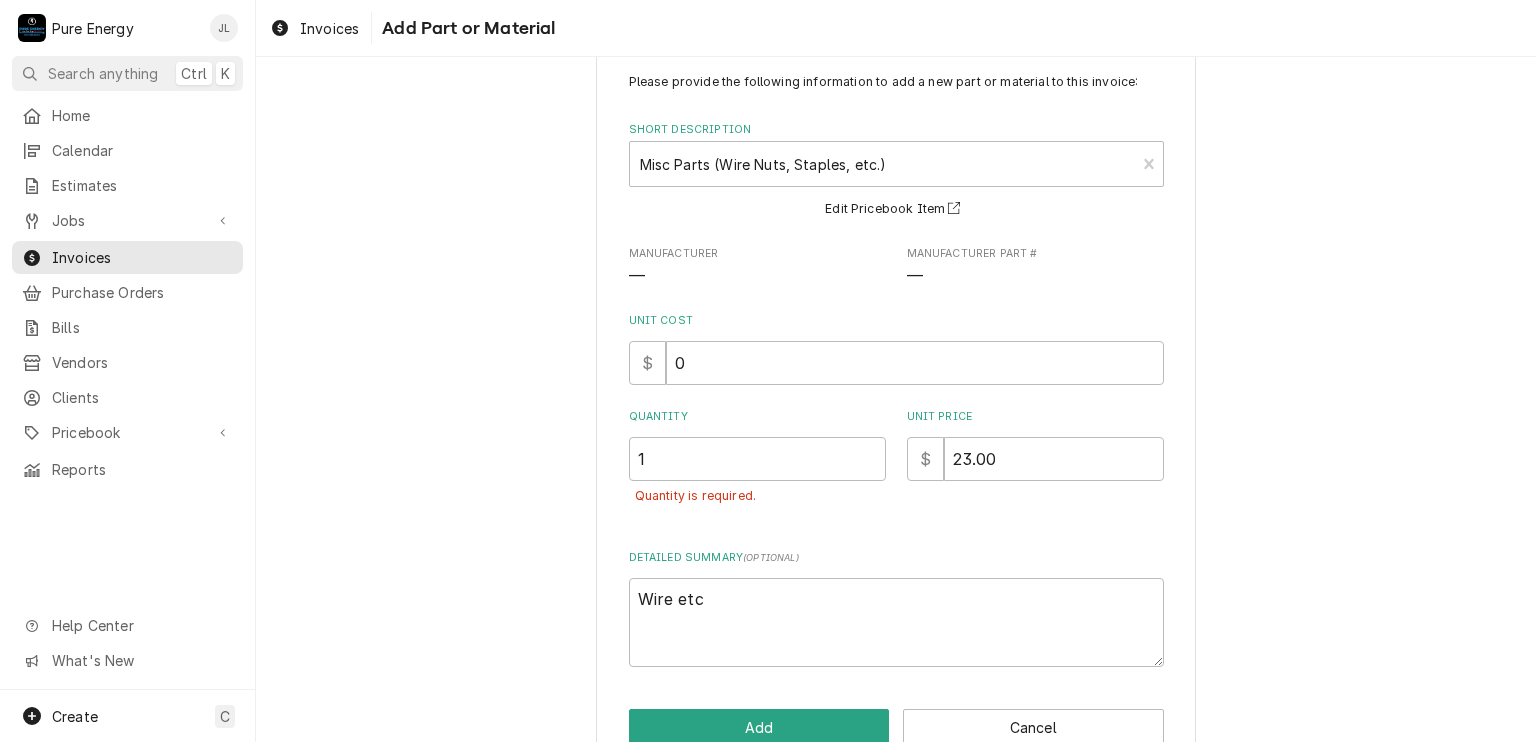 scroll, scrollTop: 93, scrollLeft: 0, axis: vertical 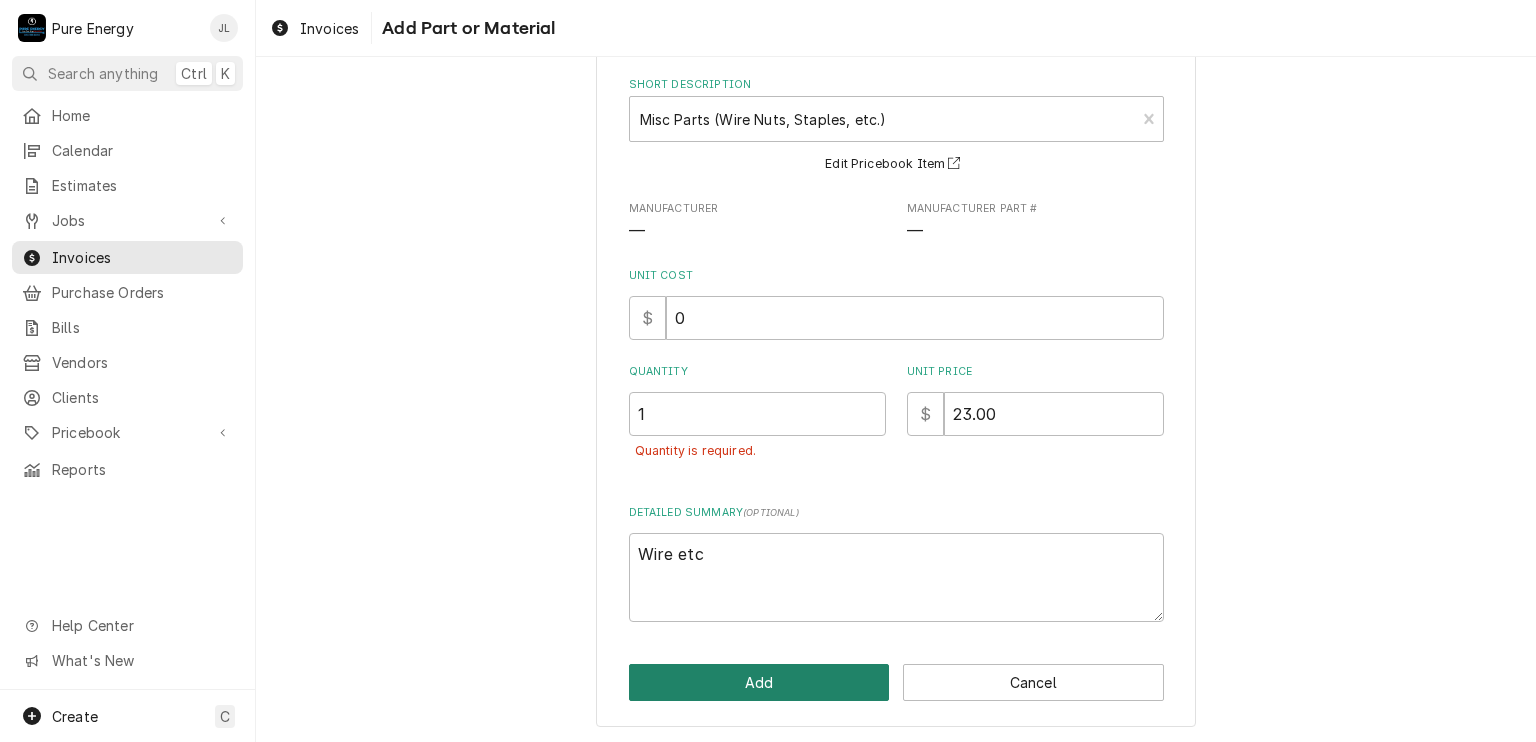 click on "Add" at bounding box center [759, 682] 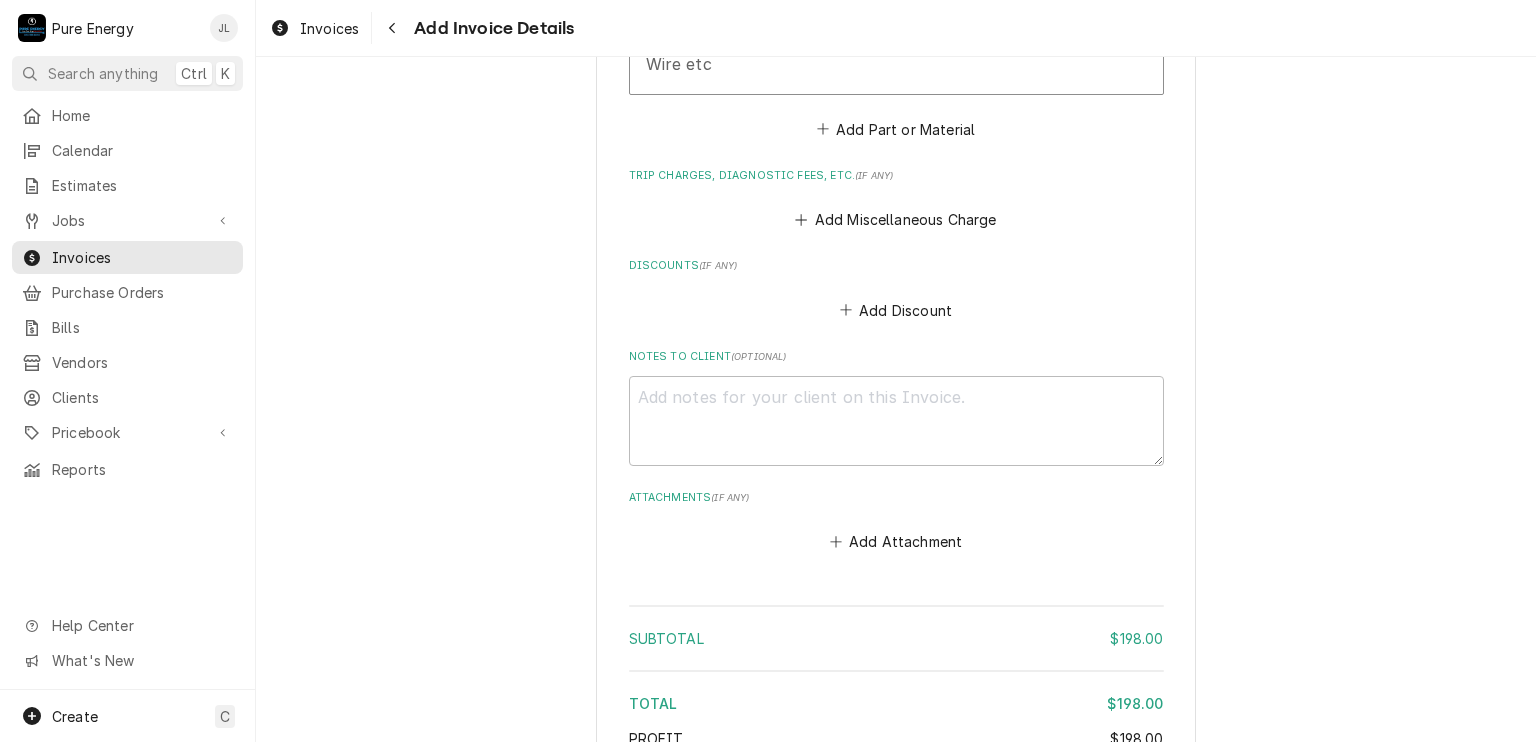 scroll, scrollTop: 2539, scrollLeft: 0, axis: vertical 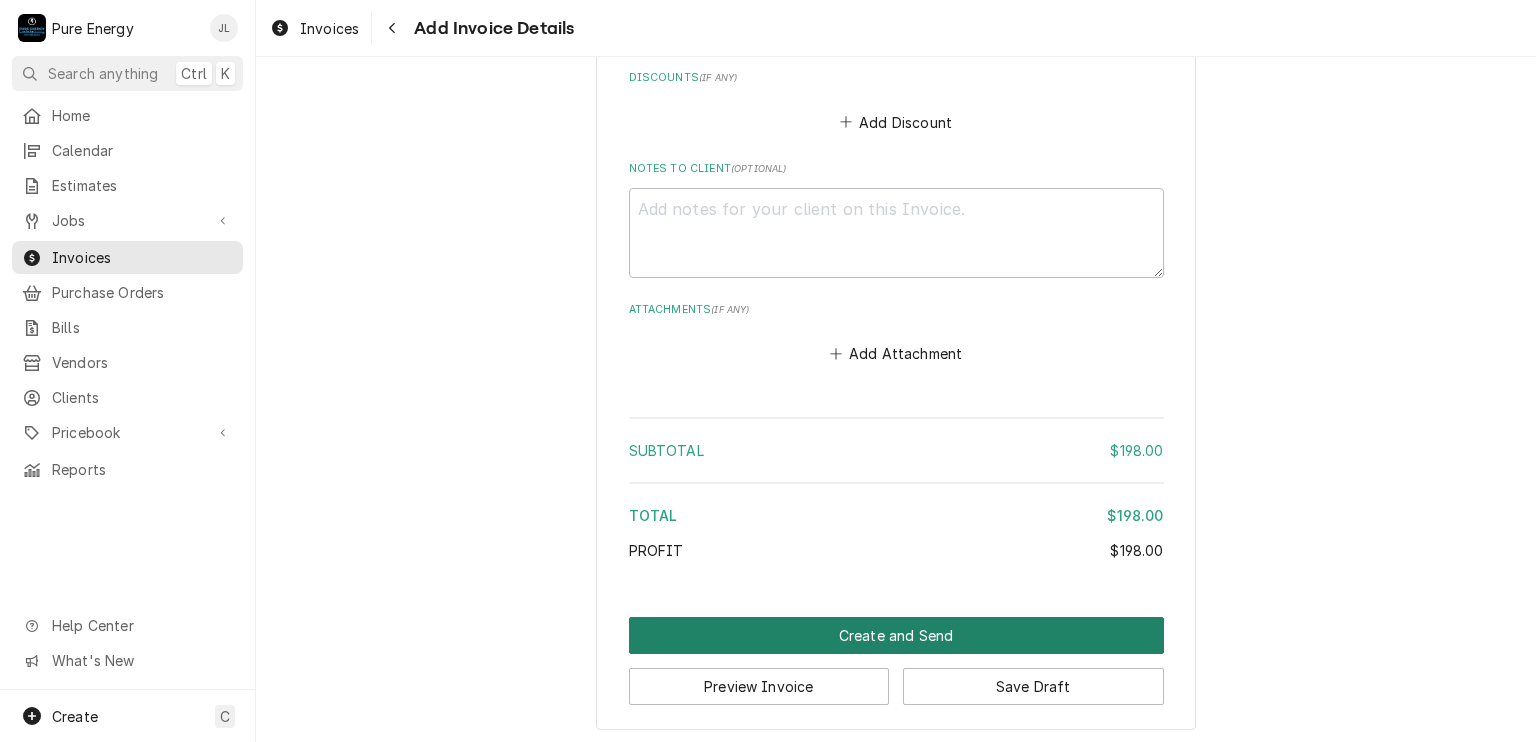 click on "Create and Send" at bounding box center (896, 635) 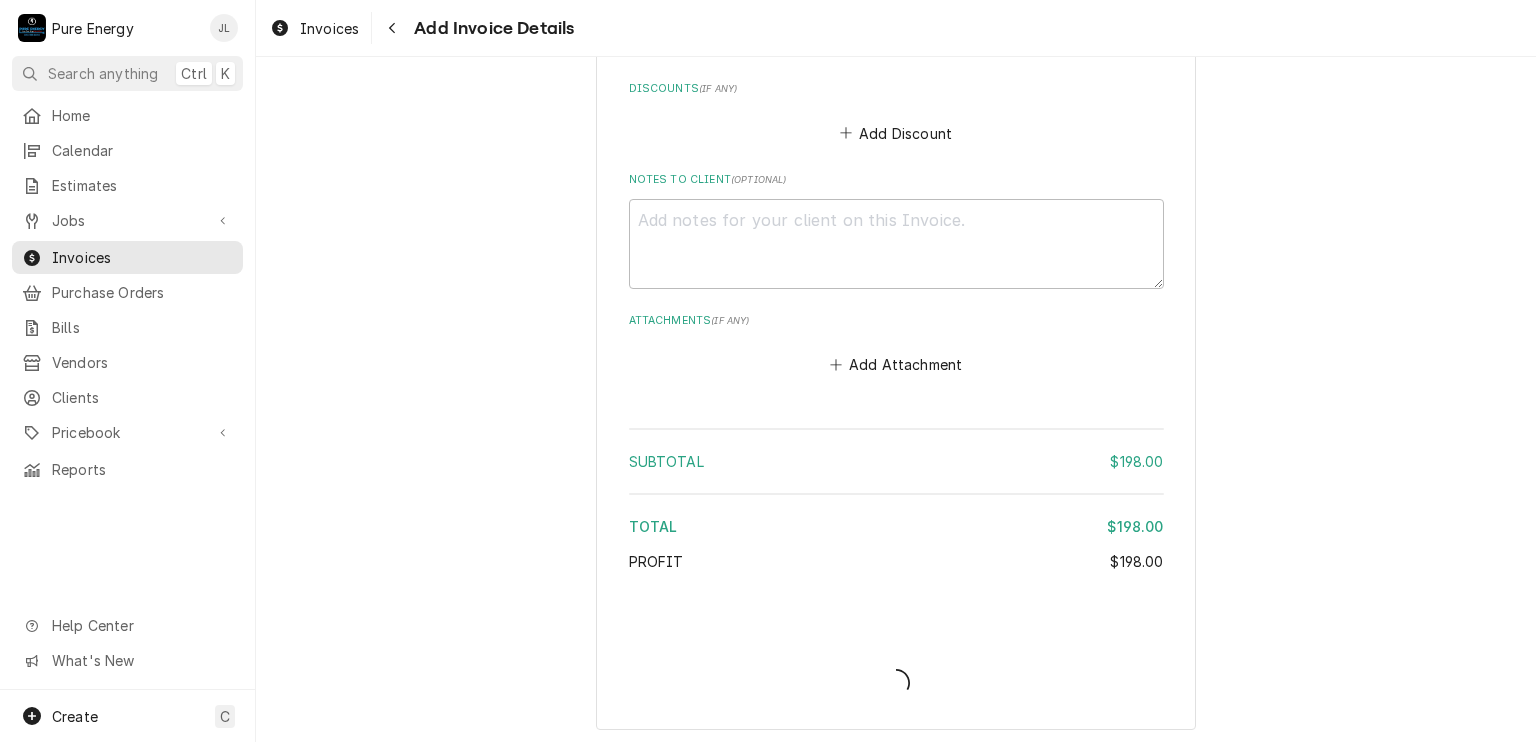 type on "x" 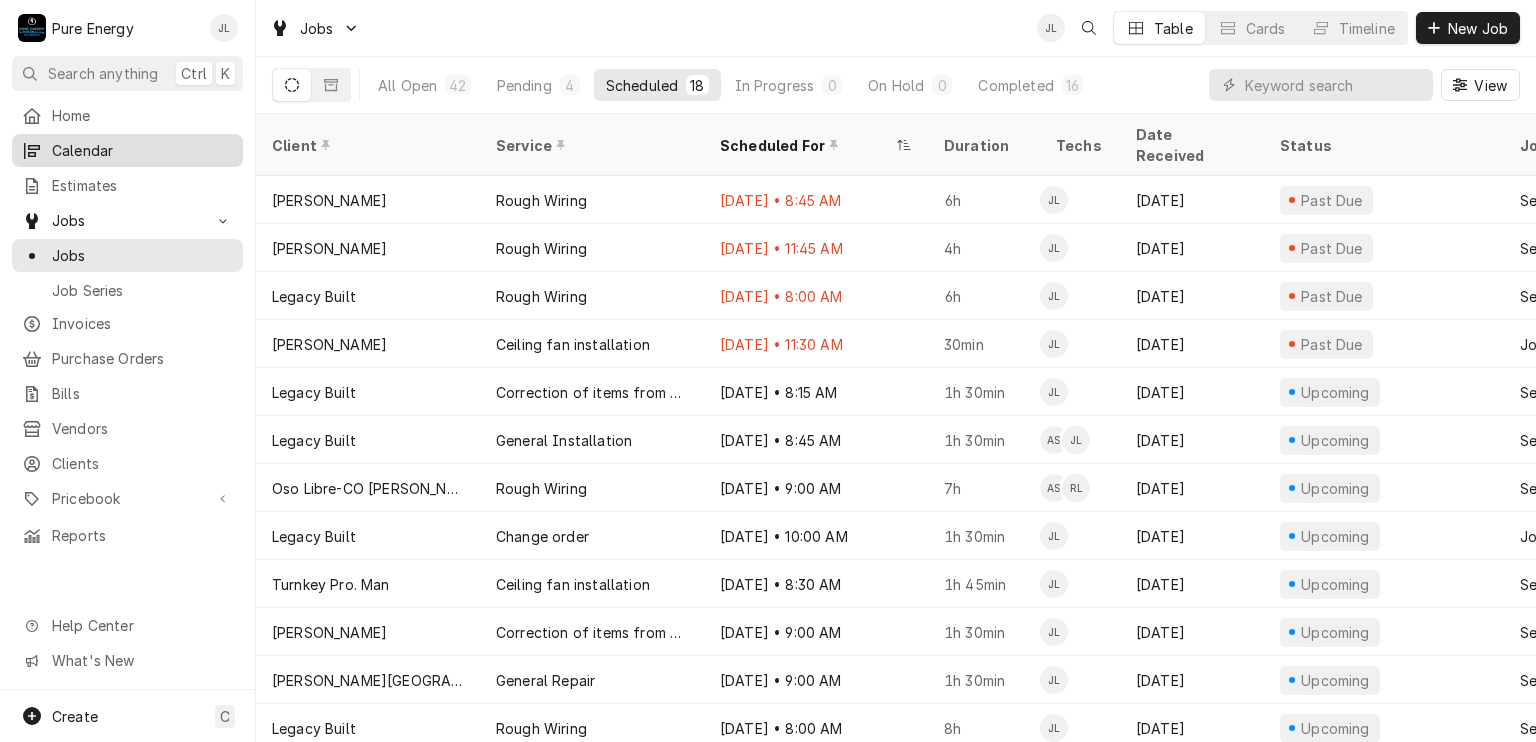 scroll, scrollTop: 0, scrollLeft: 0, axis: both 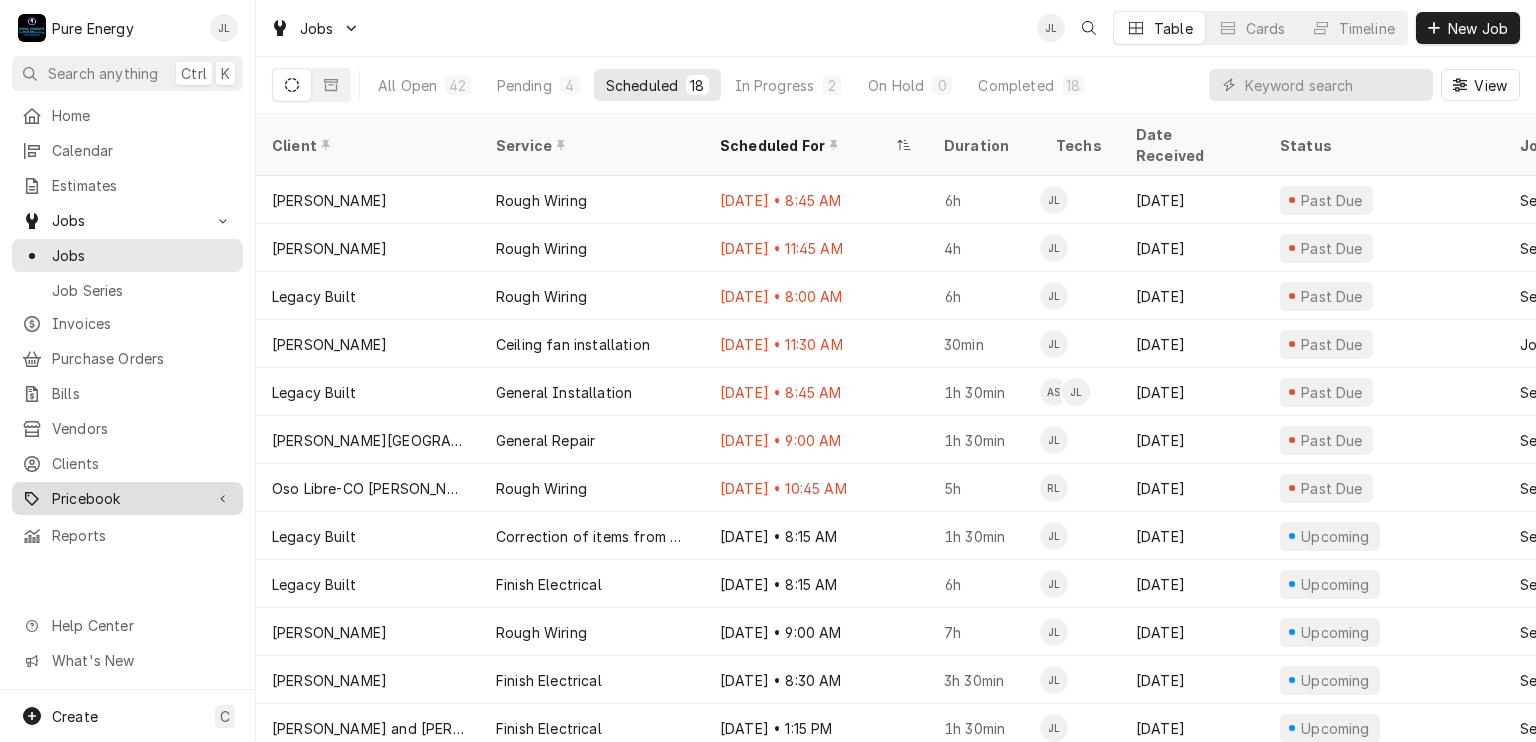 click on "Pricebook" at bounding box center [127, 498] 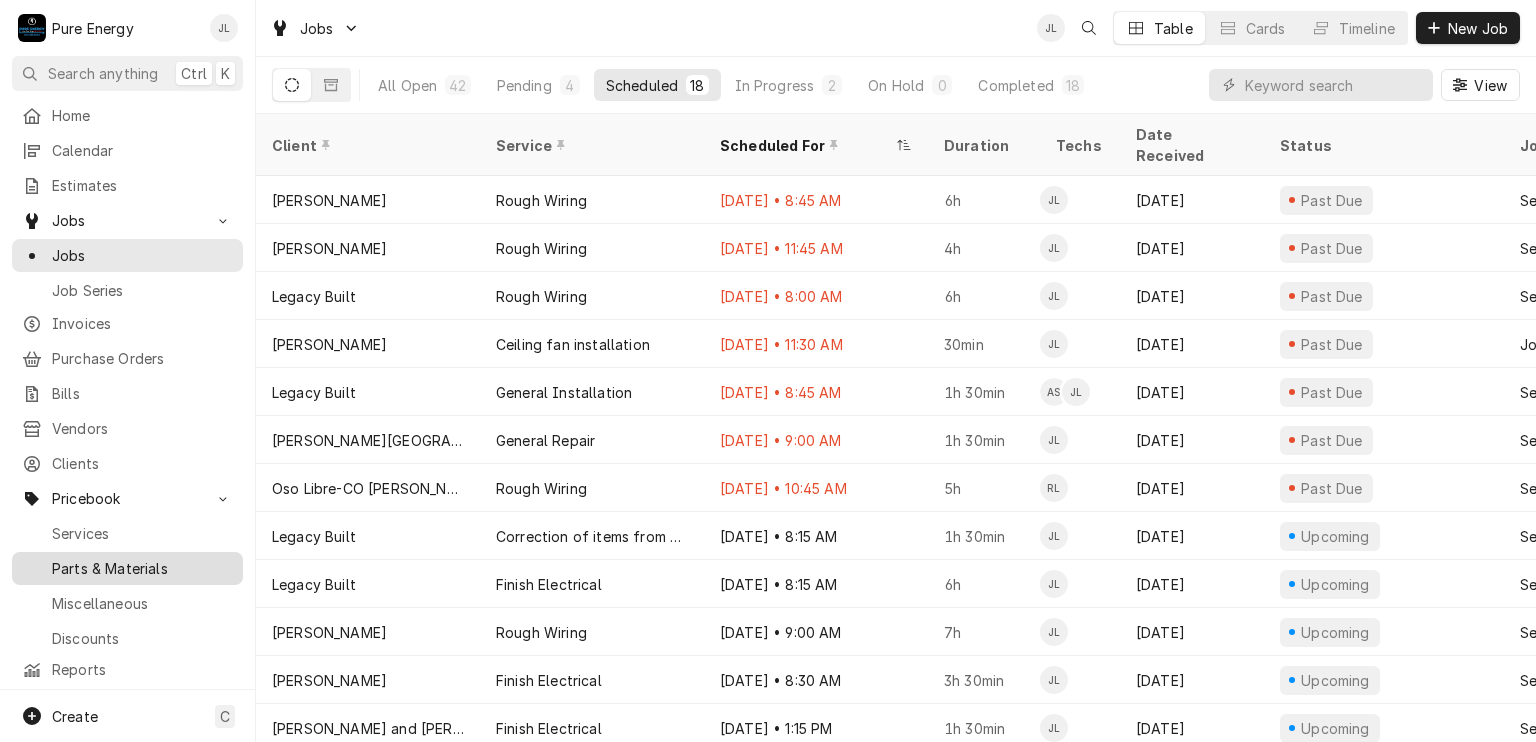 click on "Parts & Materials" at bounding box center (142, 568) 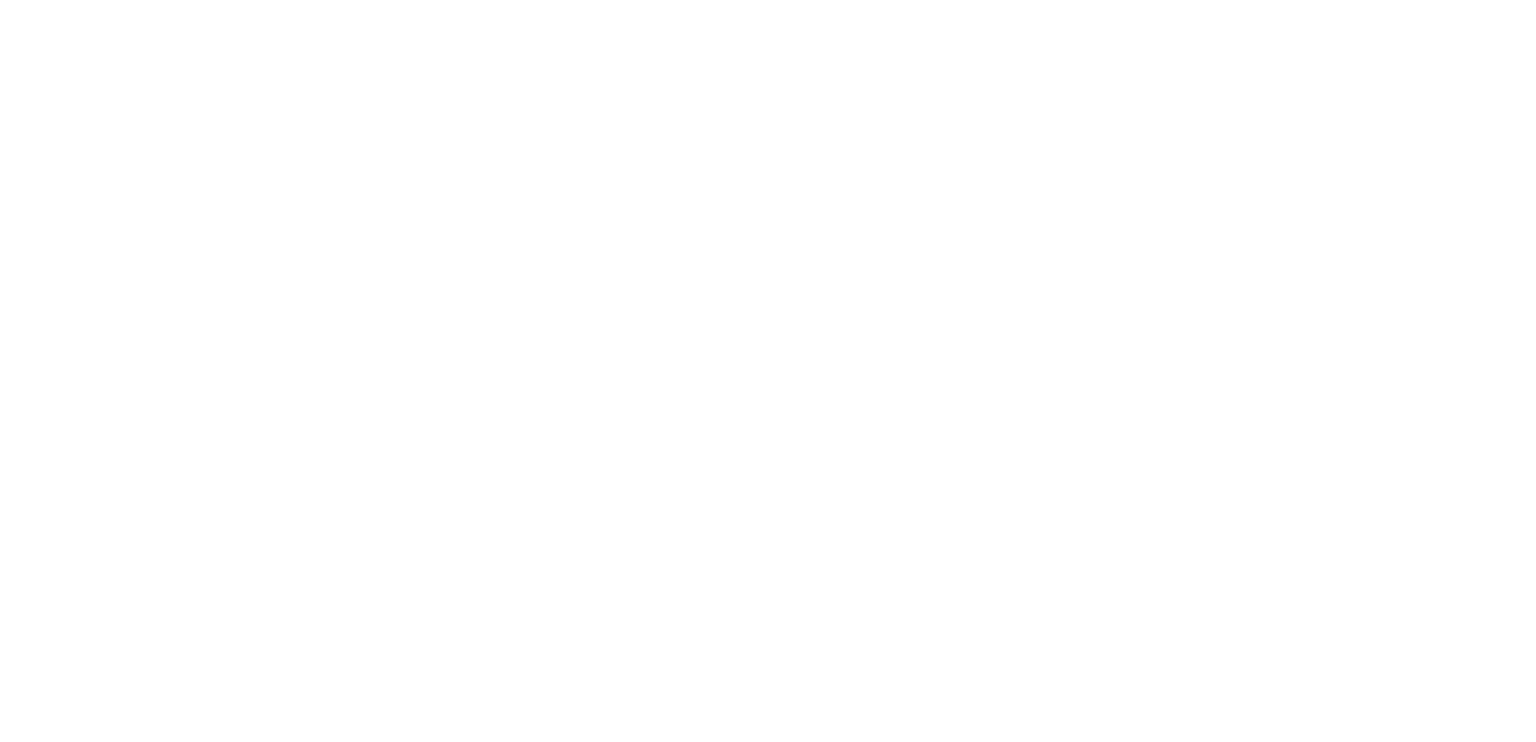 scroll, scrollTop: 0, scrollLeft: 0, axis: both 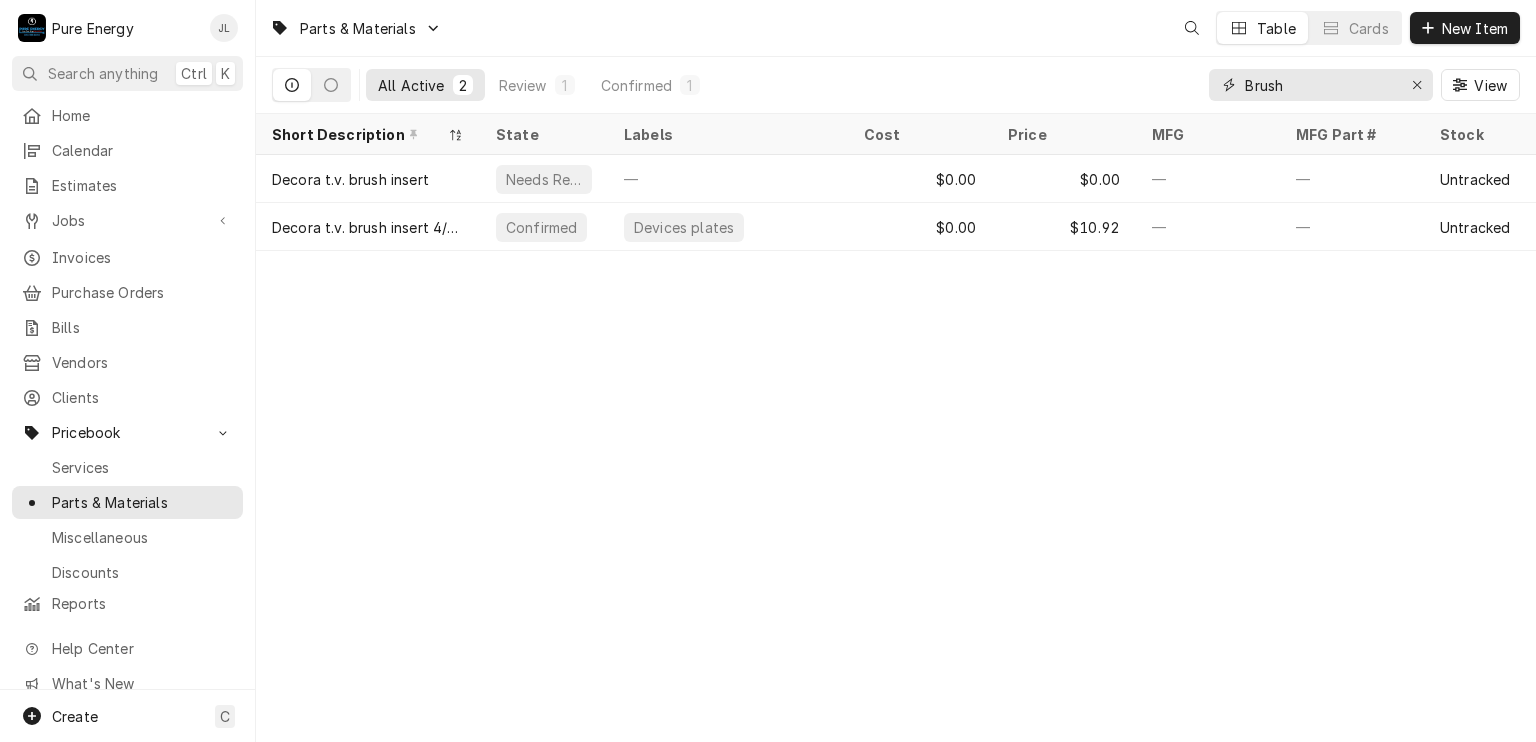 click on "Brush" at bounding box center (1320, 85) 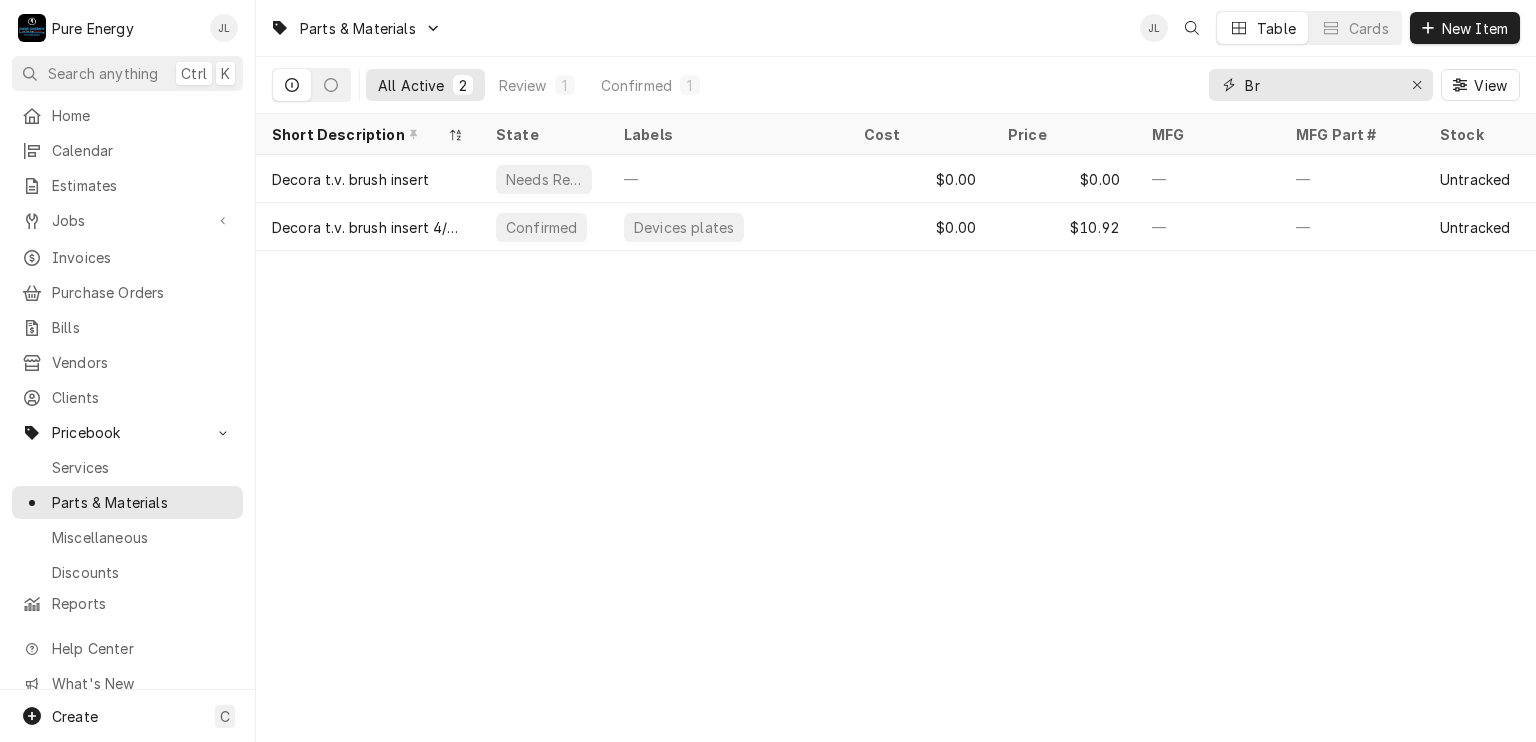 type on "B" 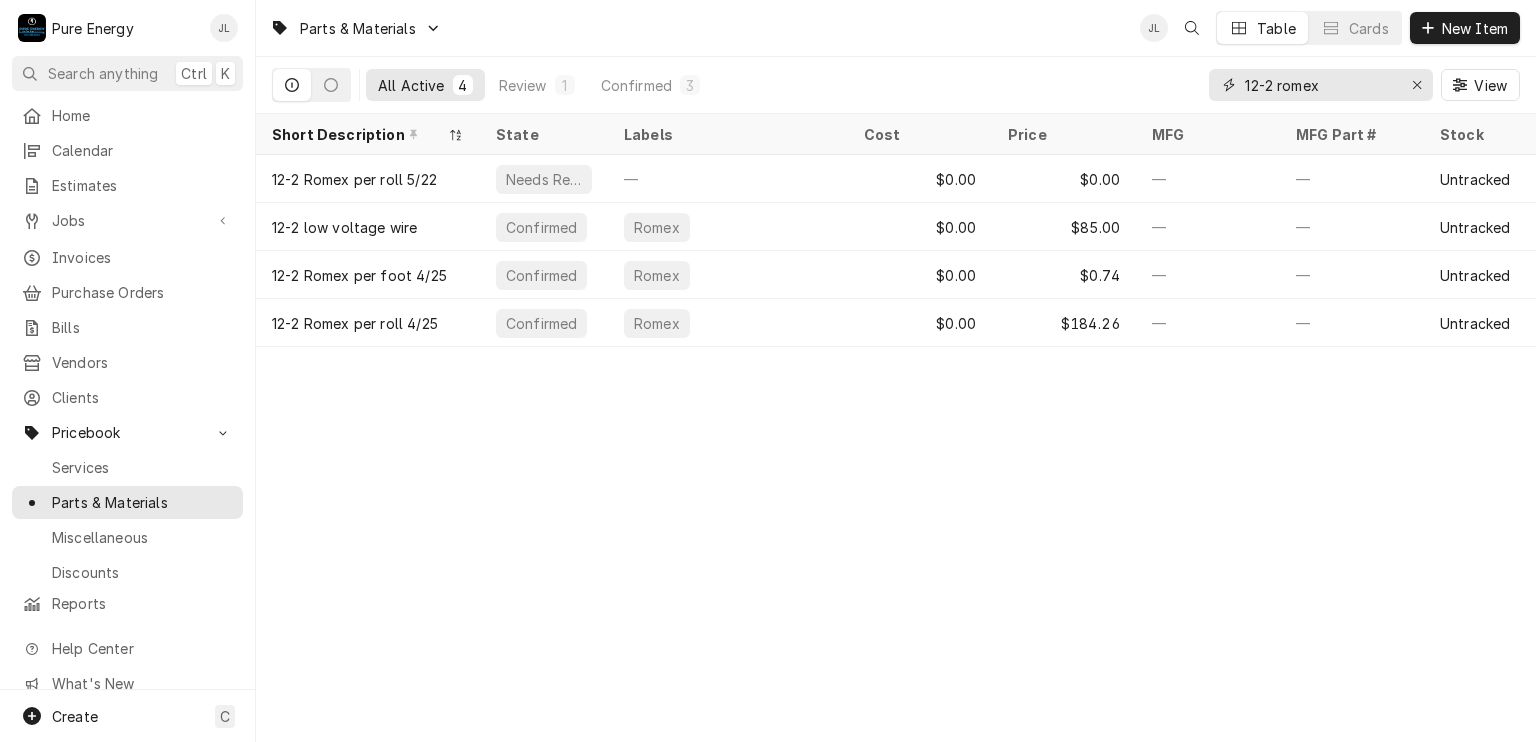 type on "12-2 romex" 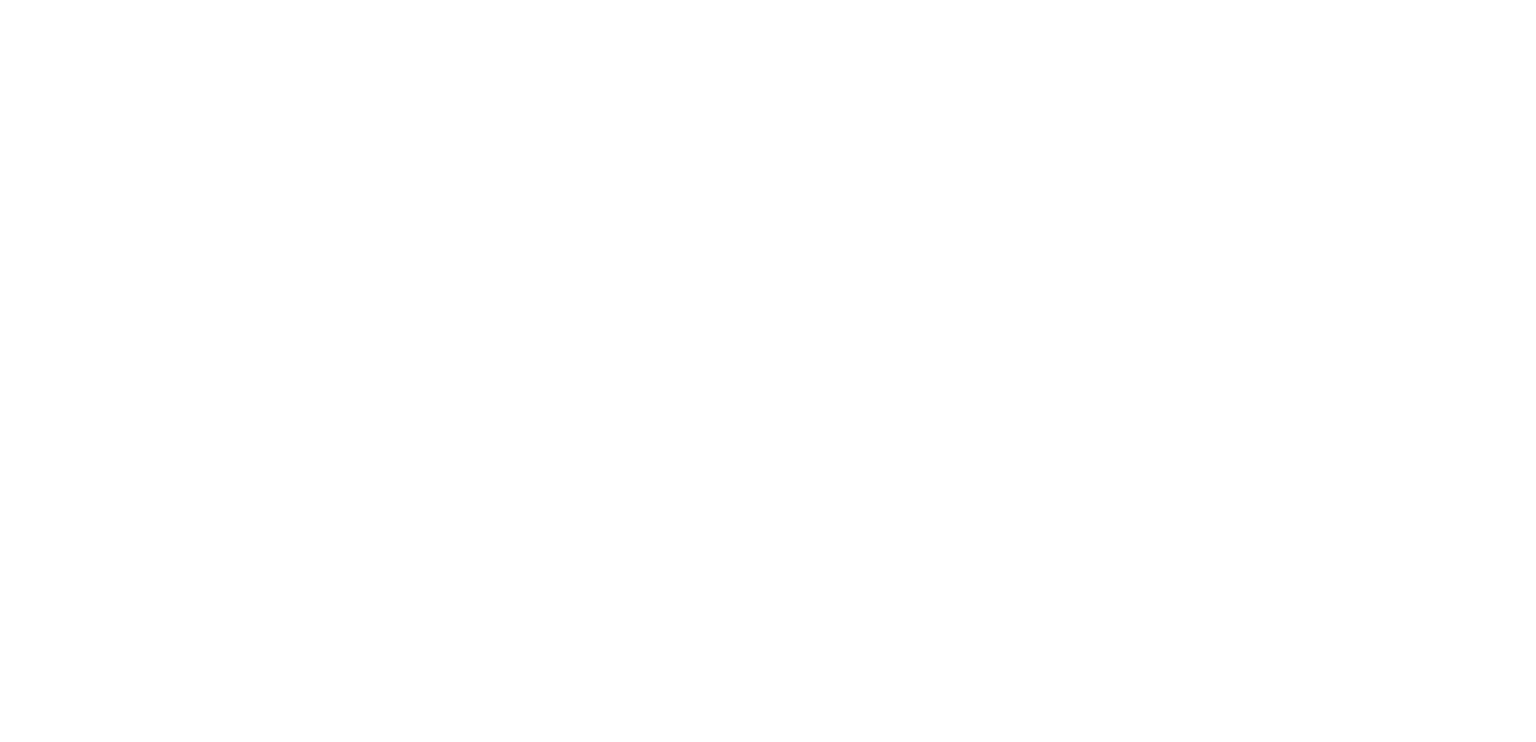 scroll, scrollTop: 0, scrollLeft: 0, axis: both 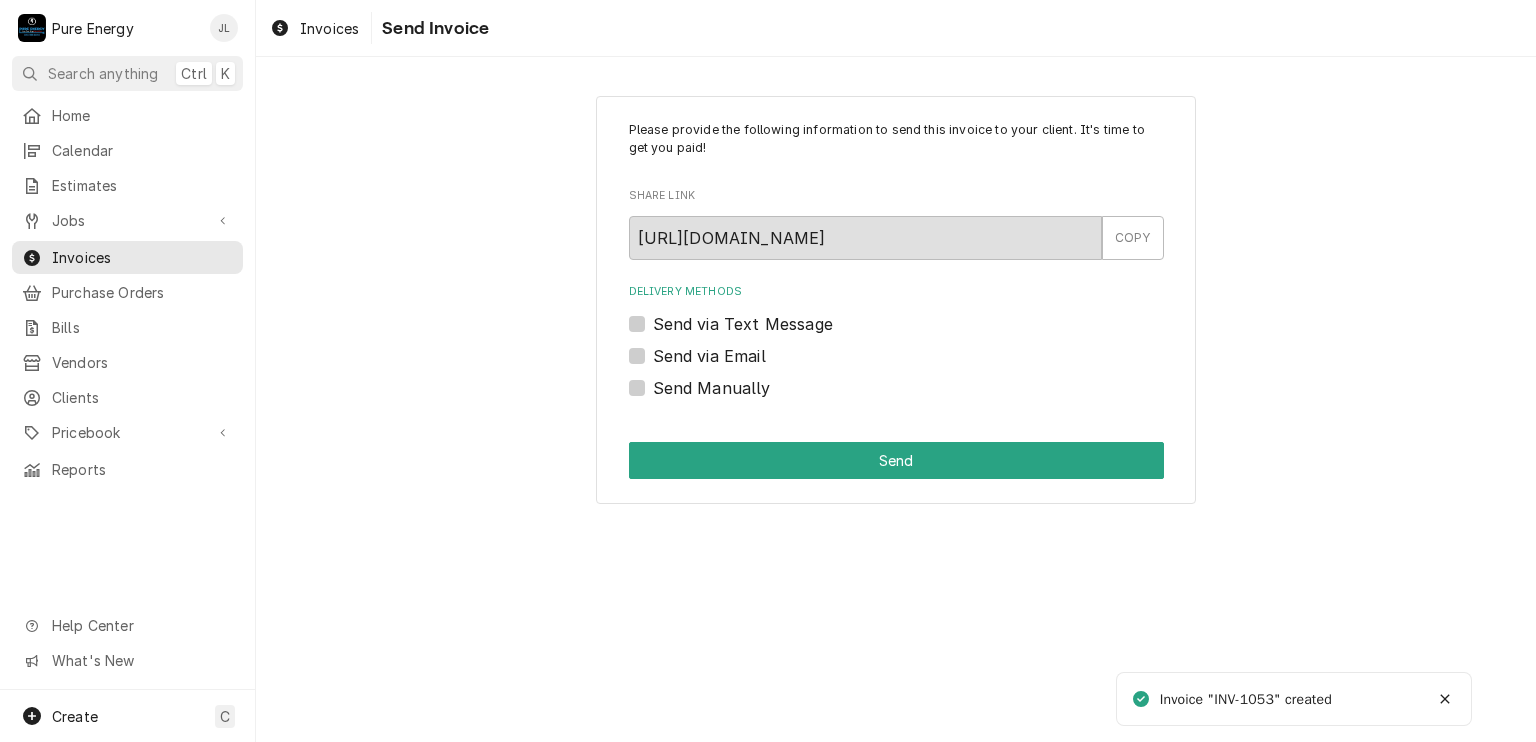 click on "Send Manually" at bounding box center (712, 388) 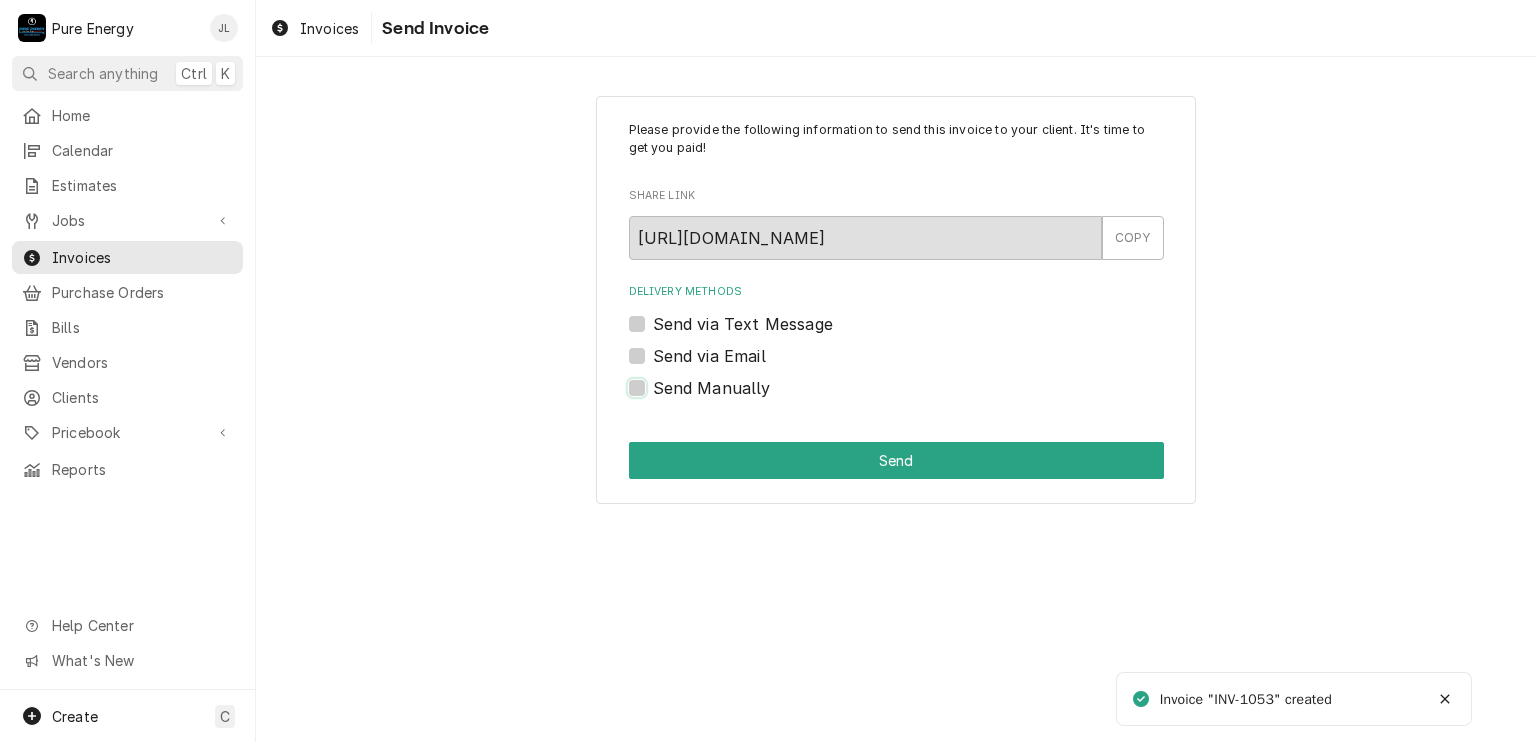 checkbox on "true" 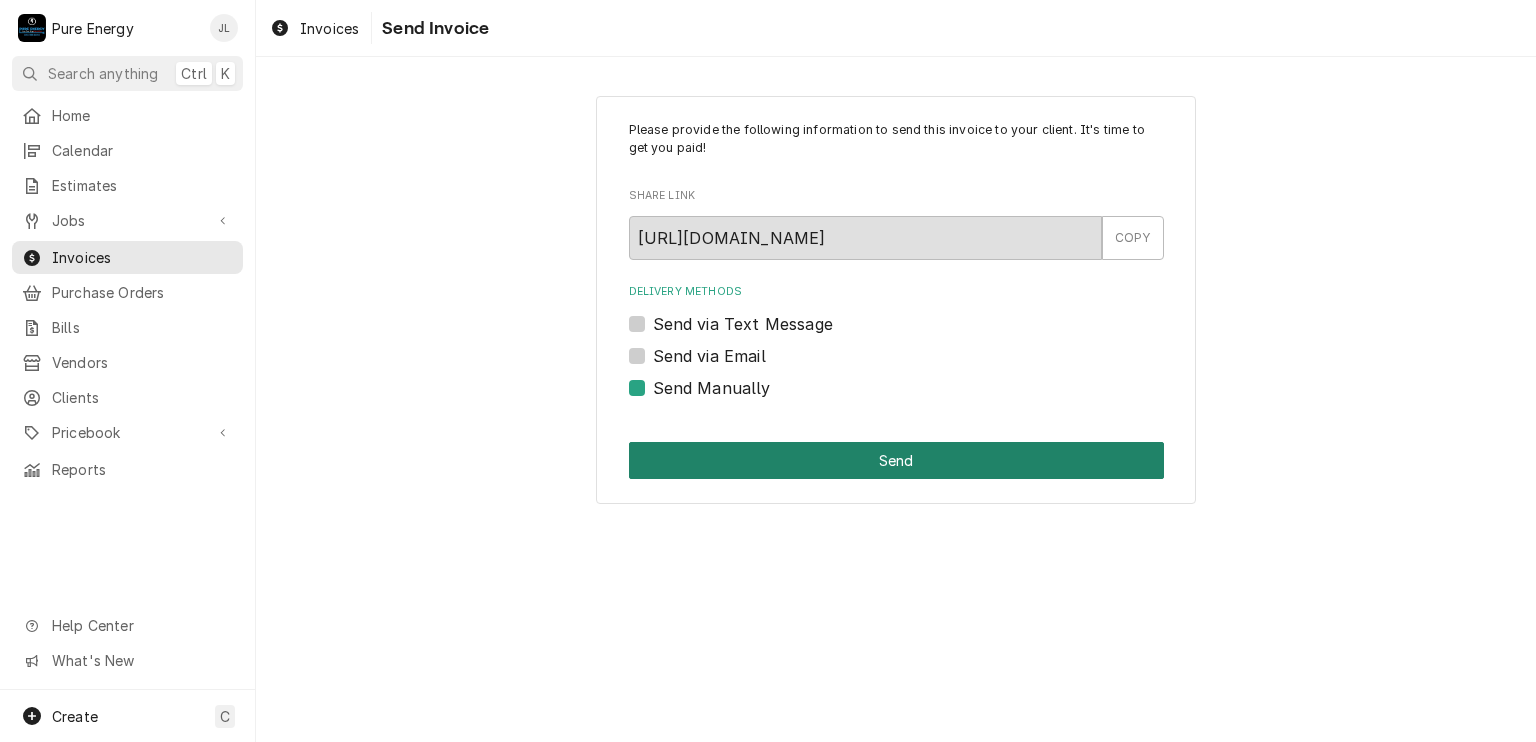 click on "Send" at bounding box center (896, 460) 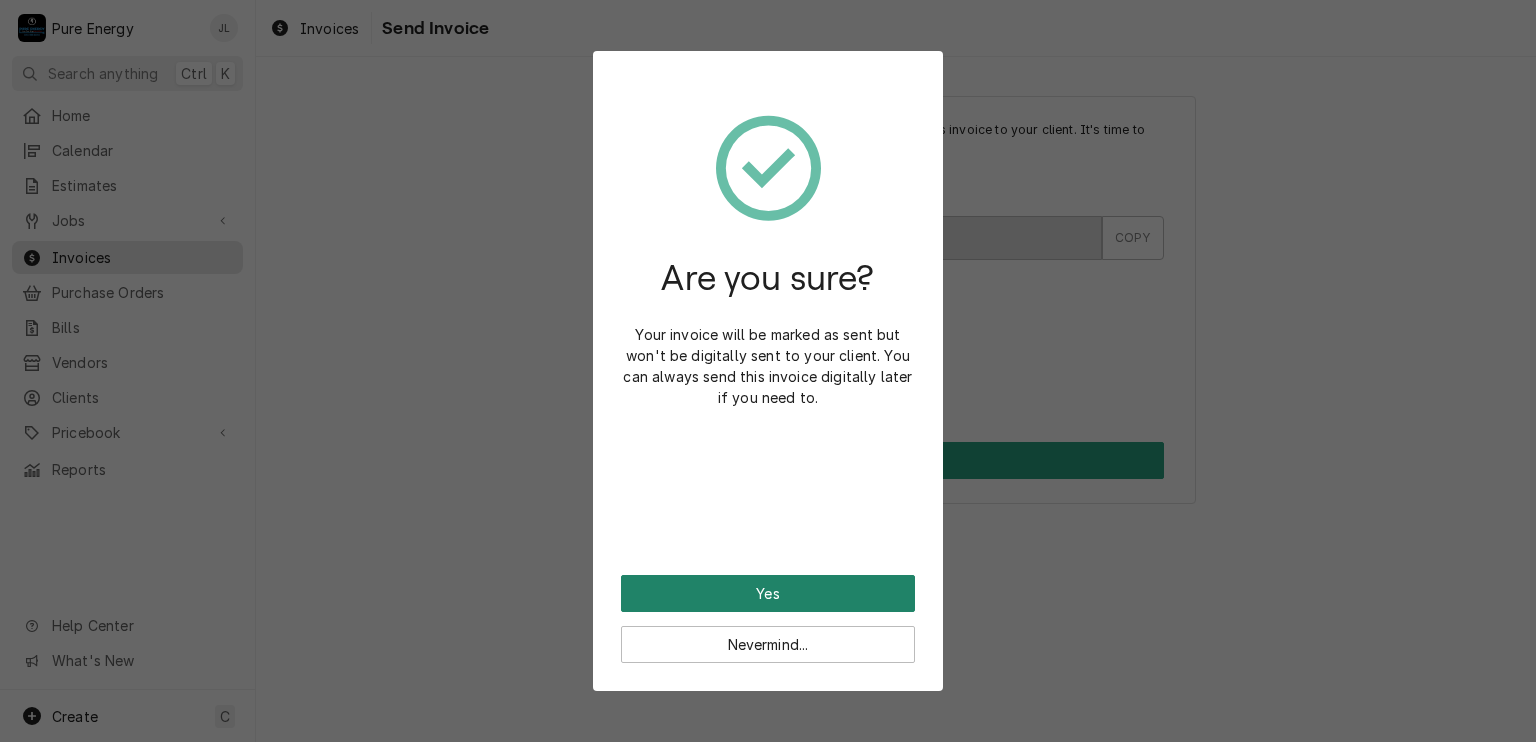 click on "Yes" at bounding box center (768, 593) 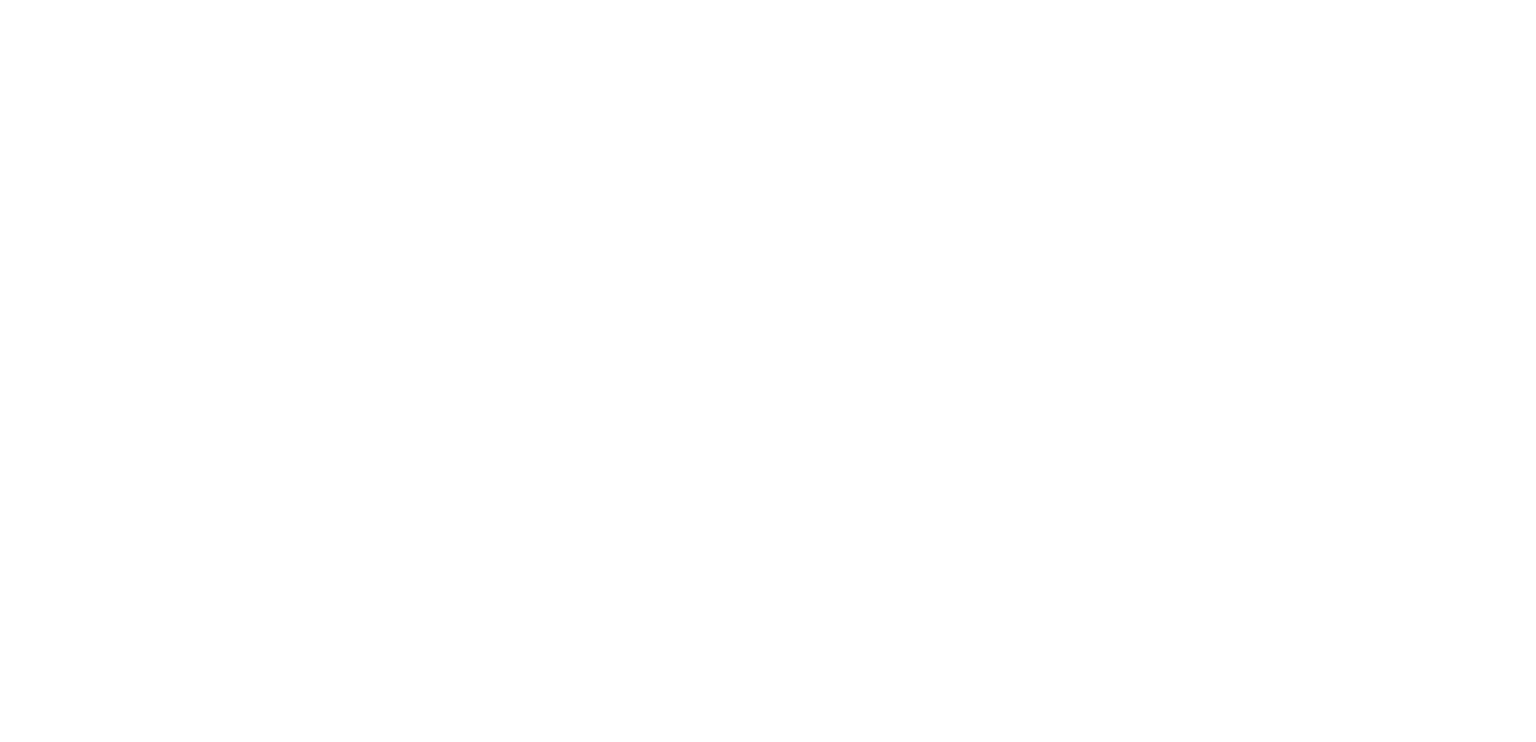scroll, scrollTop: 0, scrollLeft: 0, axis: both 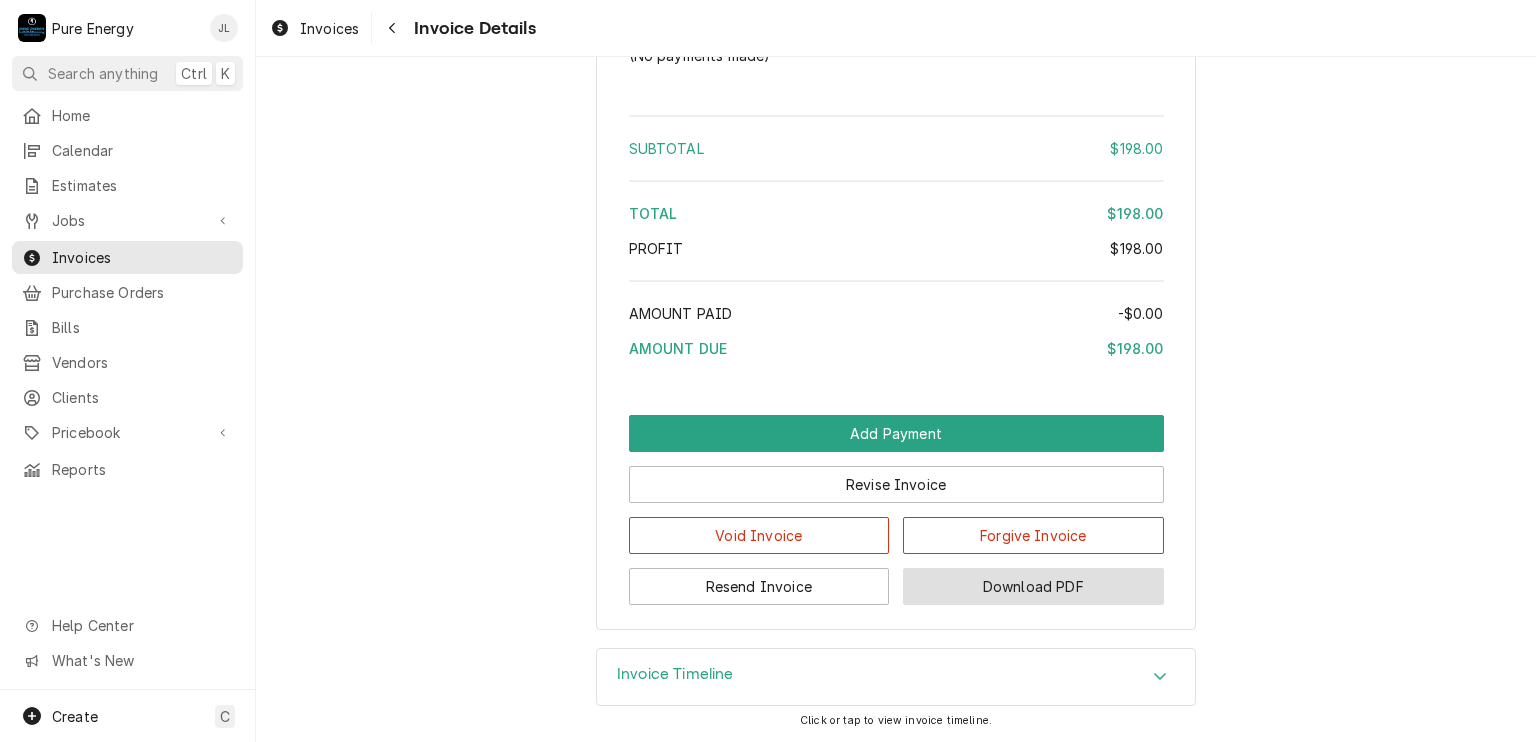 click on "Download PDF" at bounding box center [1033, 586] 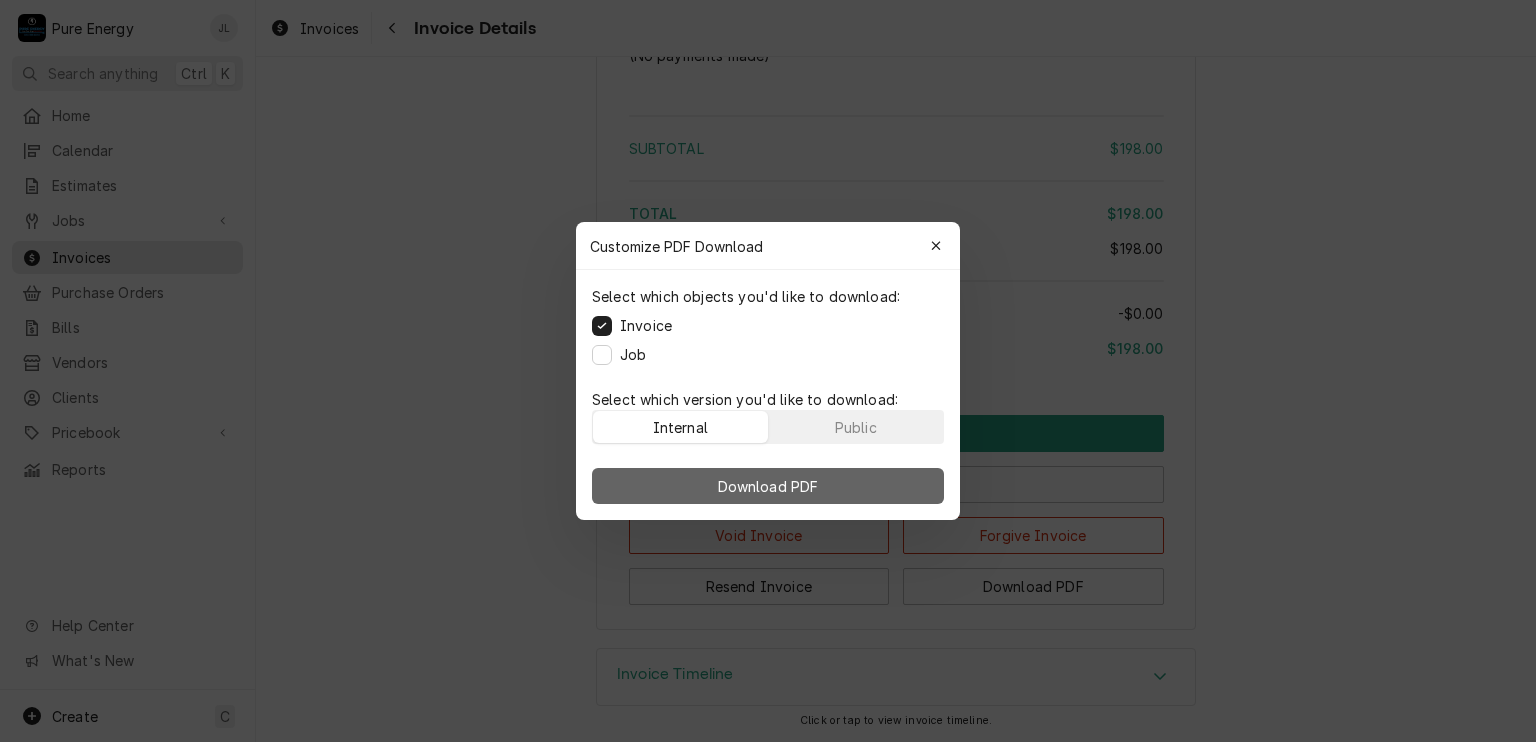 click on "Download PDF" at bounding box center [768, 486] 